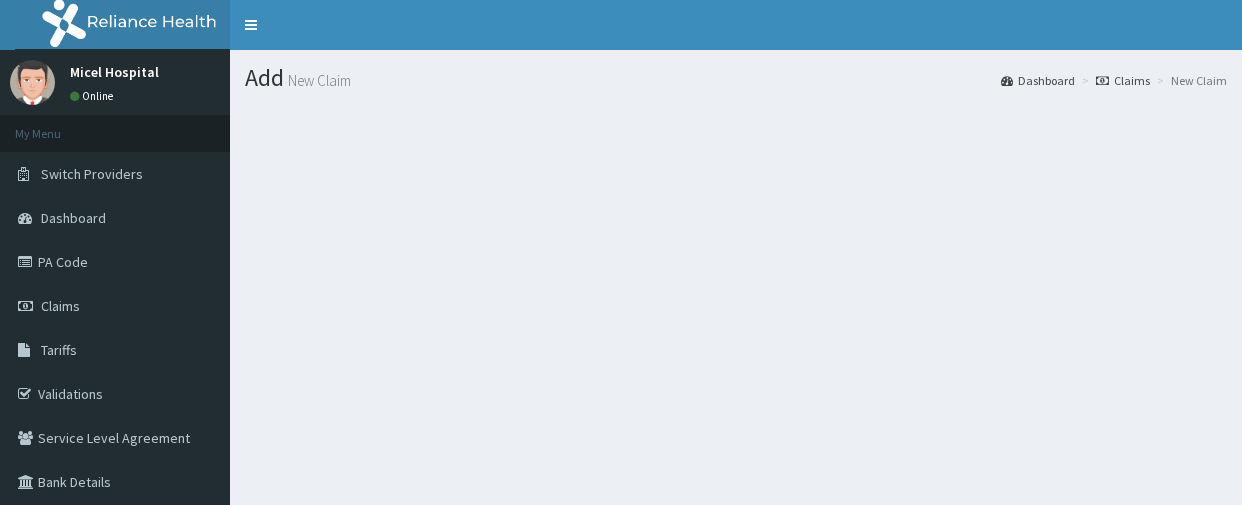 scroll, scrollTop: 0, scrollLeft: 0, axis: both 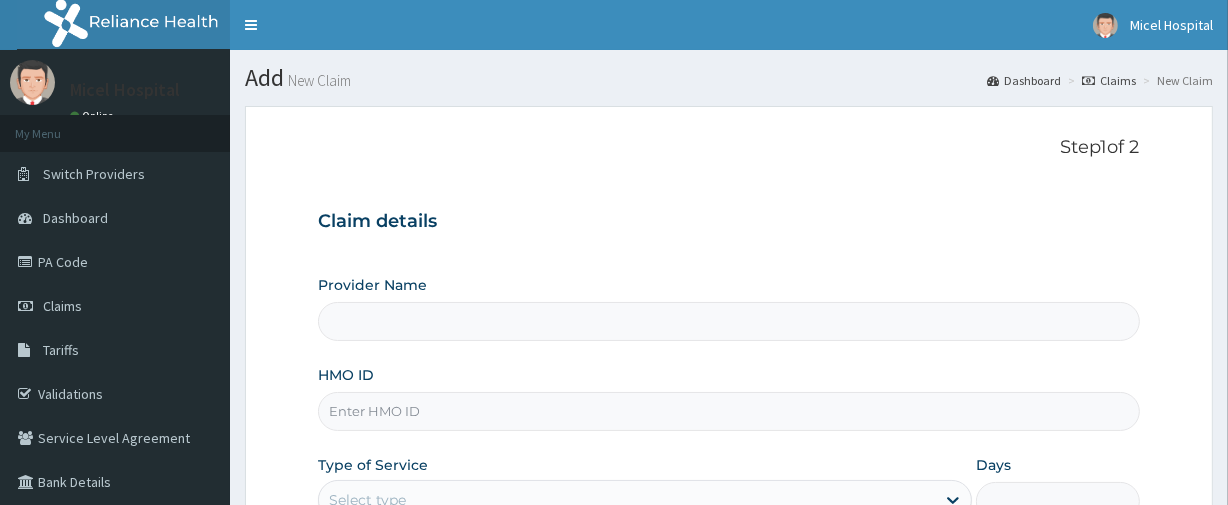 type on "Micel Hospital" 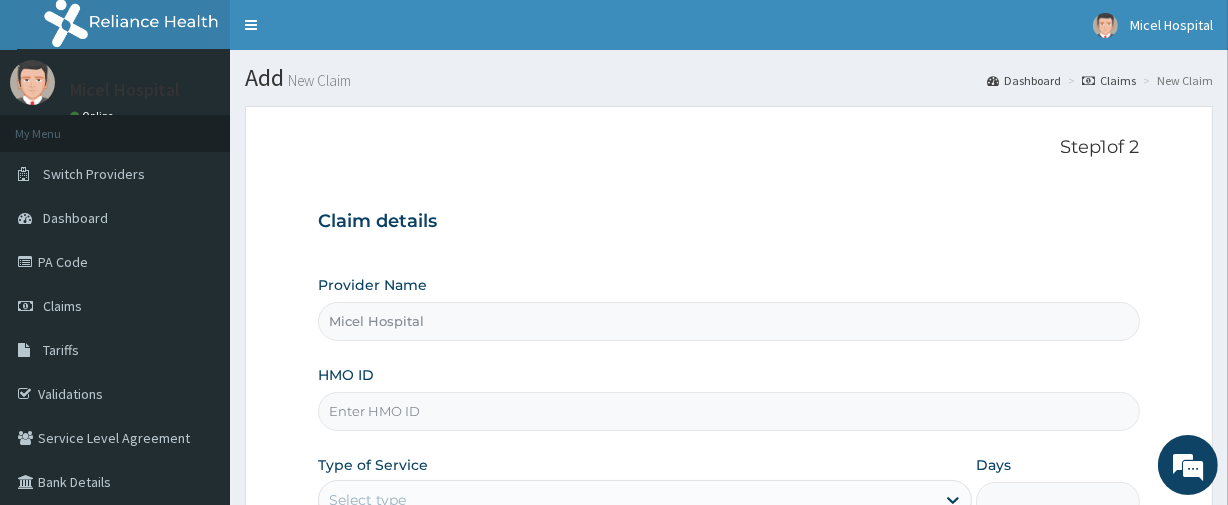 click on "HMO ID" at bounding box center (728, 398) 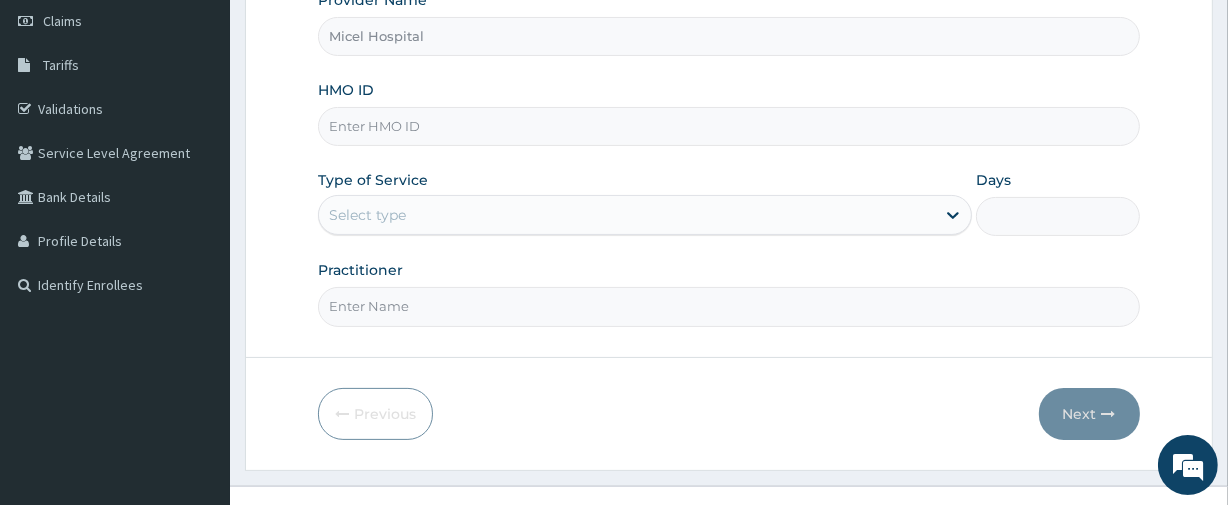 scroll, scrollTop: 290, scrollLeft: 0, axis: vertical 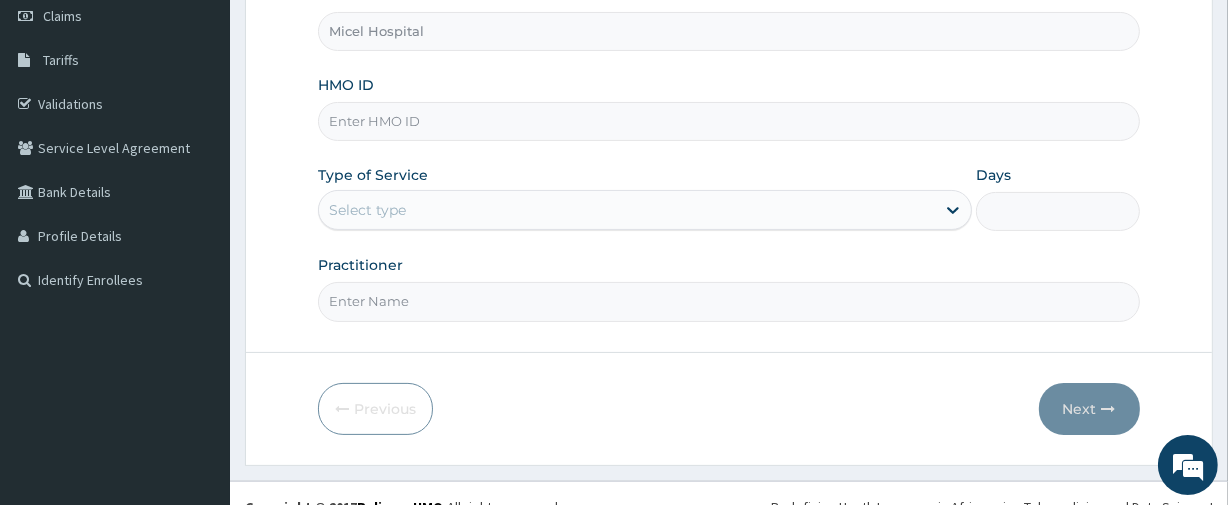 click on "HMO ID" at bounding box center (728, 121) 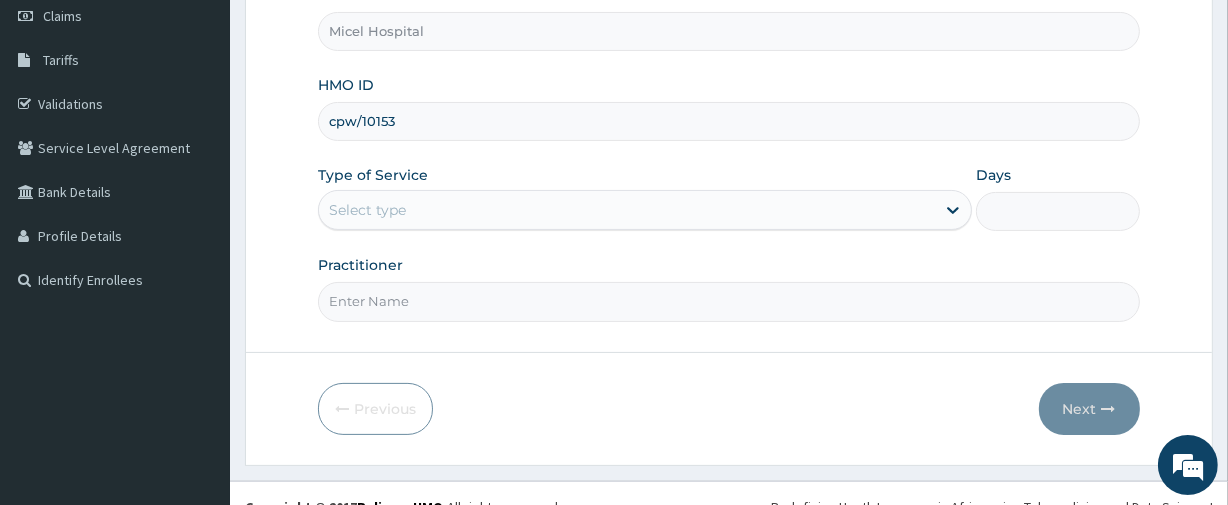 scroll, scrollTop: 0, scrollLeft: 0, axis: both 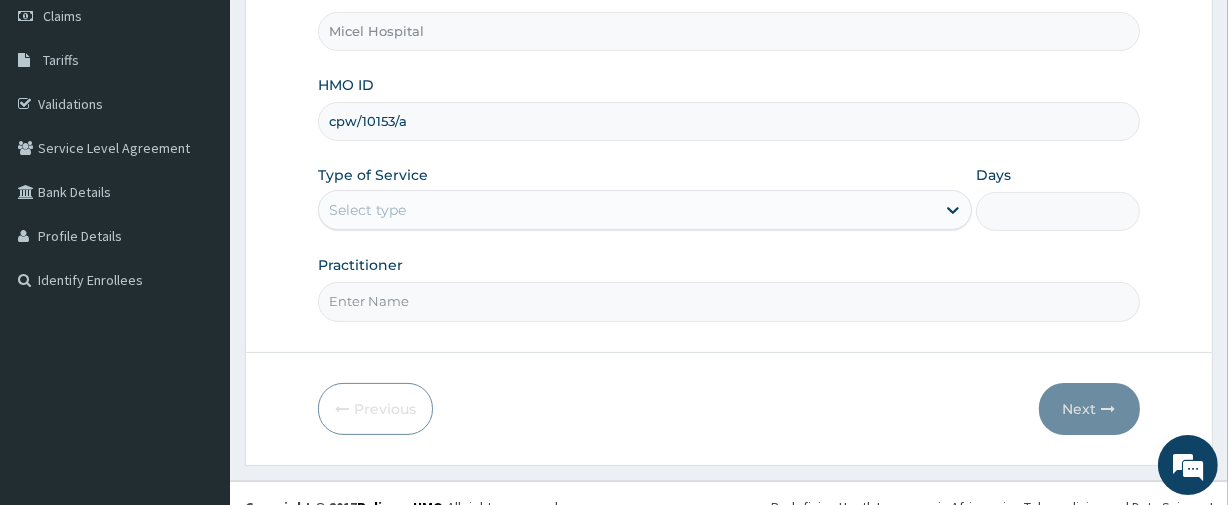type on "cpw/10153/a" 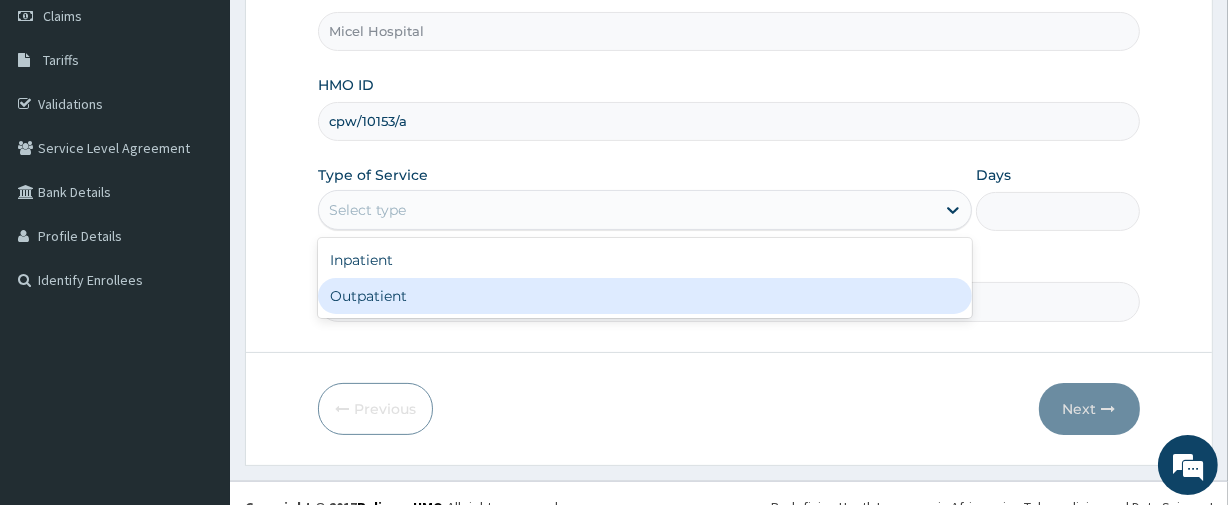 click on "Outpatient" at bounding box center (645, 296) 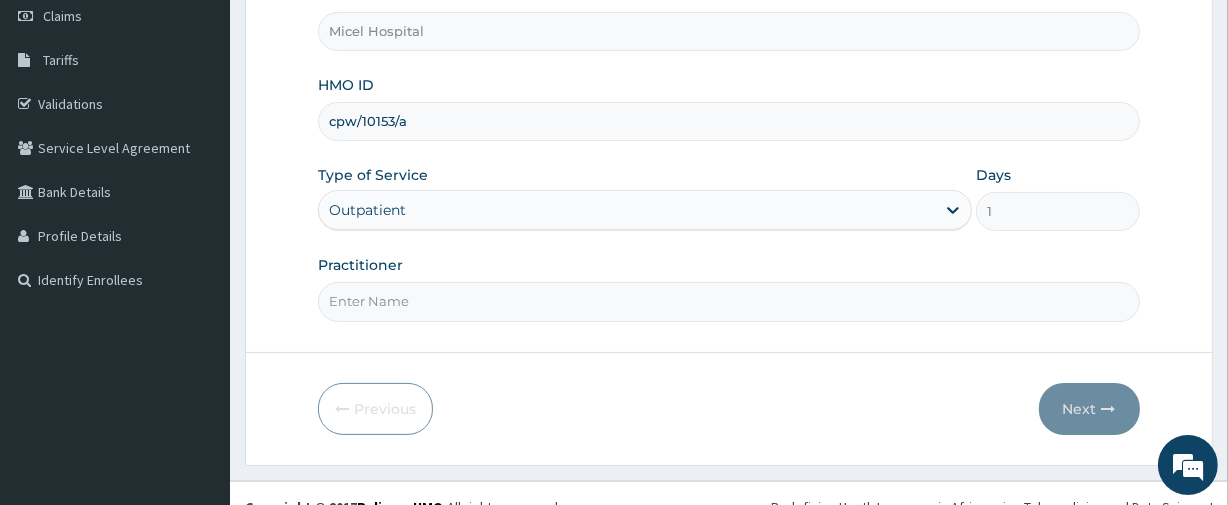 click on "Practitioner" at bounding box center [728, 301] 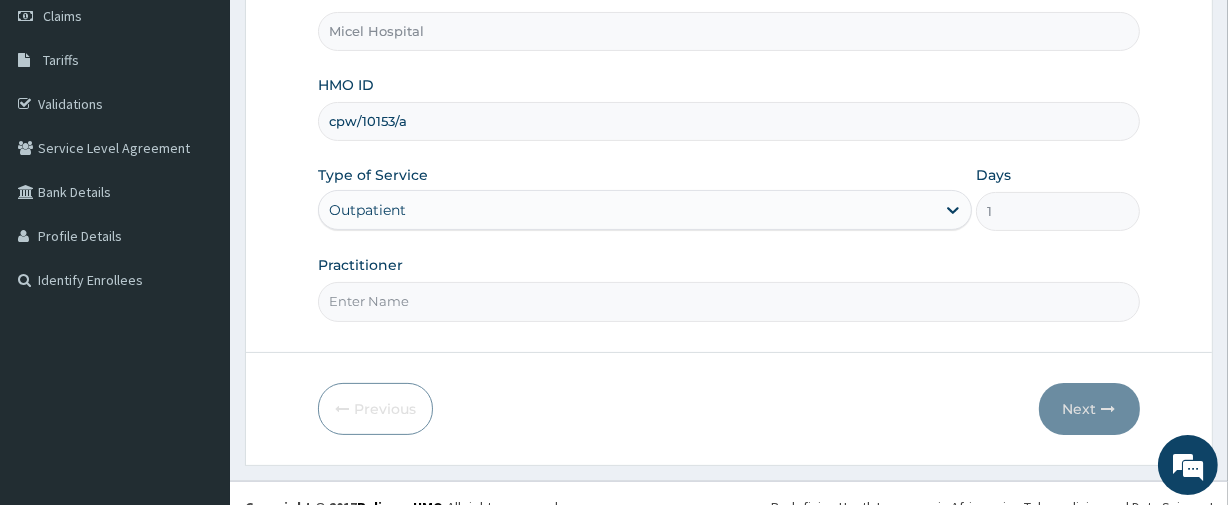 type on "DR. OYEYEMI" 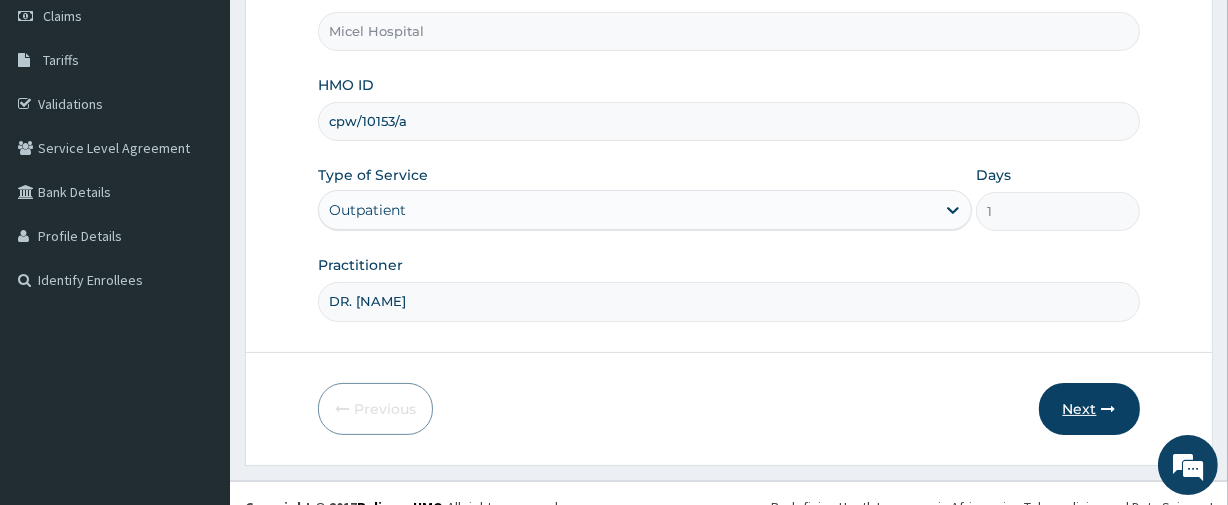click on "Next" at bounding box center (1089, 409) 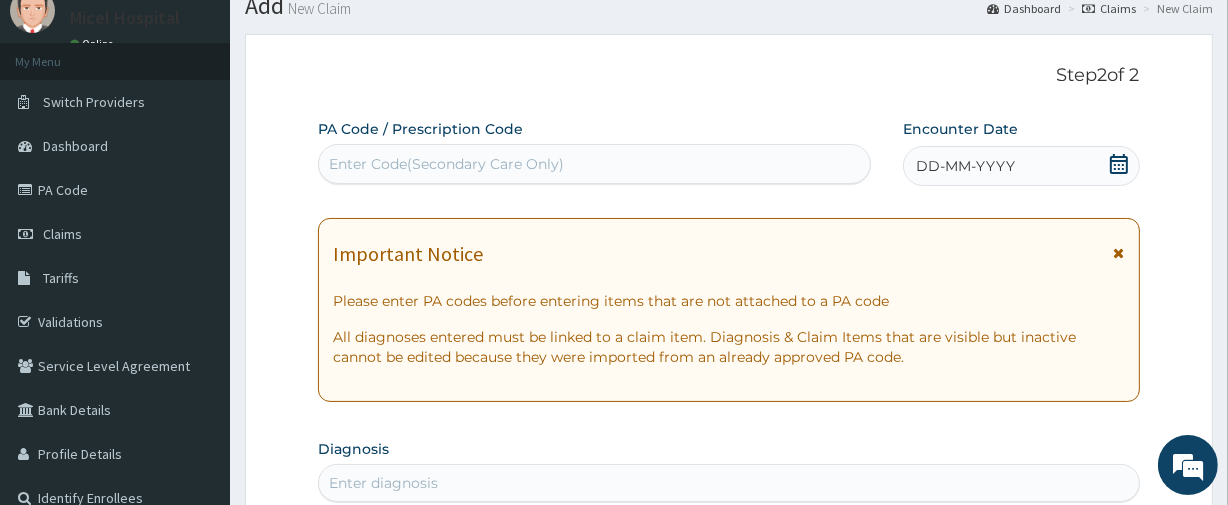 scroll, scrollTop: 36, scrollLeft: 0, axis: vertical 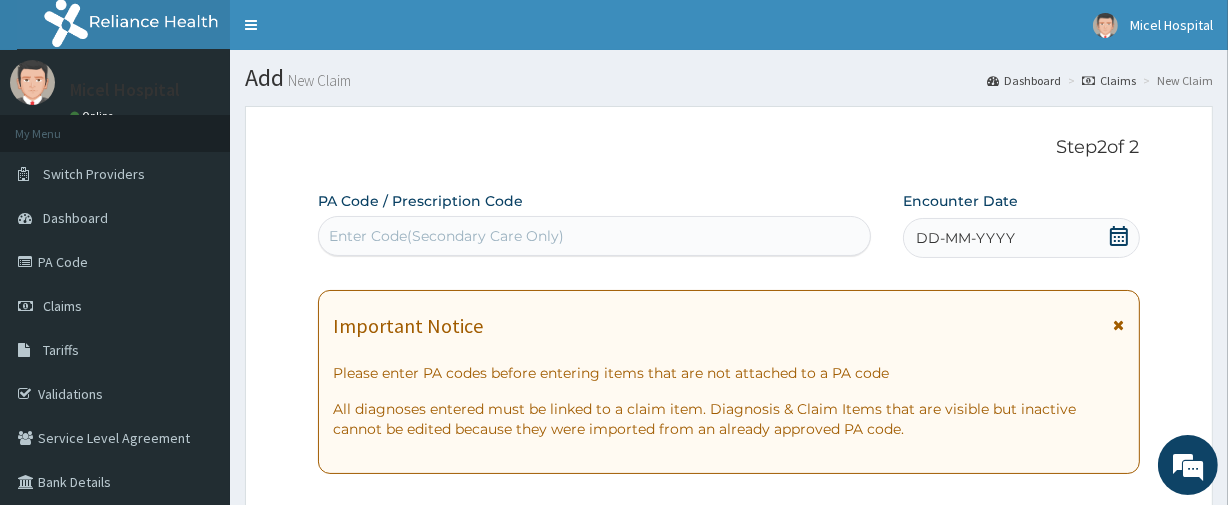 click on "Enter Code(Secondary Care Only)" at bounding box center (594, 236) 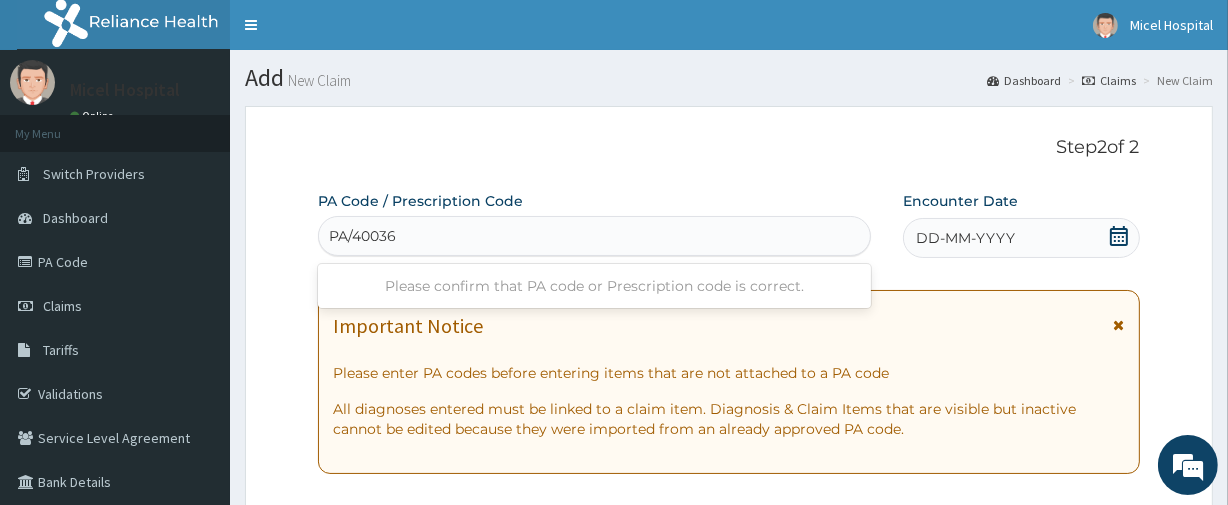type on "PA/400363" 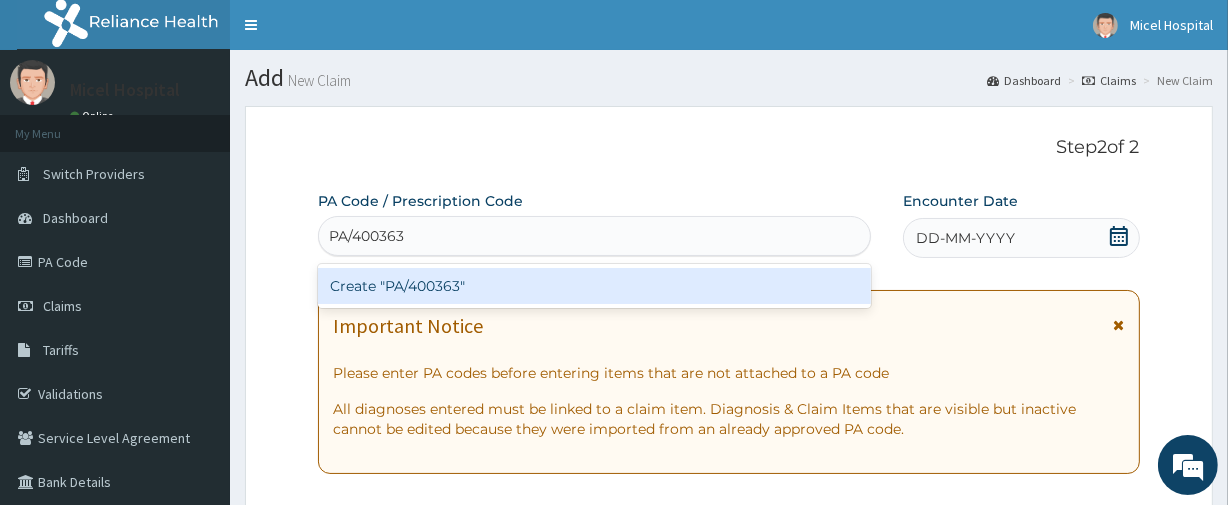 click on "Create "PA/400363"" at bounding box center (594, 286) 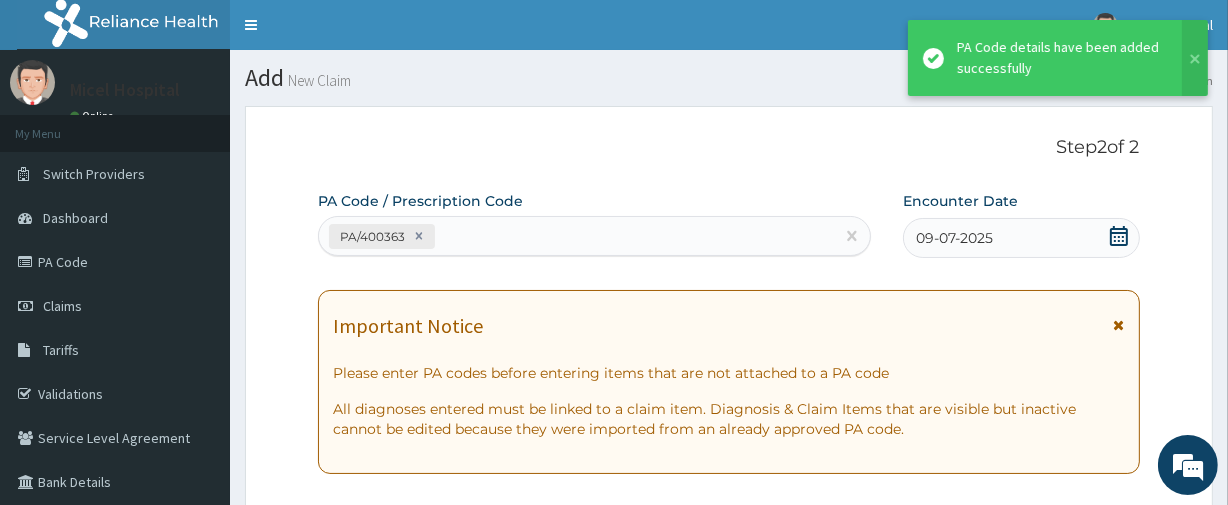 scroll, scrollTop: 579, scrollLeft: 0, axis: vertical 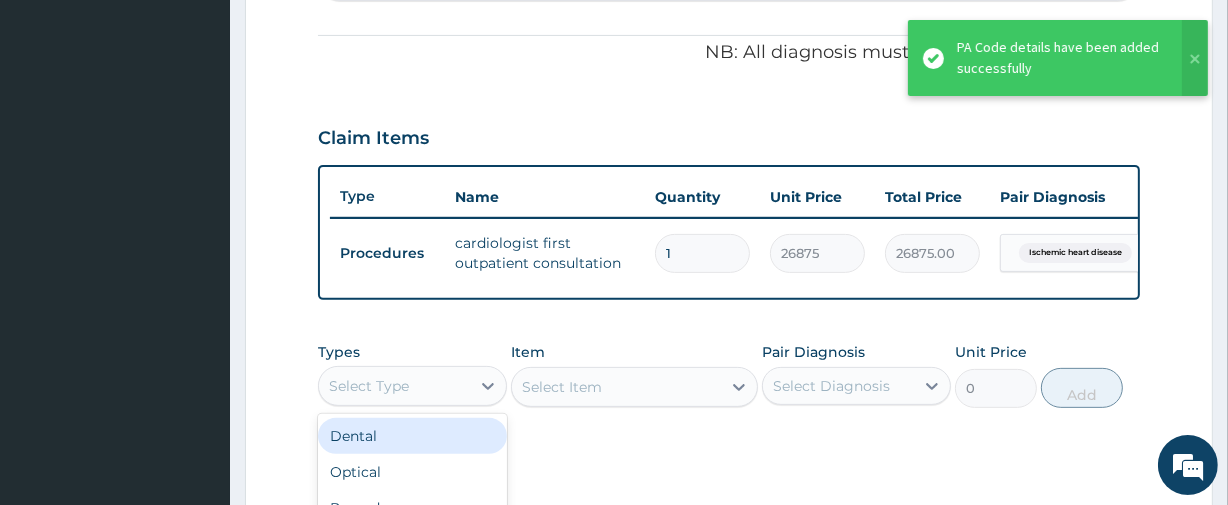 click on "Select Type" at bounding box center [394, 386] 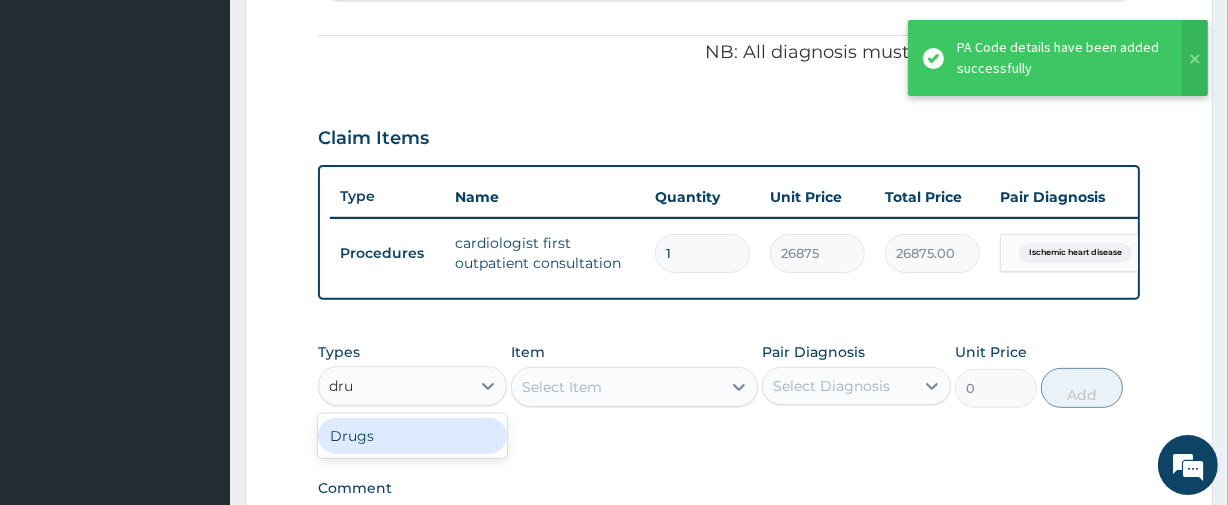 type on "drug" 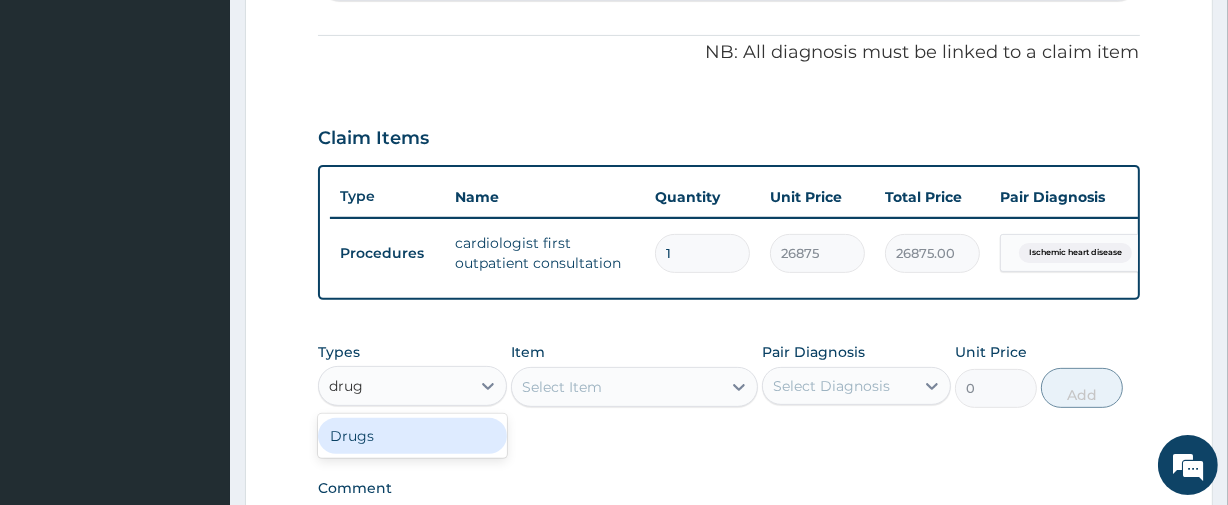click on "Drugs" at bounding box center [412, 436] 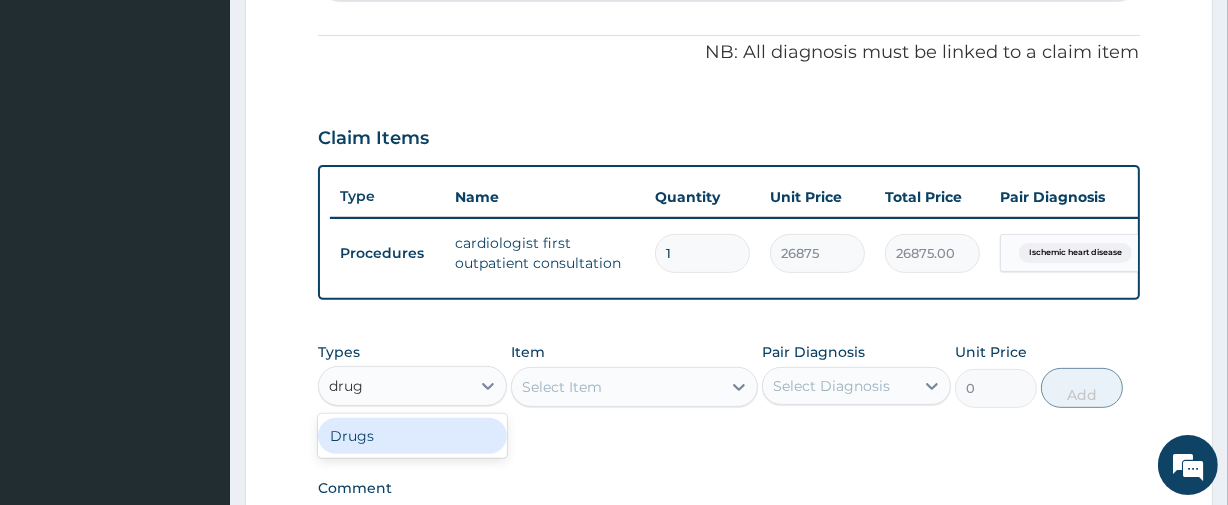 type 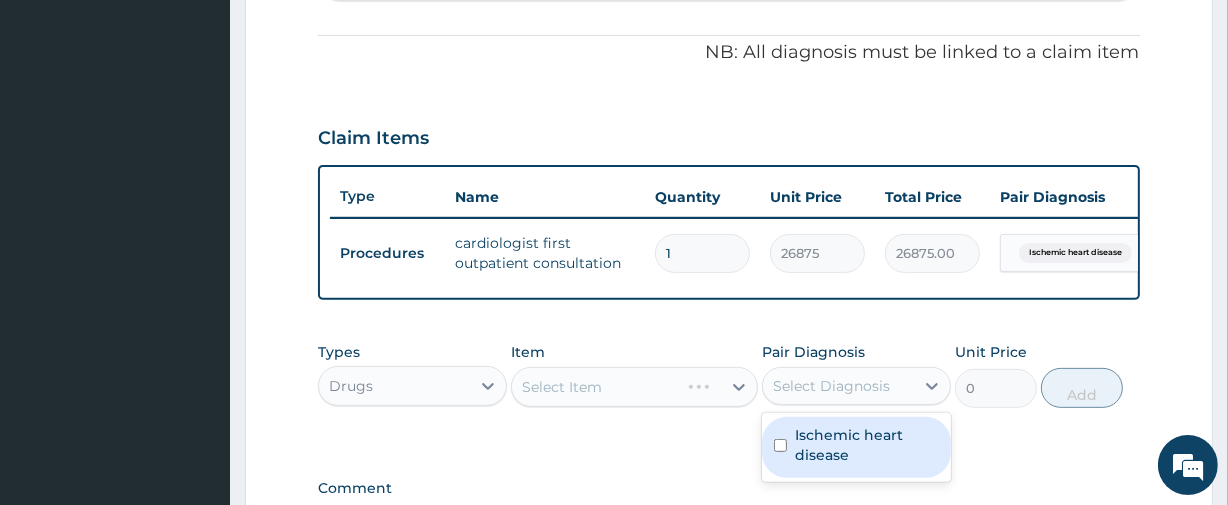 click on "Select Diagnosis" at bounding box center [831, 386] 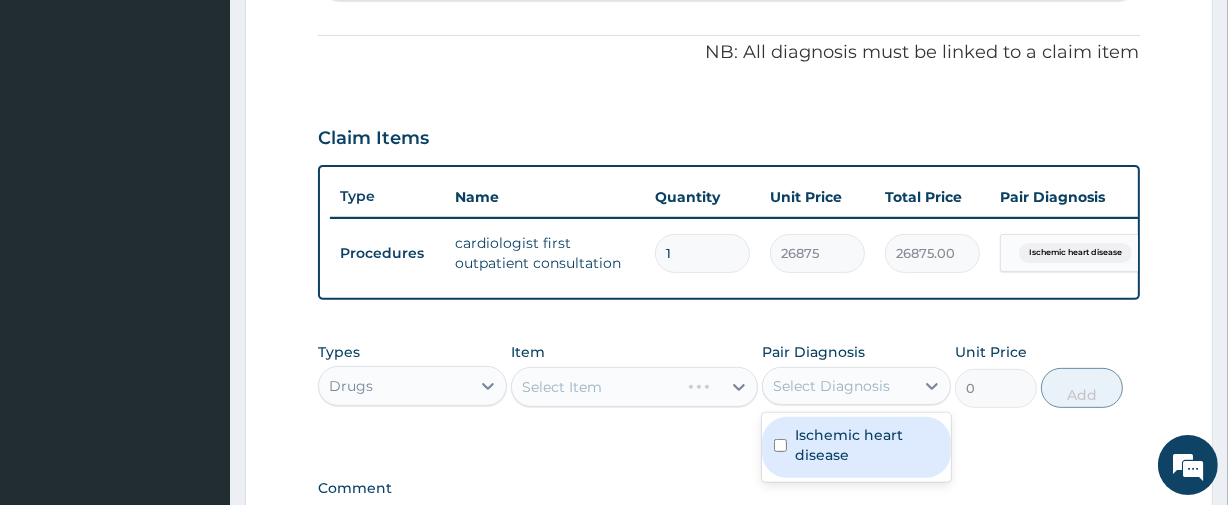 click on "Ischemic heart disease" at bounding box center [867, 445] 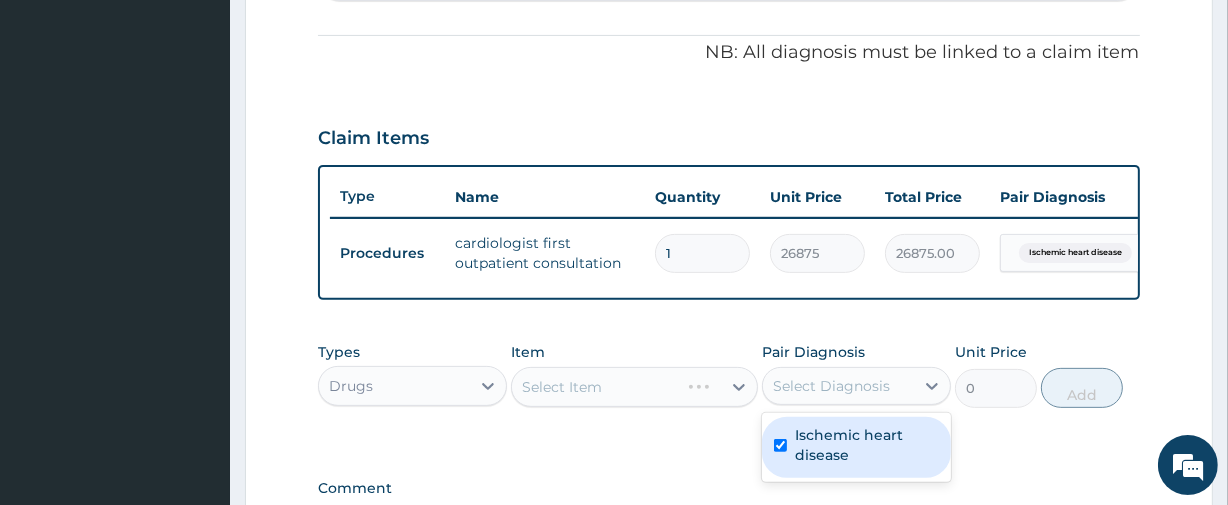 checkbox on "true" 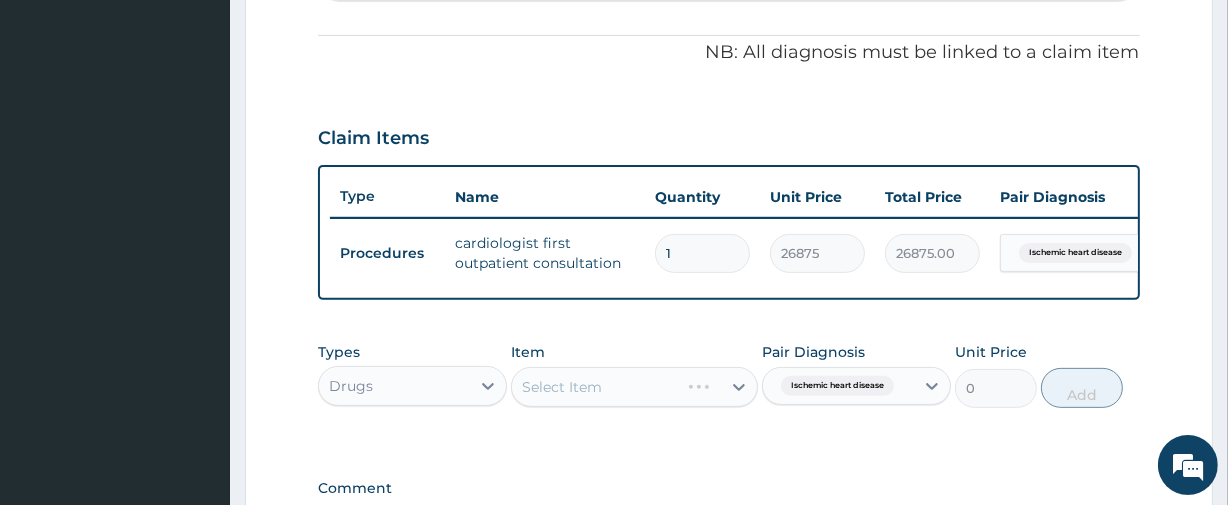 click on "Select Item" at bounding box center (634, 387) 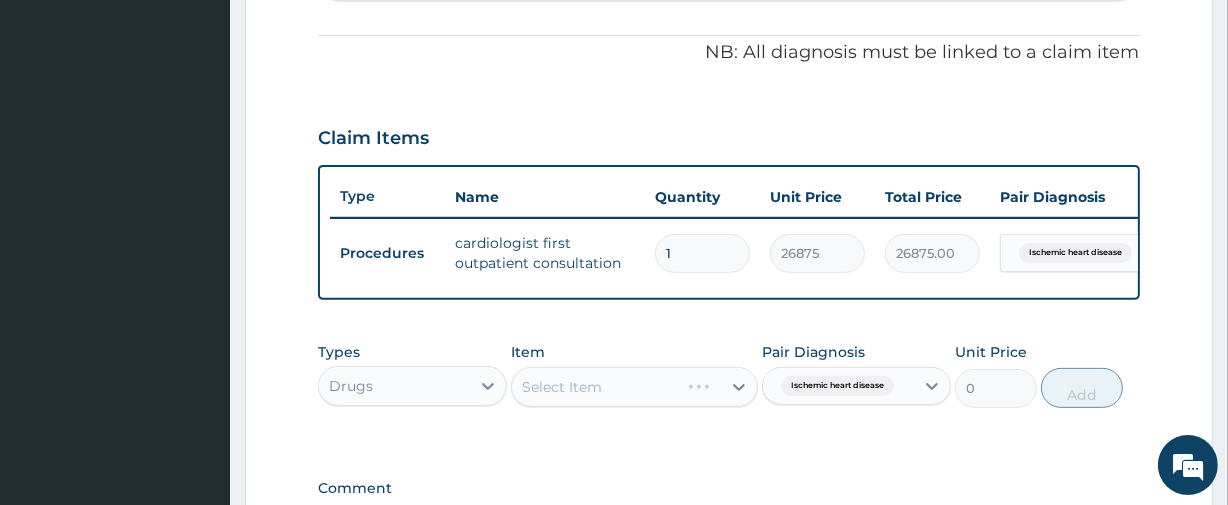click on "Select Item" at bounding box center [634, 387] 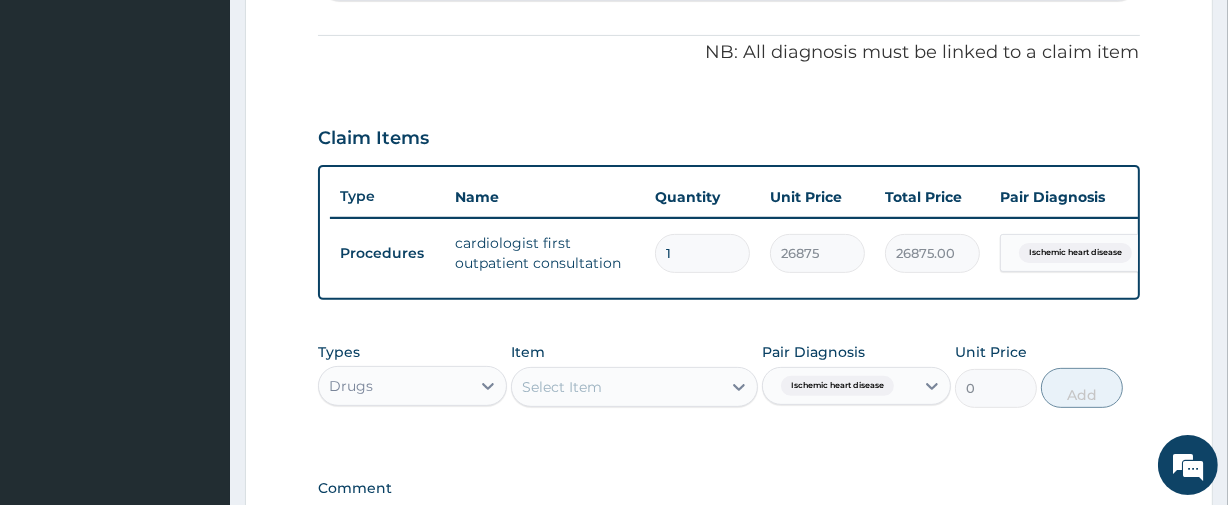 click on "Select Item" at bounding box center [616, 387] 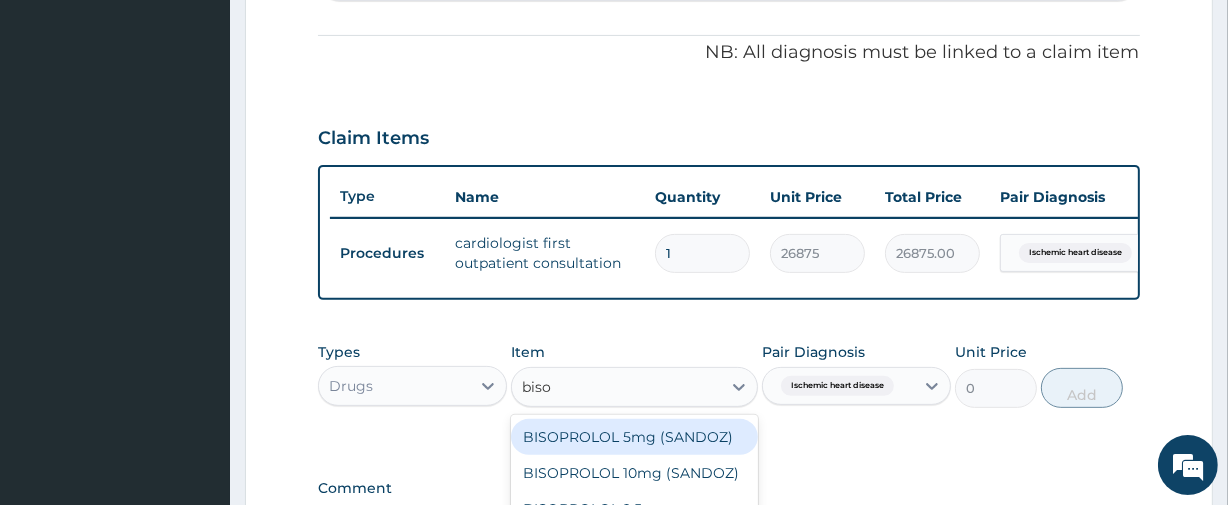 type on "bisop" 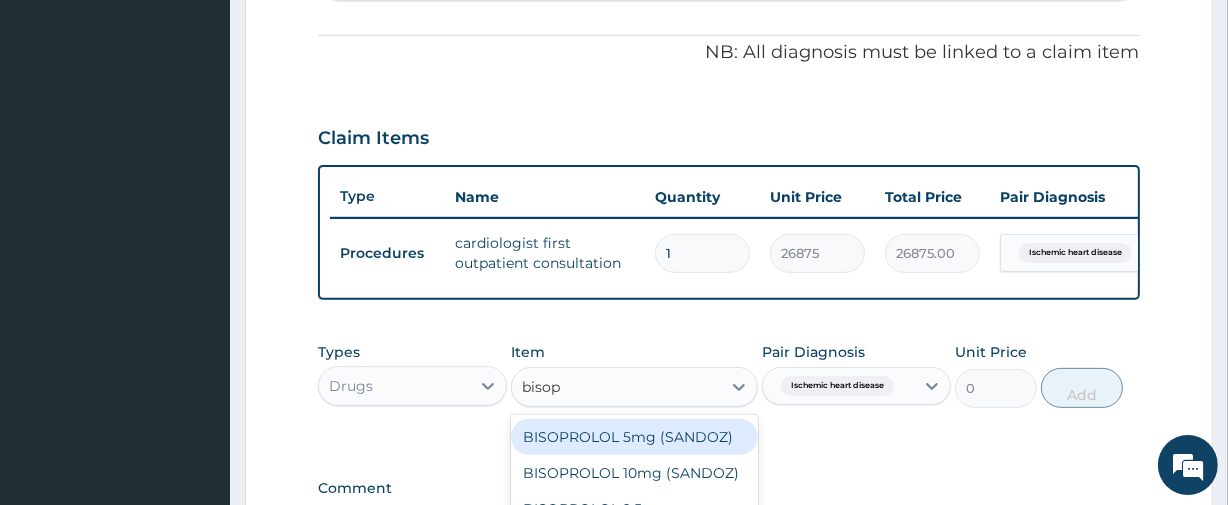 click on "BISOPROLOL 5mg (SANDOZ)" at bounding box center [634, 437] 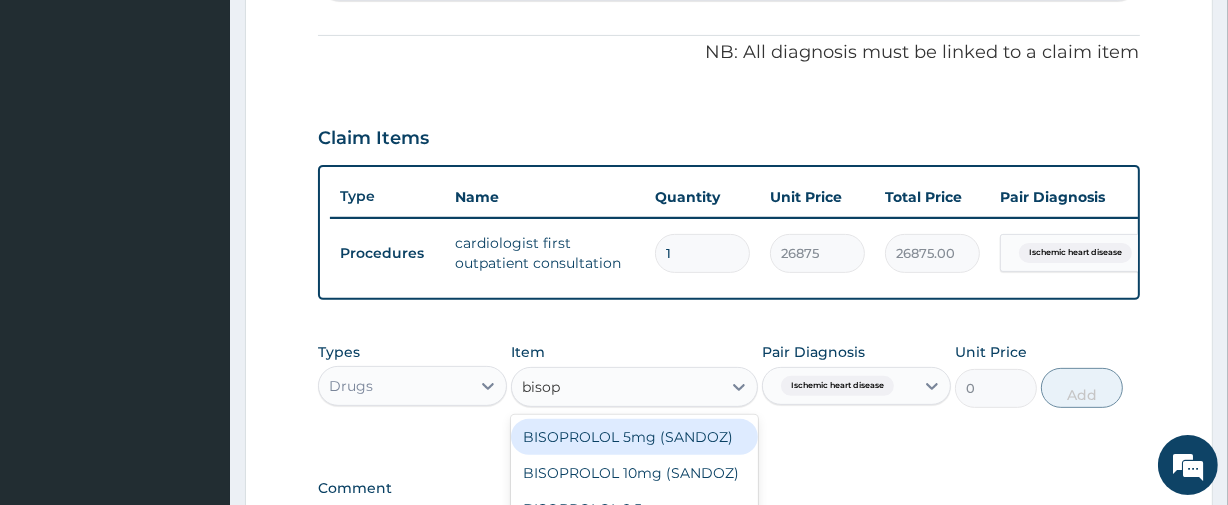 type 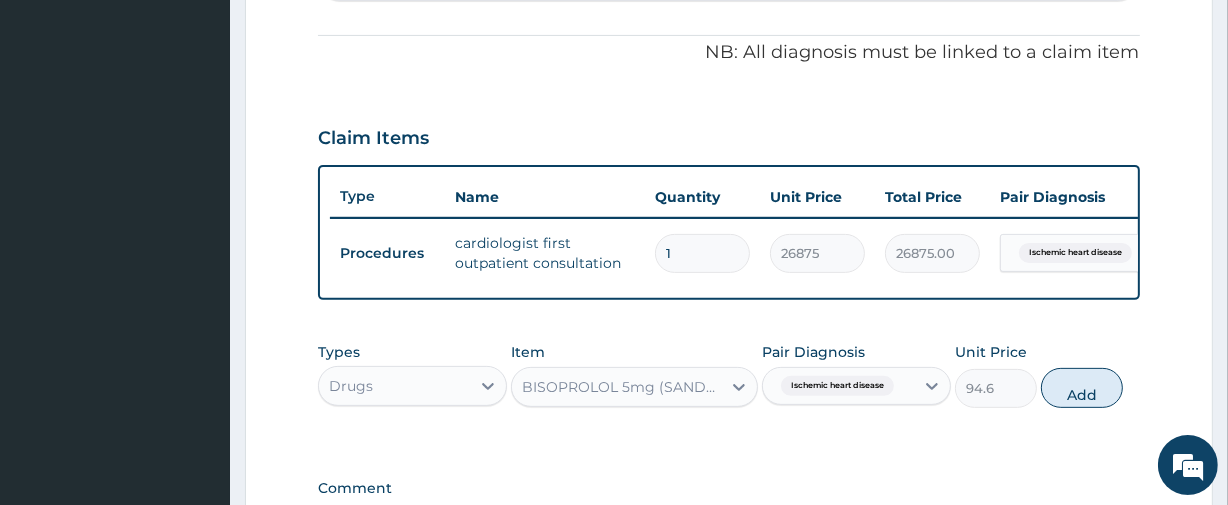 click on "BISOPROLOL 5mg (SANDOZ)" at bounding box center (622, 387) 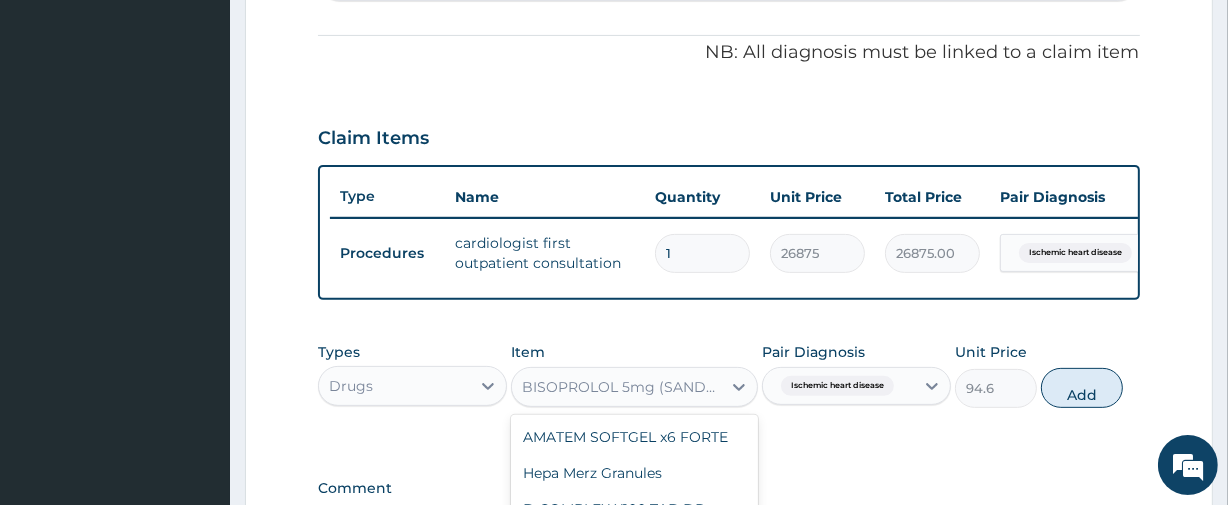scroll, scrollTop: 13646, scrollLeft: 0, axis: vertical 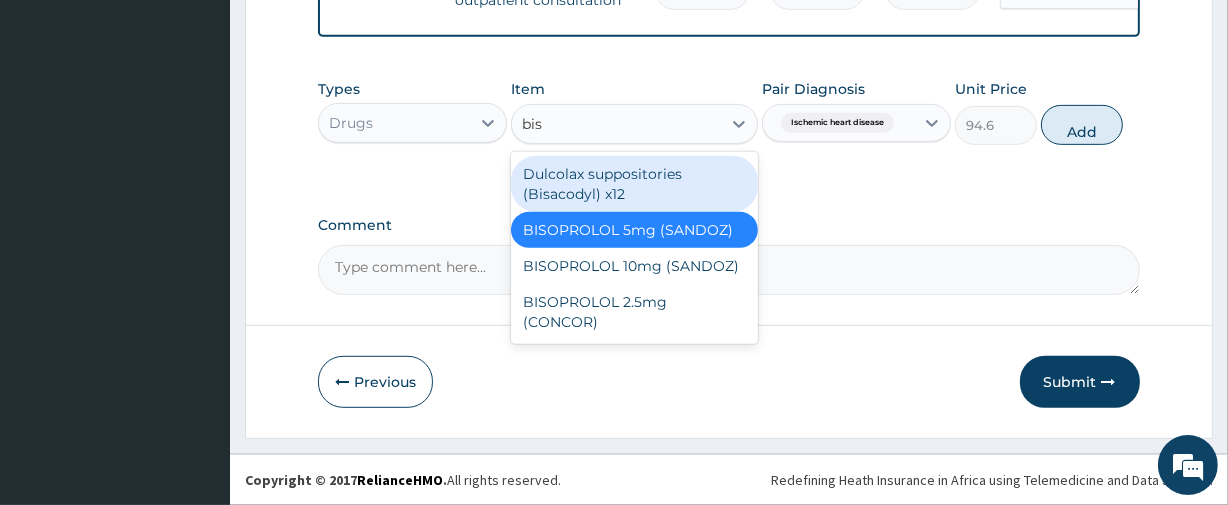 type on "biso" 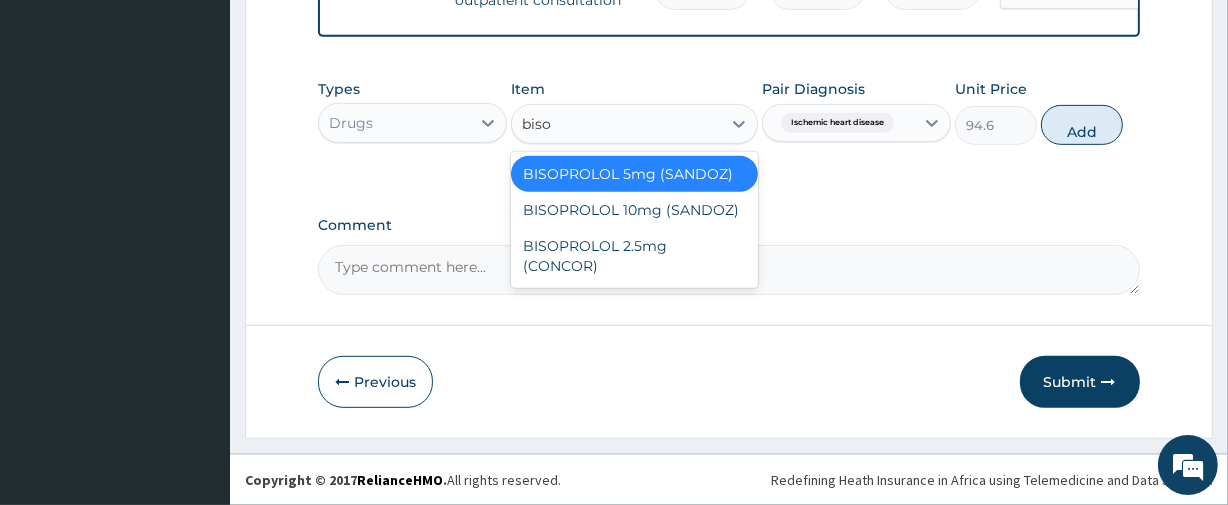 click on "BISOPROLOL 5mg (SANDOZ)" at bounding box center [634, 174] 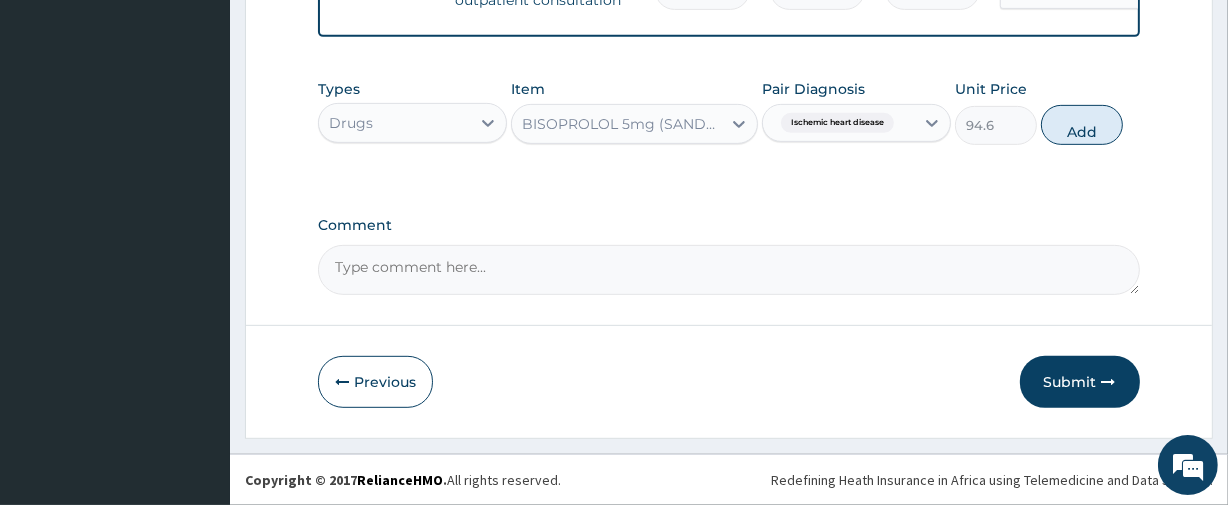 click on "Types Drugs Item option BISOPROLOL 5mg (SANDOZ), selected.   Select is focused ,type to refine list, press Down to open the menu,  BISOPROLOL 5mg (SANDOZ) Pair Diagnosis Ischemic heart disease Unit Price 94.6 Add" at bounding box center (728, 127) 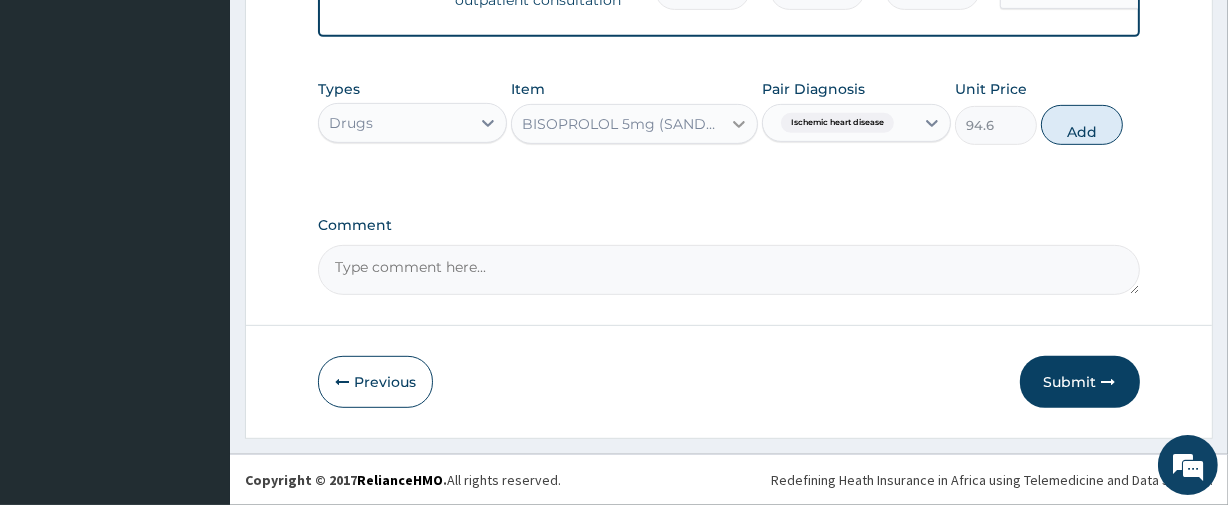 click 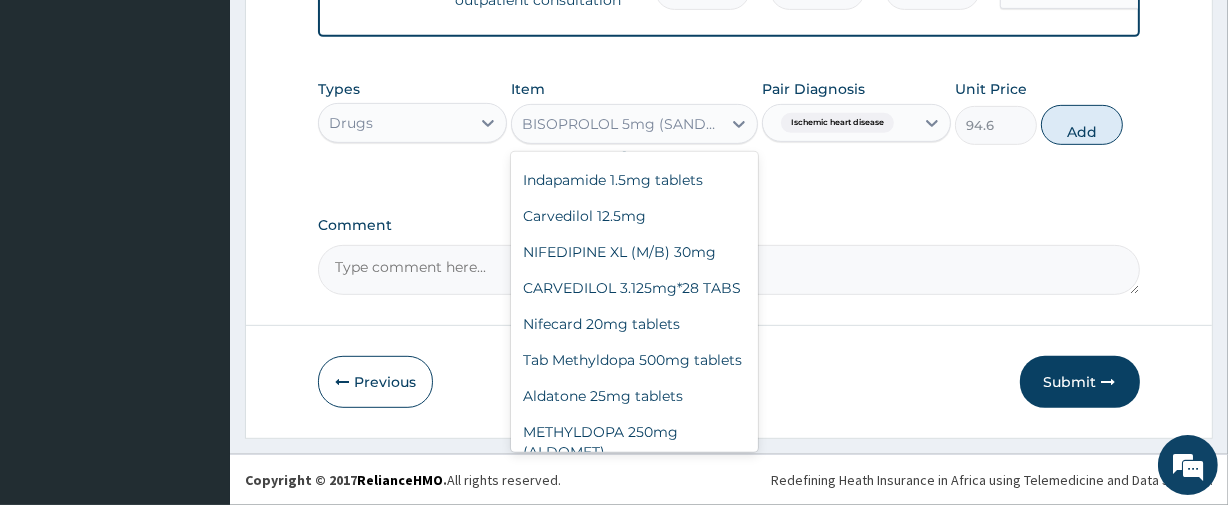 scroll, scrollTop: 13908, scrollLeft: 0, axis: vertical 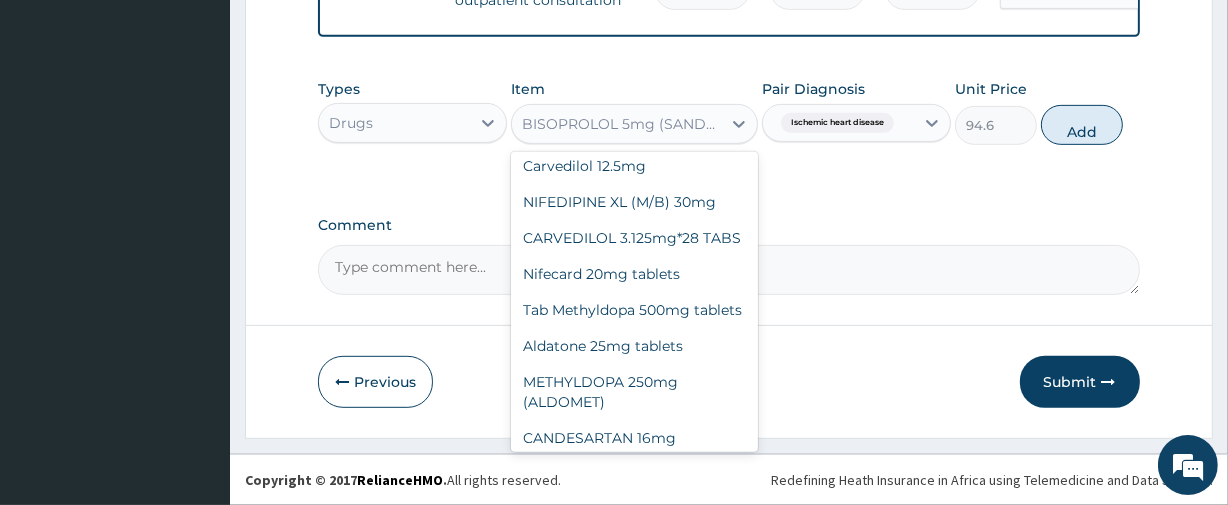click on "BISOPROLOL 10mg (SANDOZ)" at bounding box center (634, -34) 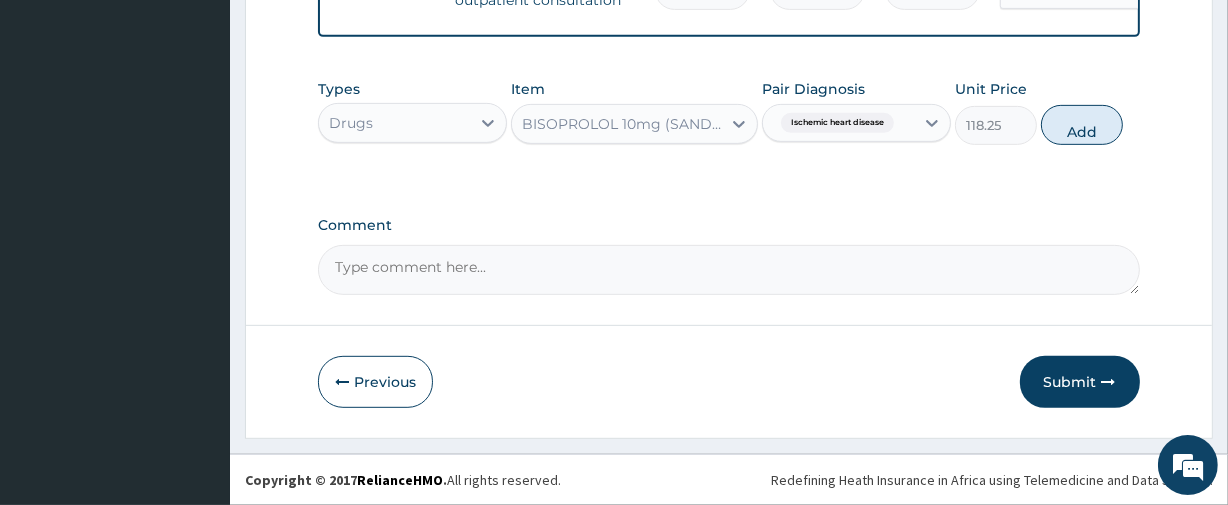 click on "Step  2  of 2 PA Code / Prescription Code PA/400363 Encounter Date 09-07-2025 Important Notice Please enter PA codes before entering items that are not attached to a PA code   All diagnoses entered must be linked to a claim item. Diagnosis & Claim Items that are visible but inactive cannot be edited because they were imported from an already approved PA code. Diagnosis Ischemic heart disease confirmed NB: All diagnosis must be linked to a claim item Claim Items Type Name Quantity Unit Price Total Price Pair Diagnosis Actions Procedures cardiologist first outpatient consultation 1 26875 26875.00 Ischemic heart disease Delete Types Drugs Item BISOPROLOL 10mg (SANDOZ) Pair Diagnosis Ischemic heart disease Unit Price 118.25 Add Comment     Previous   Submit" at bounding box center [729, -149] 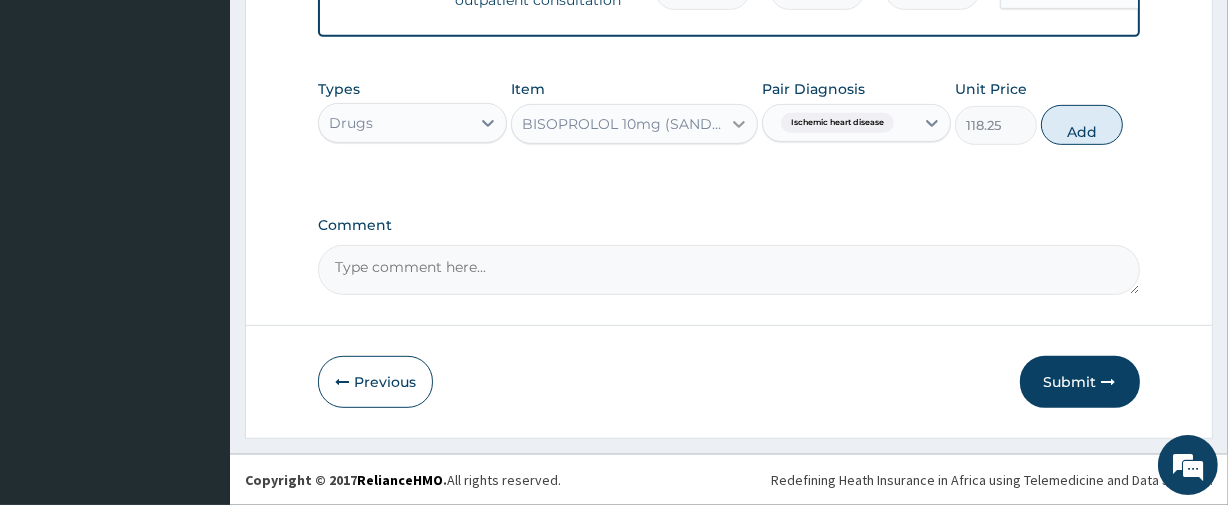 click 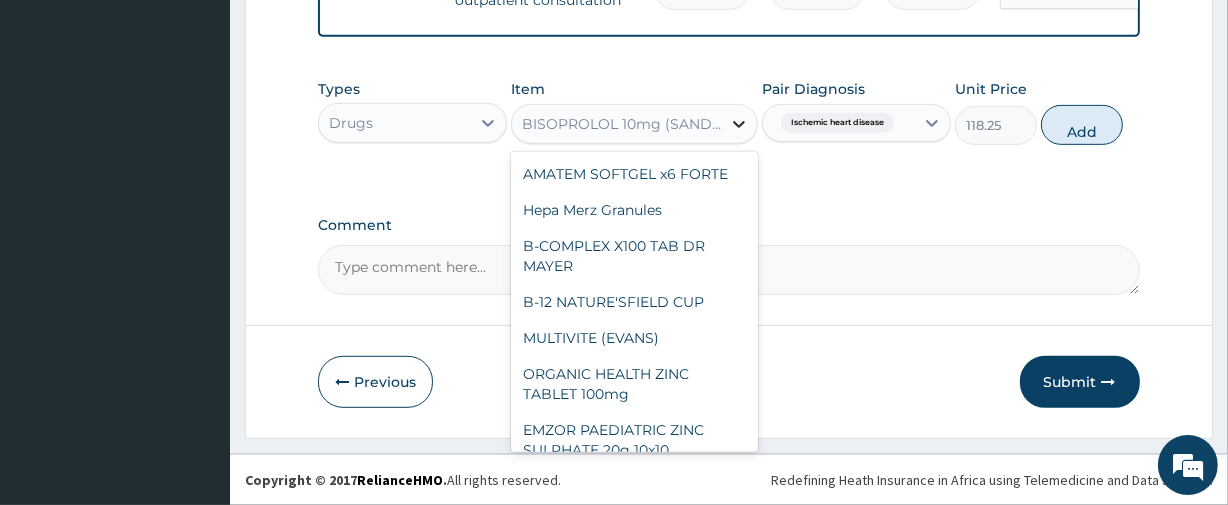 scroll, scrollTop: 13836, scrollLeft: 0, axis: vertical 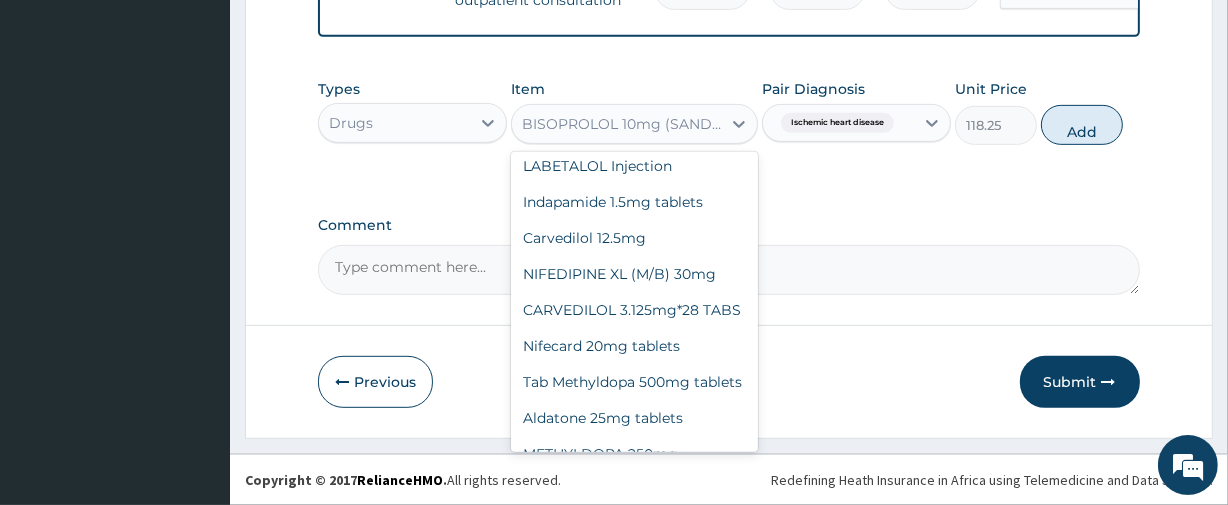 click on "BISOPROLOL 5mg (SANDOZ)" at bounding box center (634, -126) 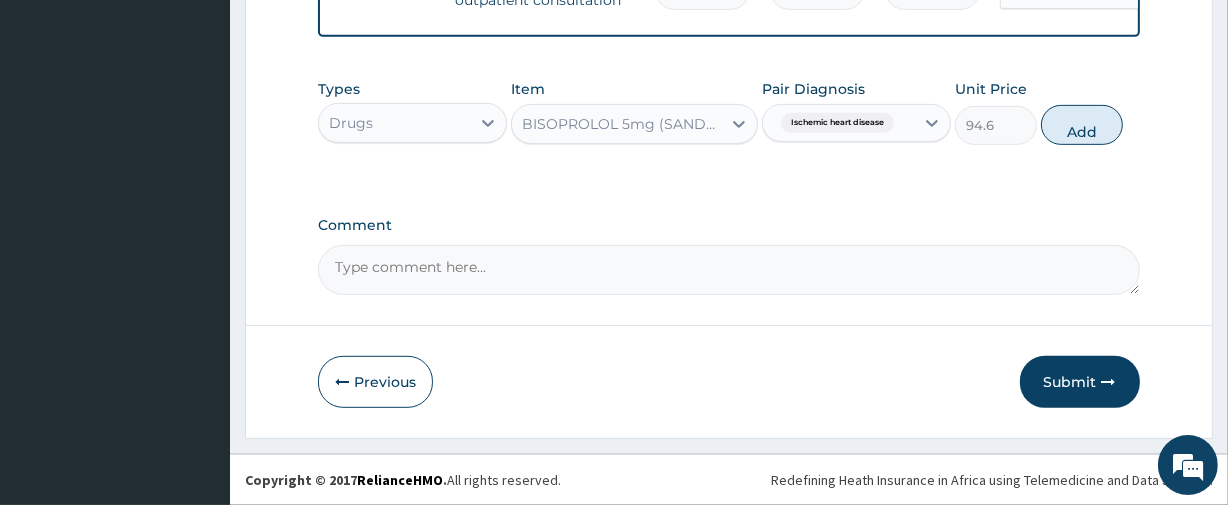 click on "Types Drugs Item option BISOPROLOL 5mg (SANDOZ), selected.   Select is focused ,type to refine list, press Down to open the menu,  BISOPROLOL 5mg (SANDOZ) Pair Diagnosis Ischemic heart disease Unit Price 94.6 Add" at bounding box center [728, 112] 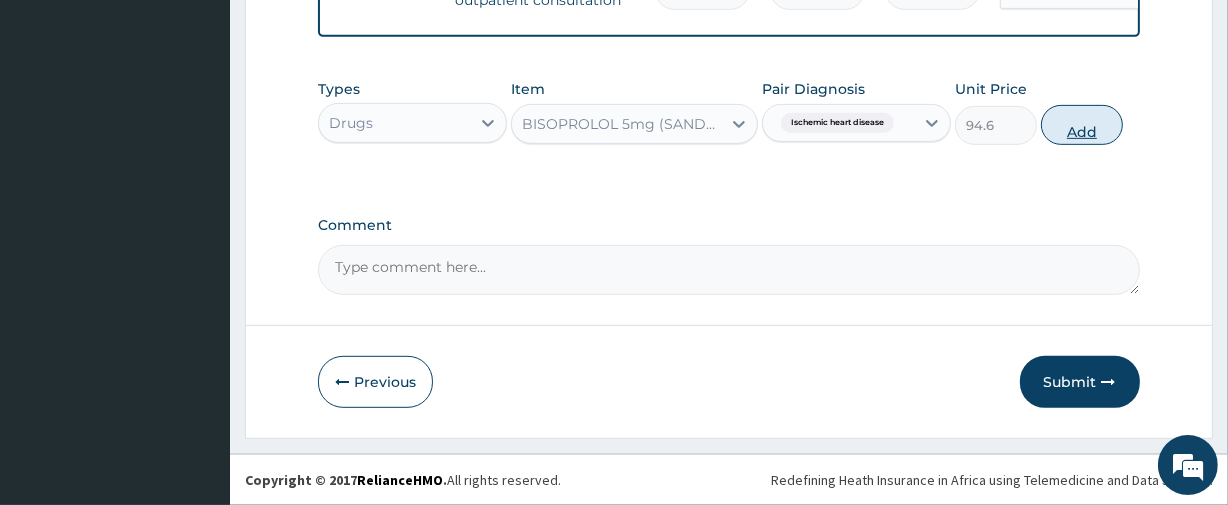 click on "Add" at bounding box center [1082, 125] 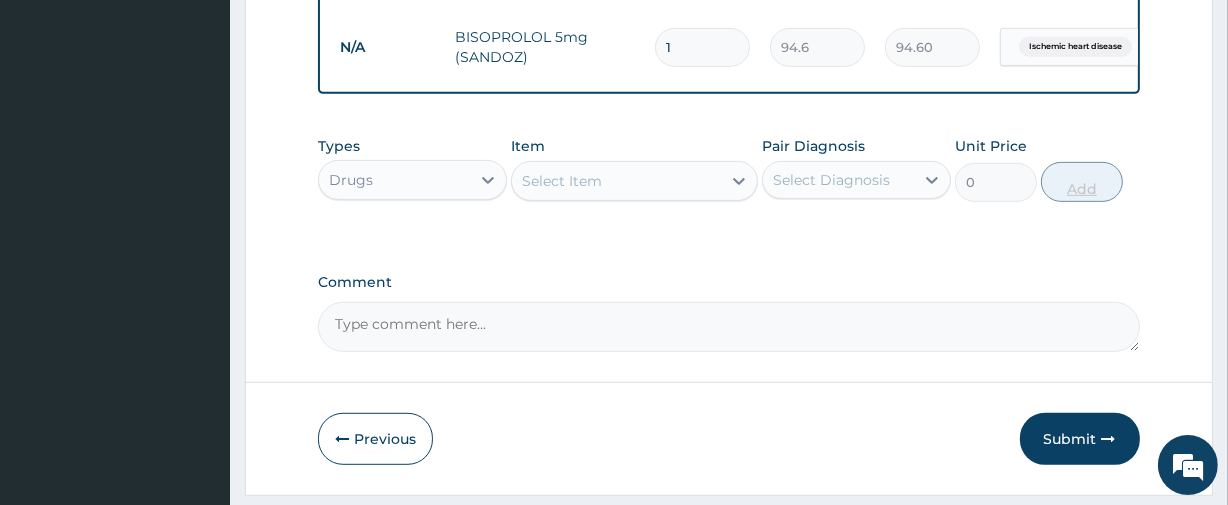 type 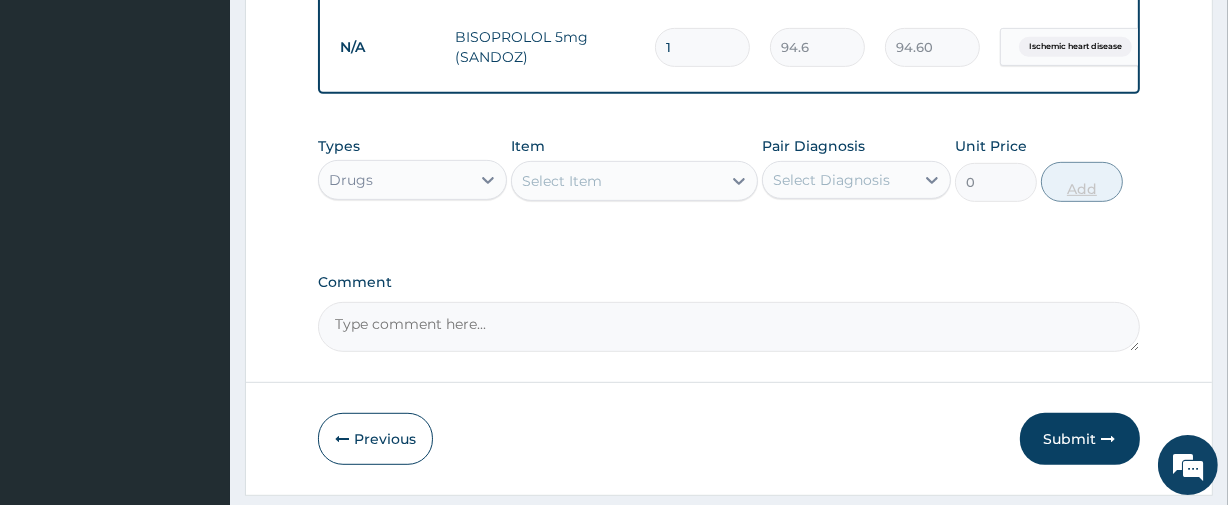 type on "0.00" 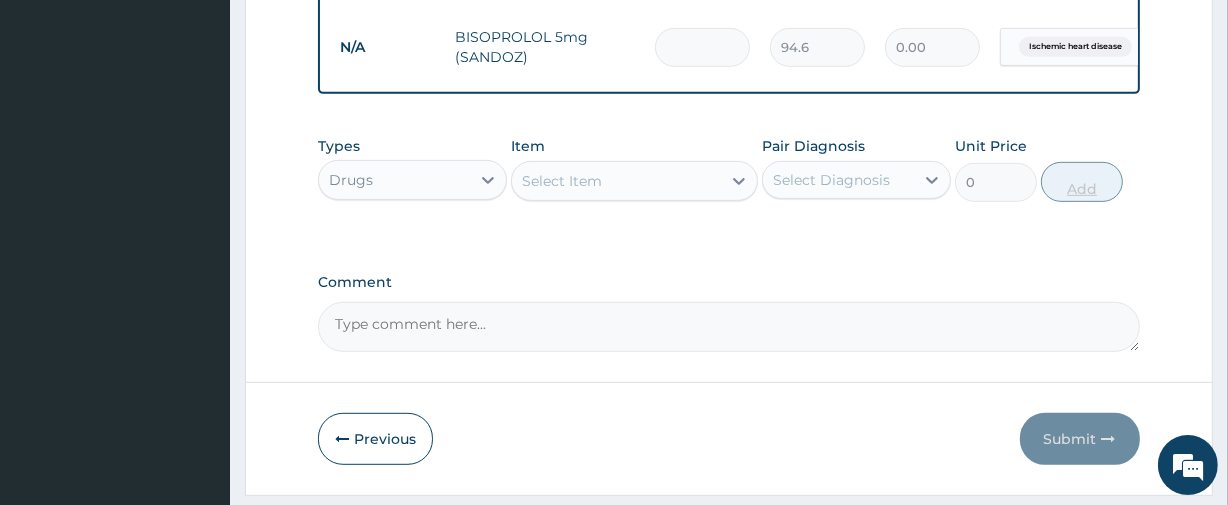 type on "3" 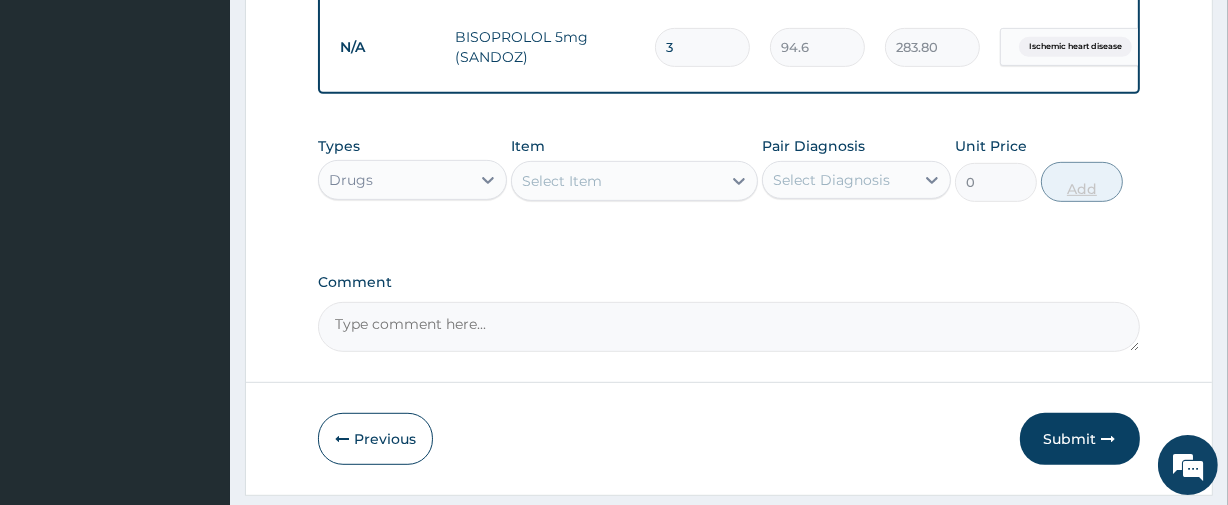 type on "30" 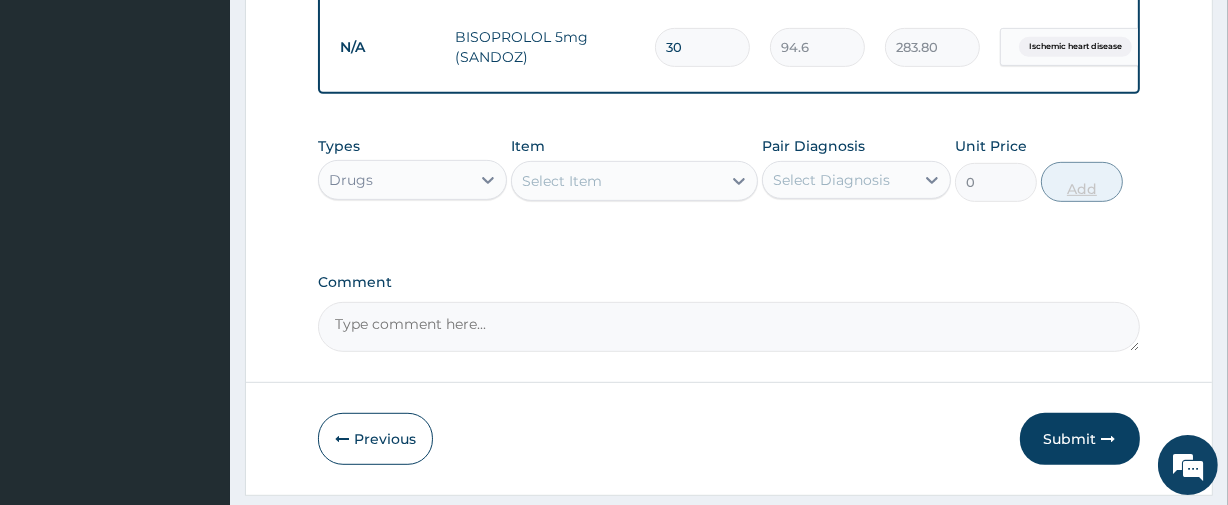 type on "2838.00" 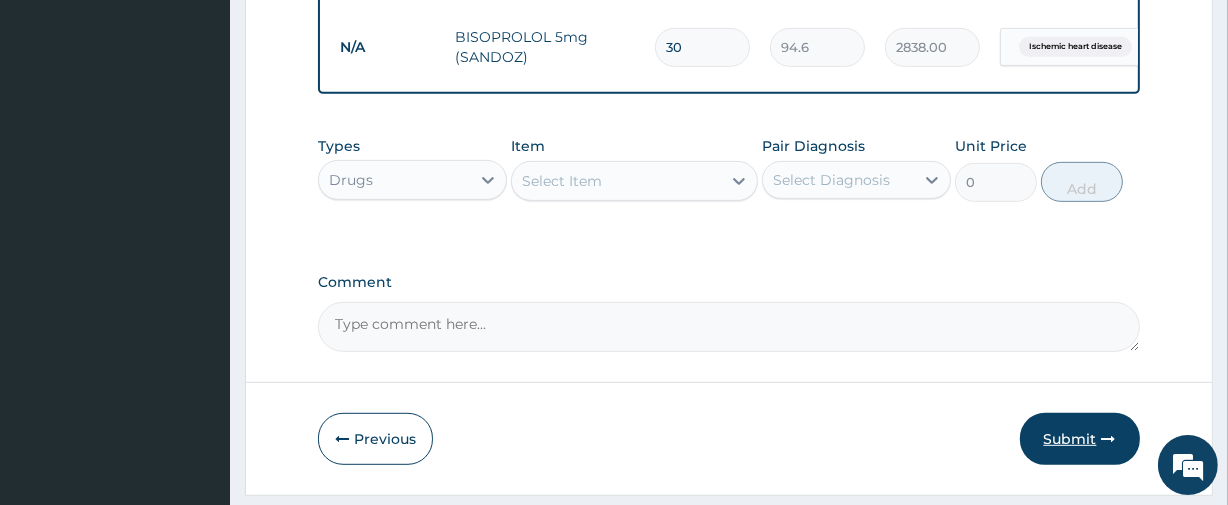 type on "30" 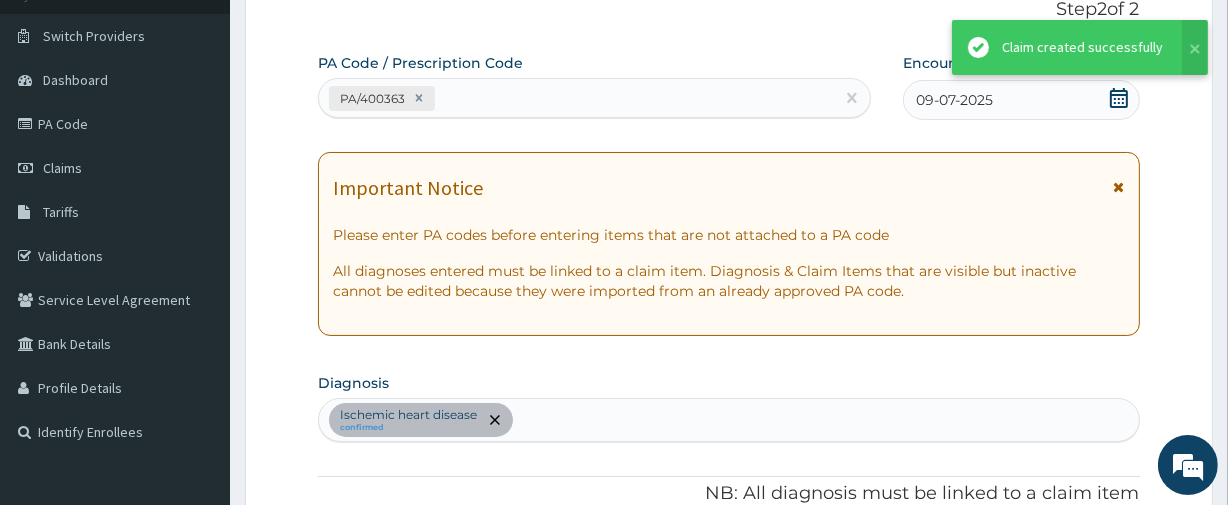 scroll, scrollTop: 854, scrollLeft: 0, axis: vertical 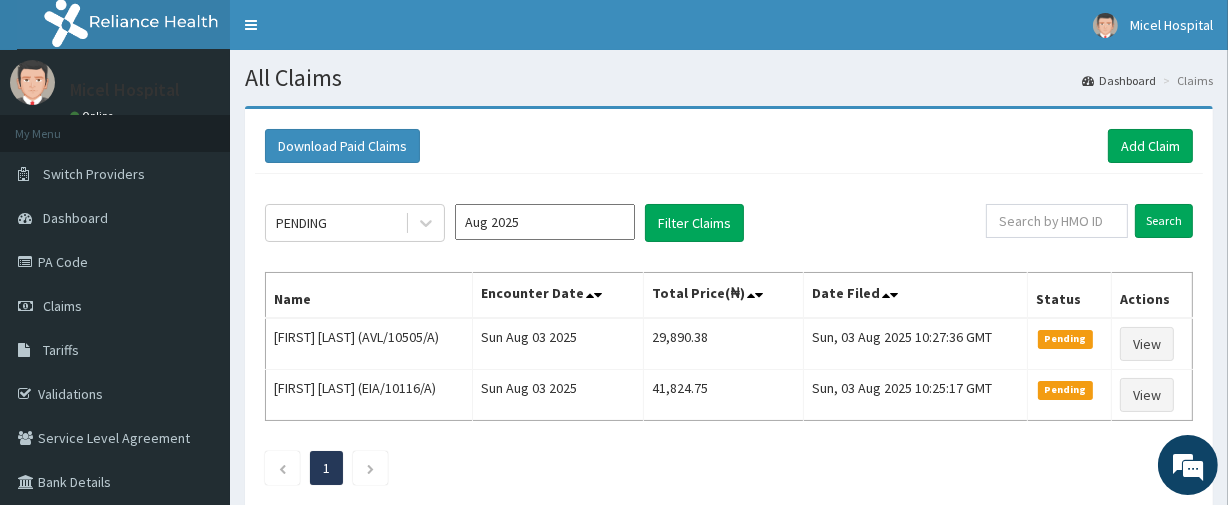 click on "Aug 2025" at bounding box center [545, 222] 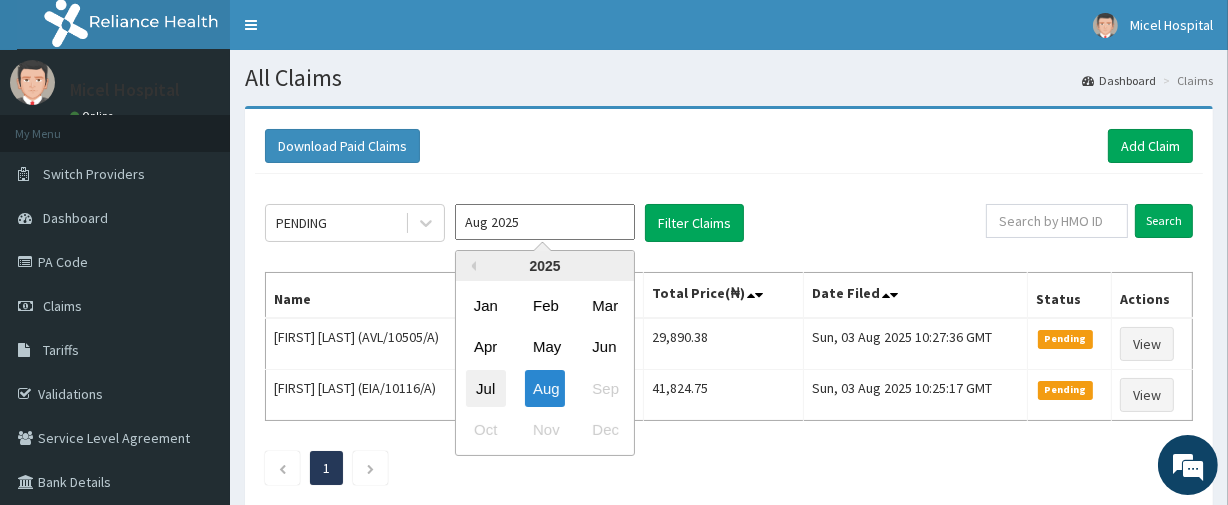 click on "Jul" at bounding box center (486, 388) 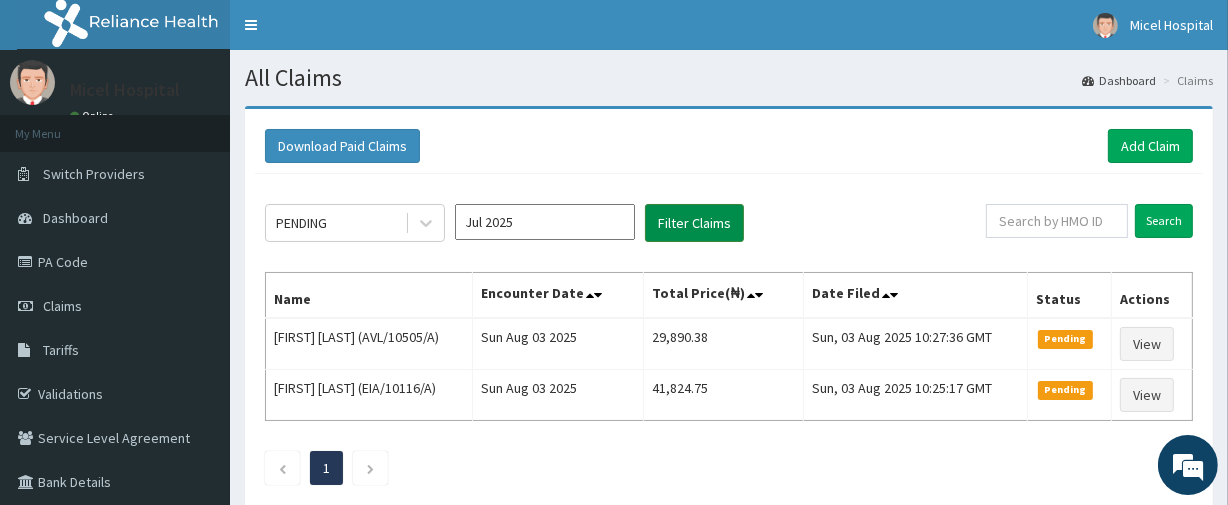 click on "Filter Claims" at bounding box center (694, 223) 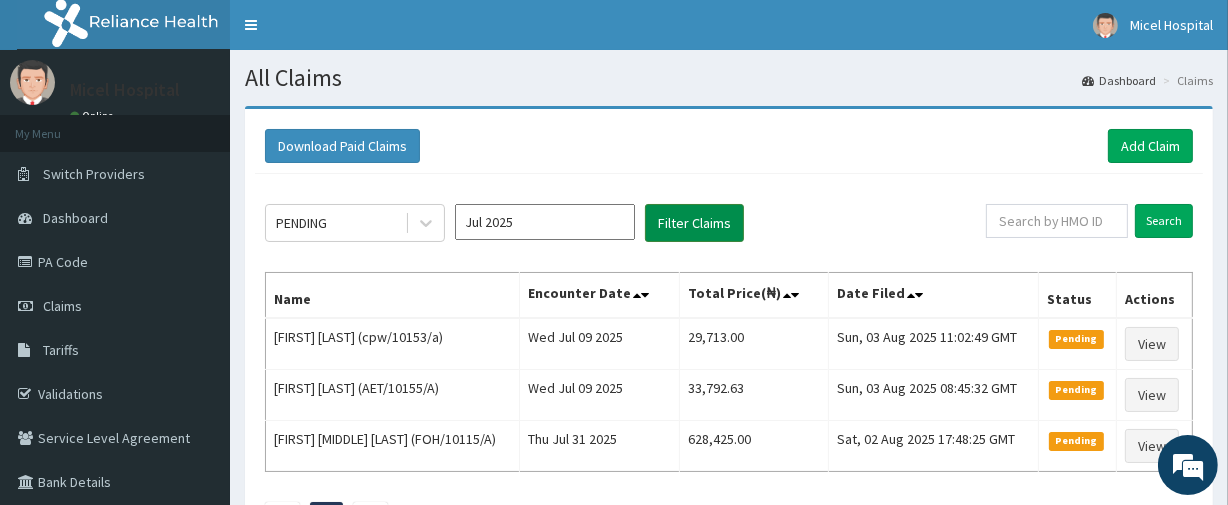 scroll, scrollTop: 0, scrollLeft: 0, axis: both 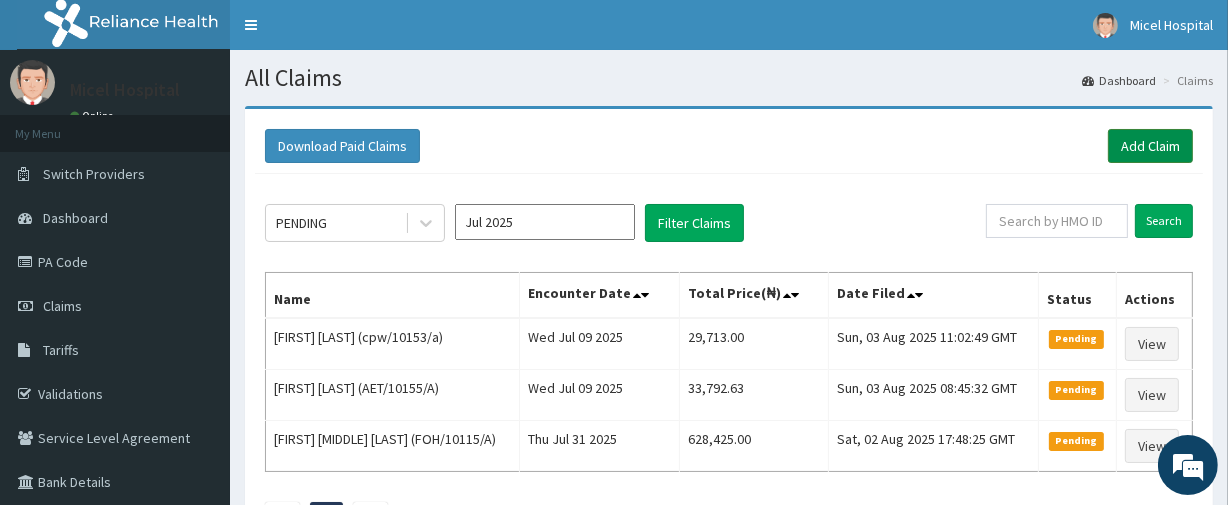 click on "Add Claim" at bounding box center [1150, 146] 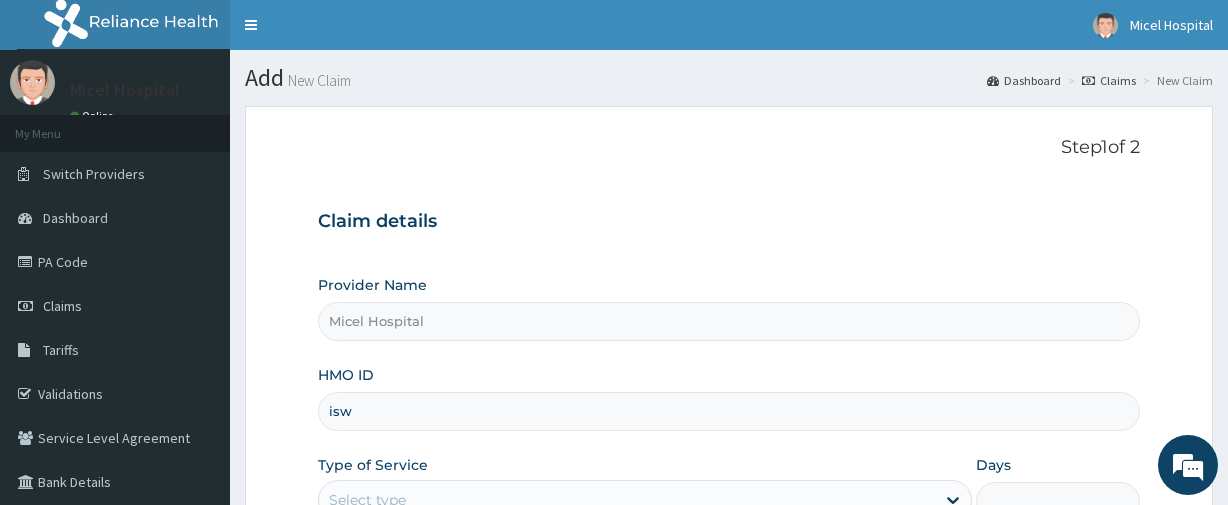 scroll, scrollTop: 0, scrollLeft: 0, axis: both 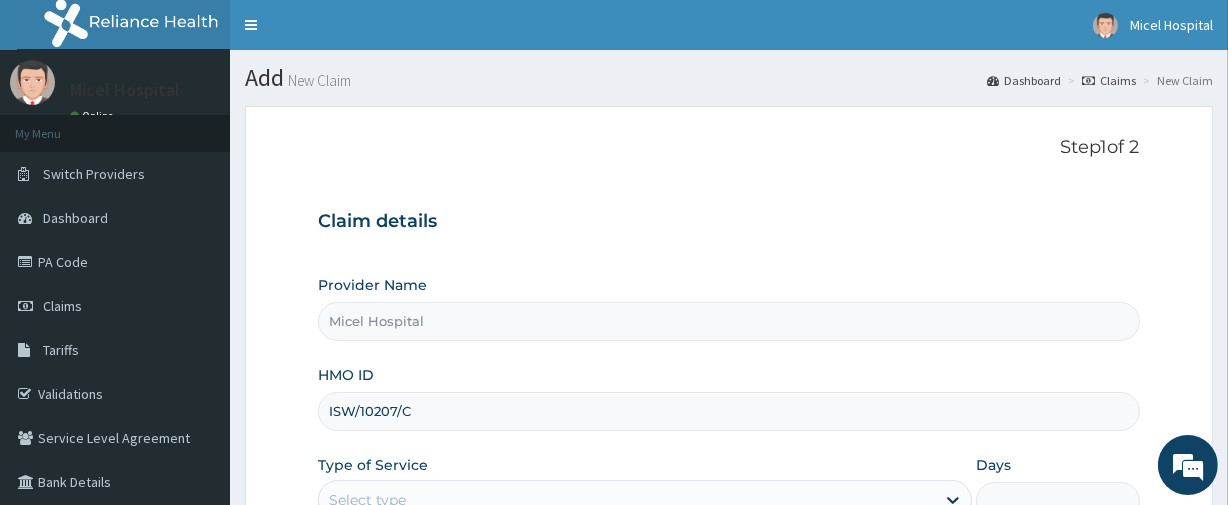 type on "ISW/10207/C" 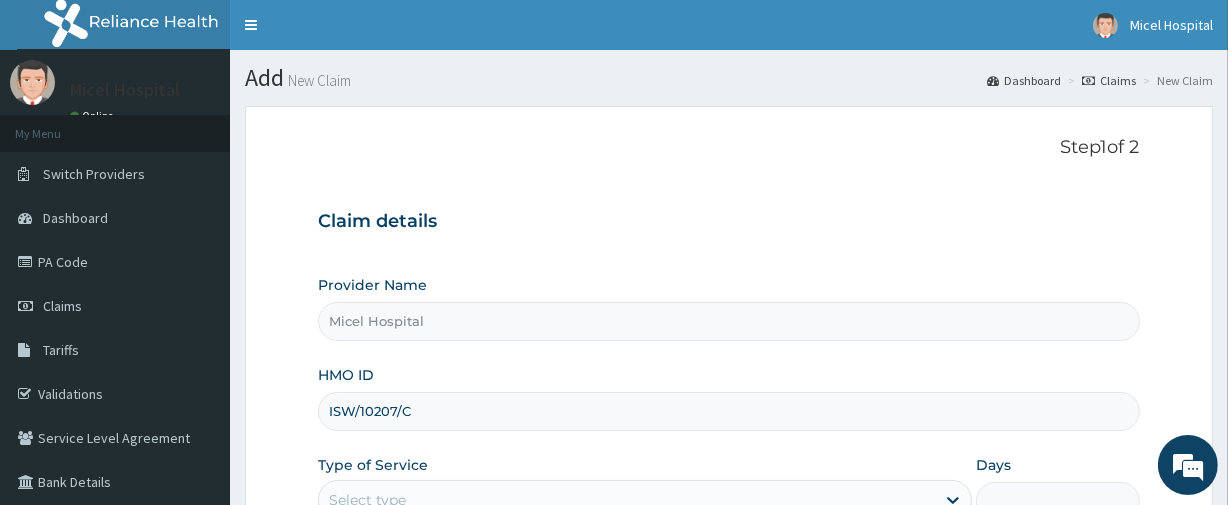 click on "Step  1  of 2 Claim details Provider Name Micel Hospital HMO ID ISW/10207/C Type of Service Select type Days Practitioner     Previous   Next" at bounding box center [729, 430] 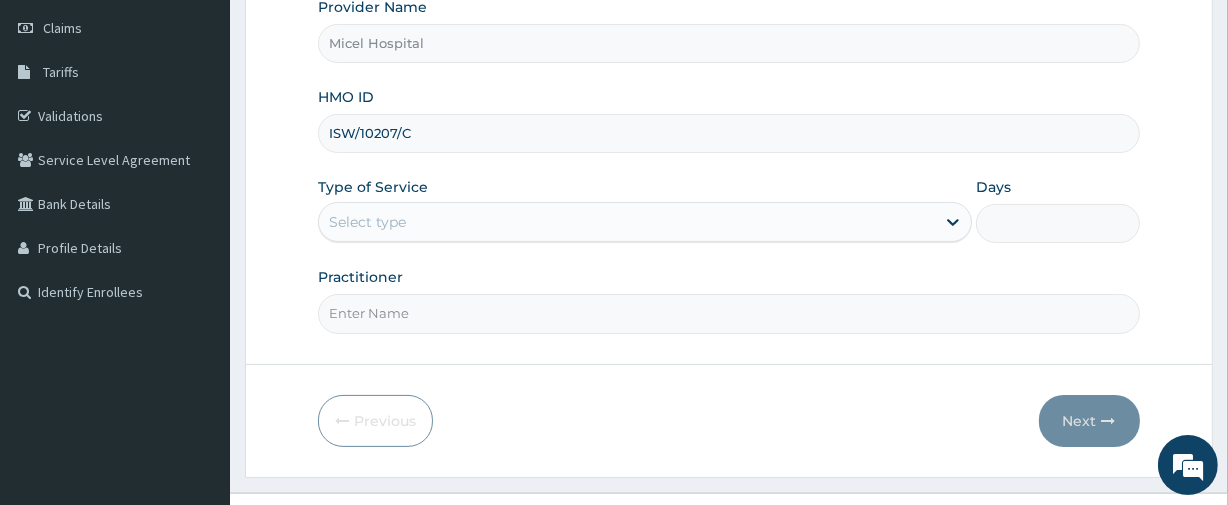 scroll, scrollTop: 315, scrollLeft: 0, axis: vertical 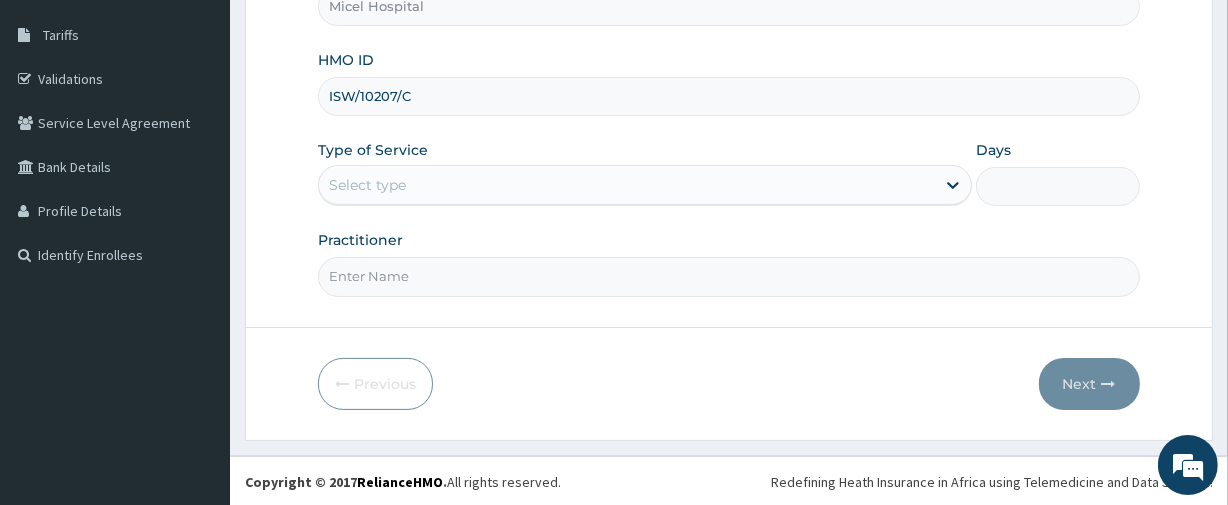 click on "Select type" at bounding box center [627, 185] 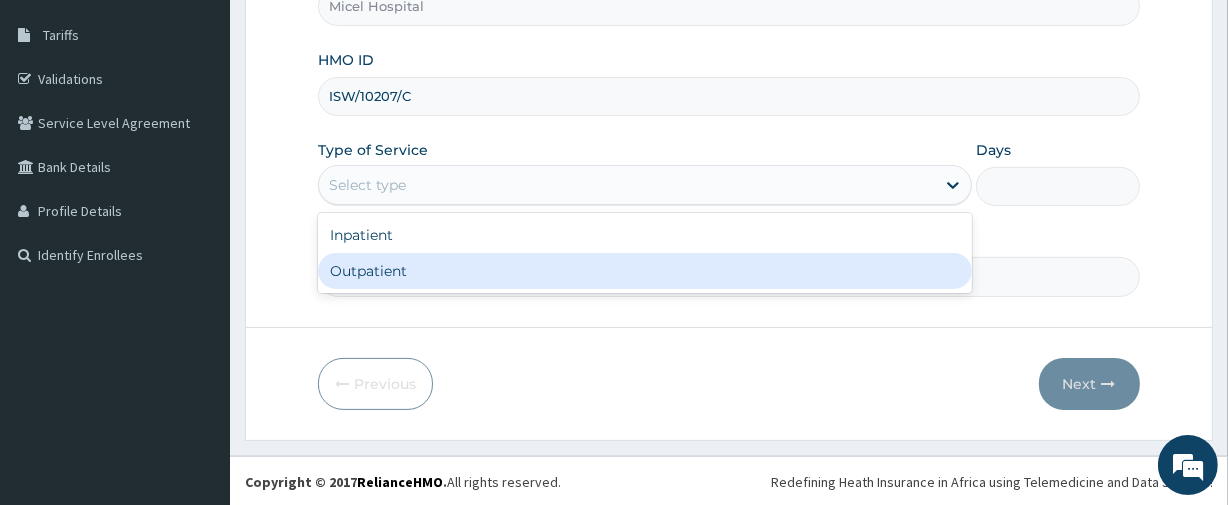 click on "Inpatient Outpatient" at bounding box center (645, 253) 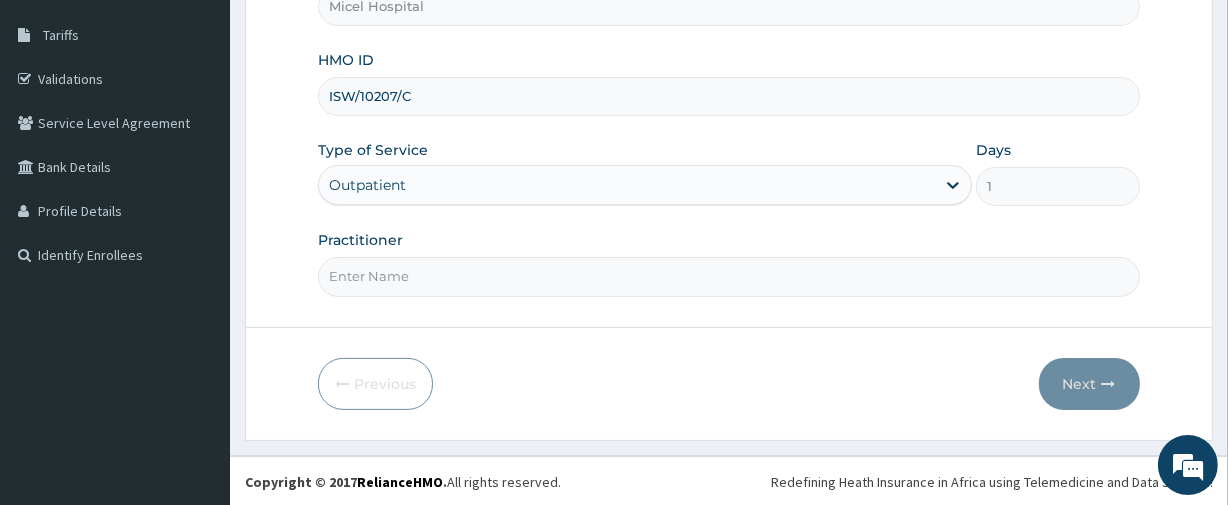 click on "Practitioner" at bounding box center (728, 276) 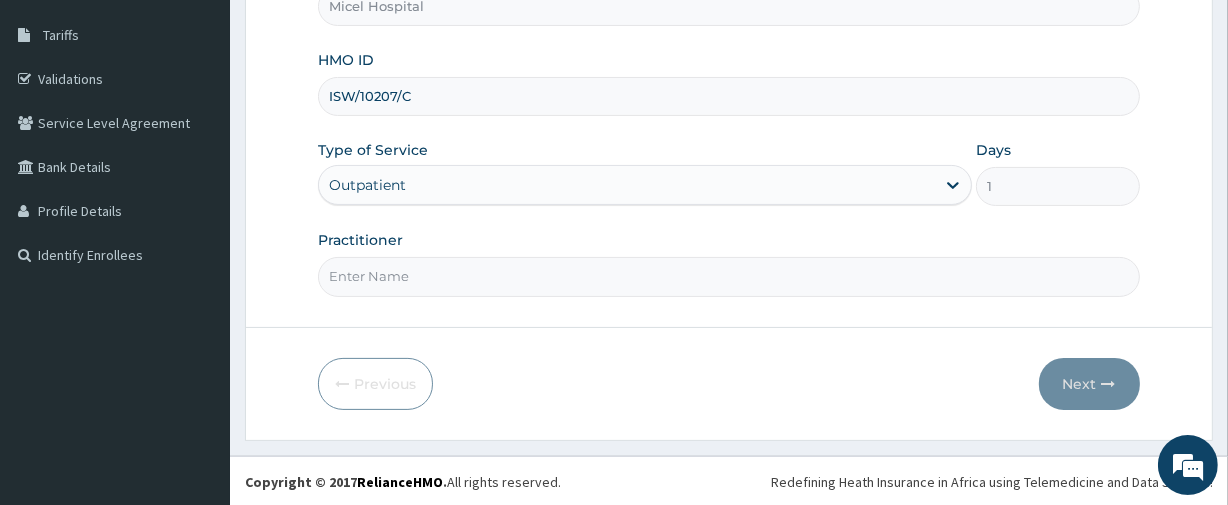 type on "DR. OYEYEMI" 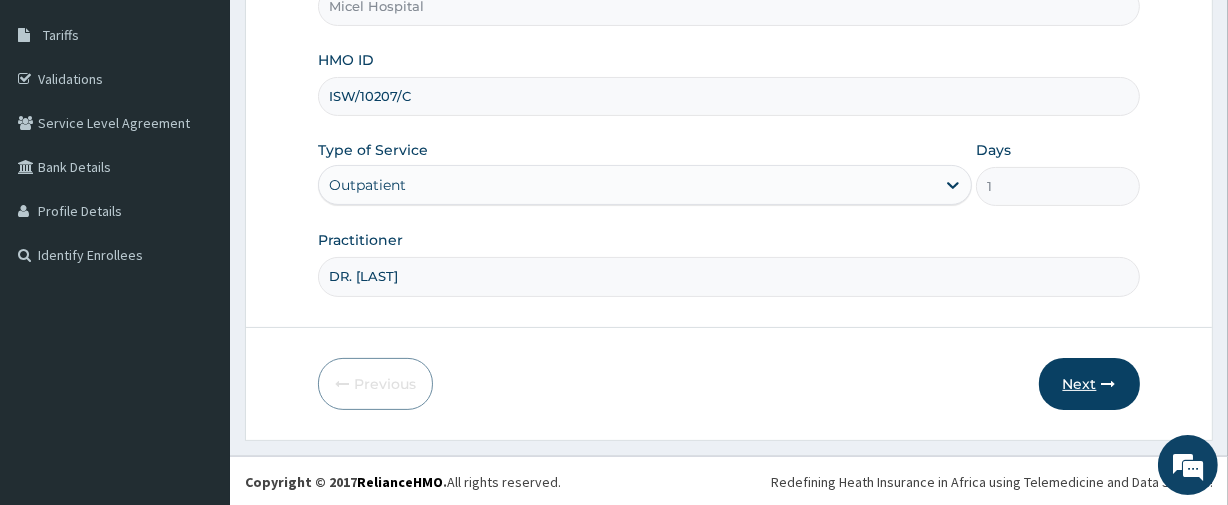 click on "Next" at bounding box center (1089, 384) 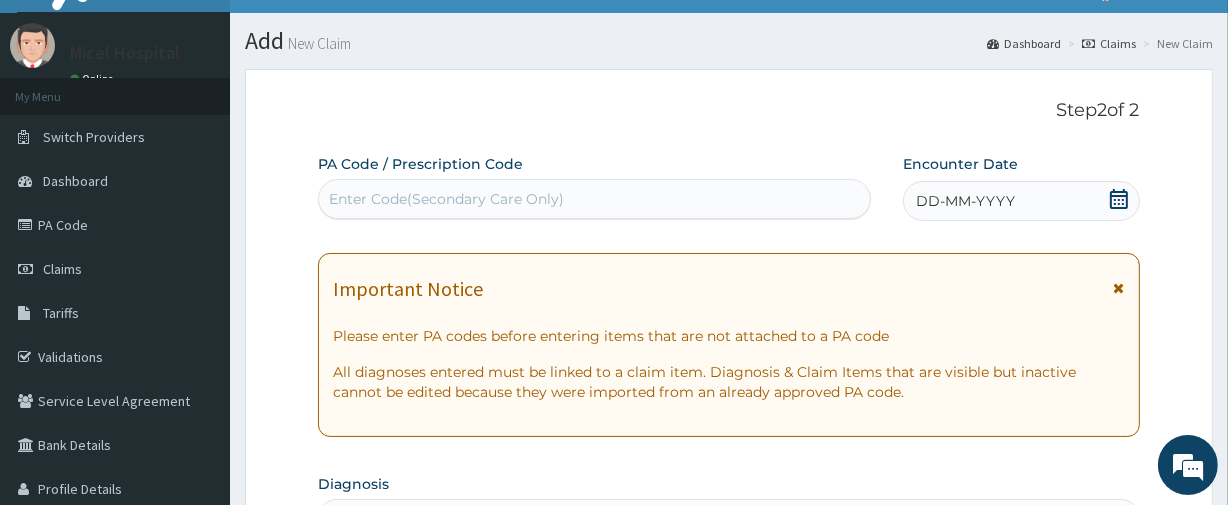 scroll, scrollTop: 0, scrollLeft: 0, axis: both 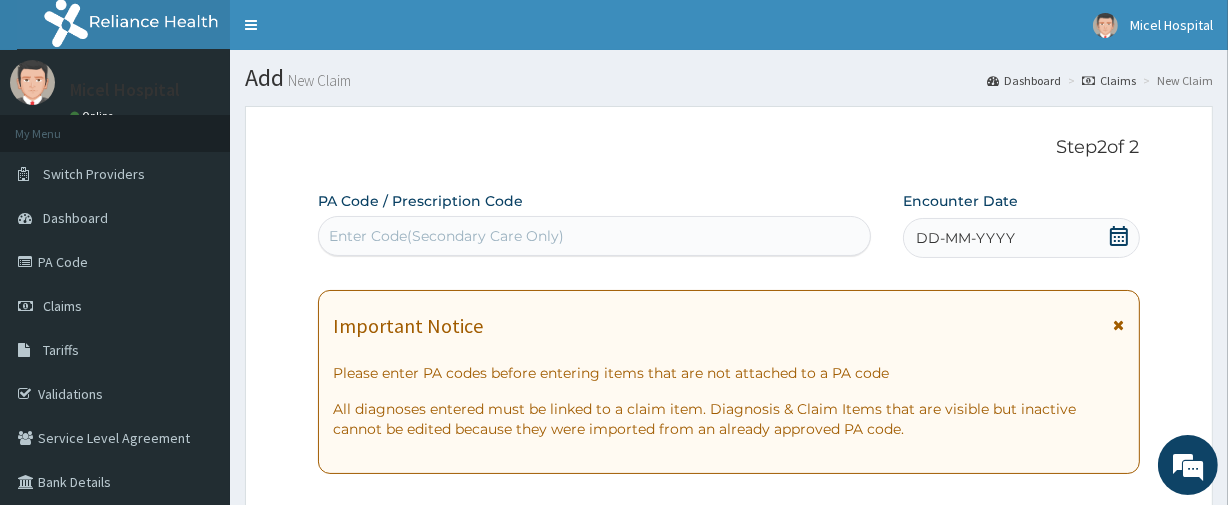 click on "Enter Code(Secondary Care Only)" at bounding box center [594, 236] 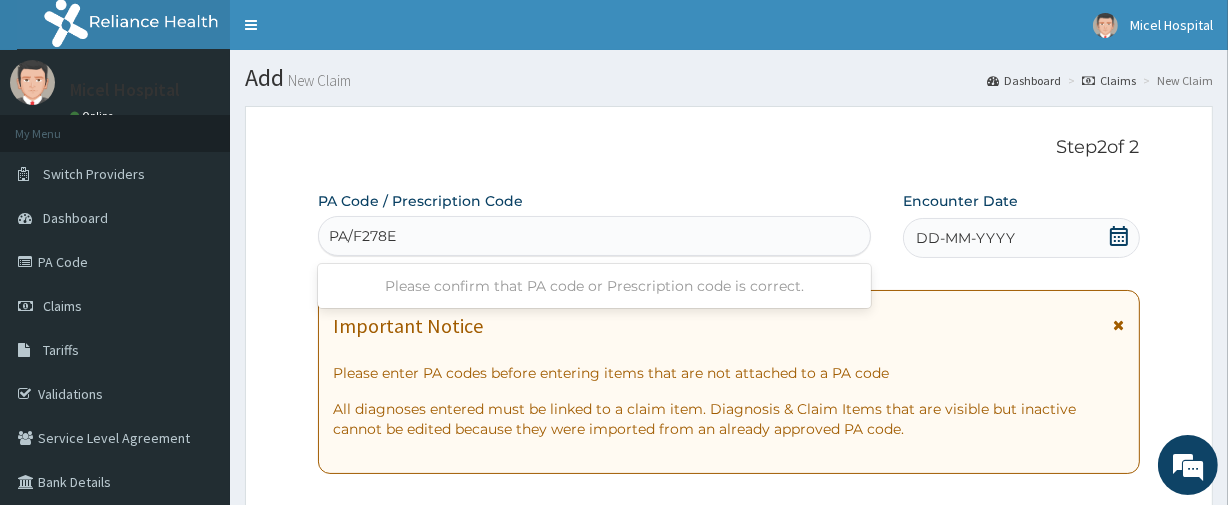 type on "PA/F278E7" 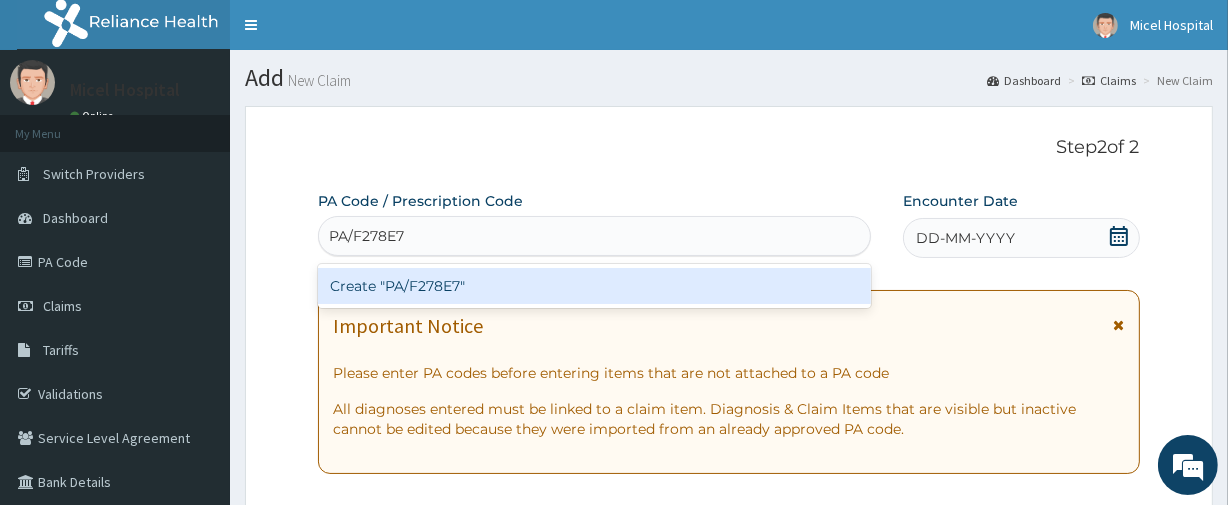 click on "Create "PA/F278E7"" at bounding box center (594, 286) 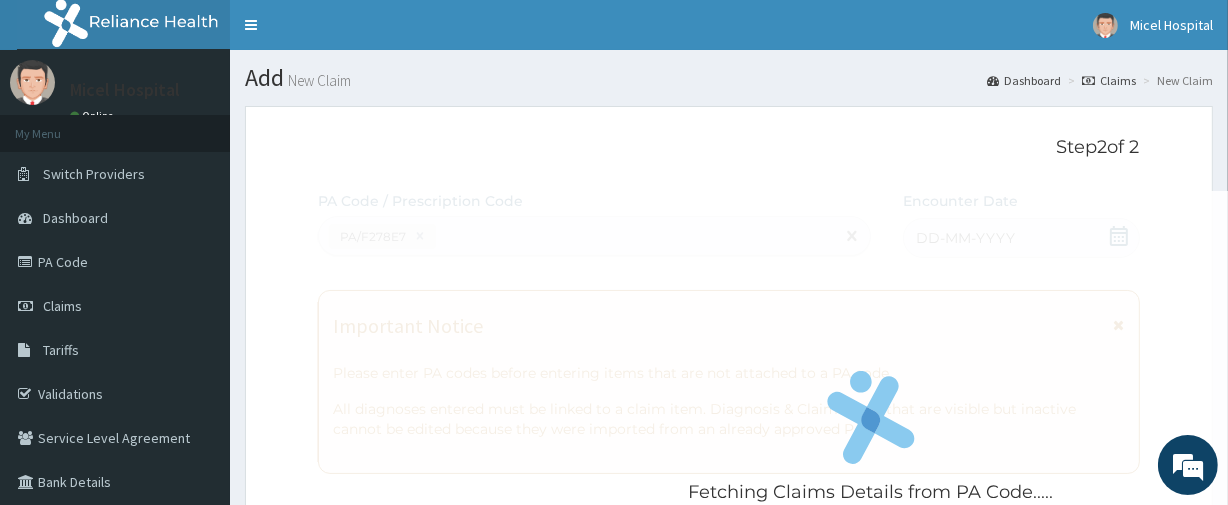 scroll, scrollTop: 584, scrollLeft: 0, axis: vertical 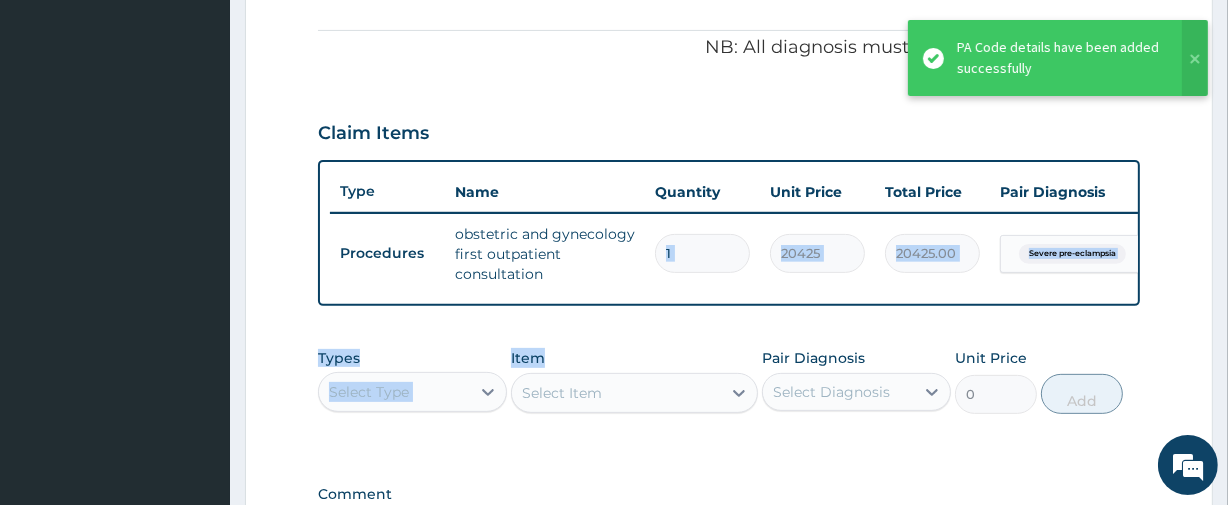 drag, startPoint x: 712, startPoint y: 282, endPoint x: 681, endPoint y: 368, distance: 91.416626 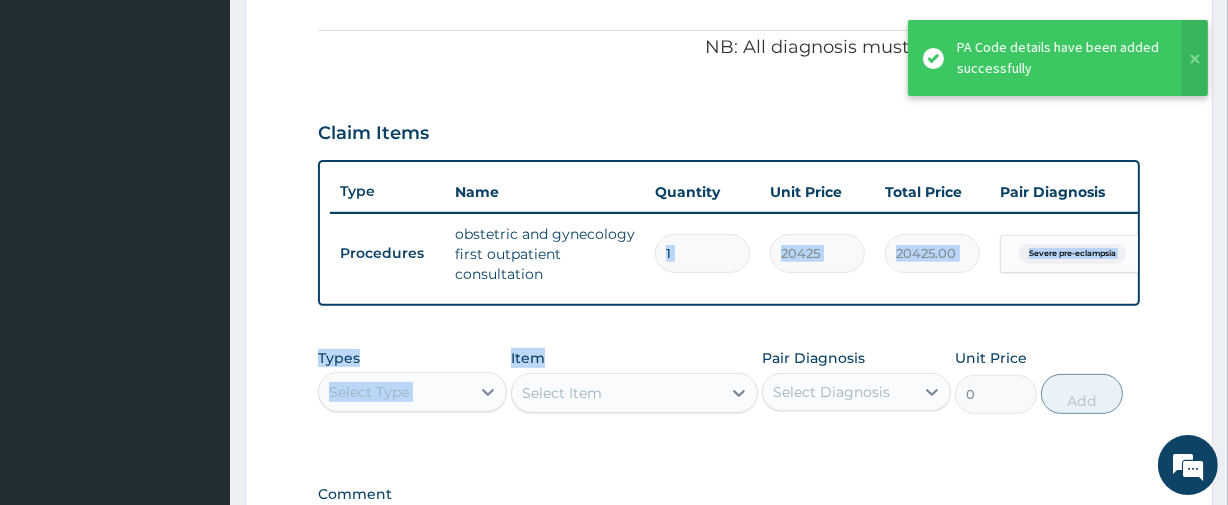 click on "PA Code / Prescription Code PA/F278E7 Encounter Date 29-07-2025 Important Notice Please enter PA codes before entering items that are not attached to a PA code   All diagnoses entered must be linked to a claim item. Diagnosis & Claim Items that are visible but inactive cannot be edited because they were imported from an already approved PA code. Diagnosis Severe pre-eclampsia confirmed NB: All diagnosis must be linked to a claim item Claim Items Type Name Quantity Unit Price Total Price Pair Diagnosis Actions Procedures obstetric and gynecology first outpatient consultation 1 20425 20425.00 Severe pre-eclampsia Delete Types Select Type Item Select Item Pair Diagnosis Select Diagnosis Unit Price 0 Add Comment" at bounding box center (728, 85) 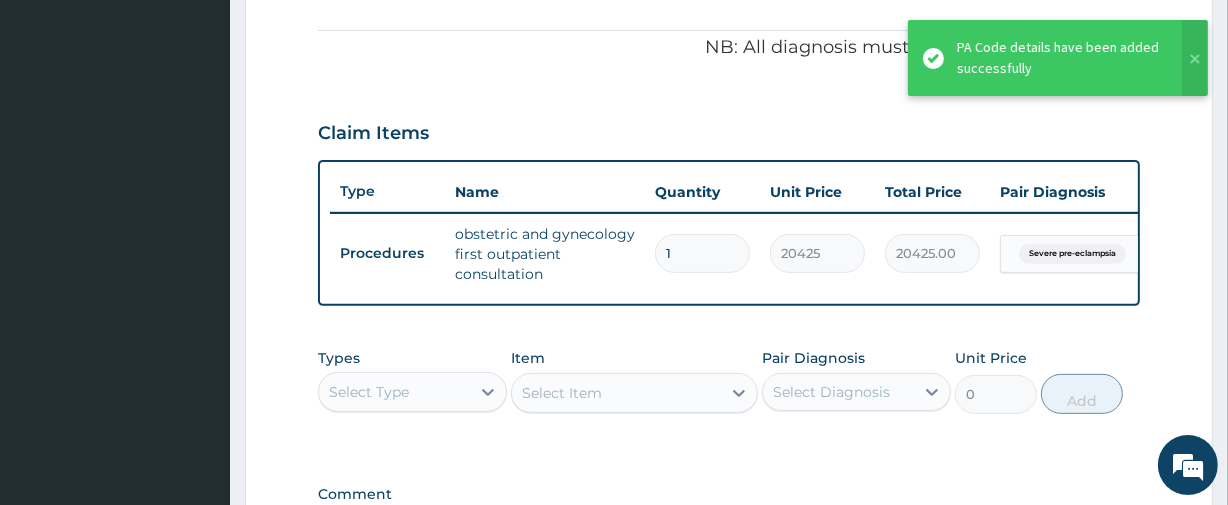 click on "Select Item" at bounding box center (634, 393) 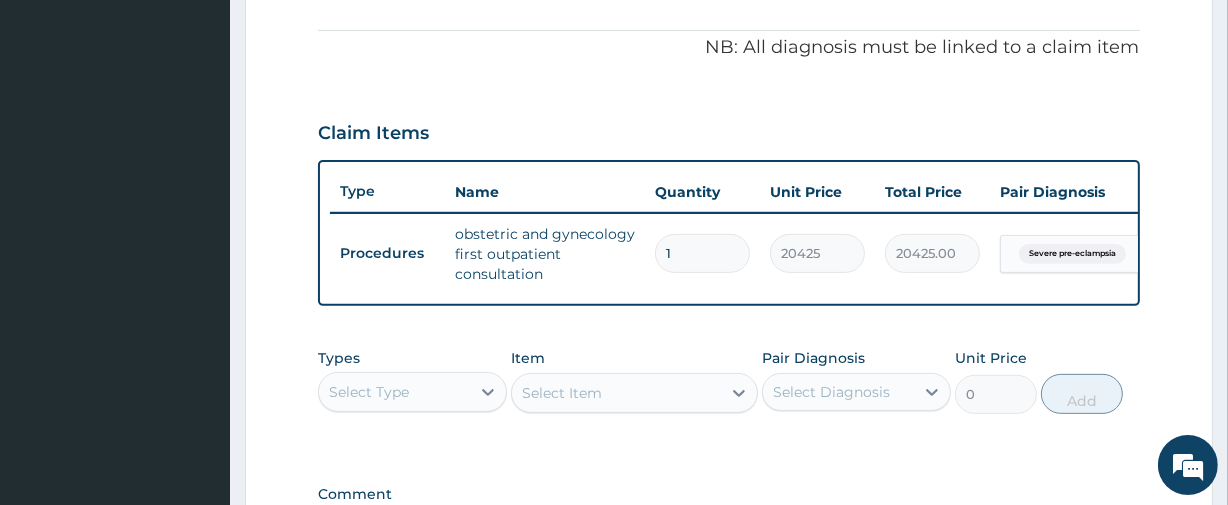 click on "Select Type" at bounding box center [394, 392] 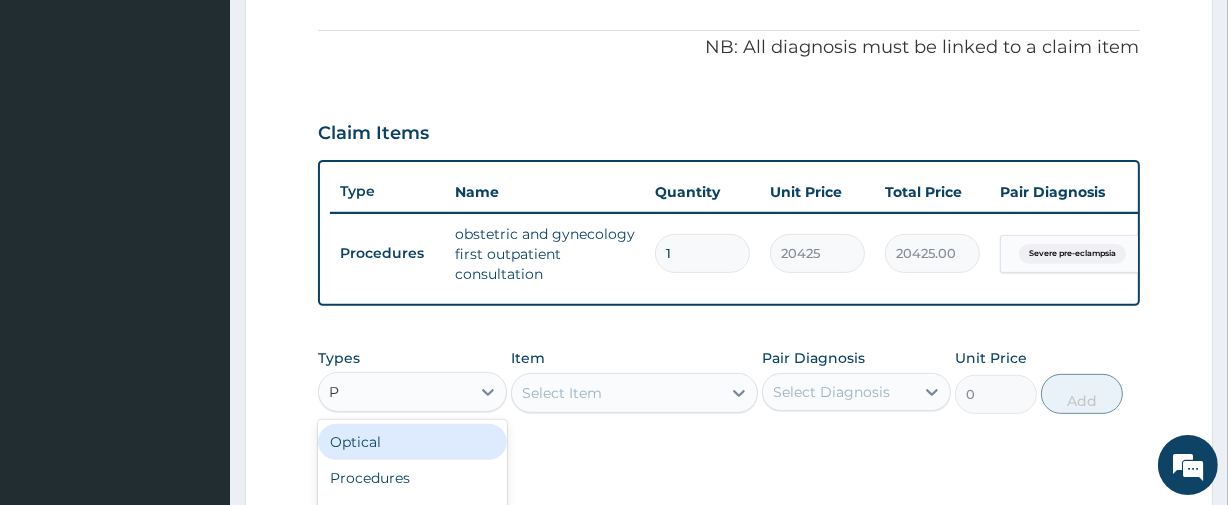 type on "PR" 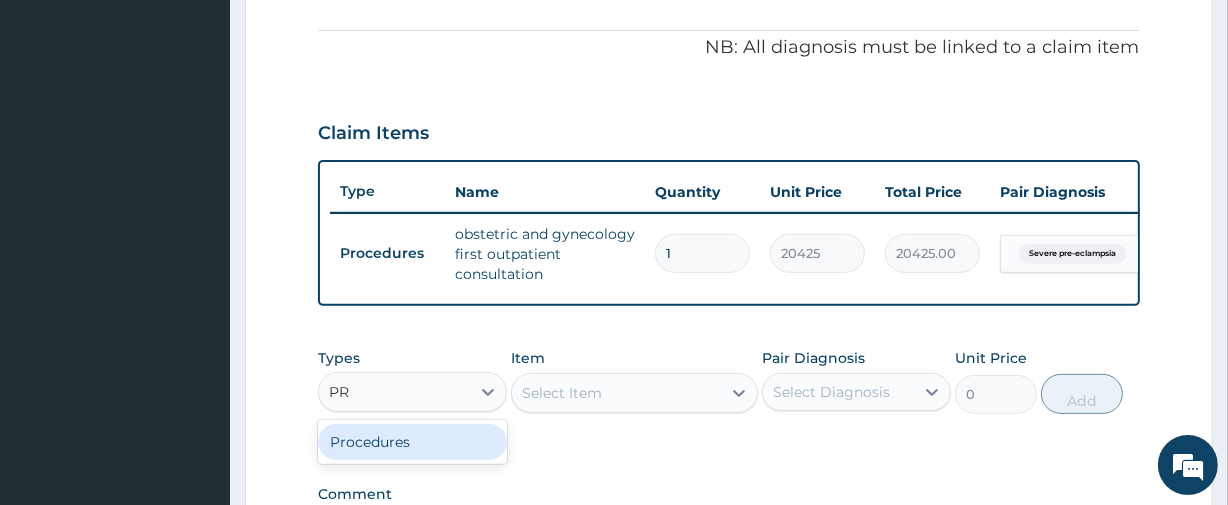 click on "Procedures" at bounding box center [412, 442] 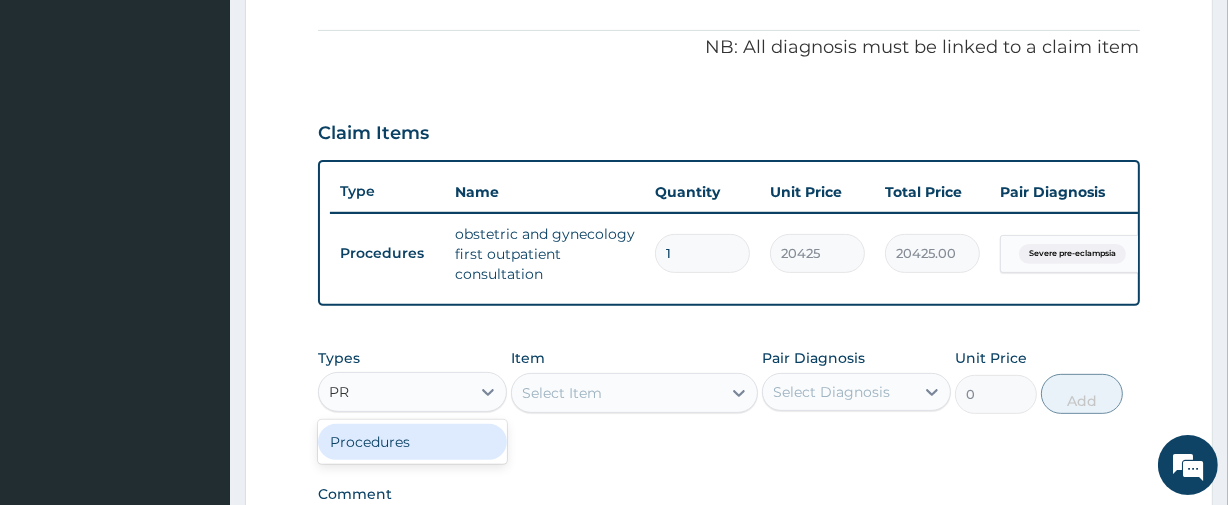 type 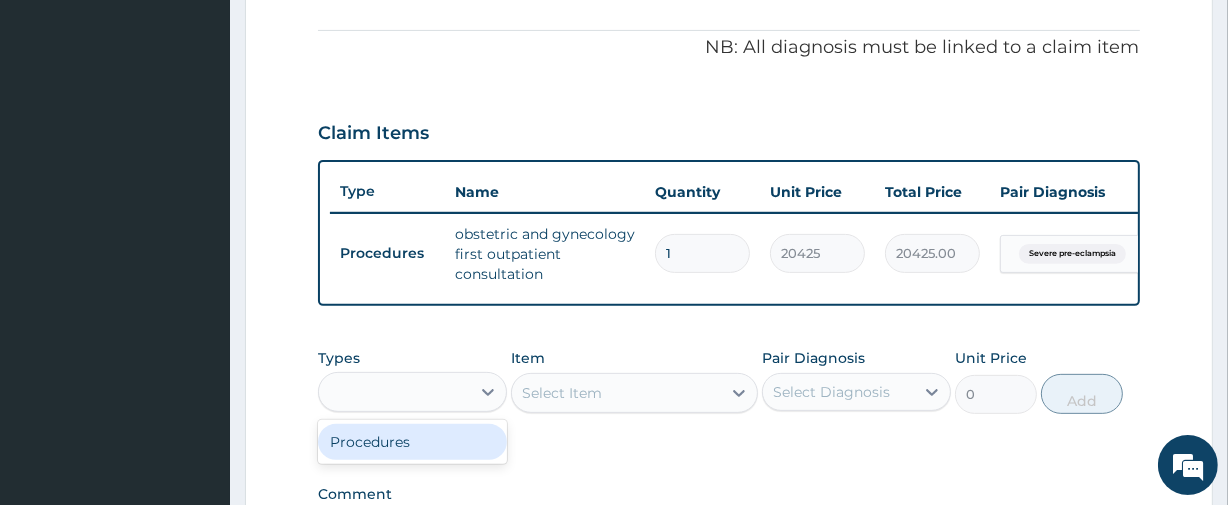 click on "Types option Procedures focused, 3 of 10. 1 result available for search term PR. Use Up and Down to choose options, press Enter to select the currently focused option, press Escape to exit the menu, press Tab to select the option and exit the menu. PR Procedures Item Select Item Pair Diagnosis Select Diagnosis Unit Price 0 Add" at bounding box center [728, 396] 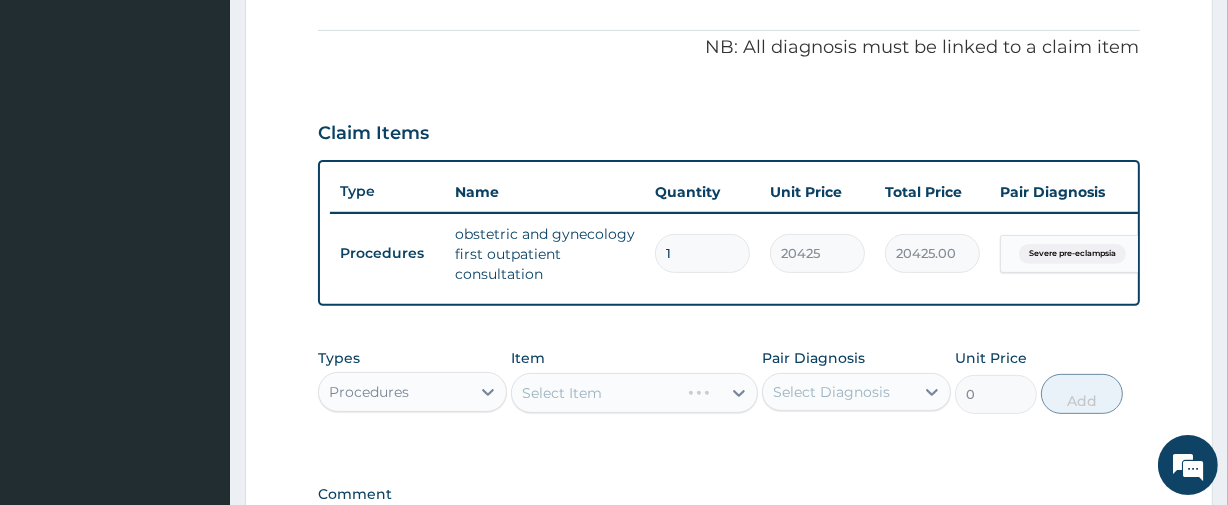 click on "Select Diagnosis" at bounding box center (831, 392) 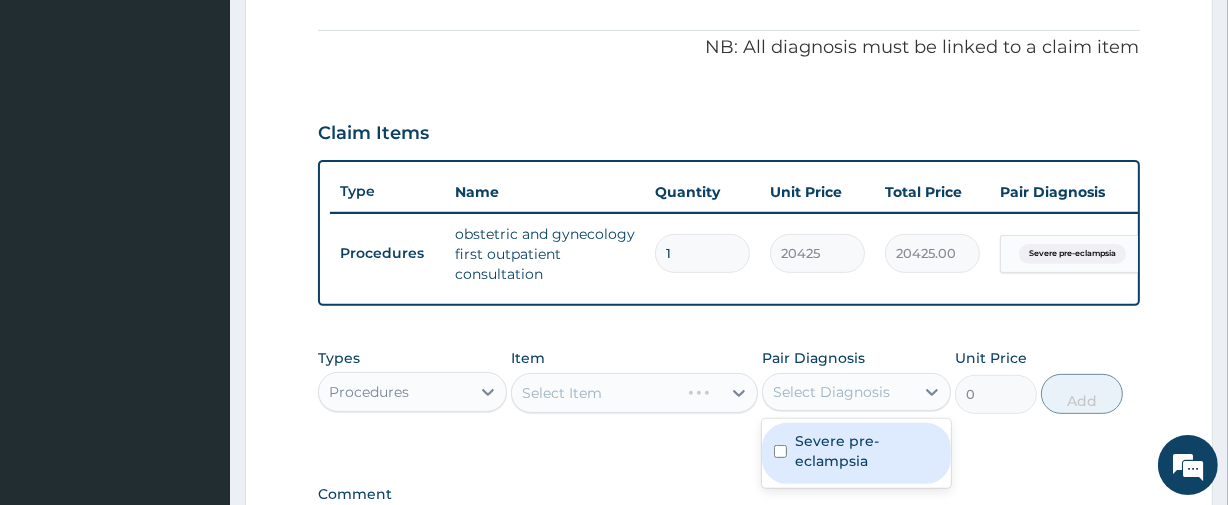 click on "Severe pre-eclampsia" at bounding box center (867, 451) 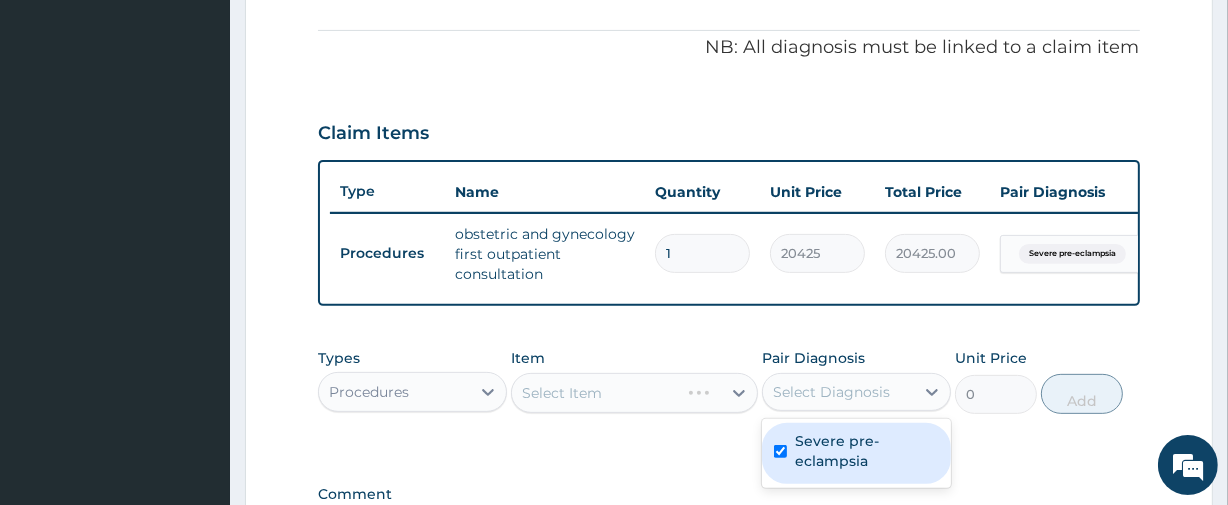 checkbox on "true" 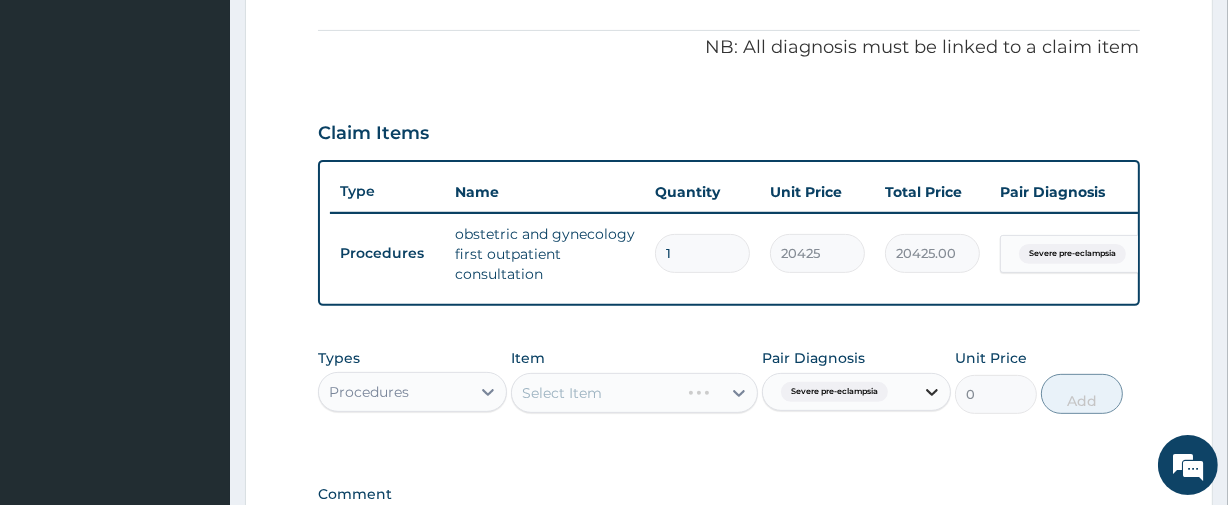 click 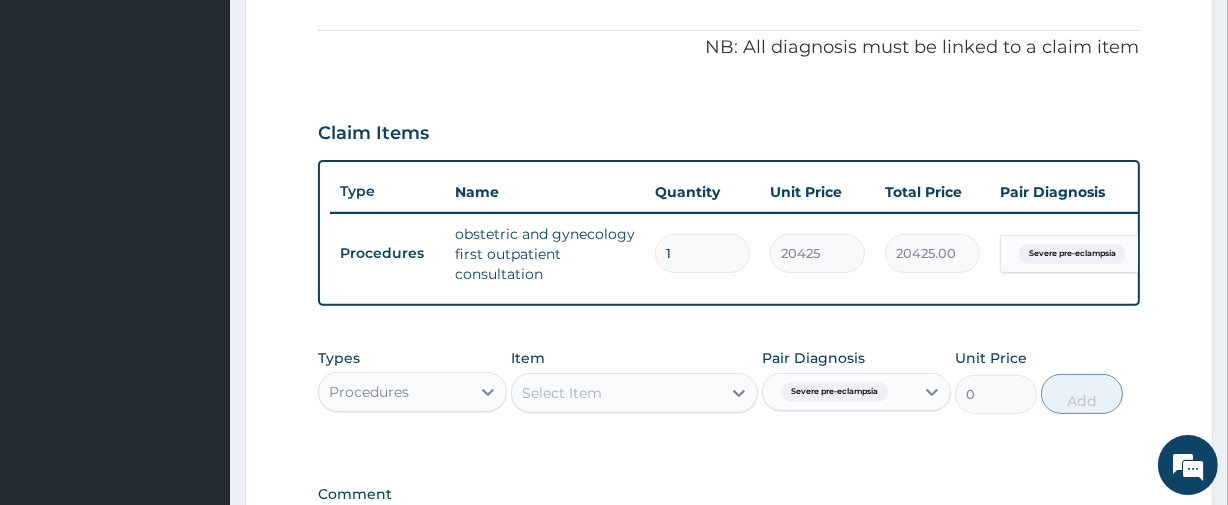scroll, scrollTop: 143, scrollLeft: 0, axis: vertical 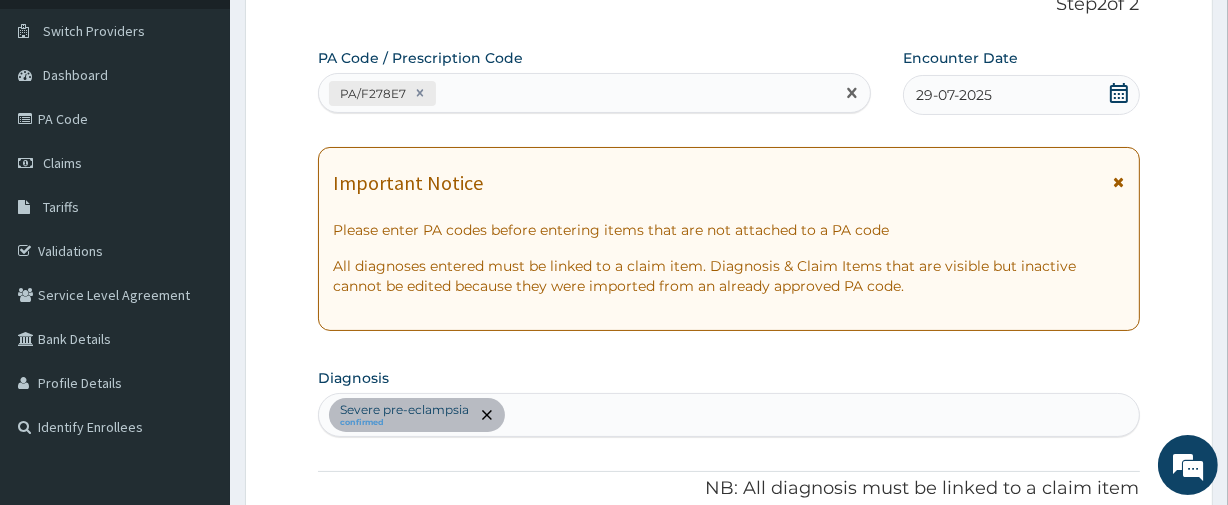 click on "PA/F278E7" at bounding box center (576, 93) 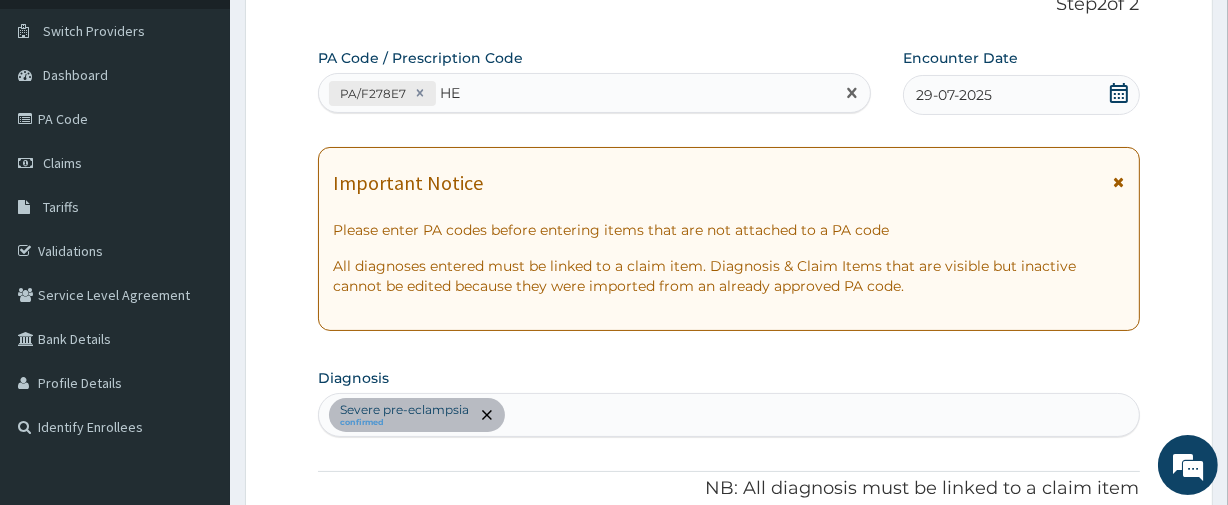type on "H" 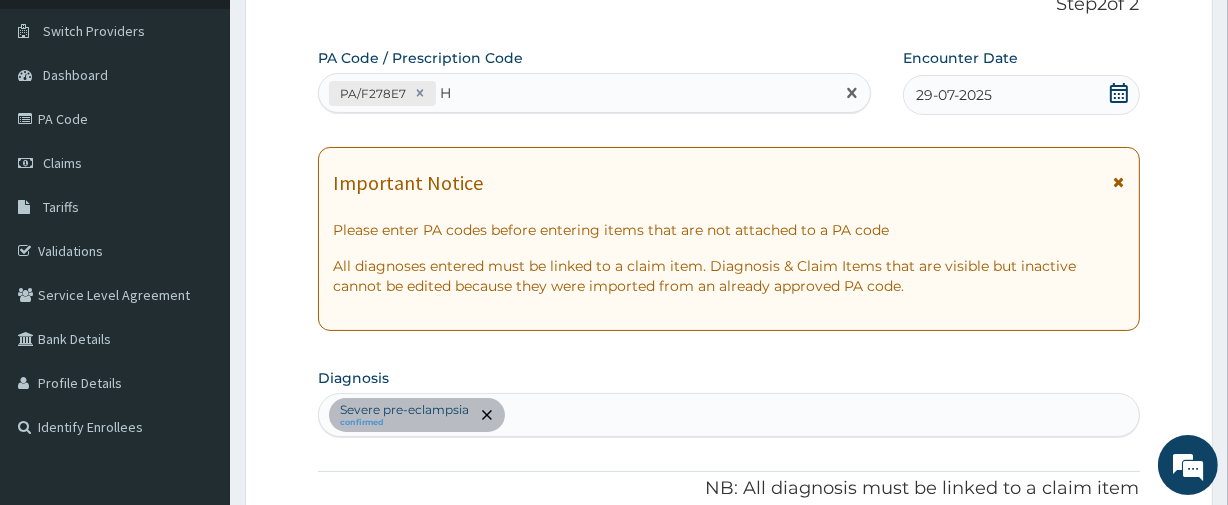 type 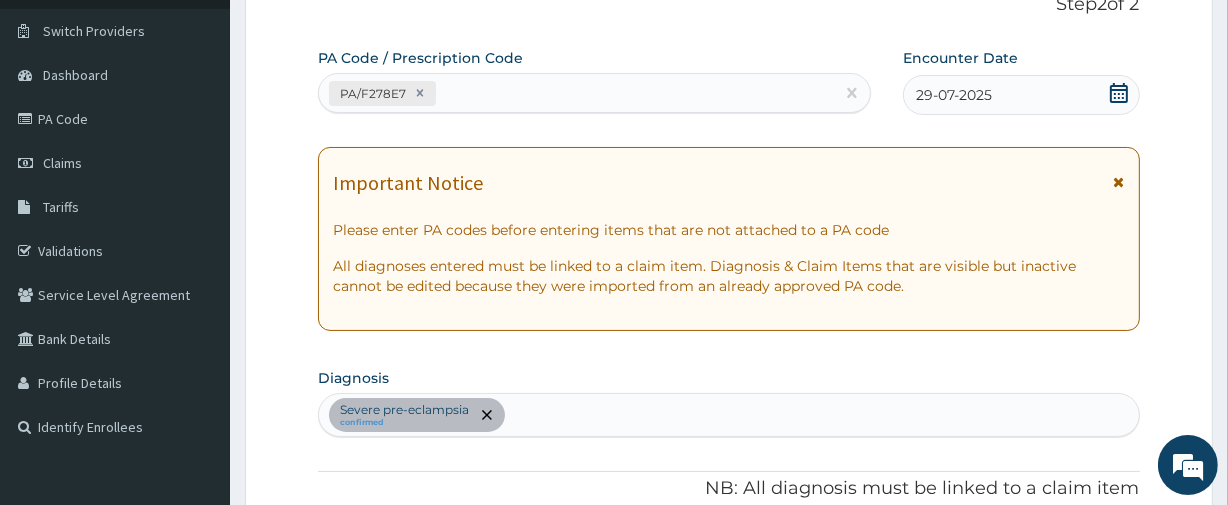 click on "Severe pre-eclampsia confirmed" at bounding box center [728, 415] 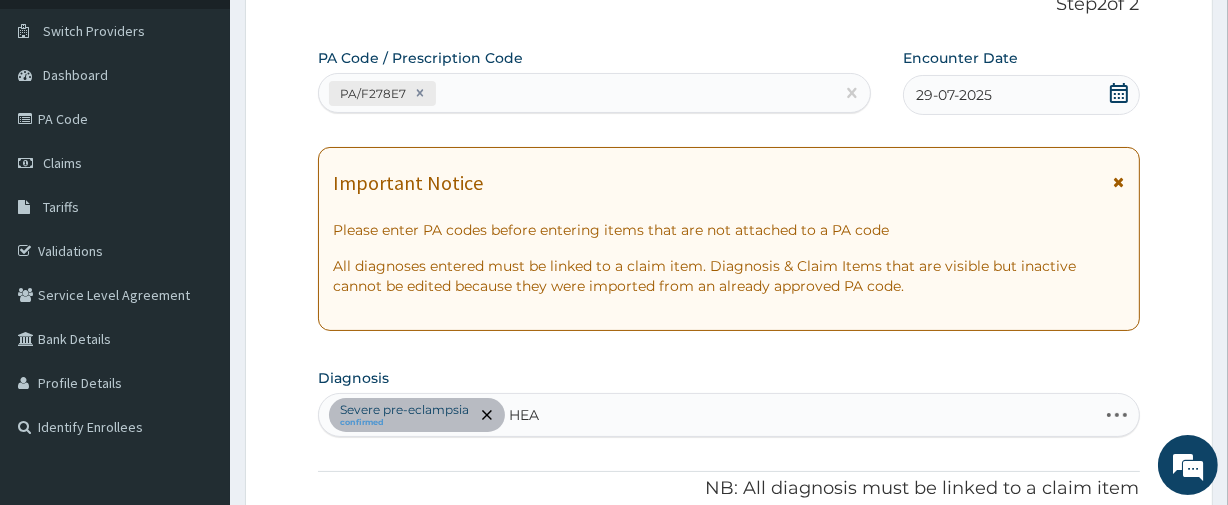 type on "HEAD" 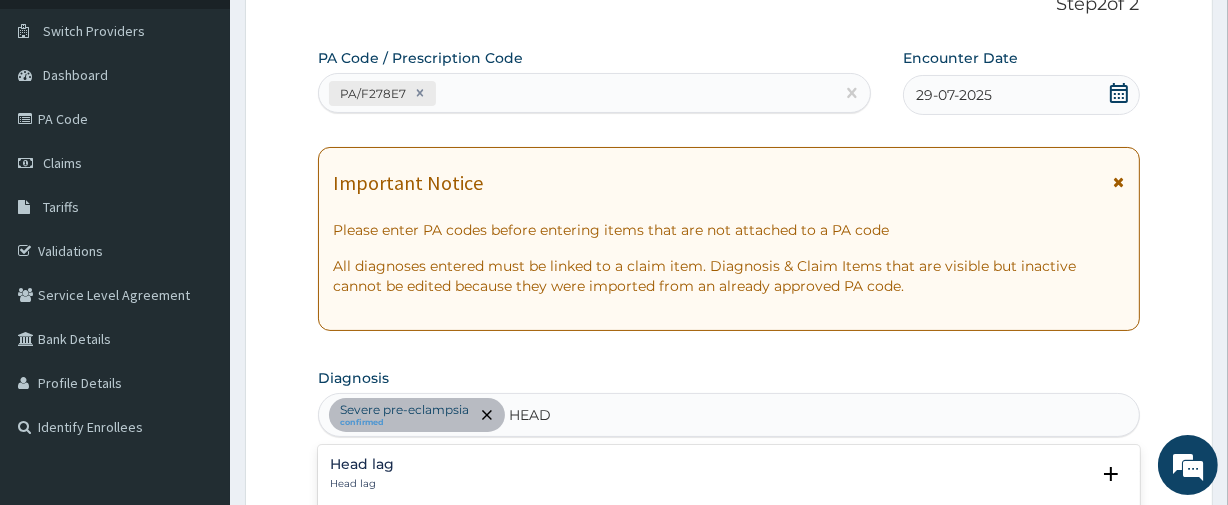 scroll, scrollTop: 584, scrollLeft: 0, axis: vertical 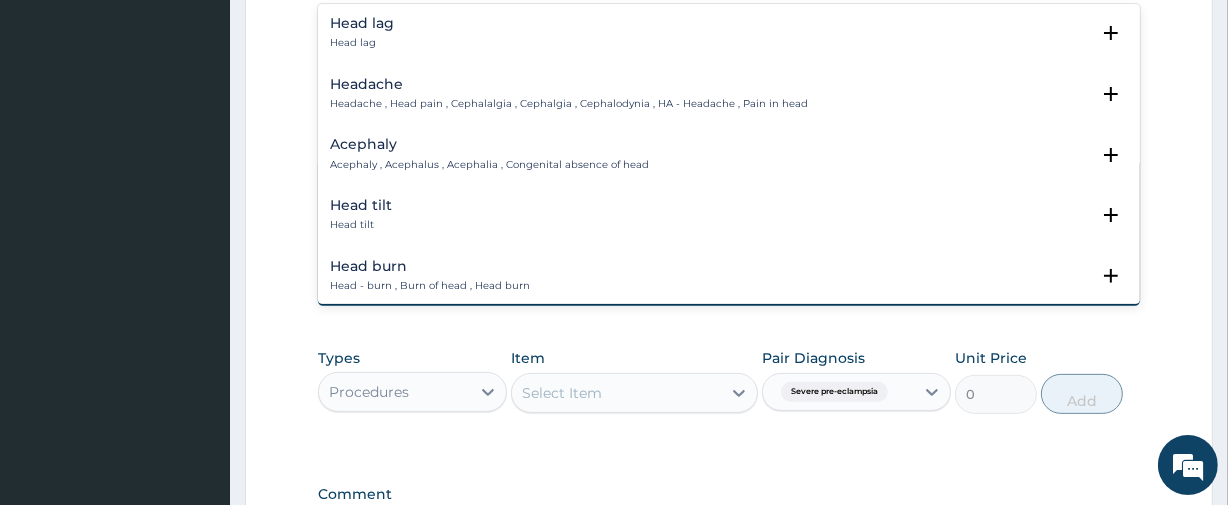 click on "Headache" at bounding box center (569, 84) 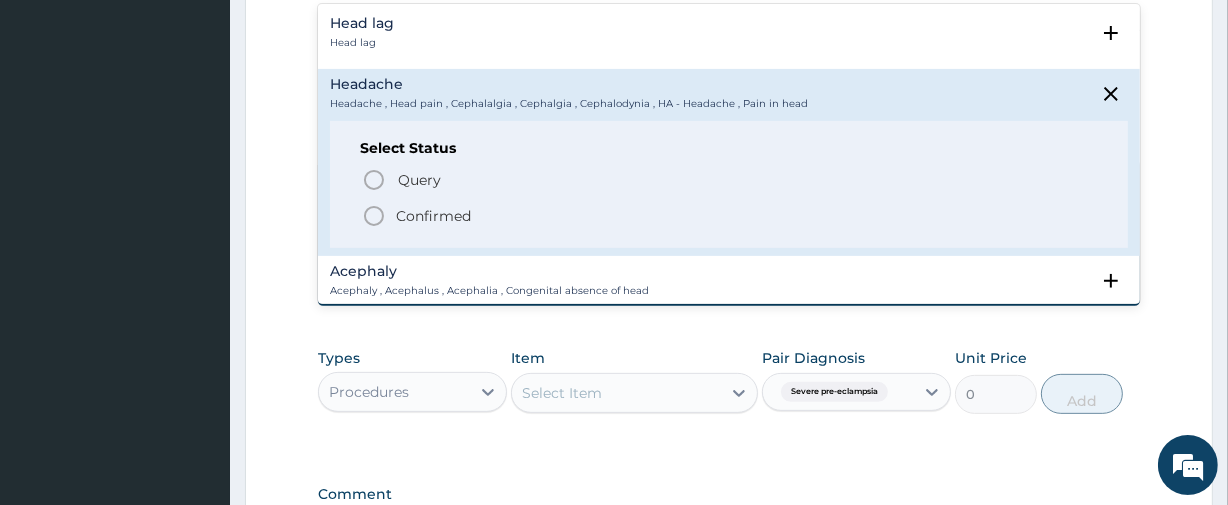 click 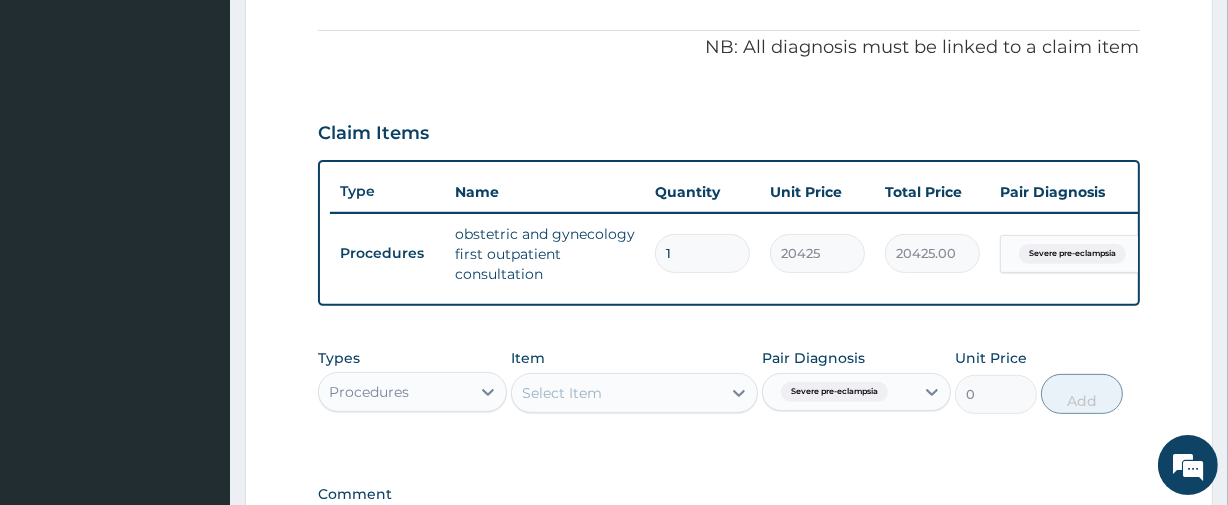 click on "Procedures" at bounding box center (394, 392) 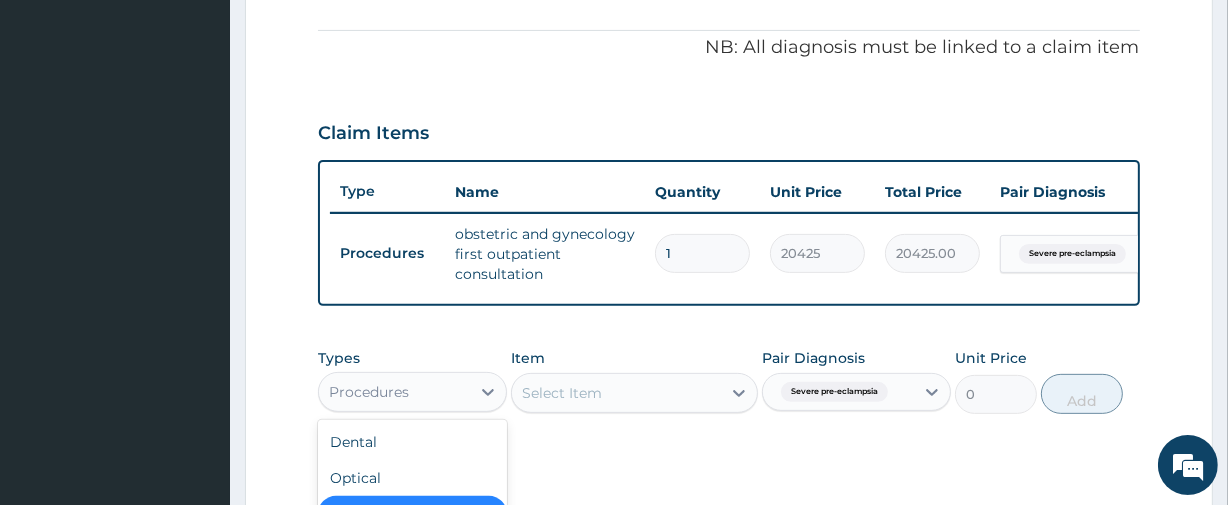 click on "Select Item" at bounding box center [562, 393] 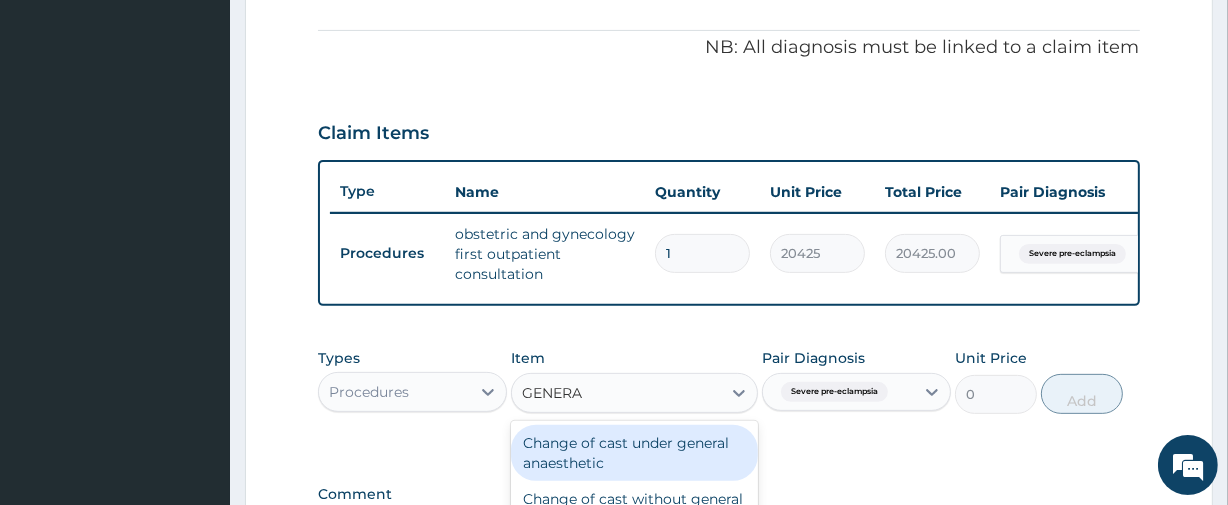 type on "GENERAL" 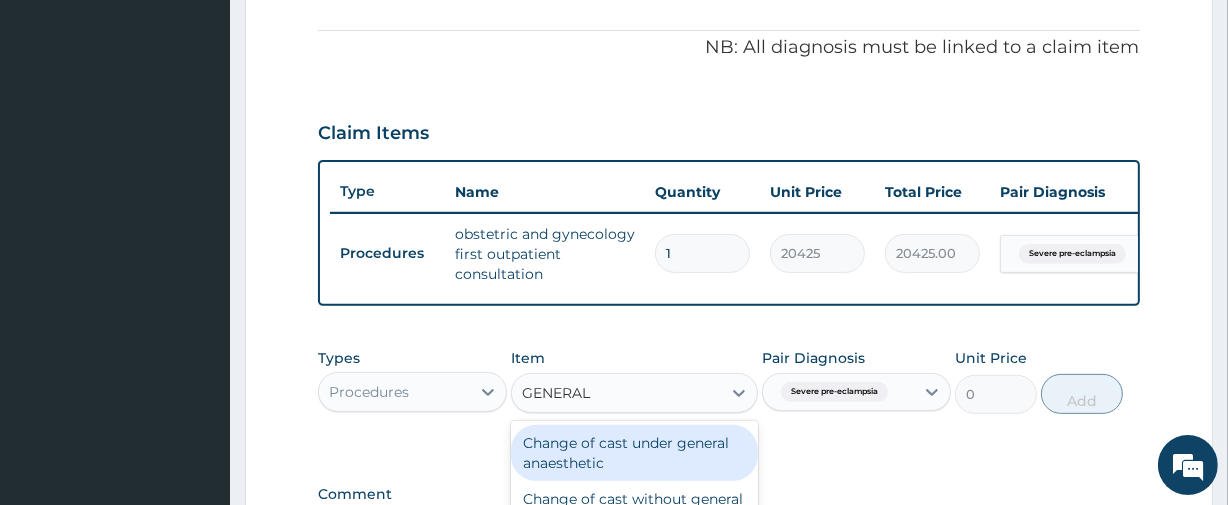 scroll, scrollTop: 865, scrollLeft: 0, axis: vertical 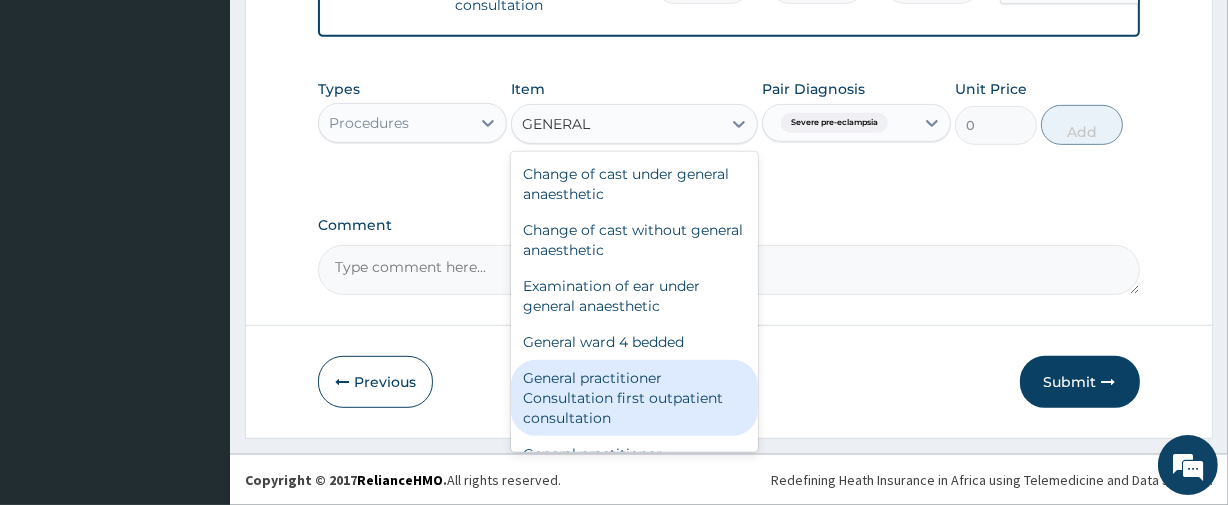 click on "General practitioner Consultation first outpatient consultation" at bounding box center (634, 398) 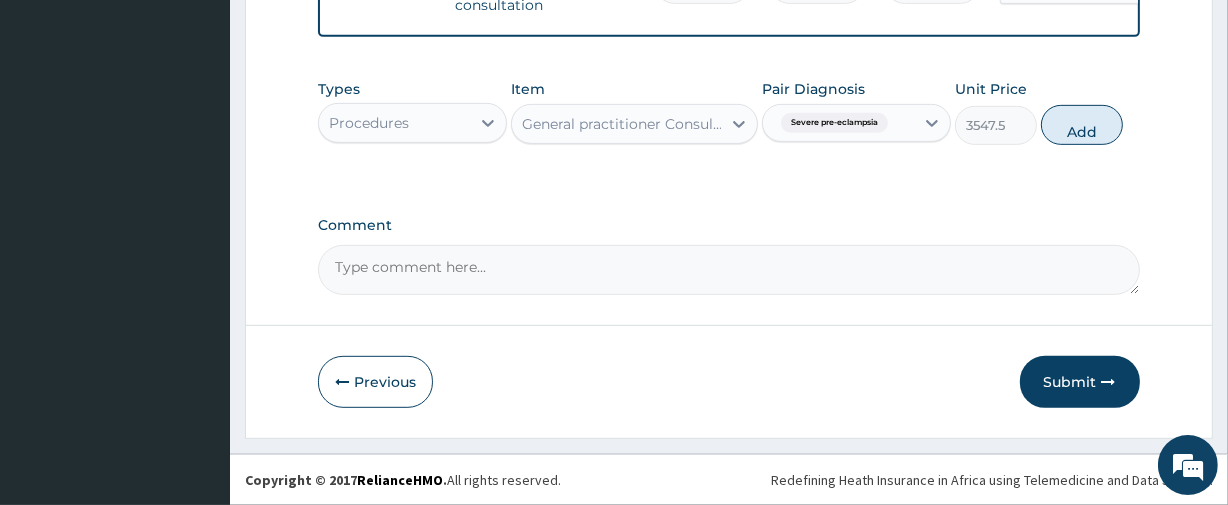 click on "Severe pre-eclampsia" at bounding box center [838, 123] 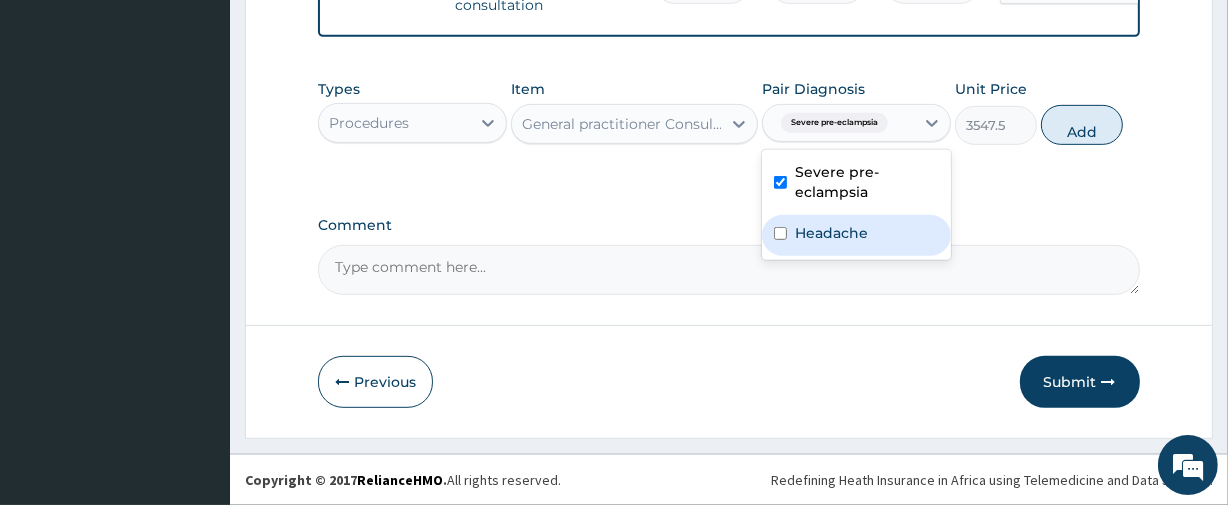 click on "Headache" at bounding box center [856, 235] 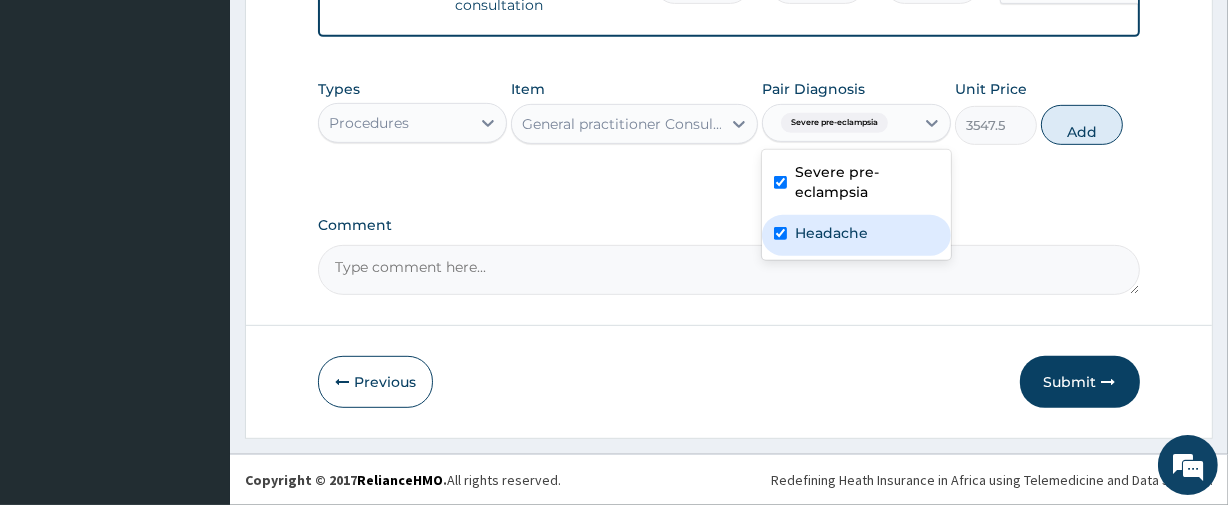 checkbox on "true" 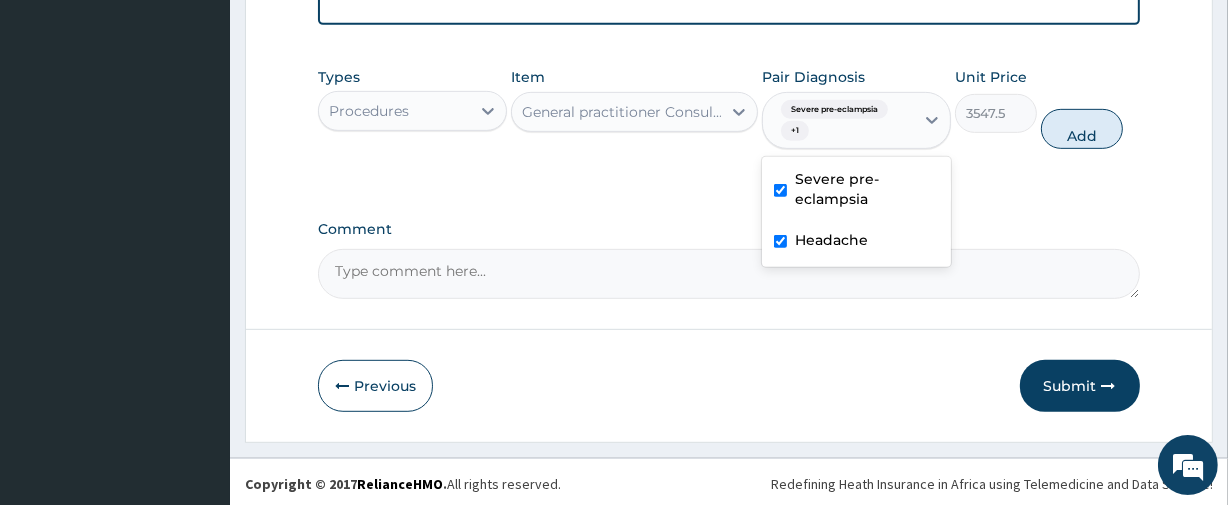 click on "Severe pre-eclampsia" at bounding box center (867, 189) 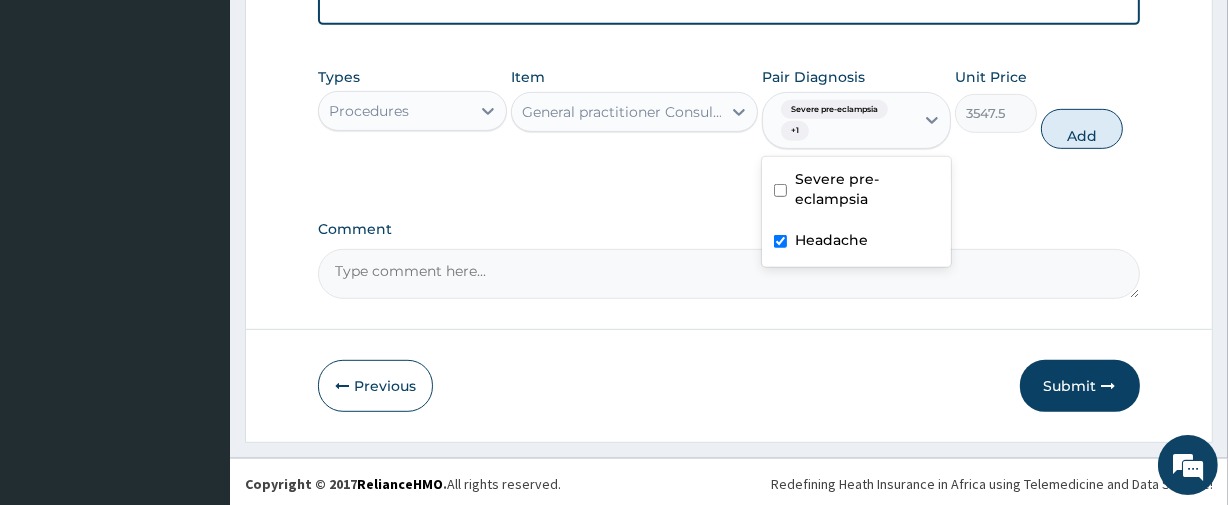 checkbox on "false" 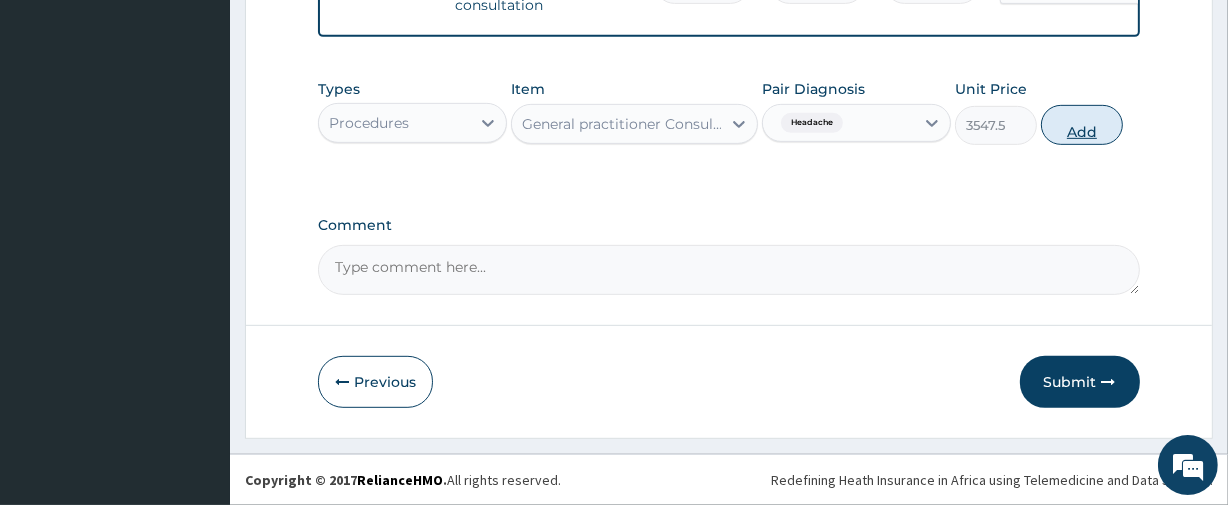 click on "Add" at bounding box center [1082, 125] 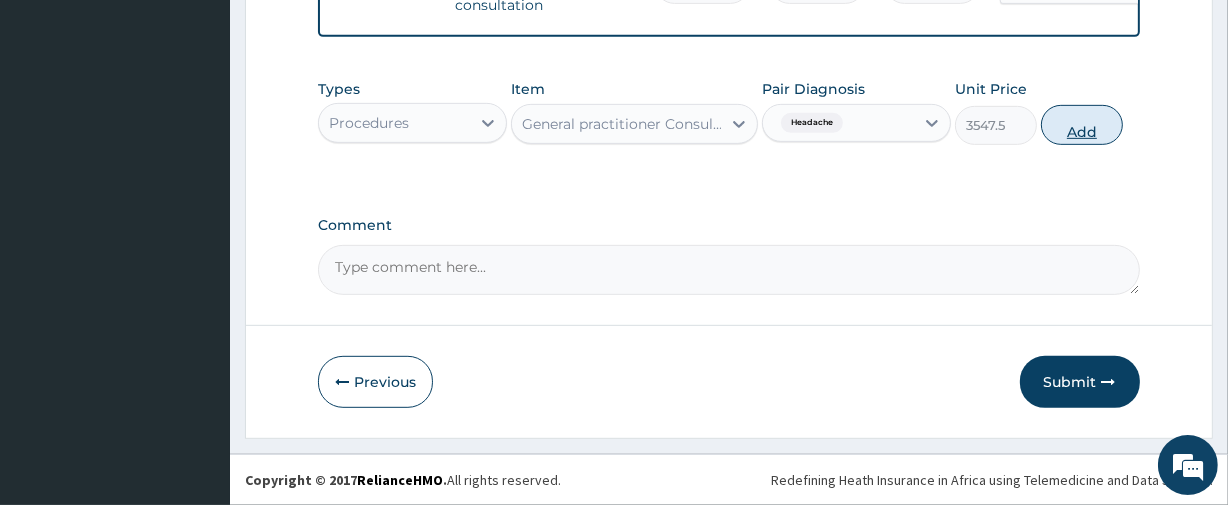 type on "0" 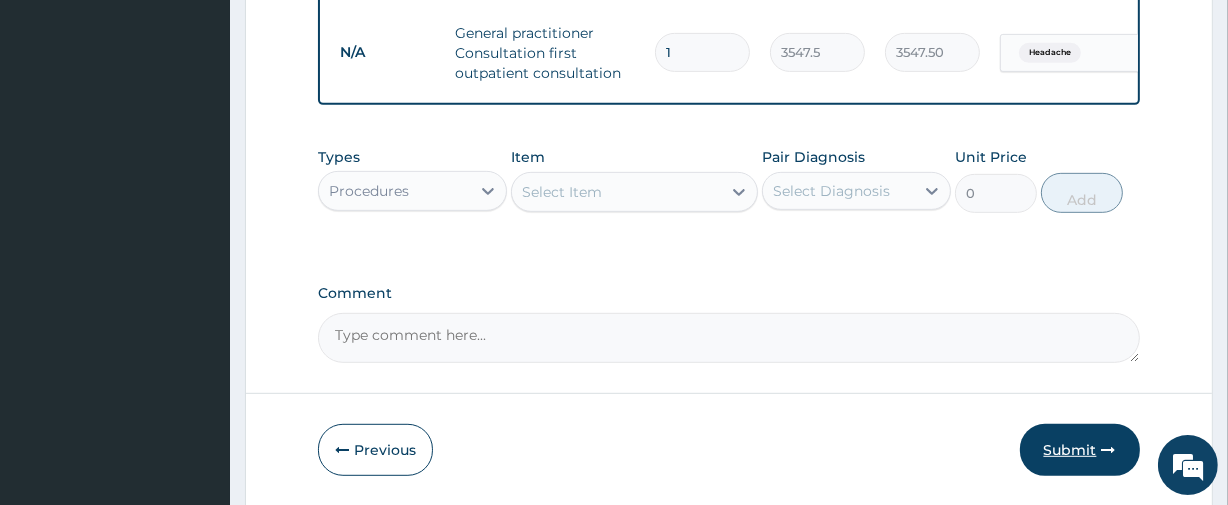 click on "Submit" at bounding box center [1080, 450] 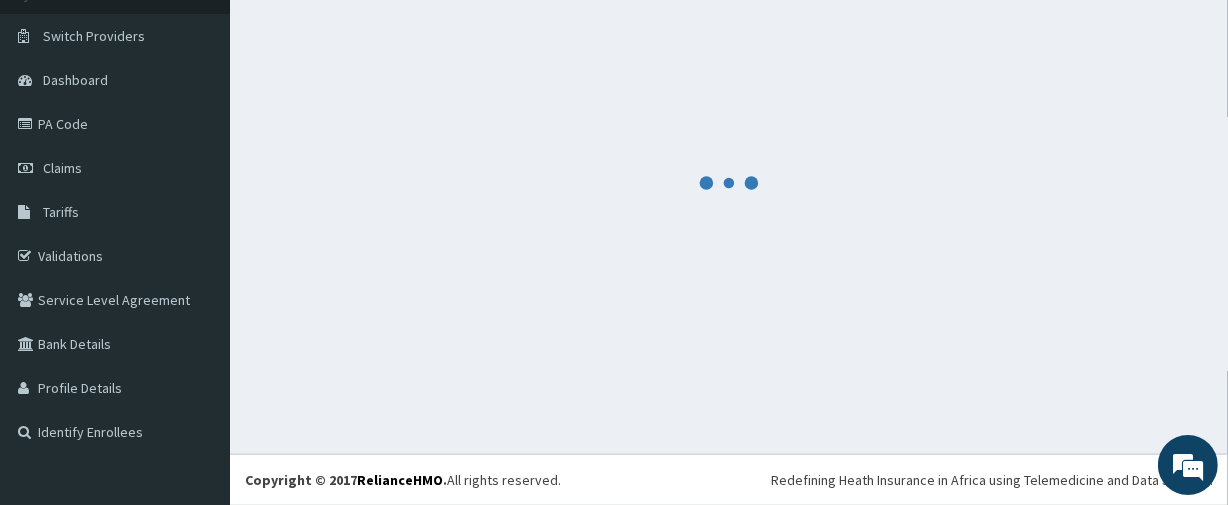 scroll, scrollTop: 865, scrollLeft: 0, axis: vertical 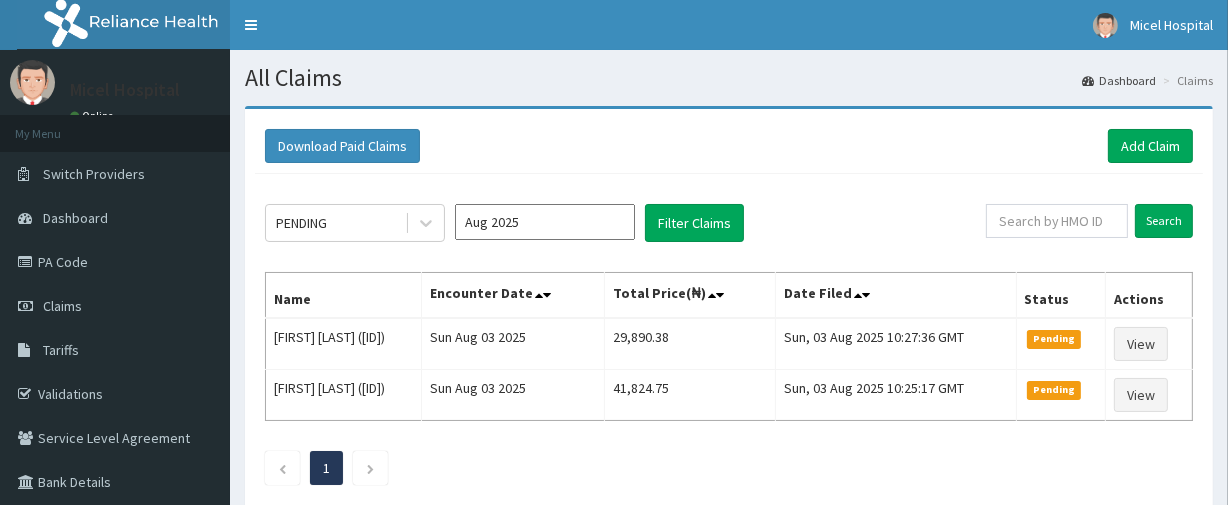 click on "Aug 2025" at bounding box center [545, 222] 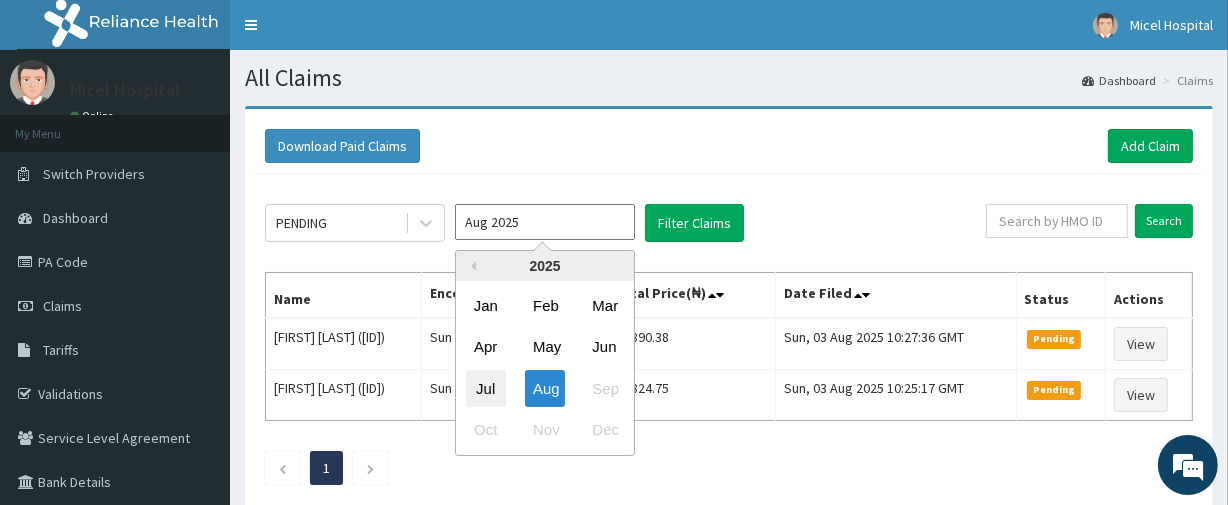 click on "Jul" at bounding box center (486, 388) 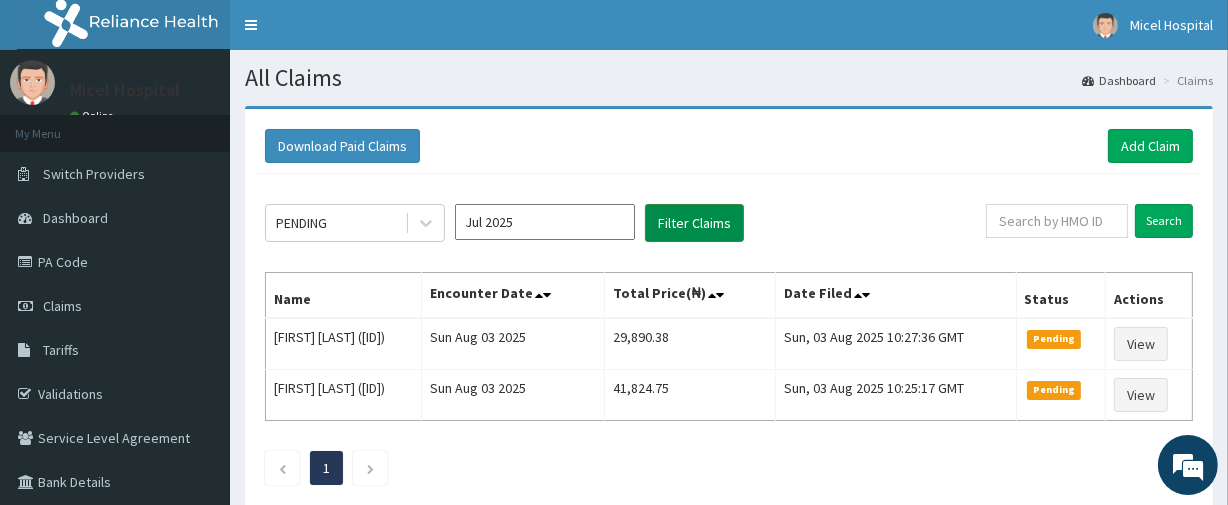 click on "Filter Claims" at bounding box center [694, 223] 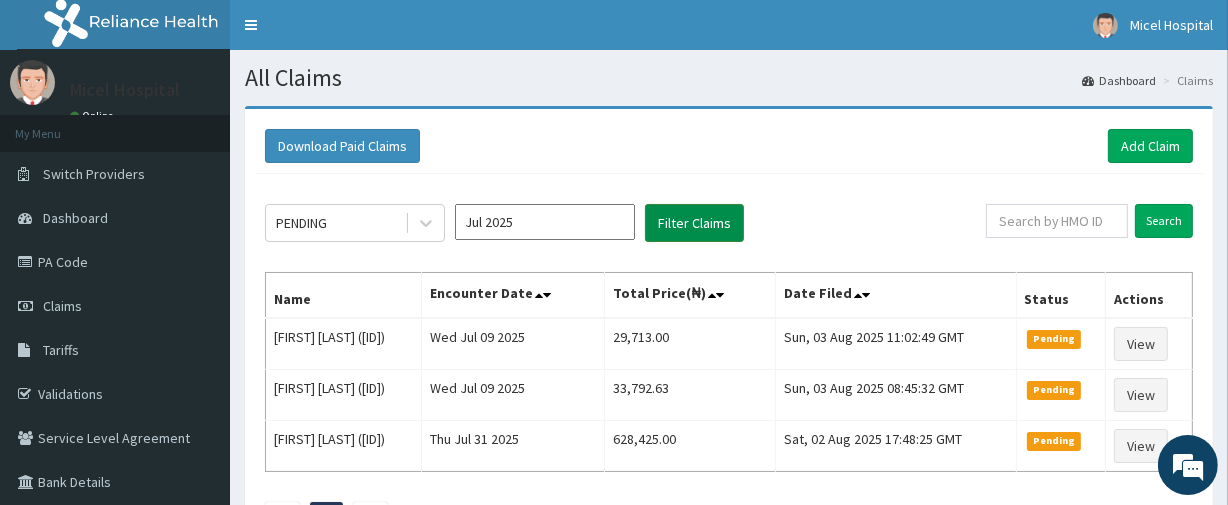 click on "Filter Claims" at bounding box center [694, 223] 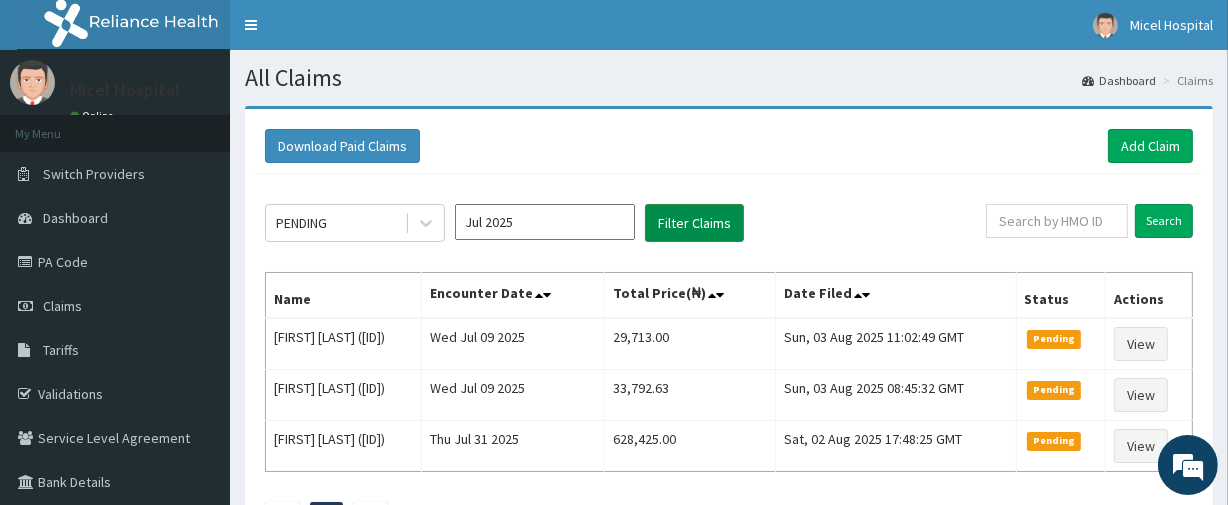 scroll, scrollTop: 0, scrollLeft: 0, axis: both 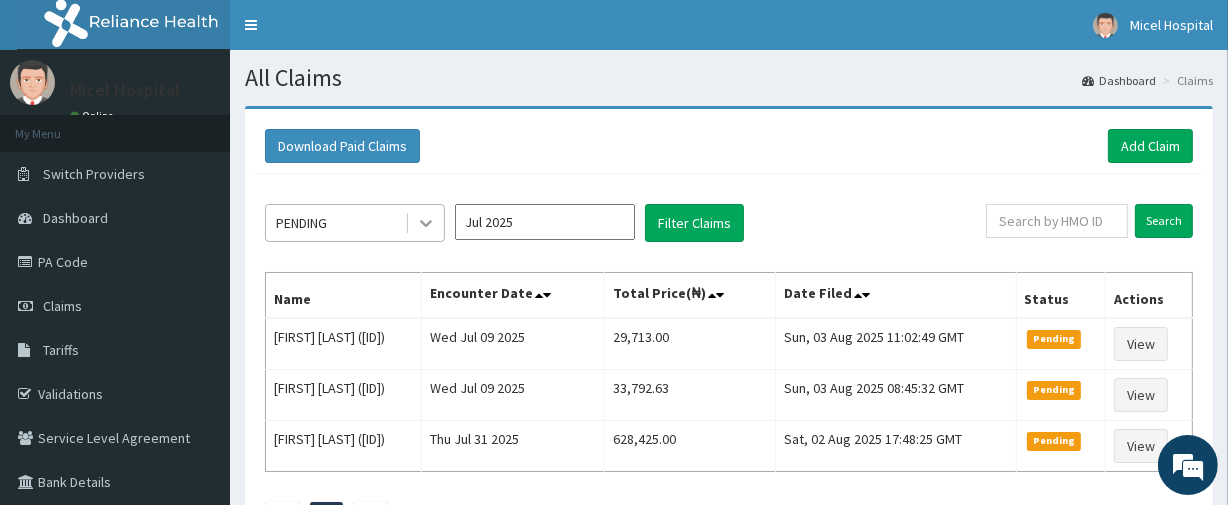 click 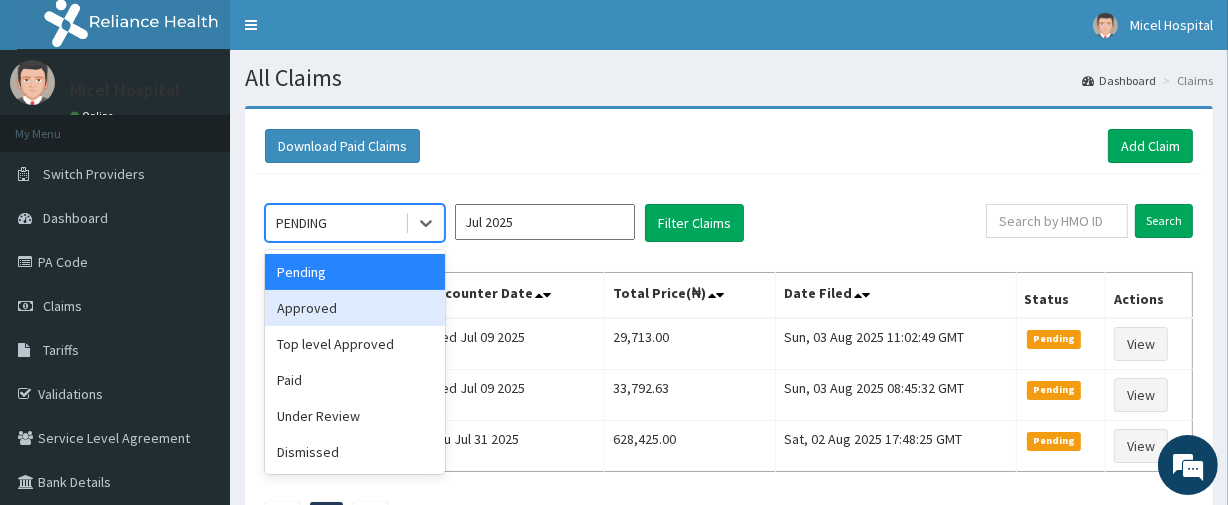 click on "Approved" at bounding box center [355, 308] 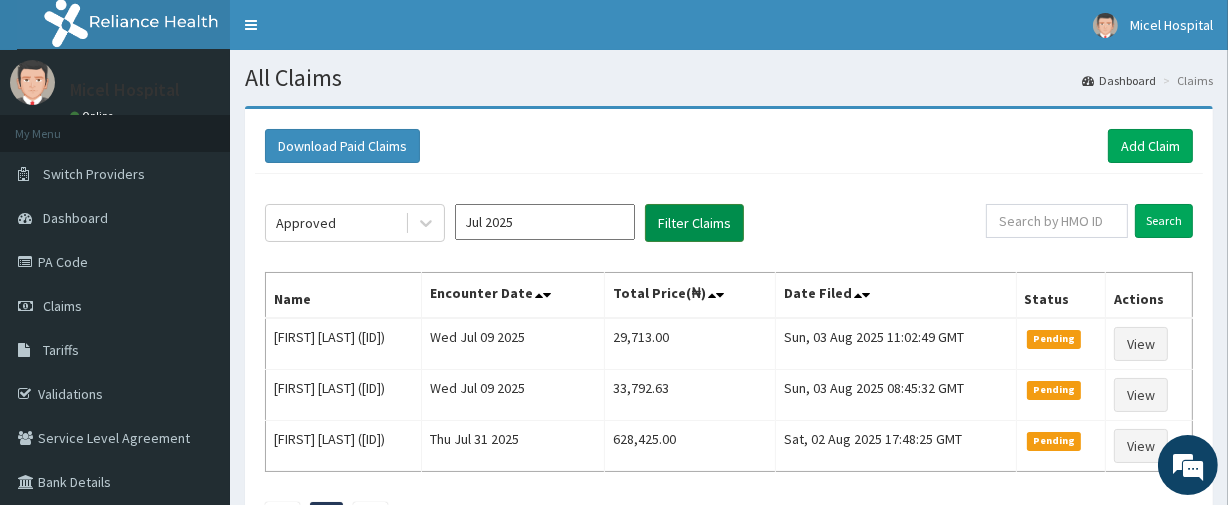 click on "Filter Claims" at bounding box center [694, 223] 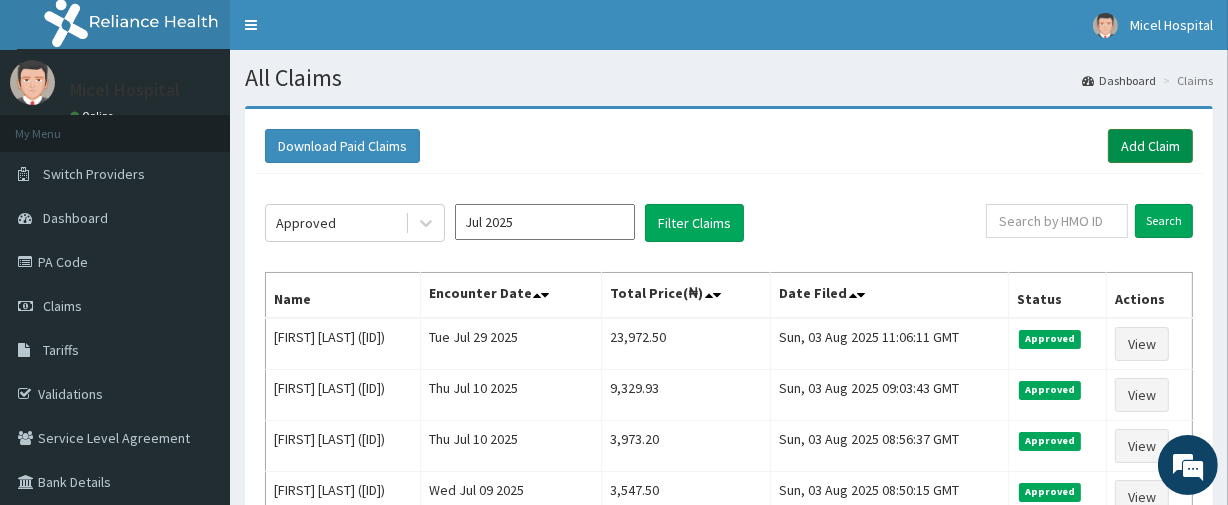 click on "Add Claim" at bounding box center (1150, 146) 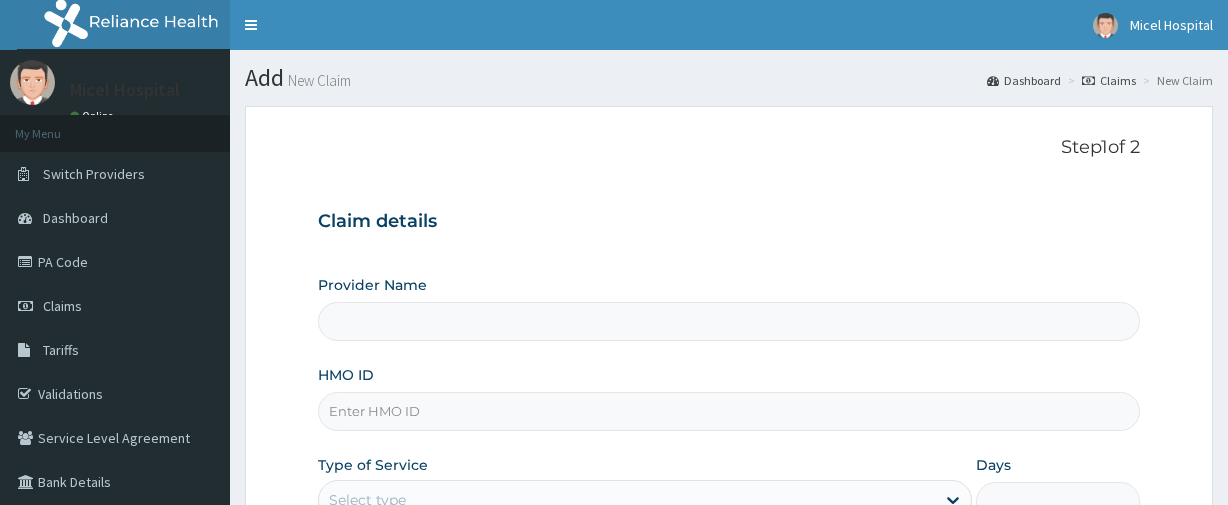 scroll, scrollTop: 0, scrollLeft: 0, axis: both 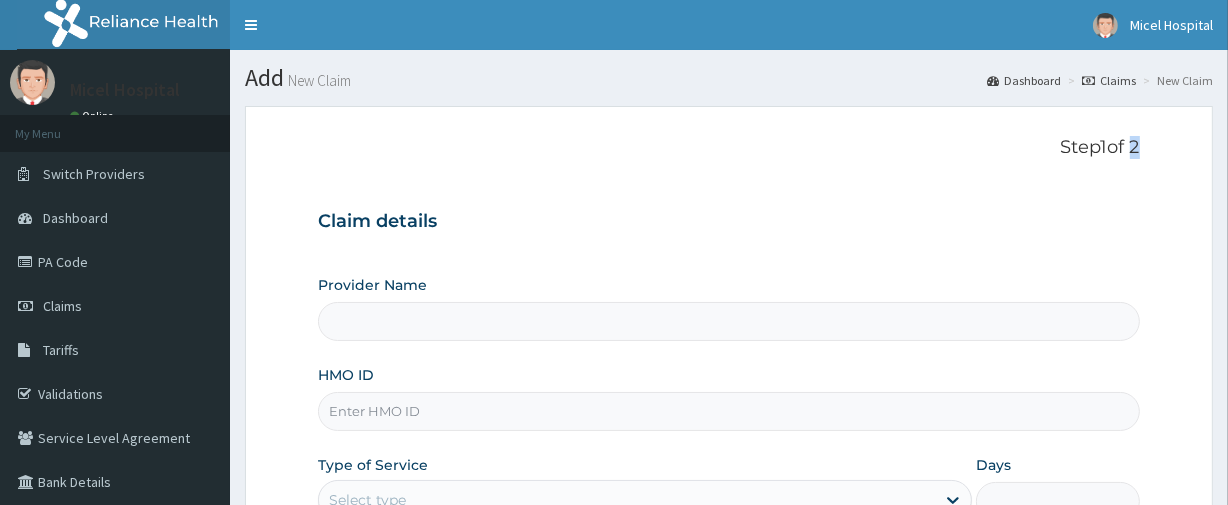 type on "Micel Hospital" 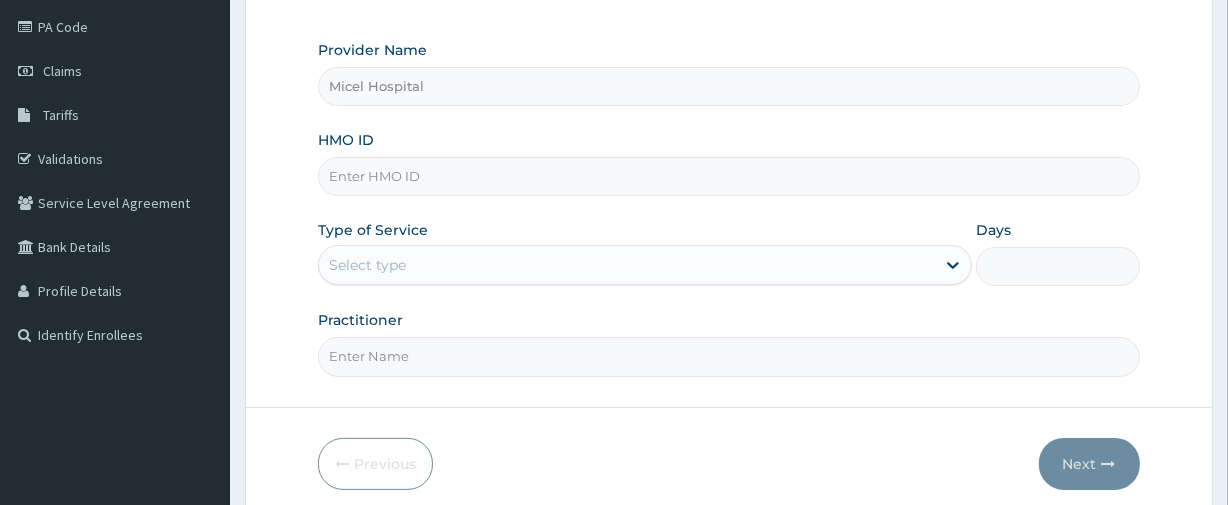 scroll, scrollTop: 315, scrollLeft: 0, axis: vertical 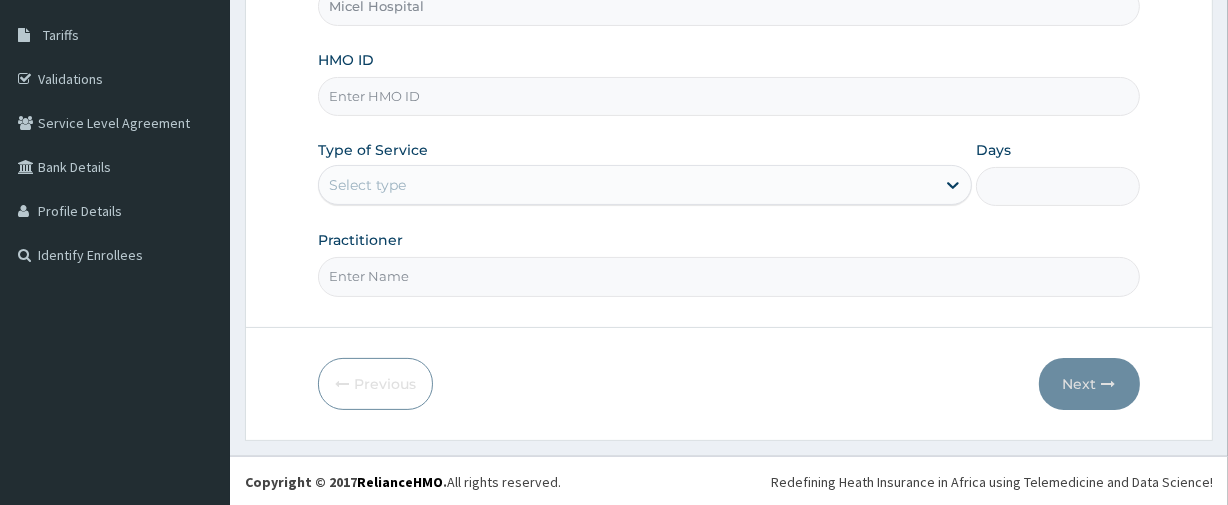 click on "HMO ID" at bounding box center (728, 96) 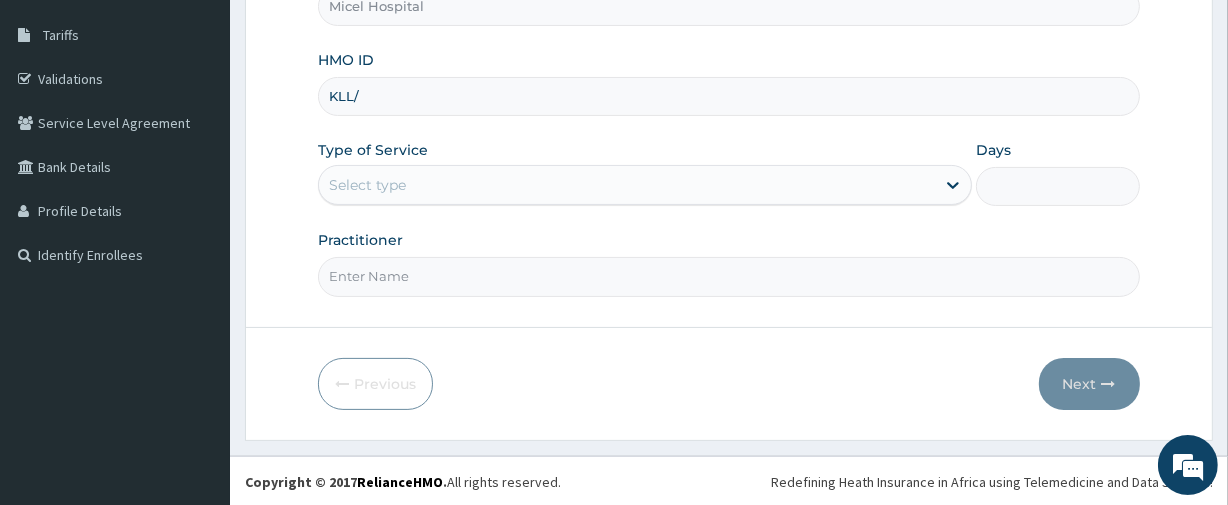 scroll, scrollTop: 0, scrollLeft: 0, axis: both 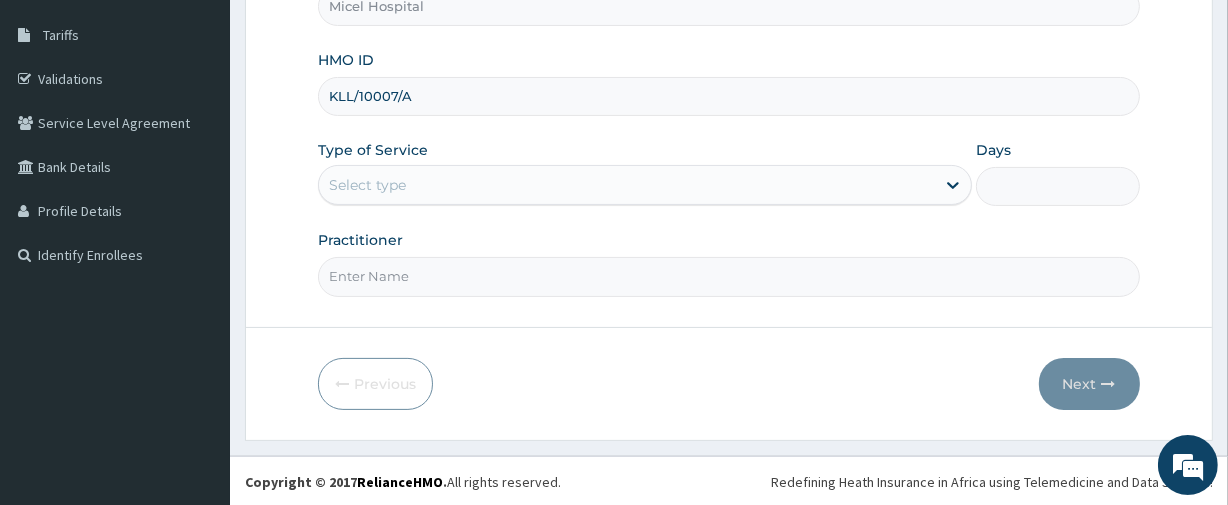 type on "KLL/10007/A" 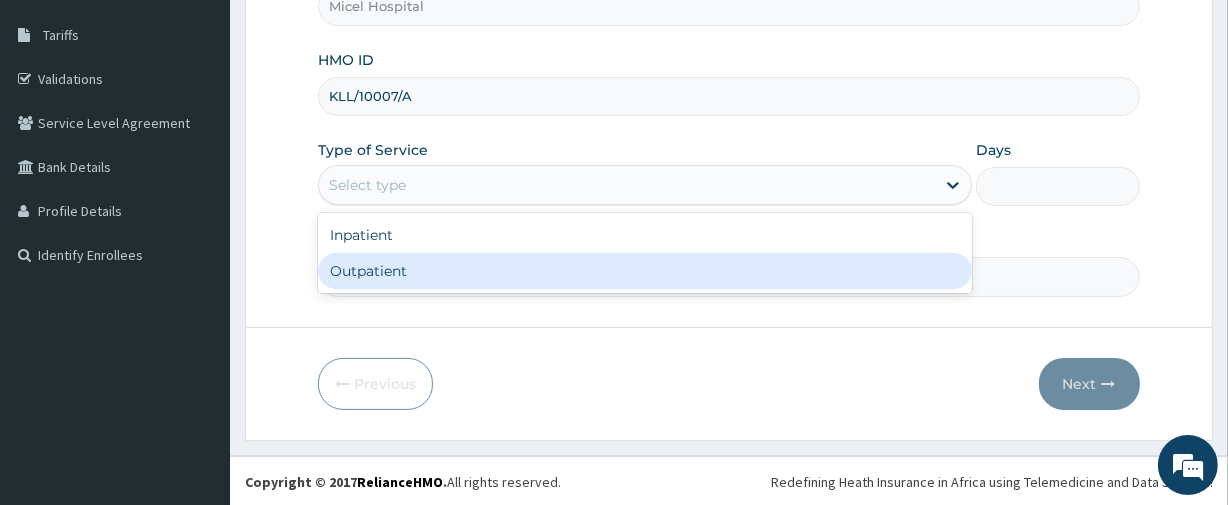 click on "Outpatient" at bounding box center [645, 271] 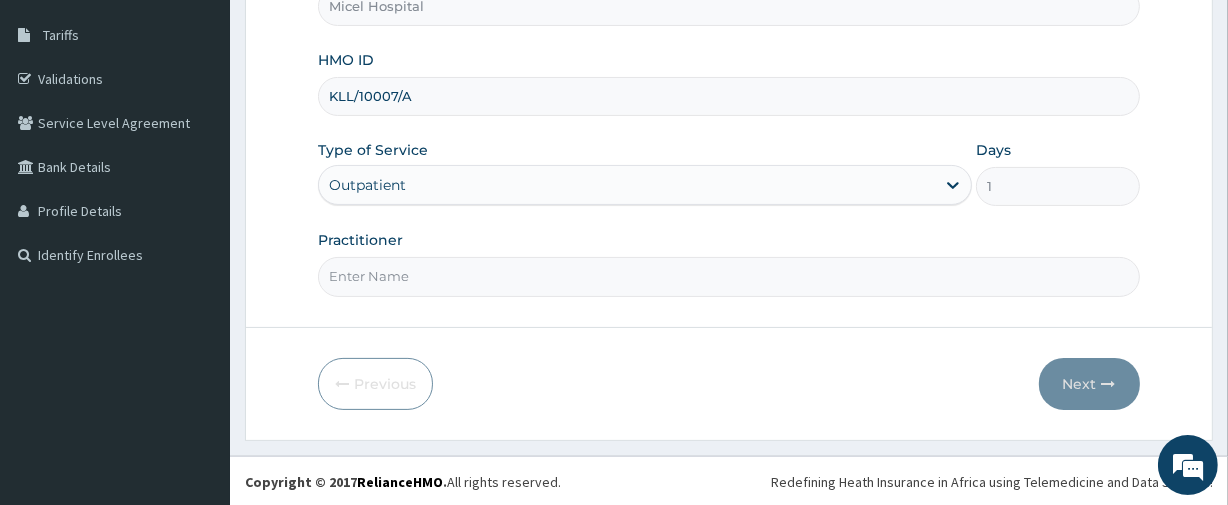 click on "Practitioner" at bounding box center [728, 276] 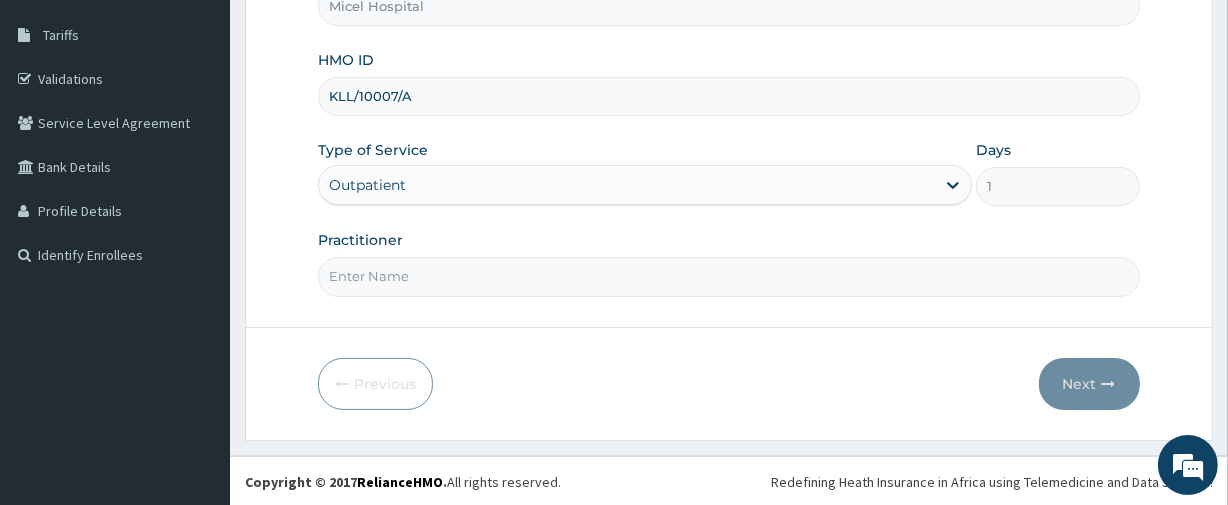 type on "DR. [LAST]" 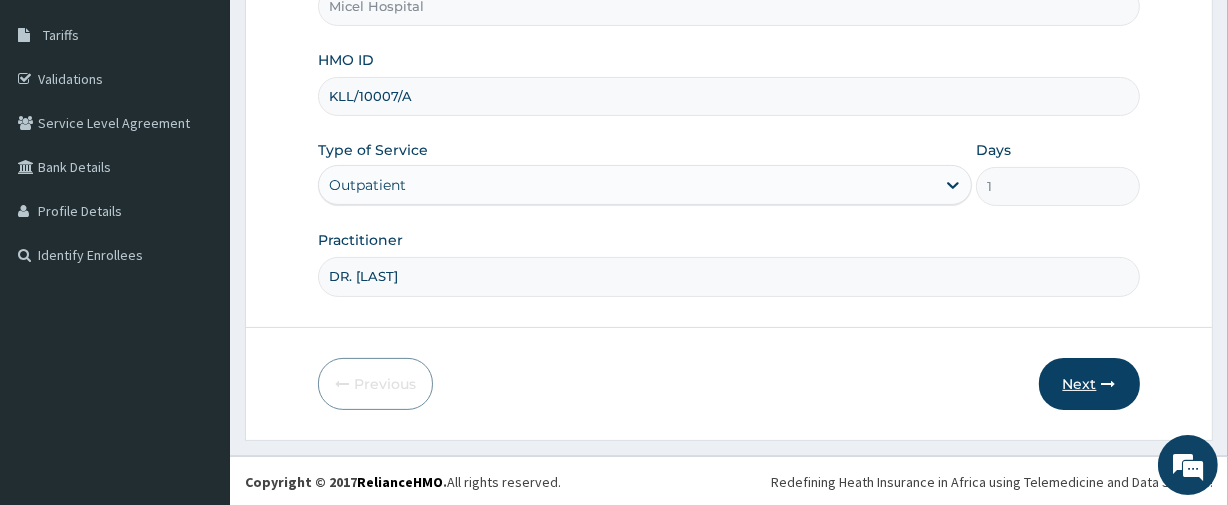 click on "Next" at bounding box center (1089, 384) 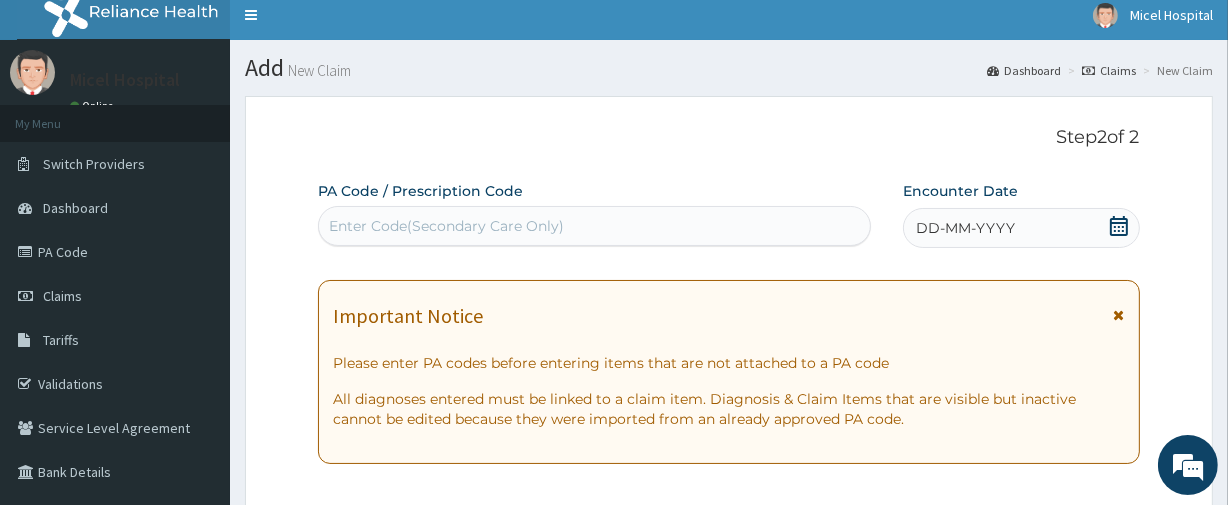 scroll, scrollTop: 0, scrollLeft: 0, axis: both 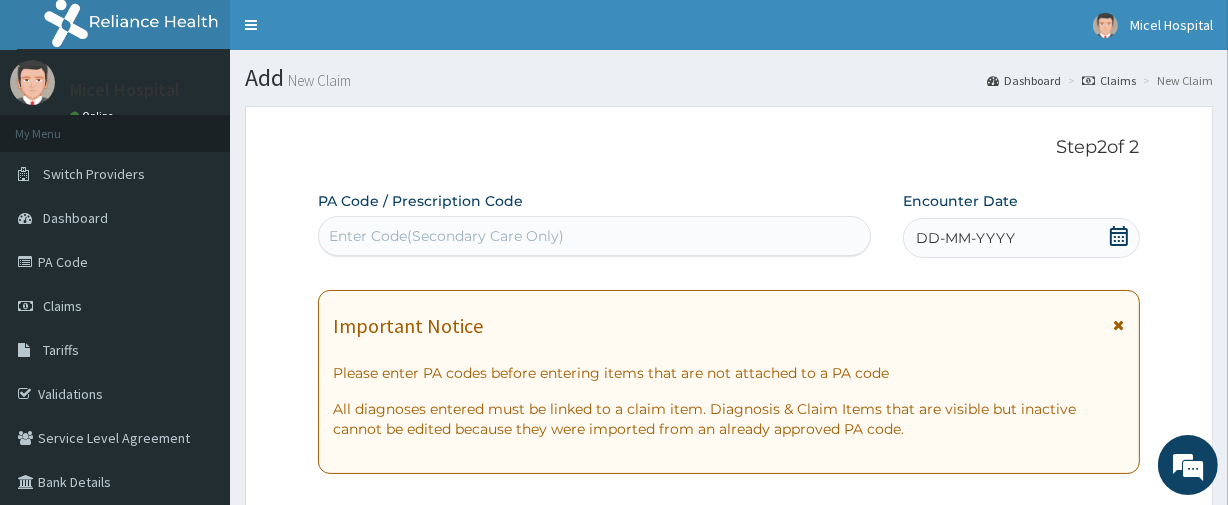 click on "DD-MM-YYYY" at bounding box center [965, 238] 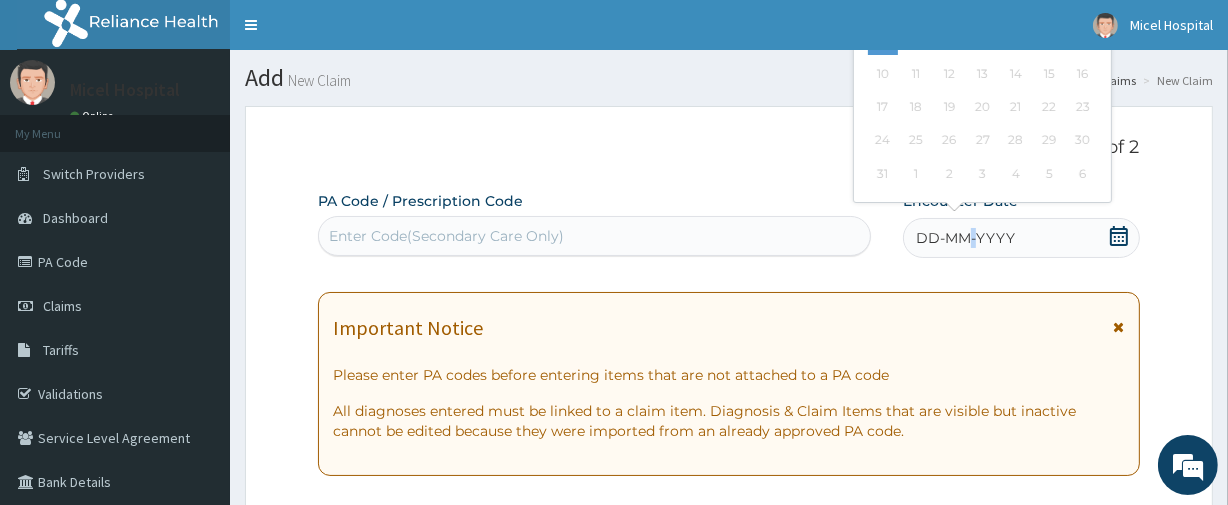 click on "DD-MM-YYYY" at bounding box center (965, 238) 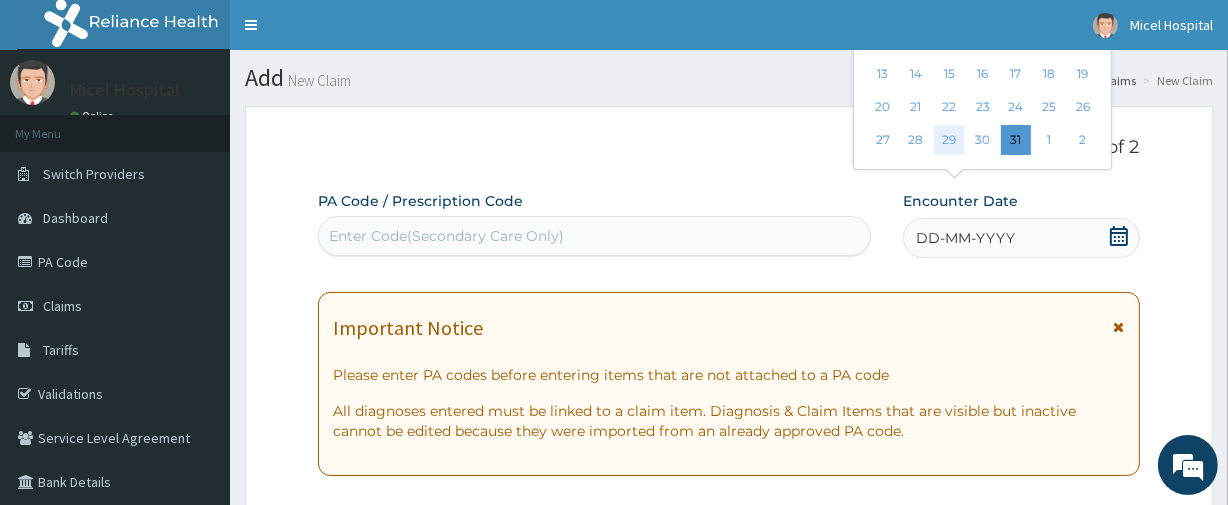 click on "29" at bounding box center [949, 141] 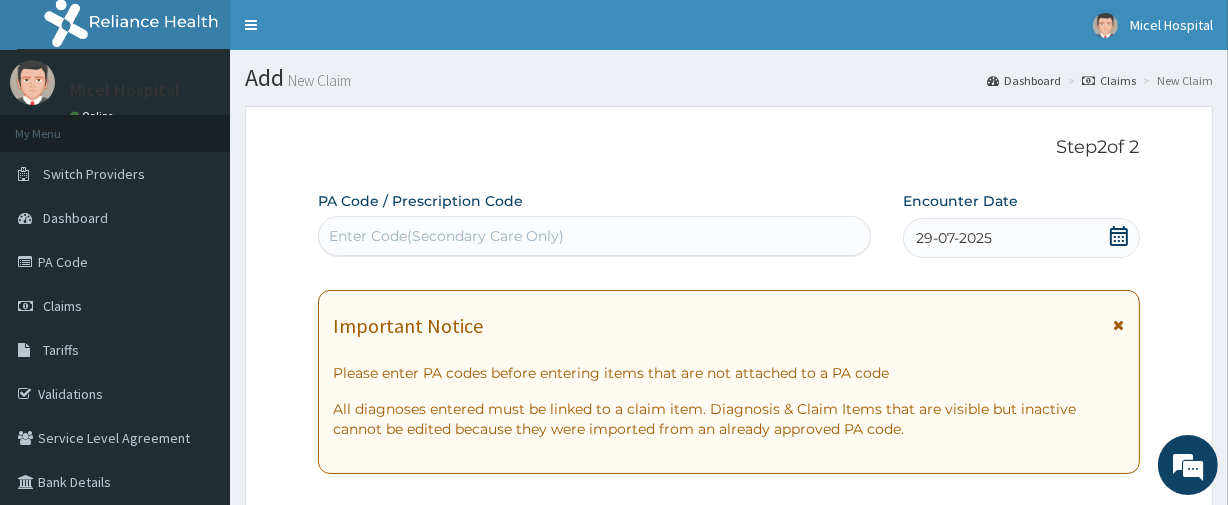 scroll, scrollTop: 440, scrollLeft: 0, axis: vertical 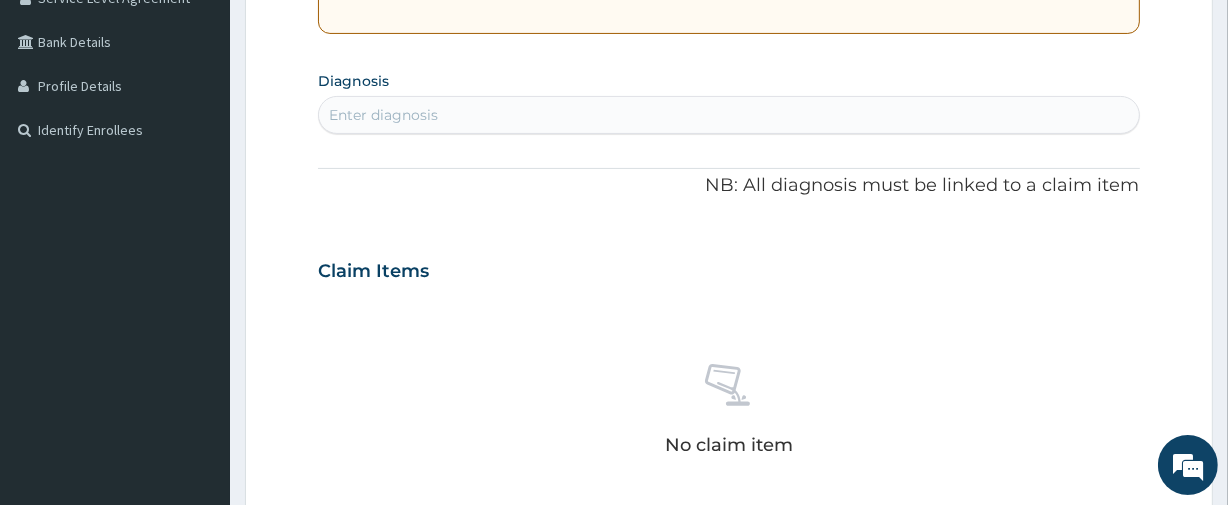 click on "Enter diagnosis" at bounding box center [728, 115] 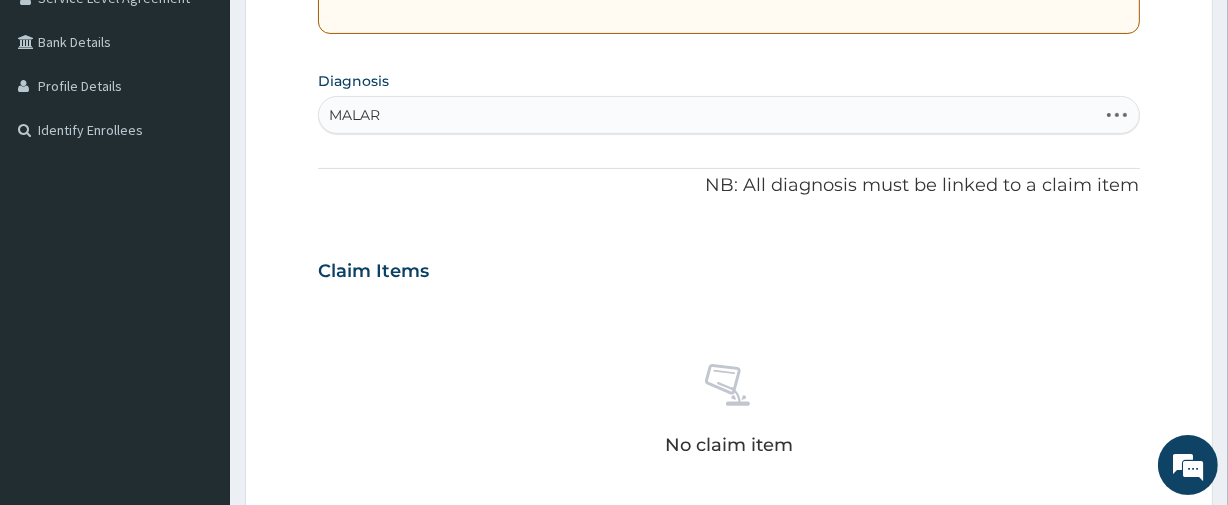 type on "MALARI" 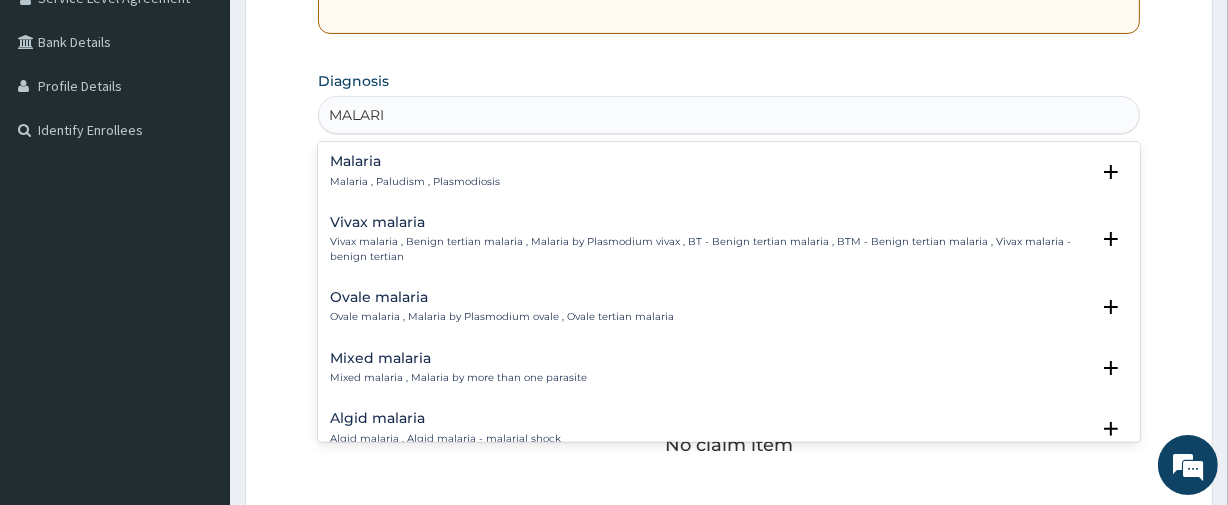 click on "Malaria Malaria , Paludism , Plasmodiosis" at bounding box center [728, 171] 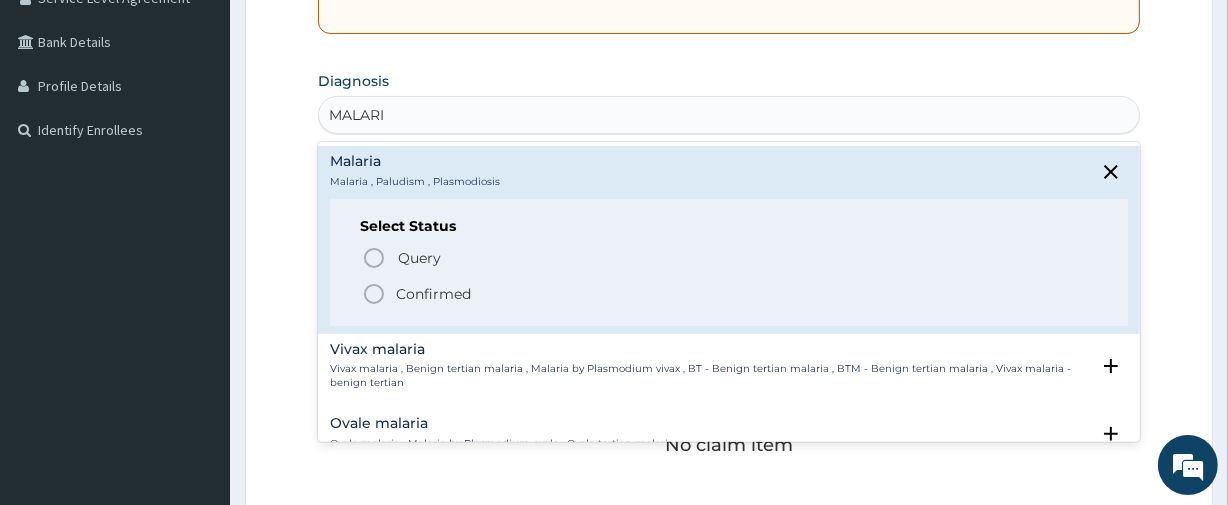 click on "Confirmed" at bounding box center (433, 294) 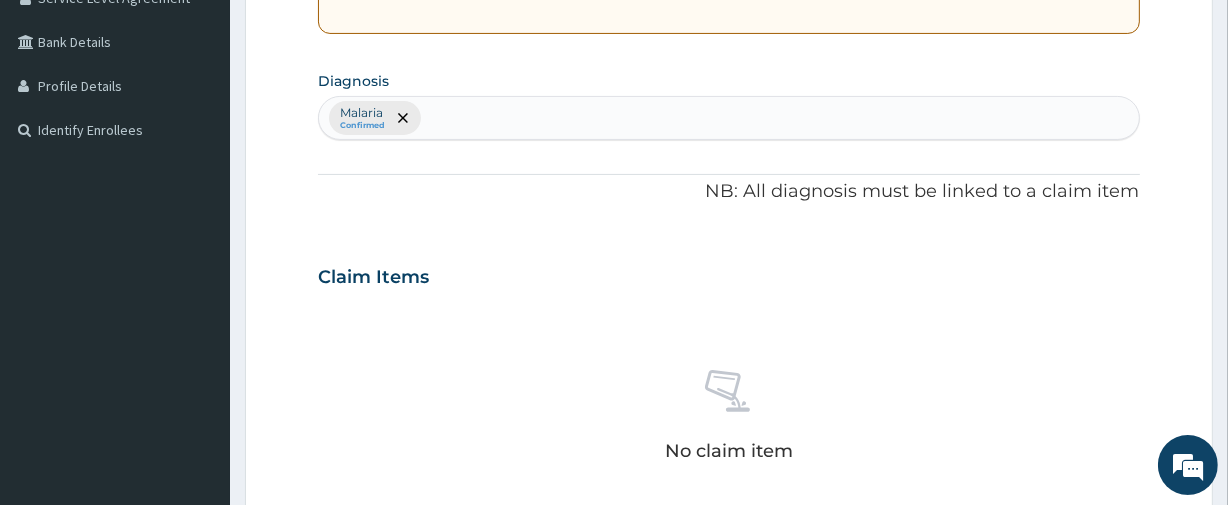 click on "Step  2  of 2 PA Code / Prescription Code Enter Code(Secondary Care Only) Encounter Date 29-07-2025 Important Notice Please enter PA codes before entering items that are not attached to a PA code   All diagnoses entered must be linked to a claim item. Diagnosis & Claim Items that are visible but inactive cannot be edited because they were imported from an already approved PA code. Diagnosis option Malaria, selected.   Select is focused ,type to refine list, press Down to open the menu,  press left to focus selected values Malaria Confirmed NB: All diagnosis must be linked to a claim item Claim Items No claim item Types Select Type Item Select Item Pair Diagnosis Select Diagnosis Unit Price 0 Add Comment     Previous   Submit" at bounding box center (729, 300) 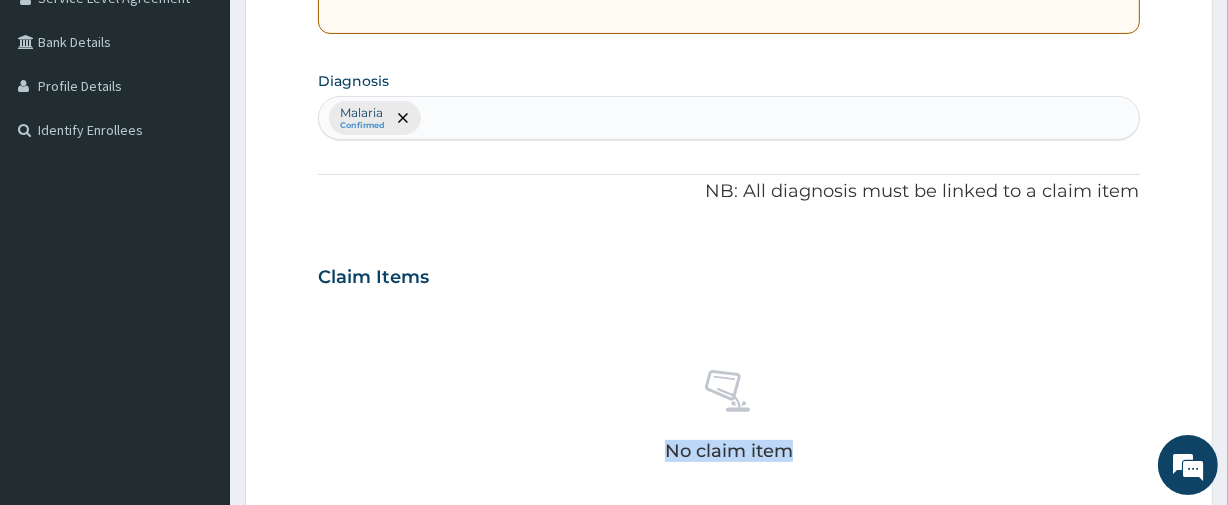 click on "Step  2  of 2 PA Code / Prescription Code Enter Code(Secondary Care Only) Encounter Date 29-07-2025 Important Notice Please enter PA codes before entering items that are not attached to a PA code   All diagnoses entered must be linked to a claim item. Diagnosis & Claim Items that are visible but inactive cannot be edited because they were imported from an already approved PA code. Diagnosis Malaria Confirmed NB: All diagnosis must be linked to a claim item Claim Items No claim item Types Select Type Item Select Item Pair Diagnosis Select Diagnosis Unit Price 0 Add Comment     Previous   Submit" at bounding box center [729, 300] 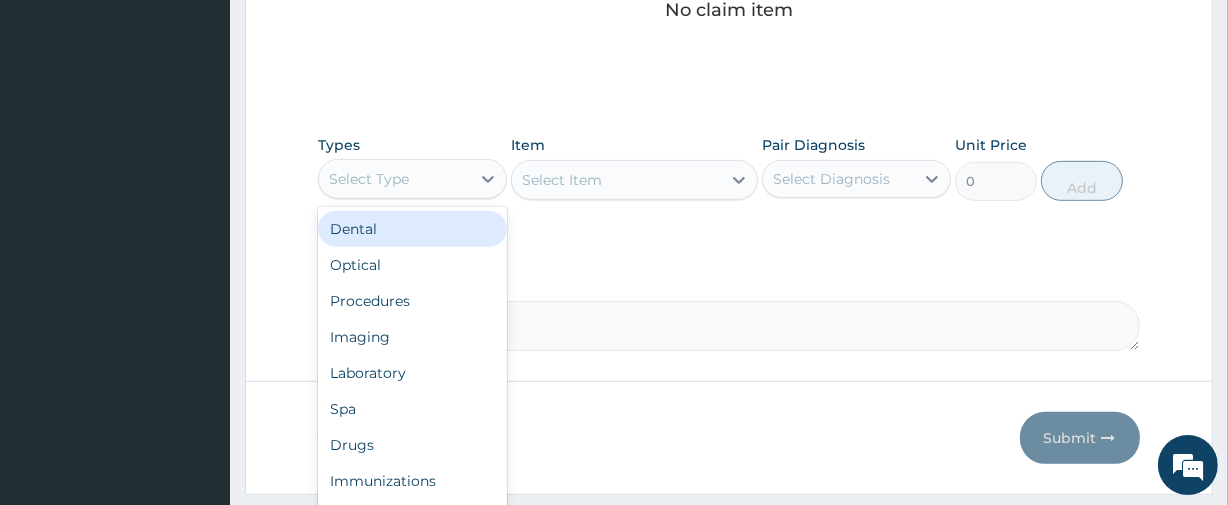 click on "Select Type" at bounding box center [394, 179] 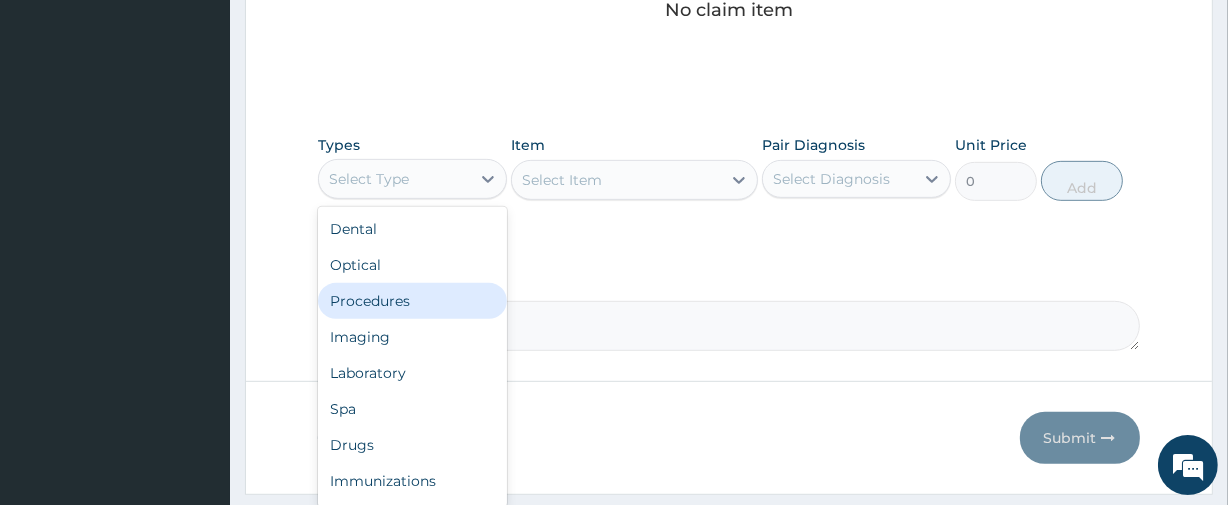 click on "Procedures" at bounding box center [412, 301] 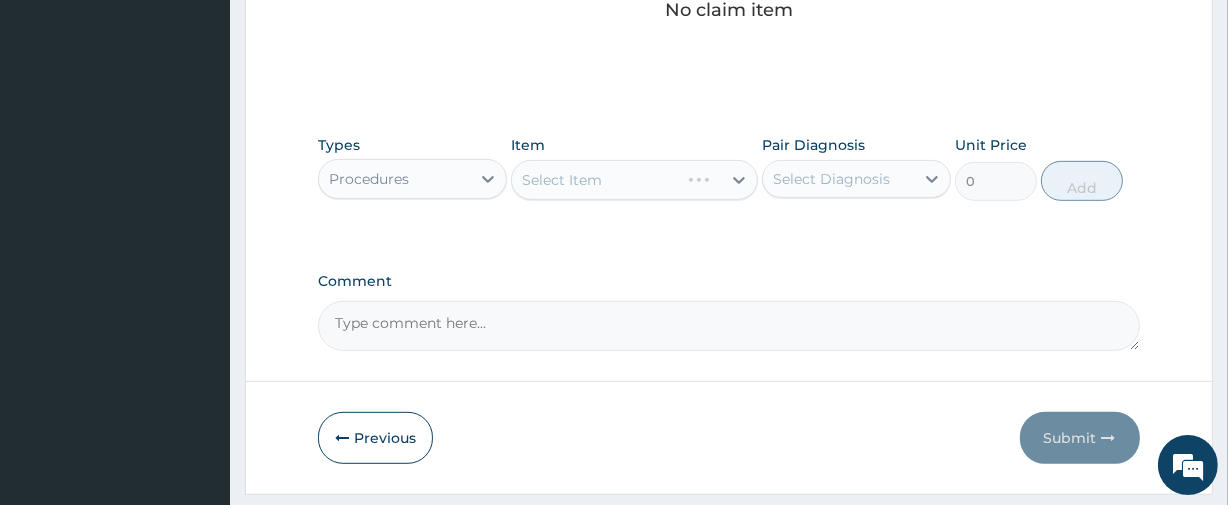 click on "Select Diagnosis" at bounding box center [831, 179] 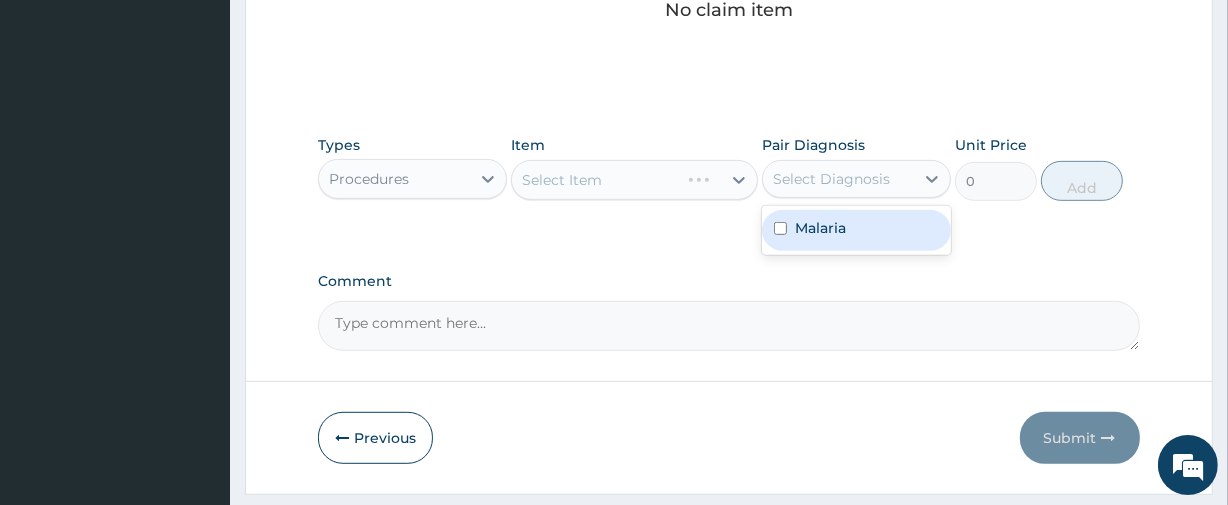 click at bounding box center [780, 228] 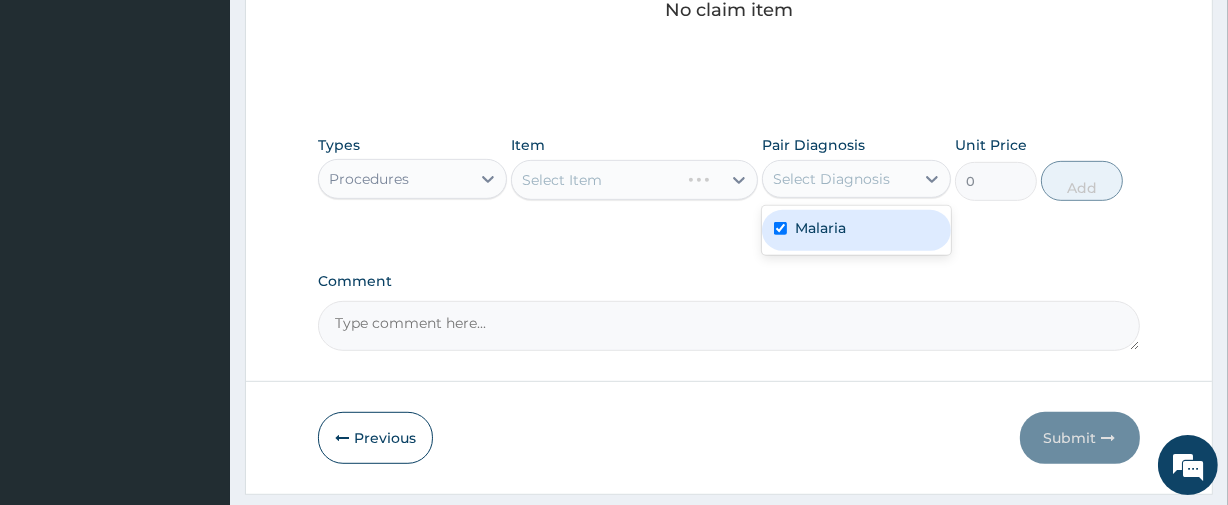 checkbox on "true" 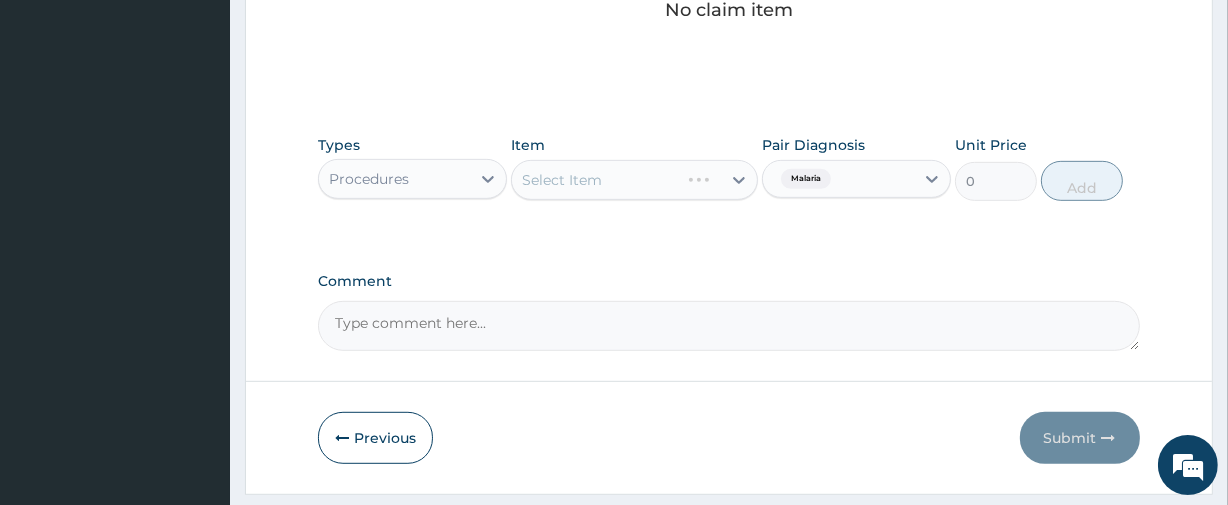 click on "Select Item" at bounding box center (634, 180) 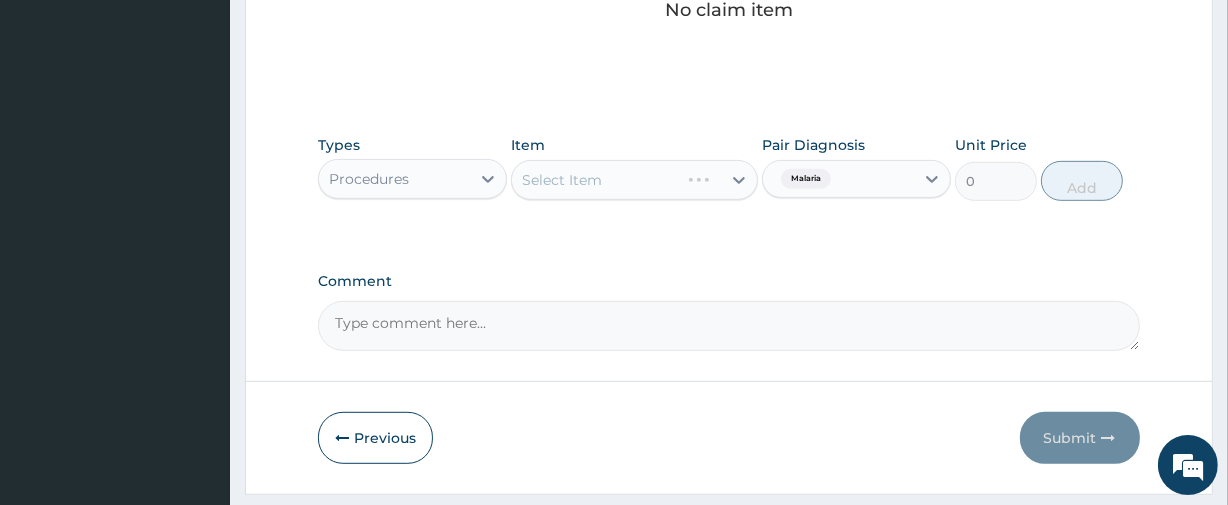 click on "Select Item" at bounding box center [634, 180] 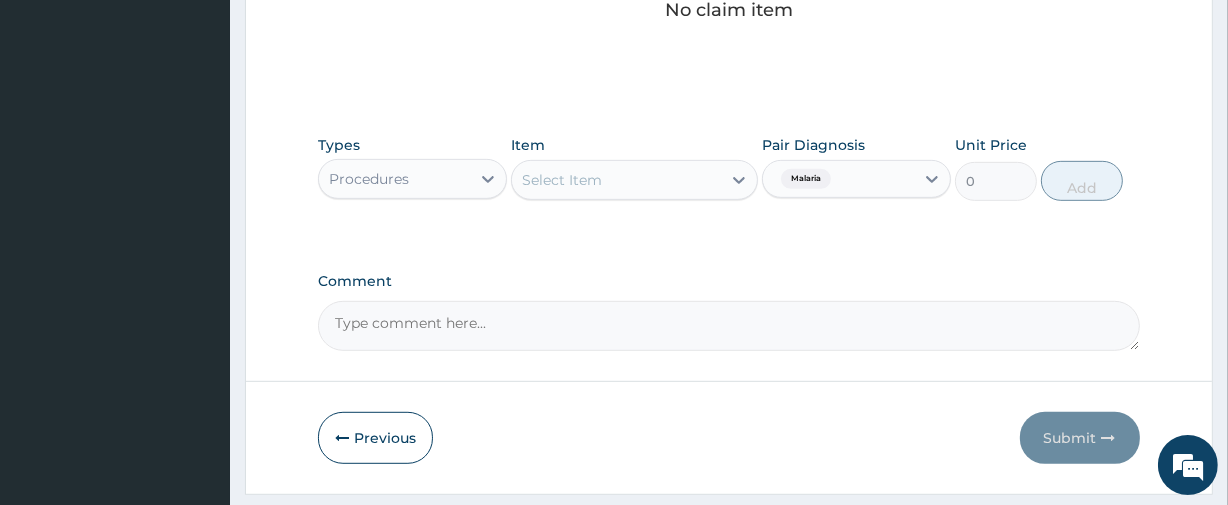 click on "Select Item" at bounding box center [616, 180] 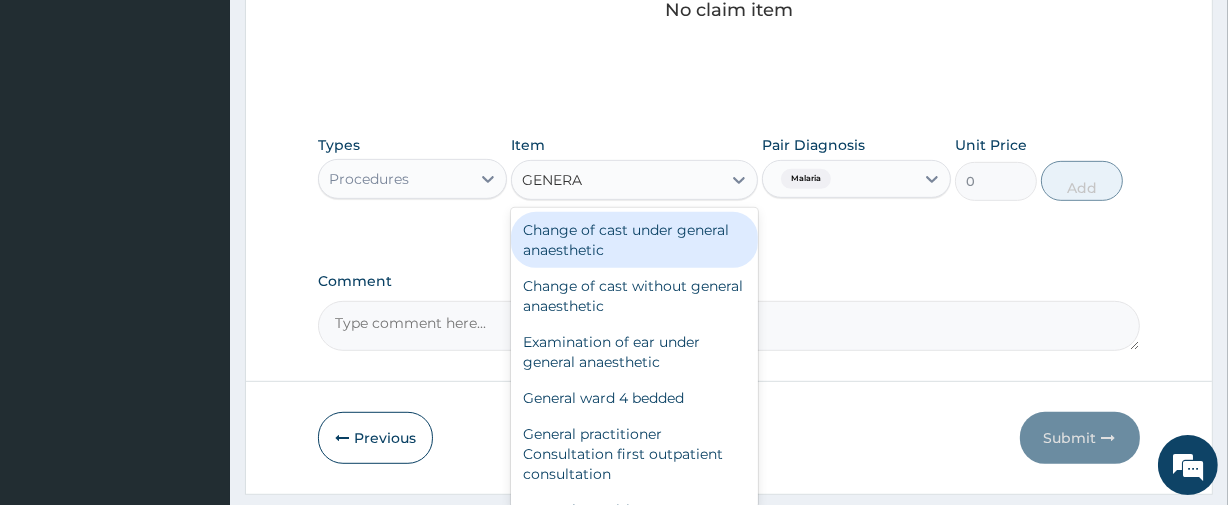 type on "GENERAL" 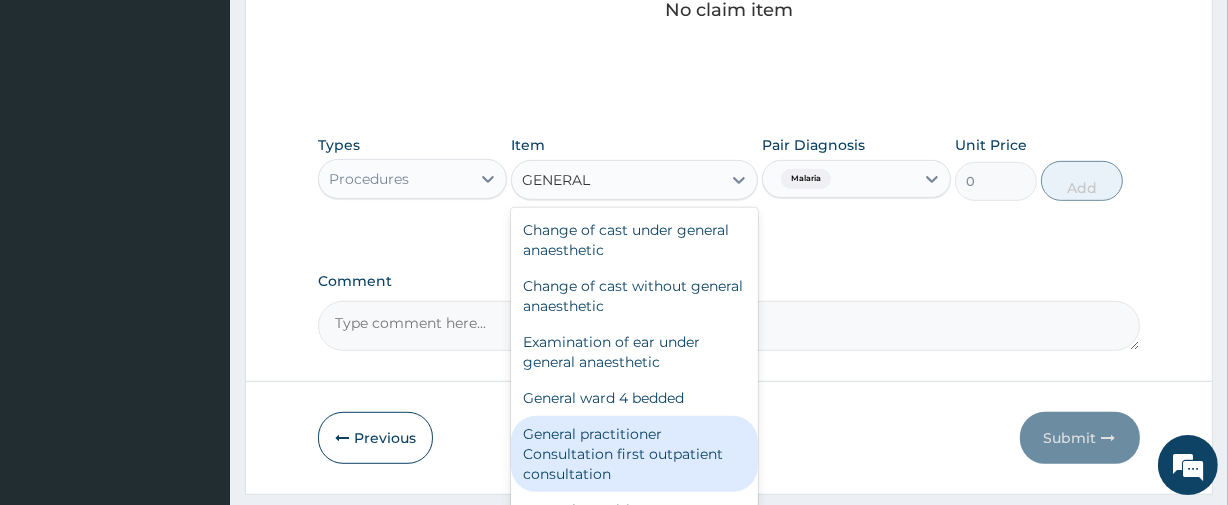 click on "General practitioner Consultation first outpatient consultation" at bounding box center (634, 454) 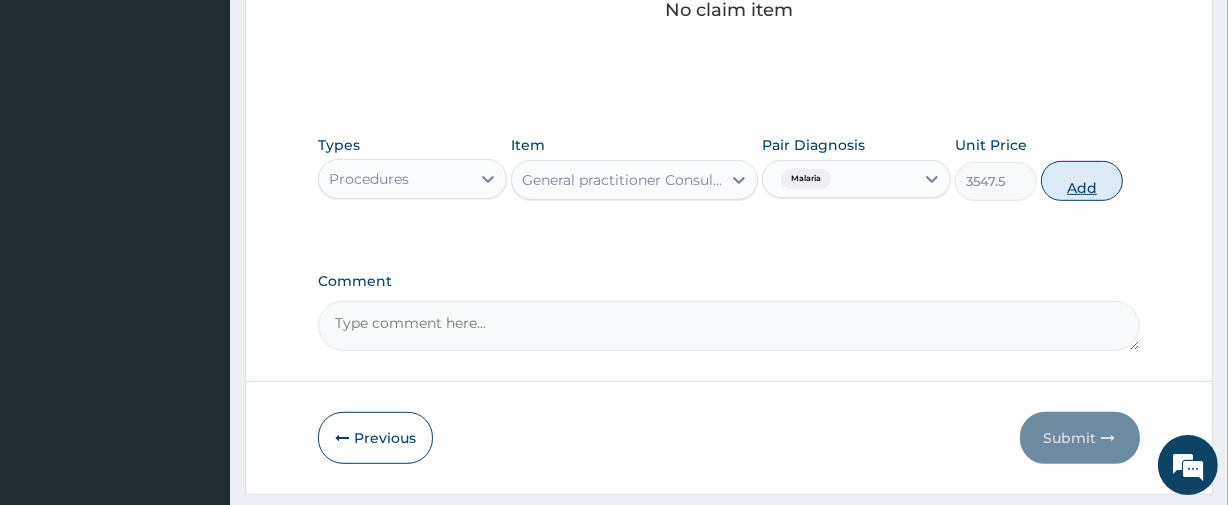 click on "Add" at bounding box center [1082, 181] 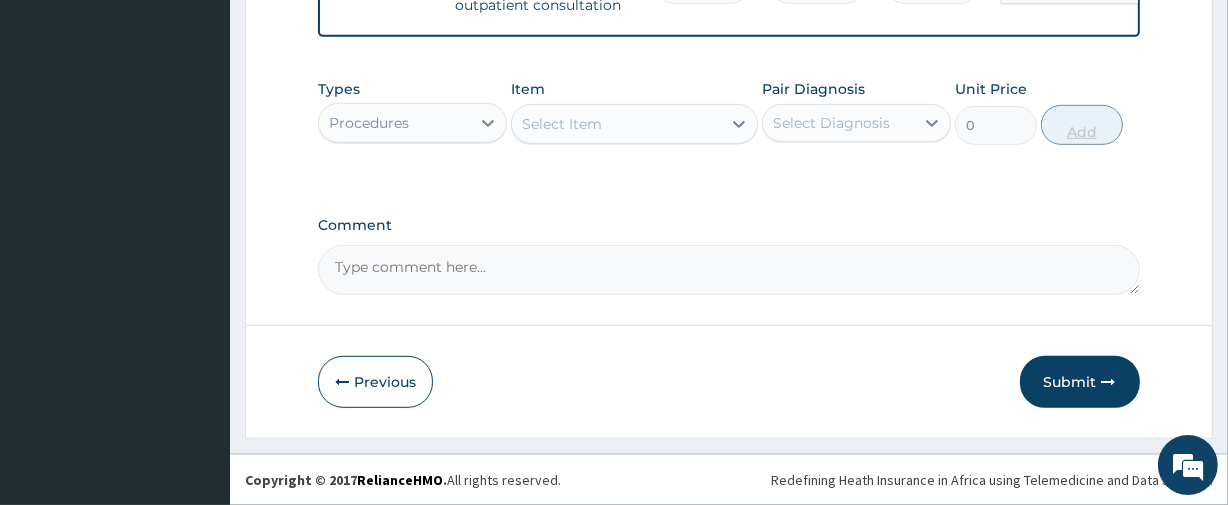 scroll, scrollTop: 584, scrollLeft: 0, axis: vertical 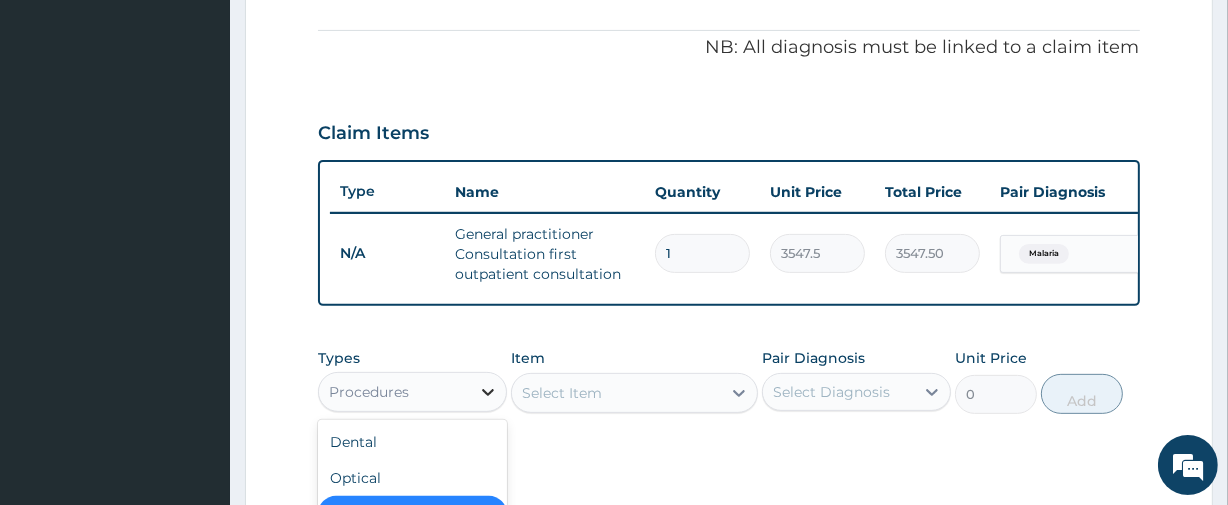 click at bounding box center [488, 392] 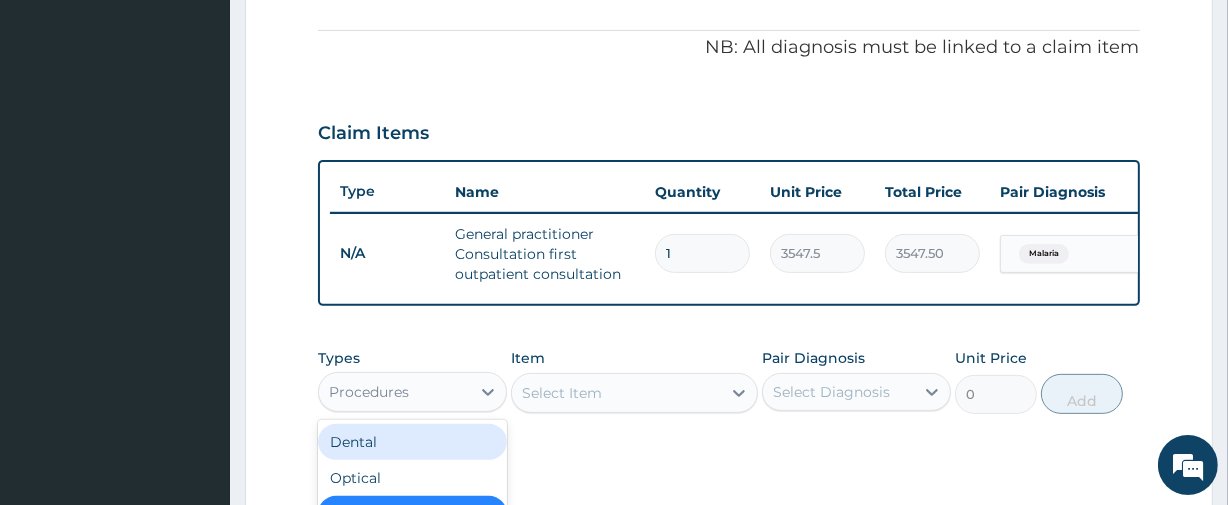 click on "Dental" at bounding box center (412, 442) 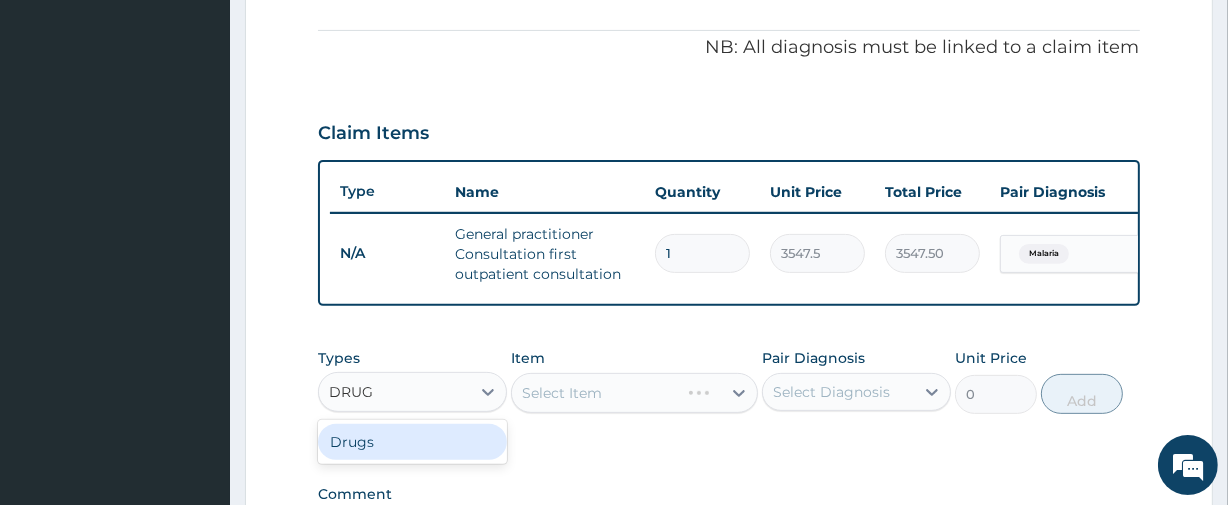 type on "DRUGS" 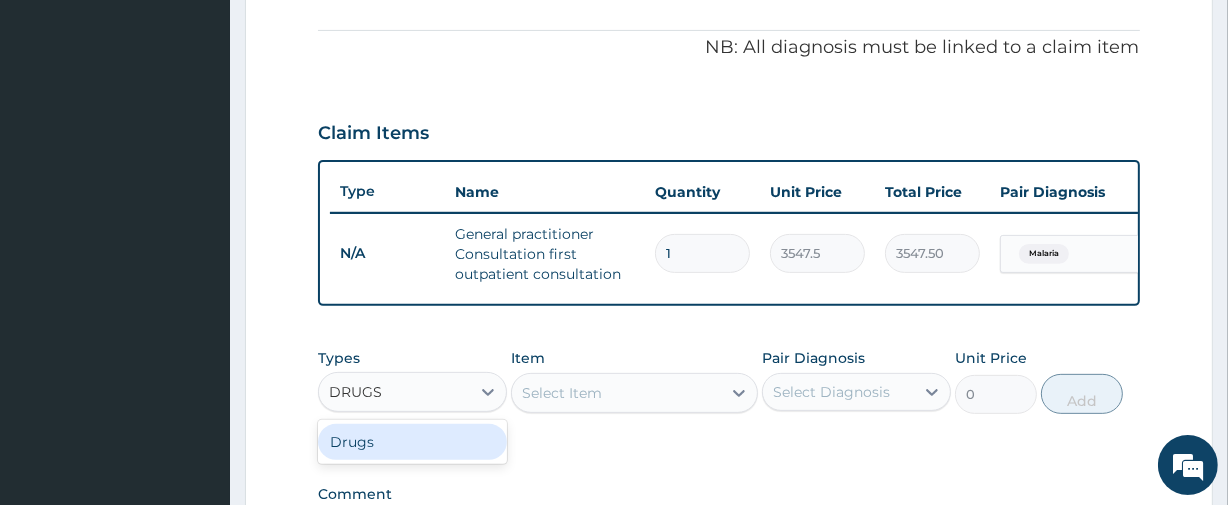 click on "Drugs" at bounding box center [412, 442] 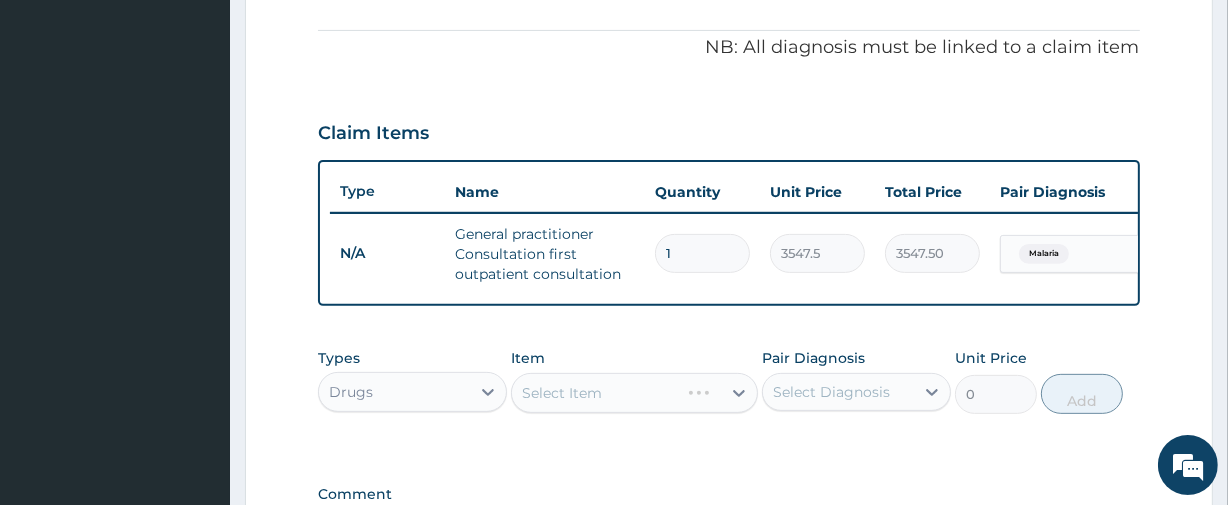 click on "Types Drugs Item Select Item Pair Diagnosis Select Diagnosis Unit Price 0 Add" at bounding box center (728, 396) 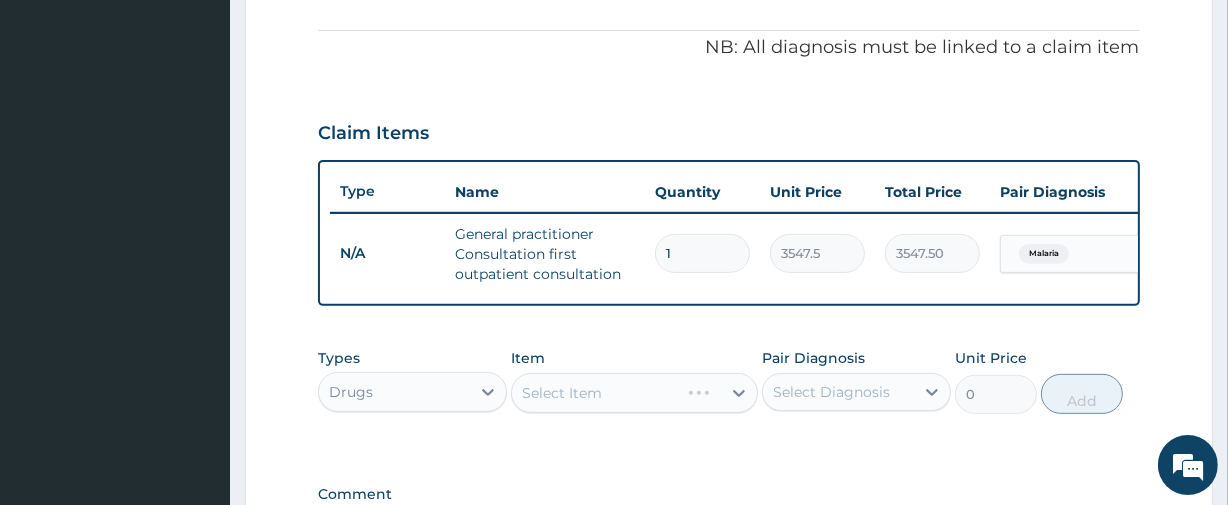 click on "Select Item" at bounding box center [634, 393] 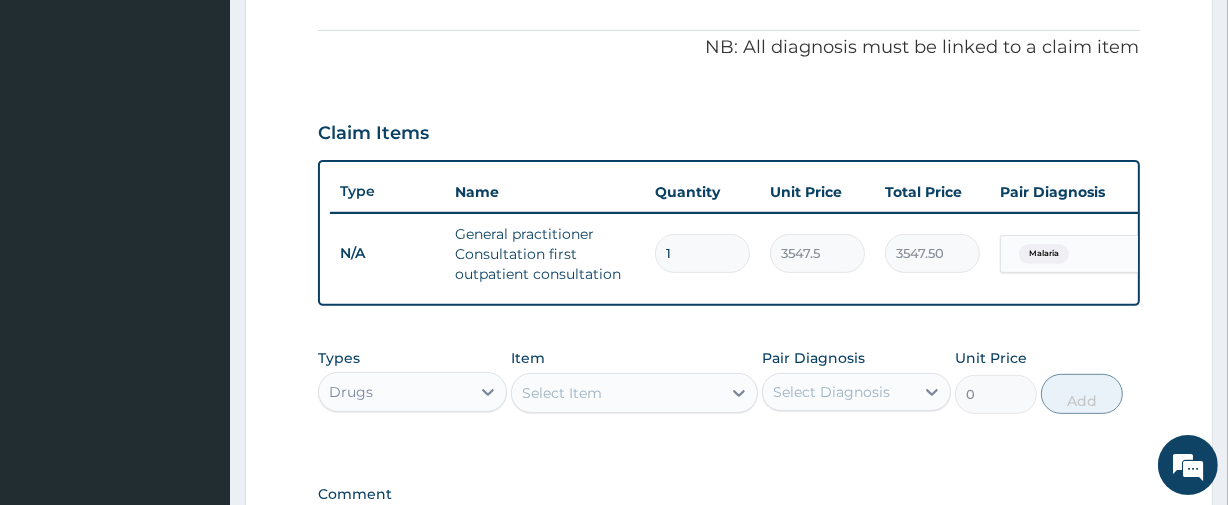 click on "Select Item" at bounding box center (616, 393) 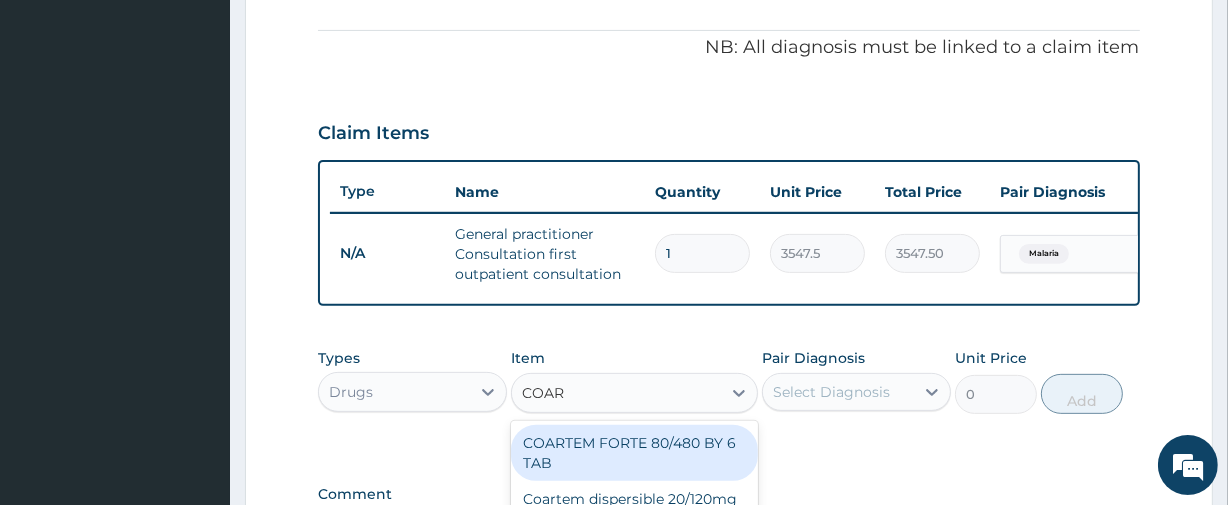 type on "COART" 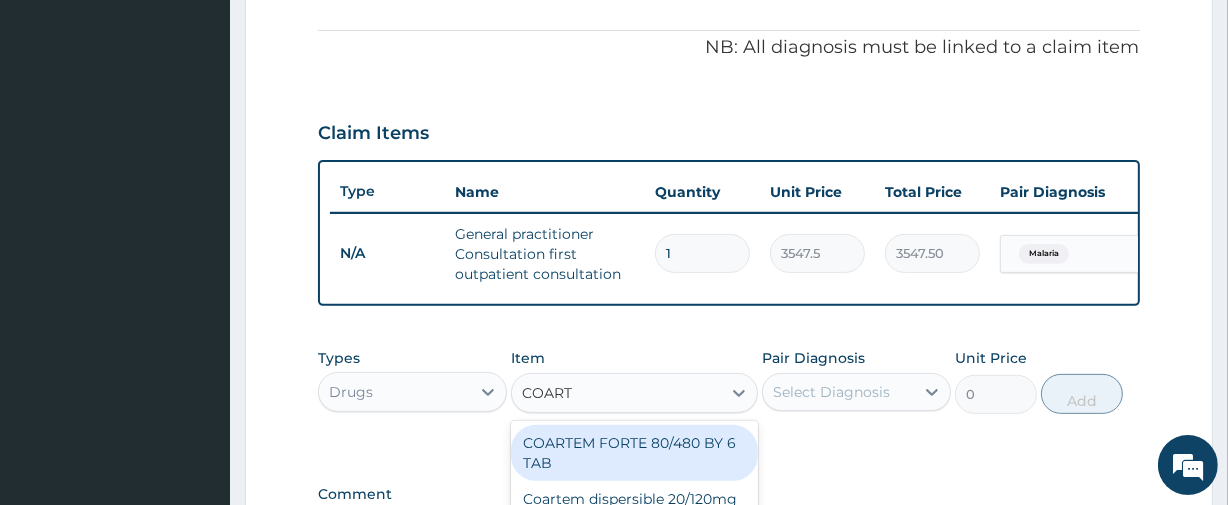 click on "COARTEM FORTE 80/480 BY 6 TAB" at bounding box center [634, 453] 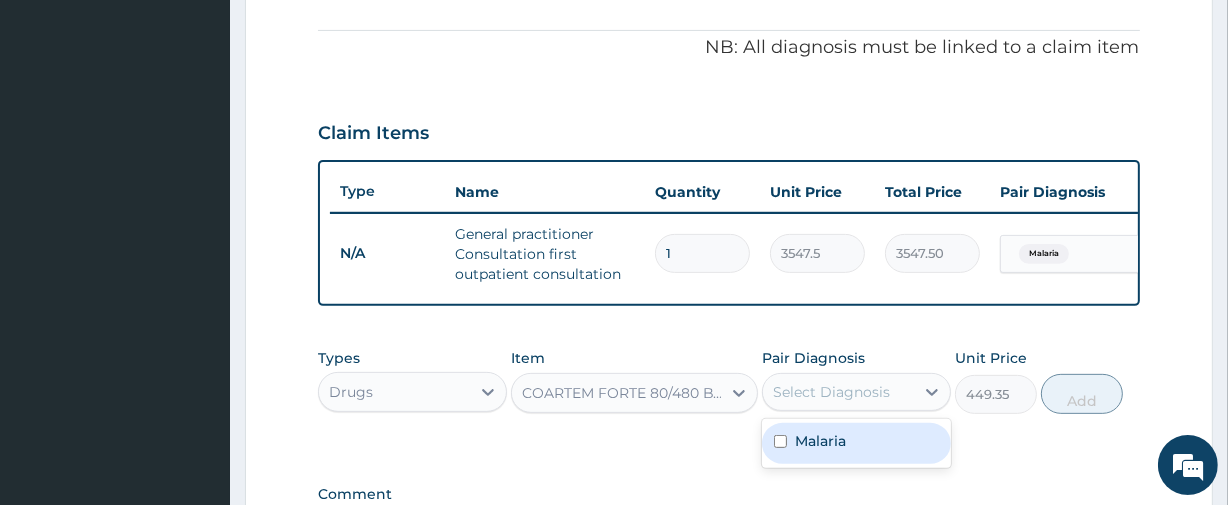 click on "Select Diagnosis" at bounding box center [838, 392] 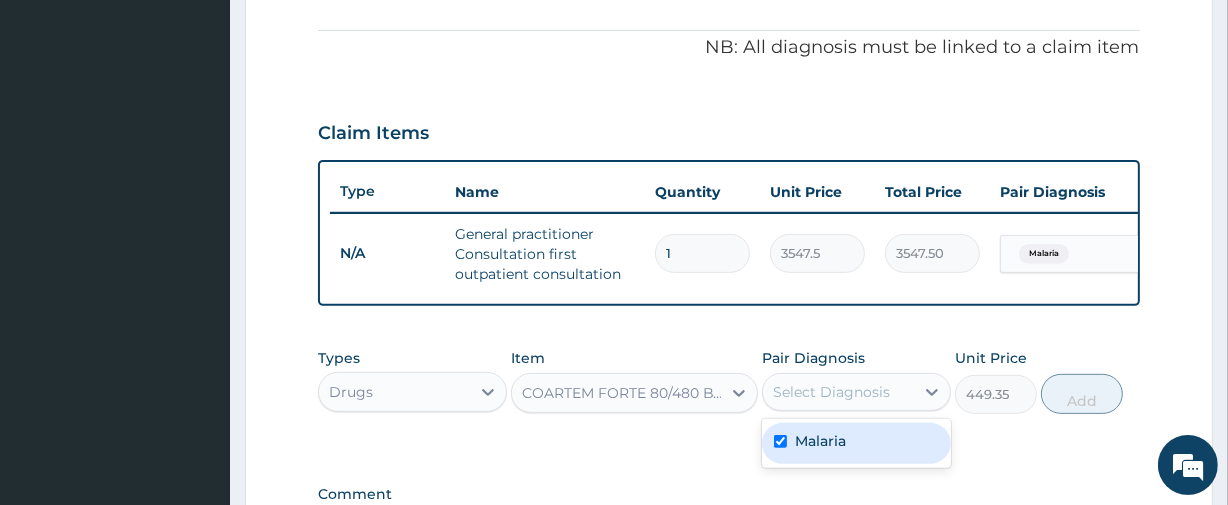 checkbox on "true" 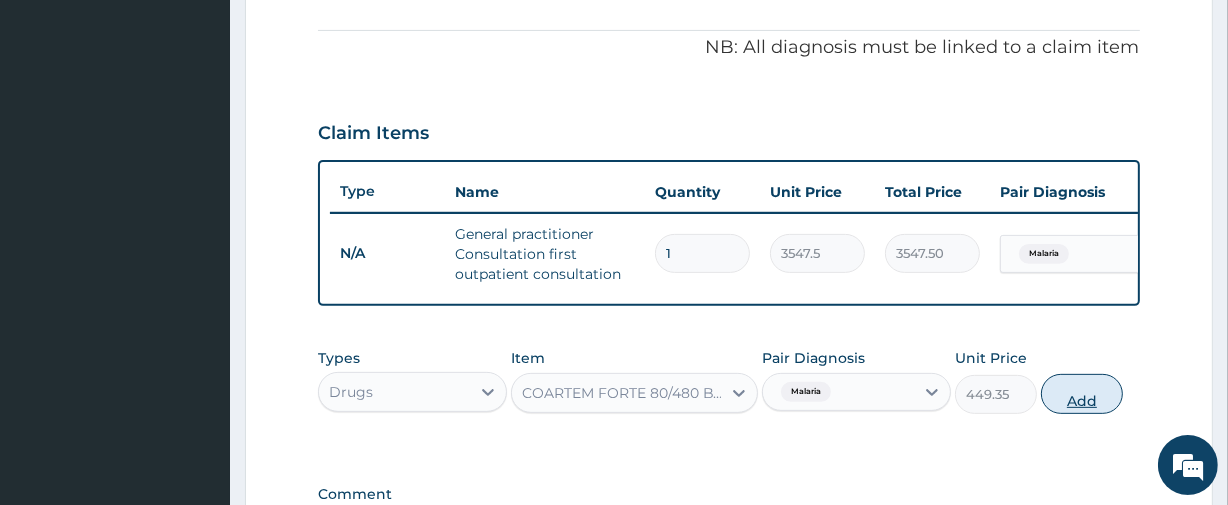 click on "Add" at bounding box center [1082, 394] 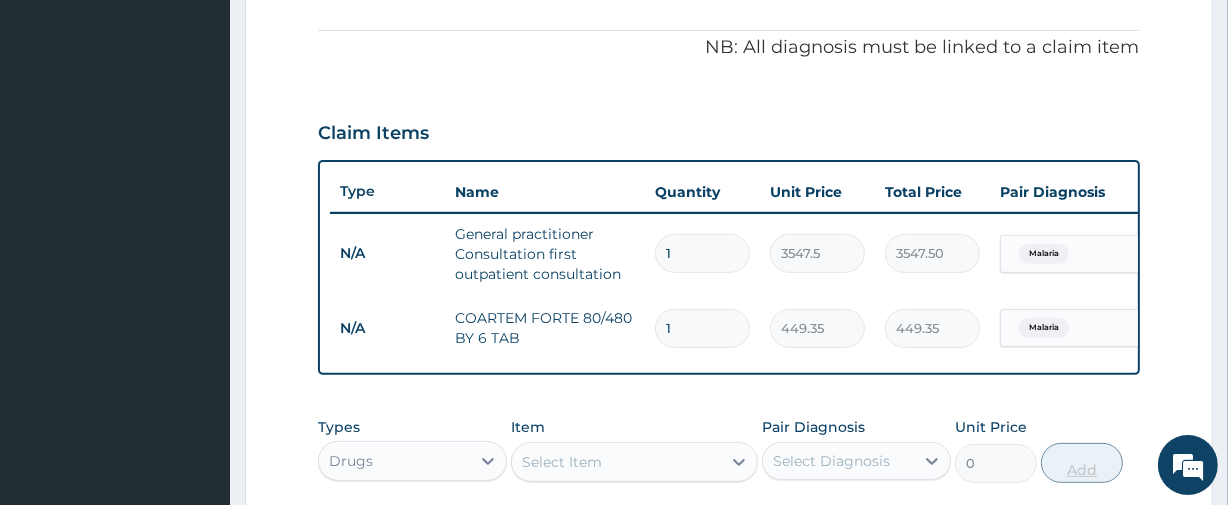 type 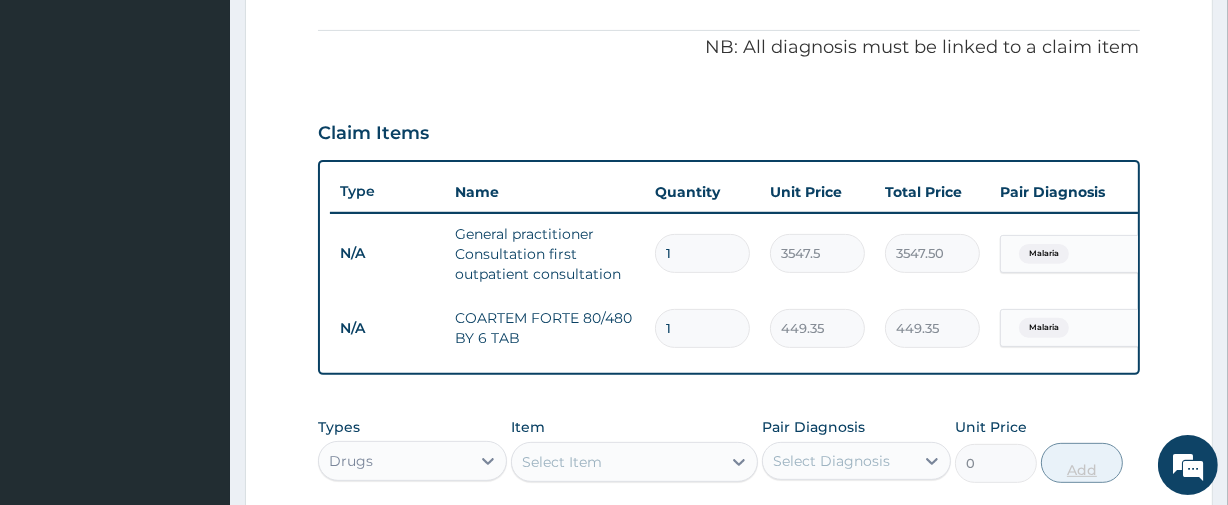 type on "0.00" 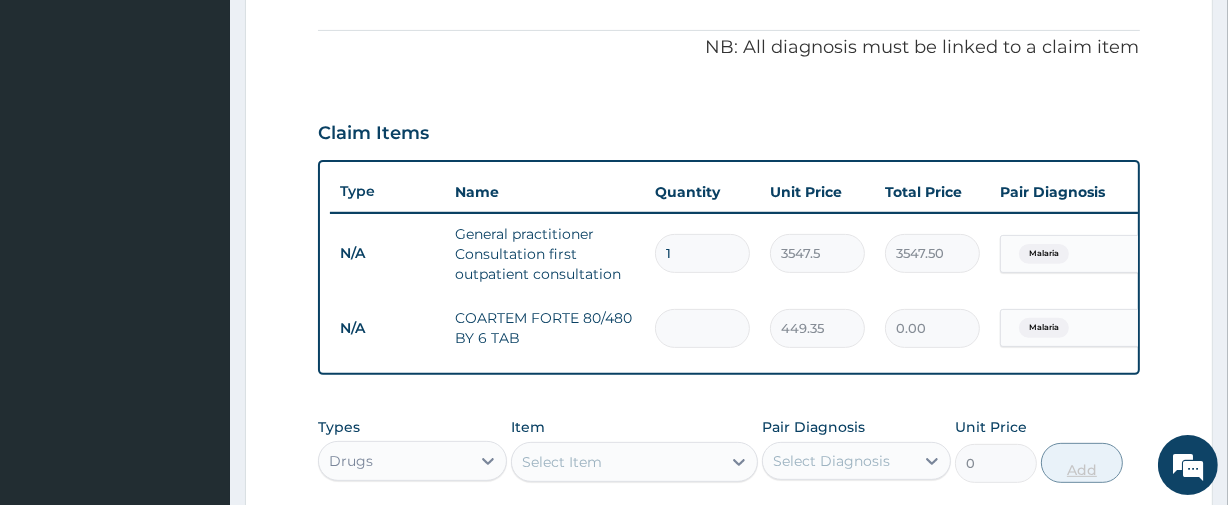 type on "6" 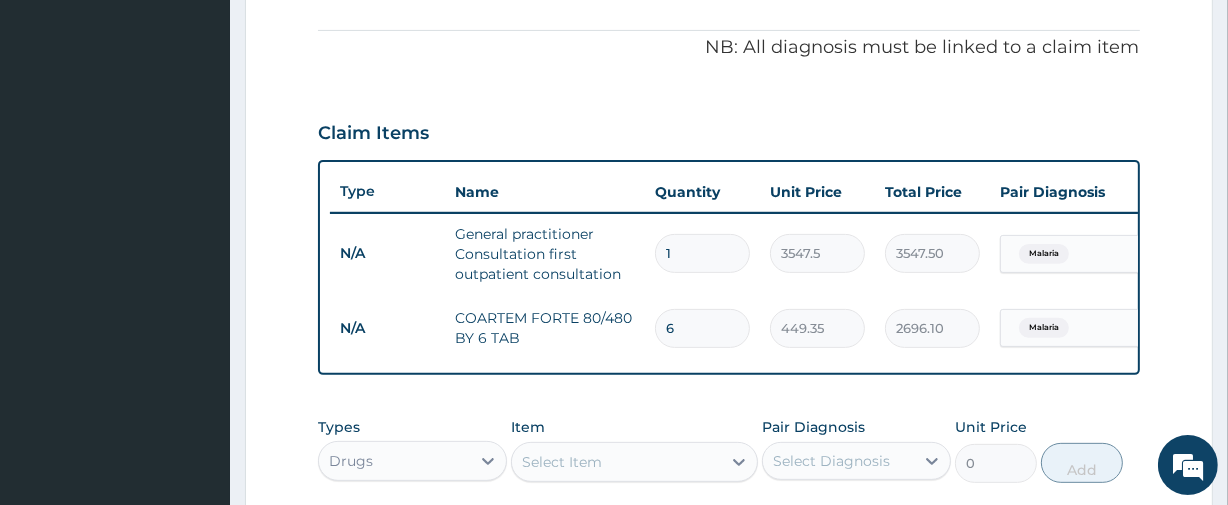 type on "6" 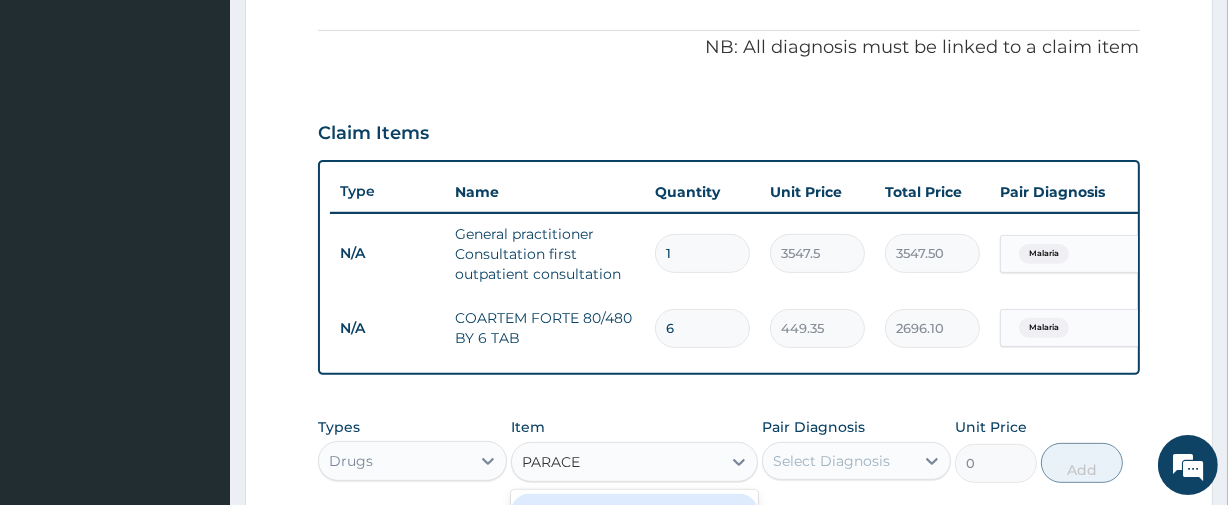 type on "PARACE" 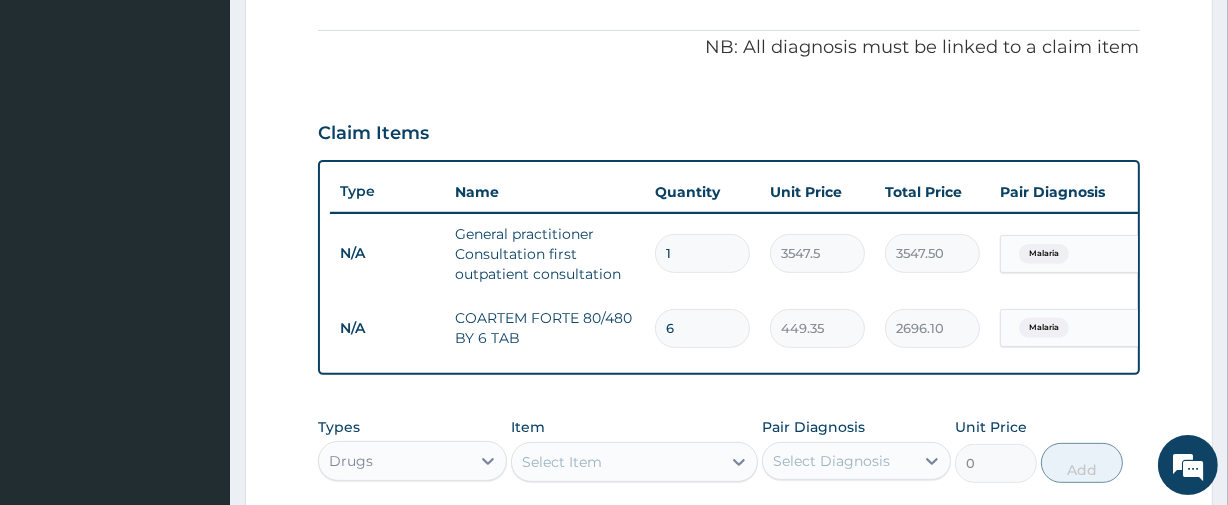 click on "Step  2  of 2 PA Code / Prescription Code Enter Code(Secondary Care Only) Encounter Date 29-07-2025 Important Notice Please enter PA codes before entering items that are not attached to a PA code   All diagnoses entered must be linked to a claim item. Diagnosis & Claim Items that are visible but inactive cannot be edited because they were imported from an already approved PA code. Diagnosis Malaria Confirmed NB: All diagnosis must be linked to a claim item Claim Items Type Name Quantity Unit Price Total Price Pair Diagnosis Actions N/A General practitioner Consultation first outpatient consultation 1 3547.5 3547.50 Malaria Delete N/A COARTEM FORTE 80/480 BY 6 TAB 6 449.35 2696.10 Malaria Delete Types Drugs Item Select Item Pair Diagnosis Select Diagnosis Unit Price 0 Add Comment     Previous   Submit" at bounding box center [729, 149] 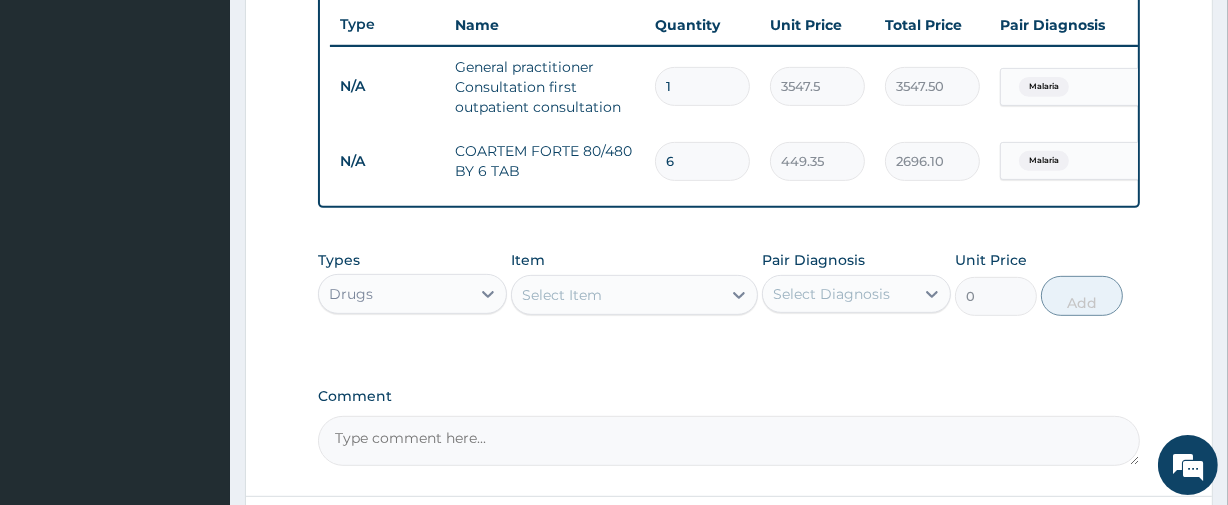 scroll, scrollTop: 875, scrollLeft: 0, axis: vertical 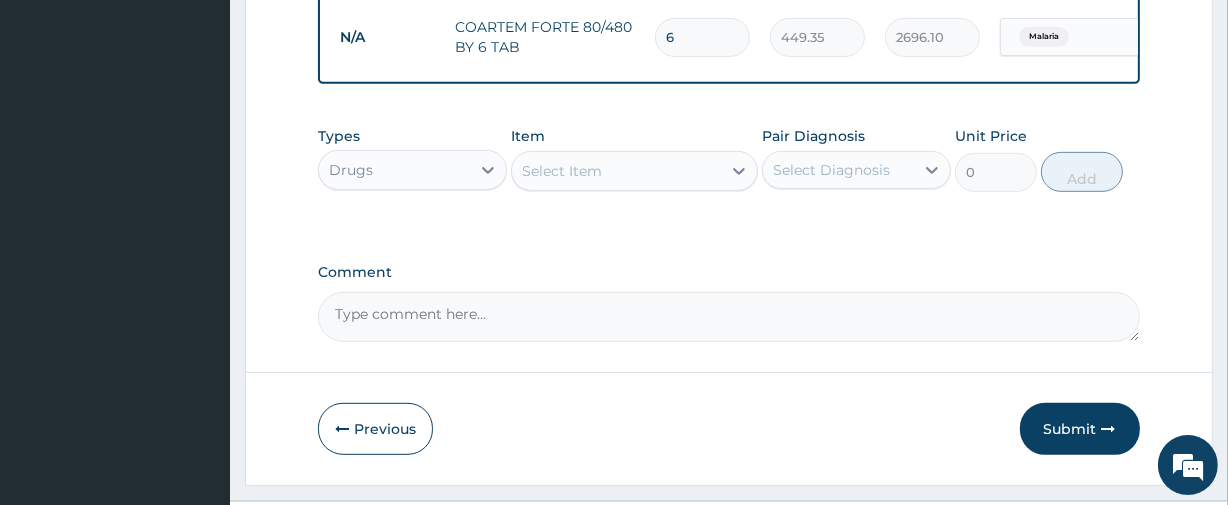 click on "Select Item" at bounding box center [616, 171] 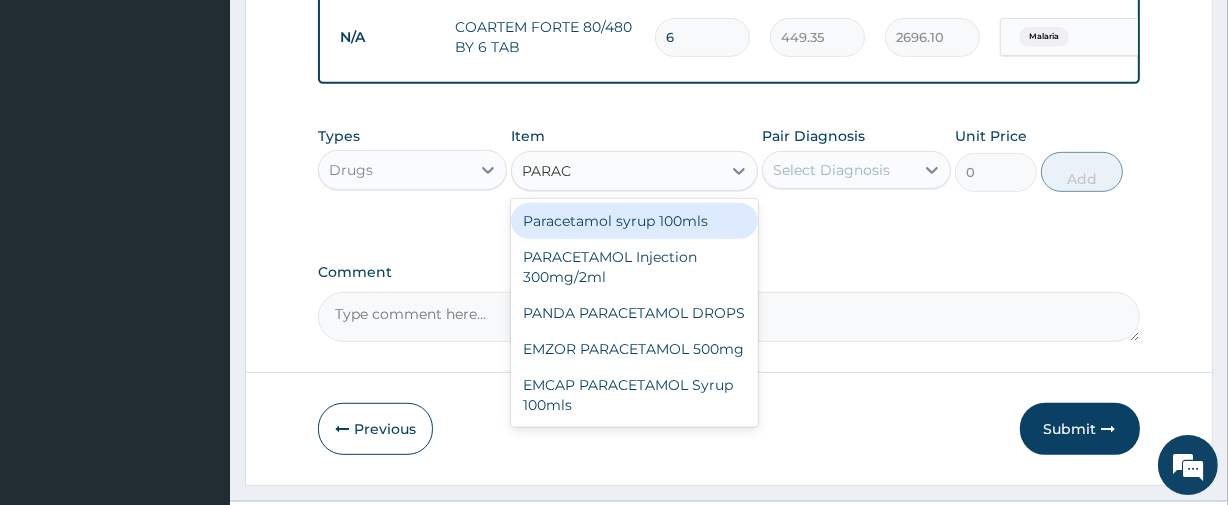 type on "PARACE" 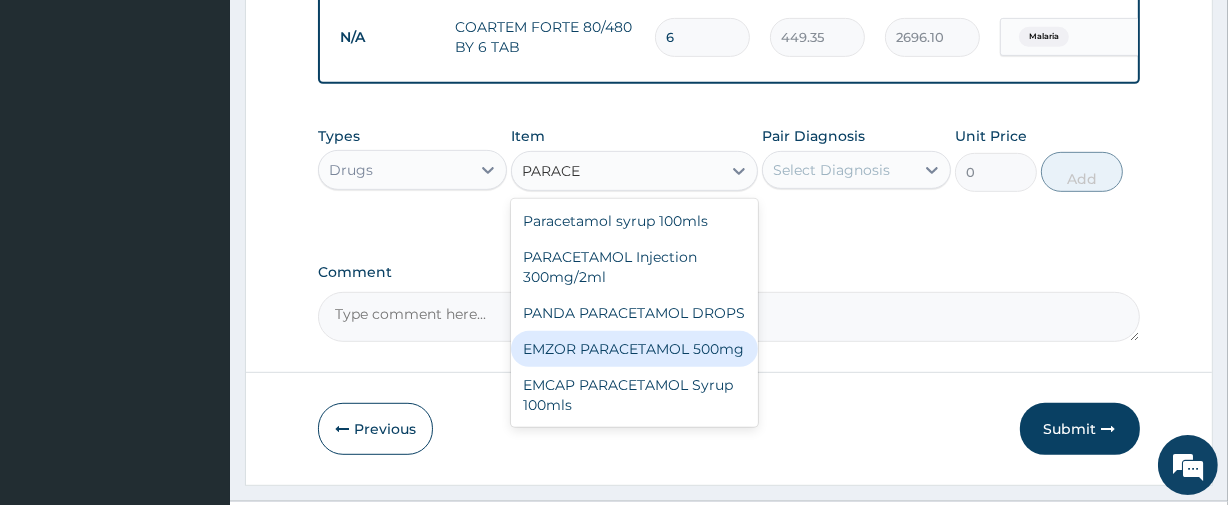 click on "EMZOR PARACETAMOL 500mg" at bounding box center [634, 349] 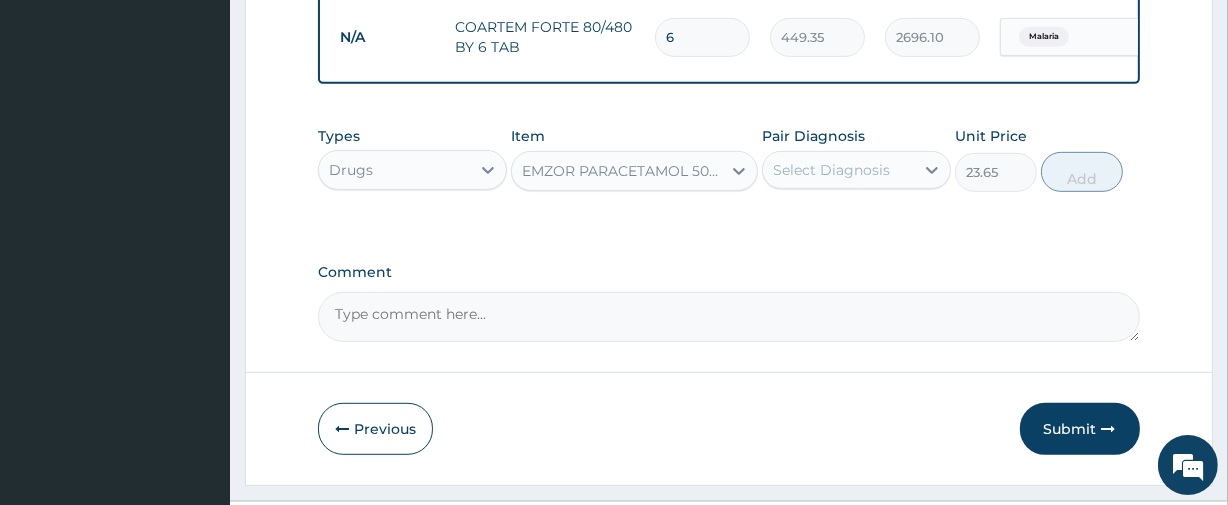 click on "Select Diagnosis" at bounding box center (838, 170) 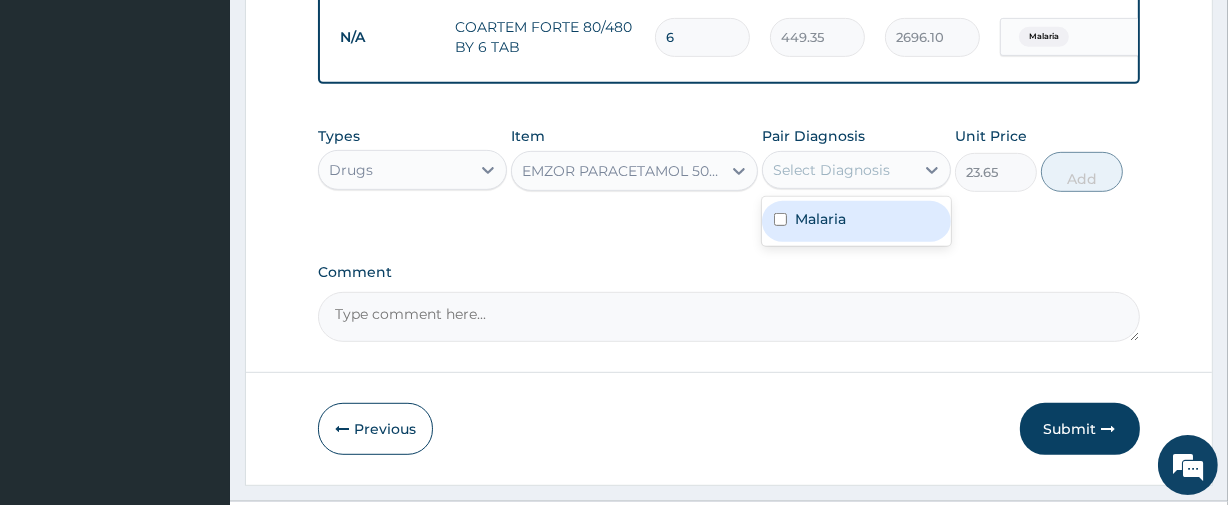 click on "Malaria" at bounding box center [856, 221] 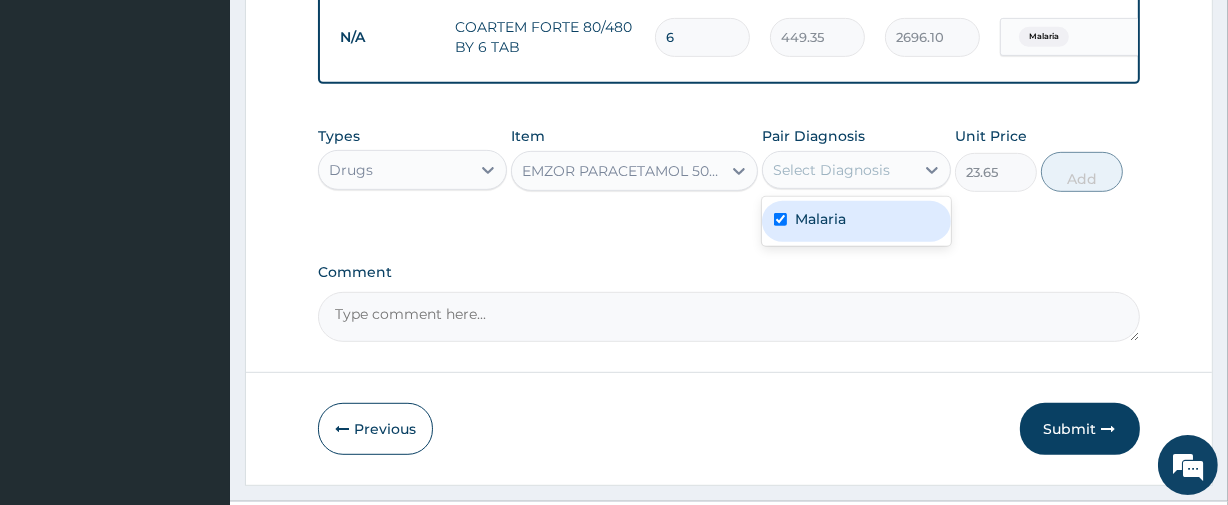 checkbox on "true" 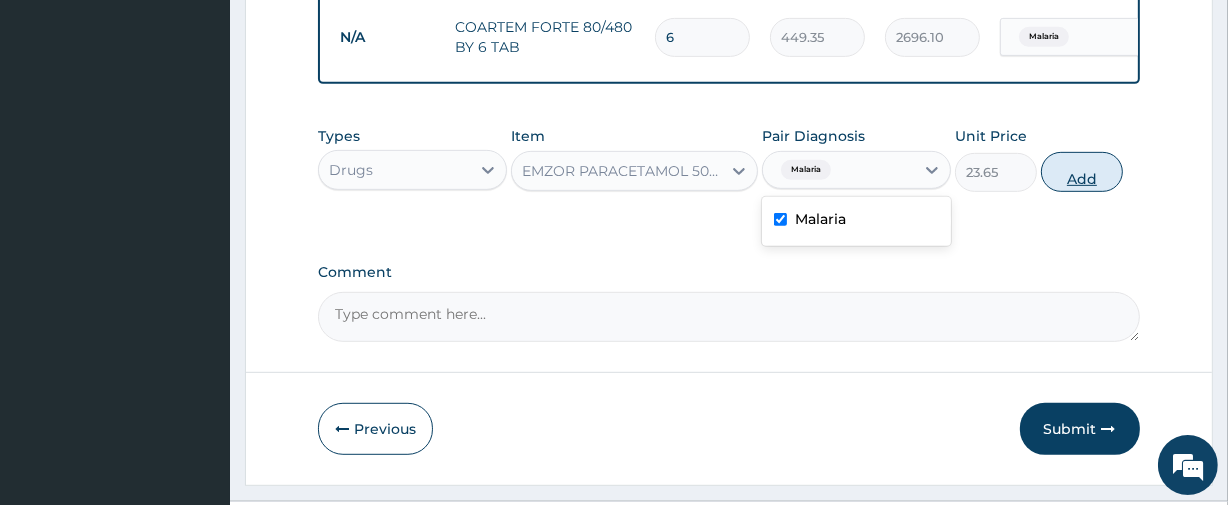 click on "Add" at bounding box center (1082, 172) 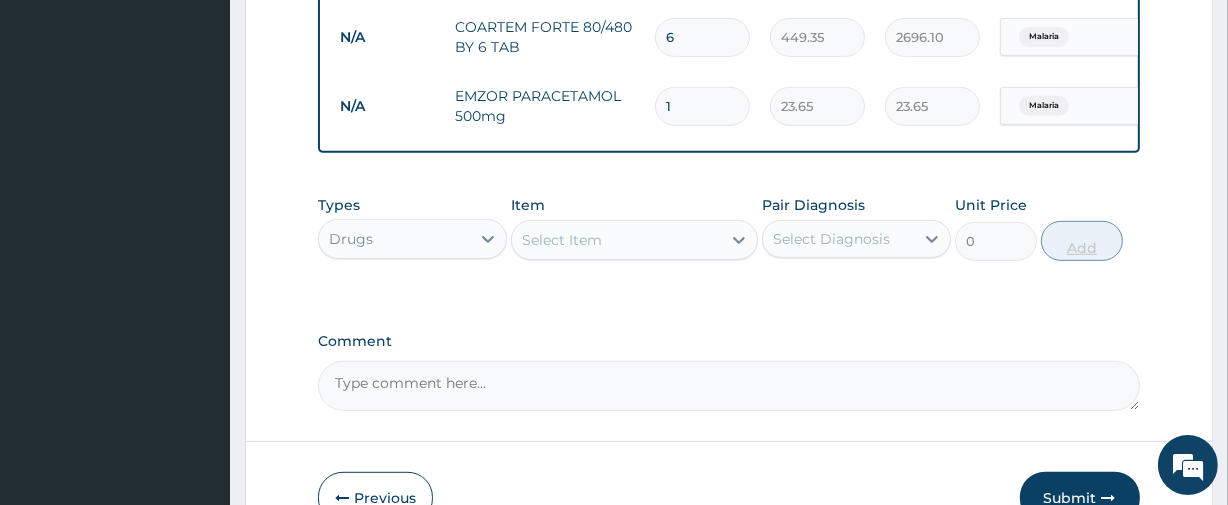 type on "18" 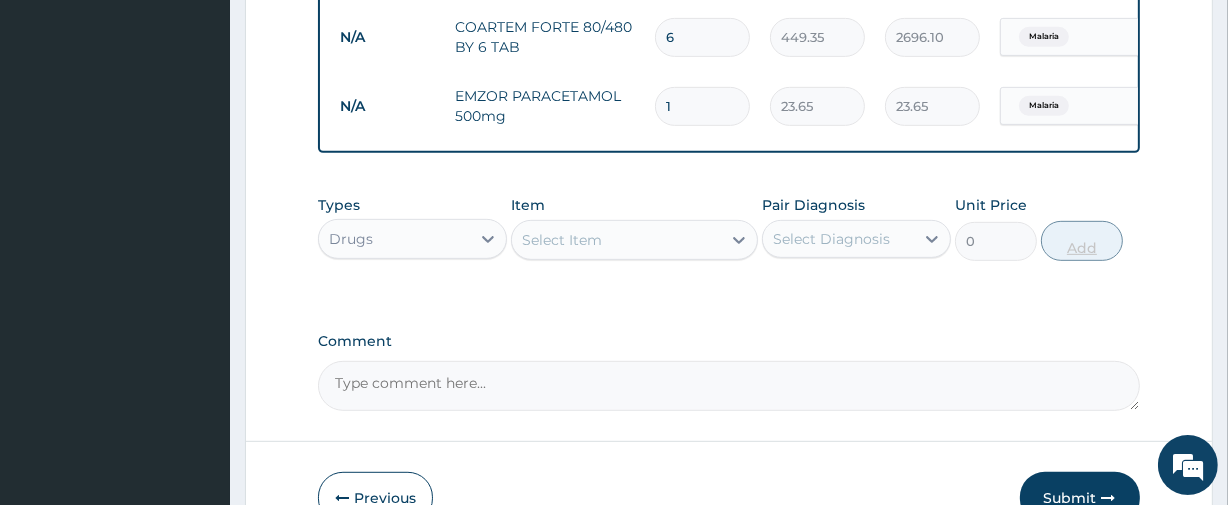 type on "425.70" 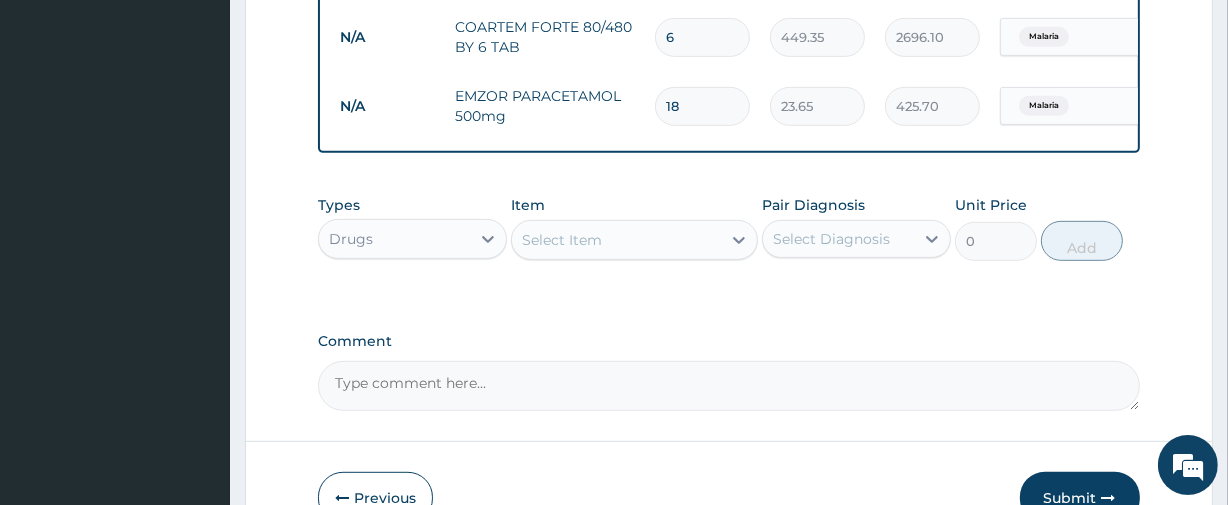 type on "18" 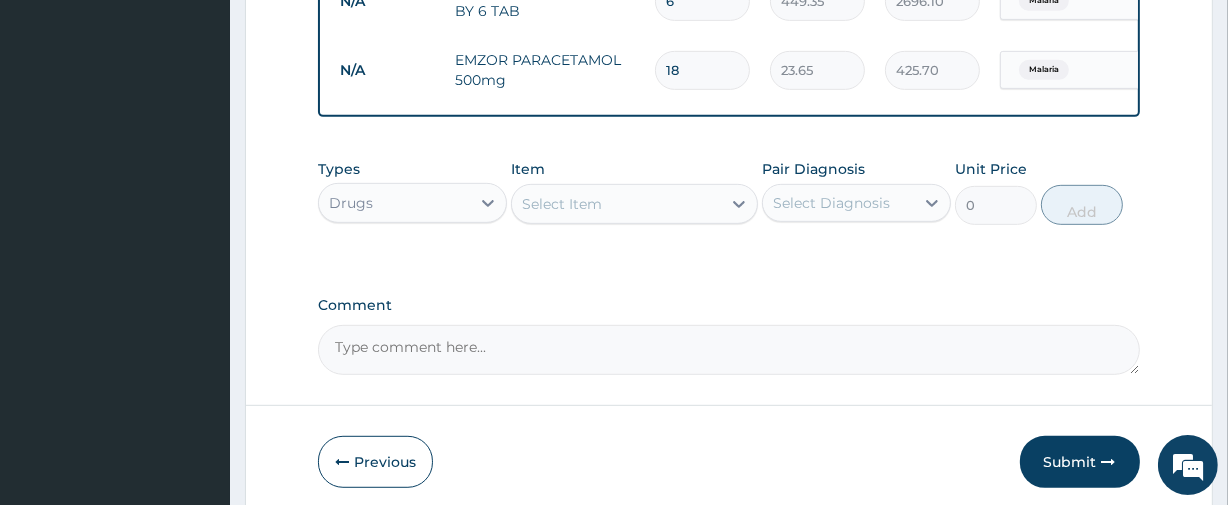 scroll, scrollTop: 948, scrollLeft: 0, axis: vertical 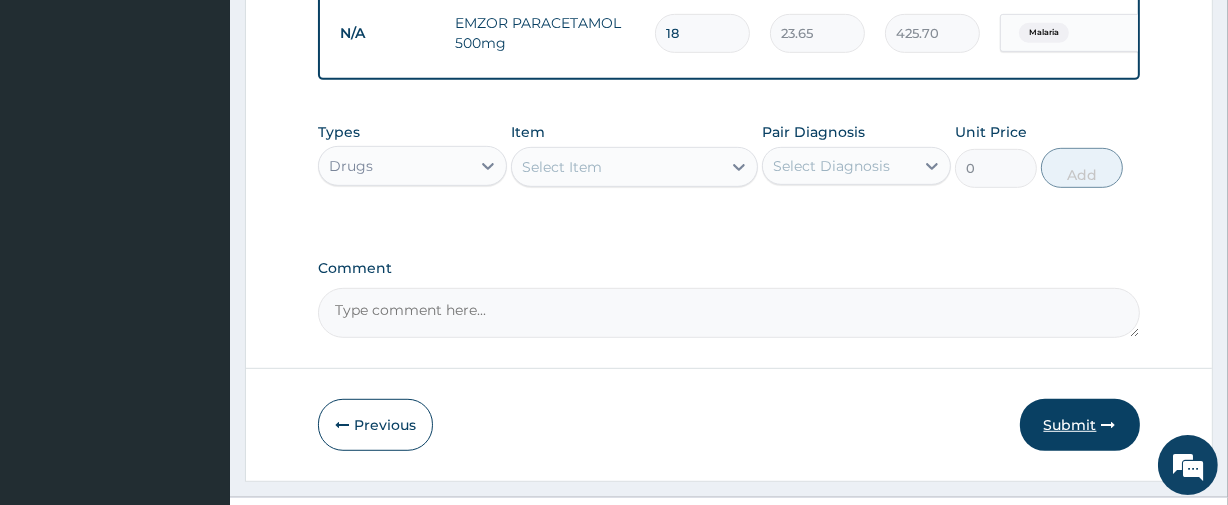 click on "Submit" at bounding box center [1080, 425] 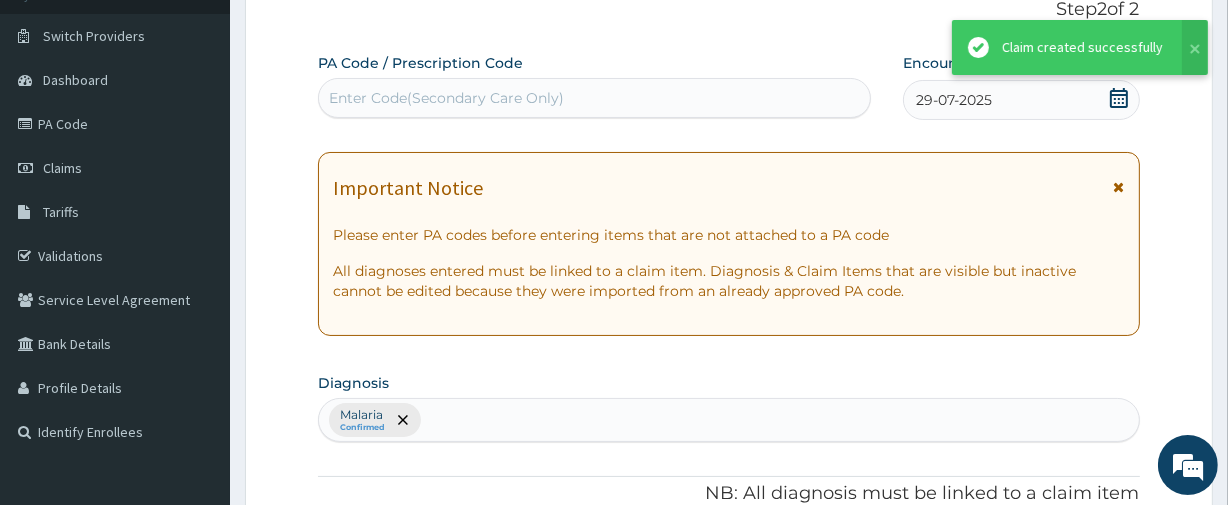 scroll, scrollTop: 948, scrollLeft: 0, axis: vertical 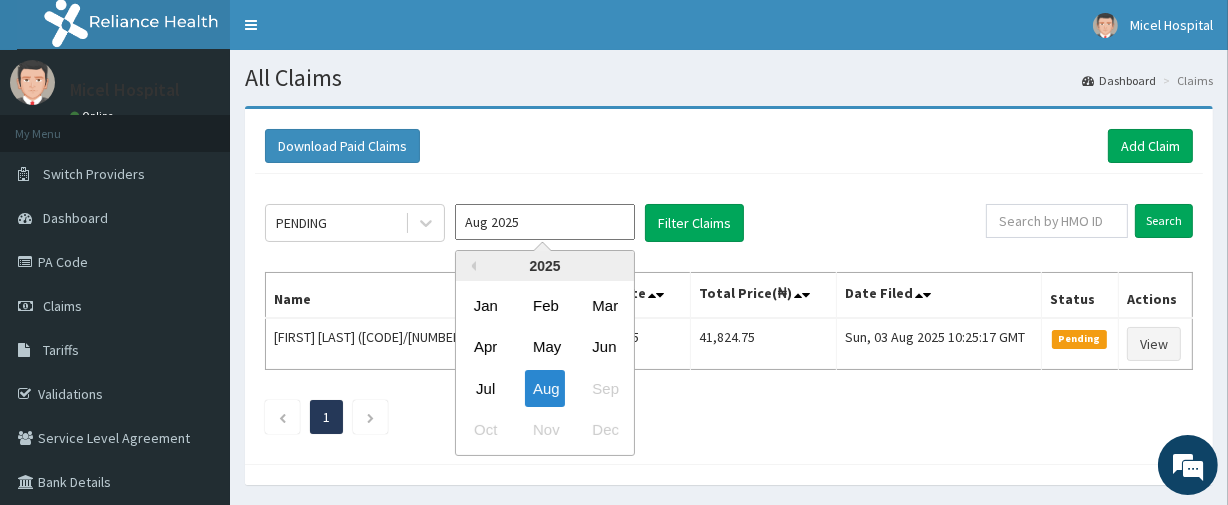 click on "Aug 2025" at bounding box center [545, 222] 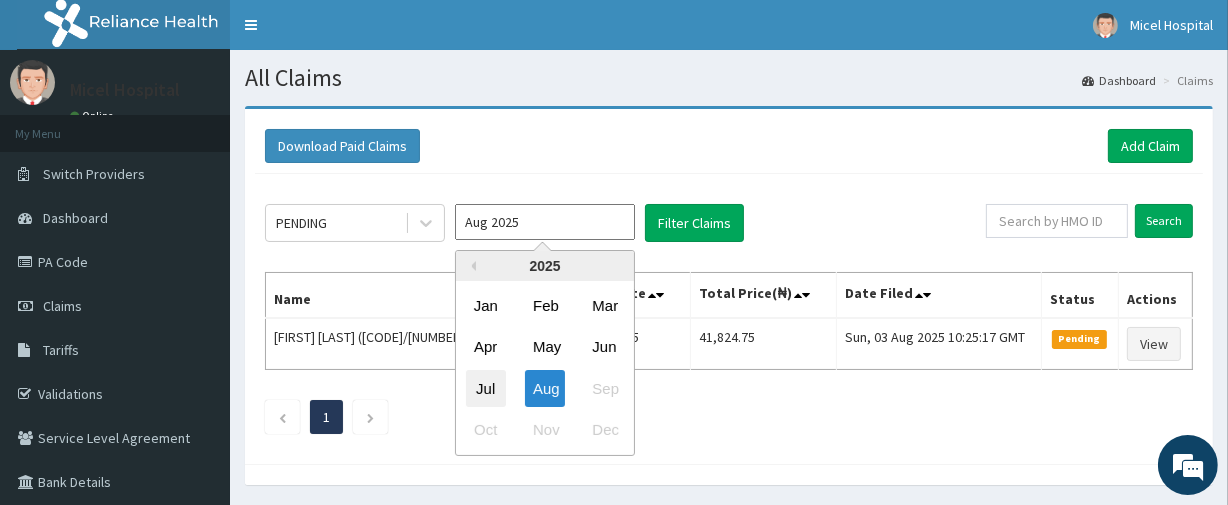 click on "Jul" at bounding box center (486, 388) 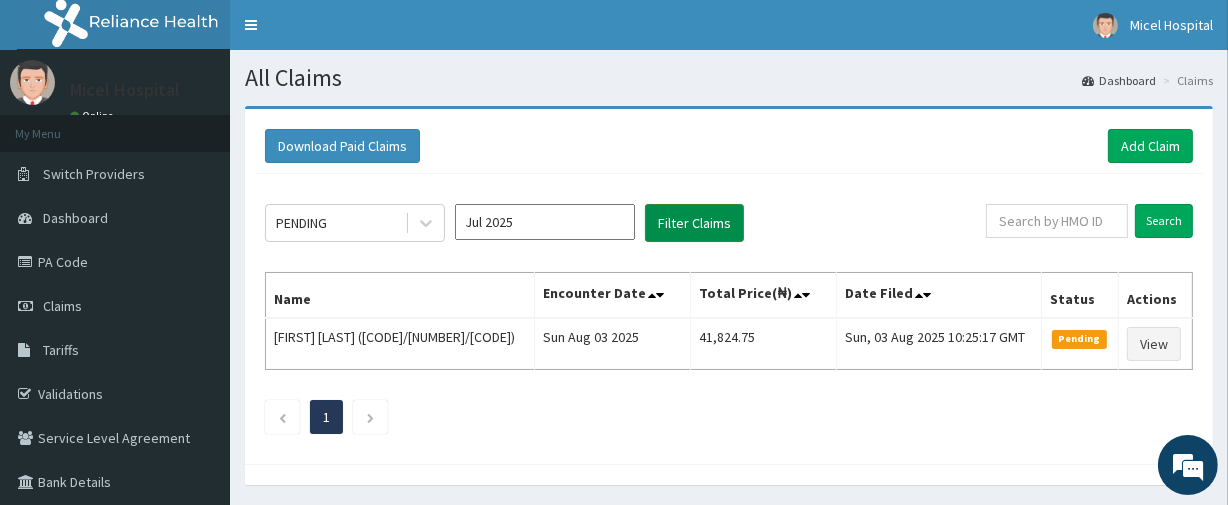 scroll, scrollTop: 0, scrollLeft: 0, axis: both 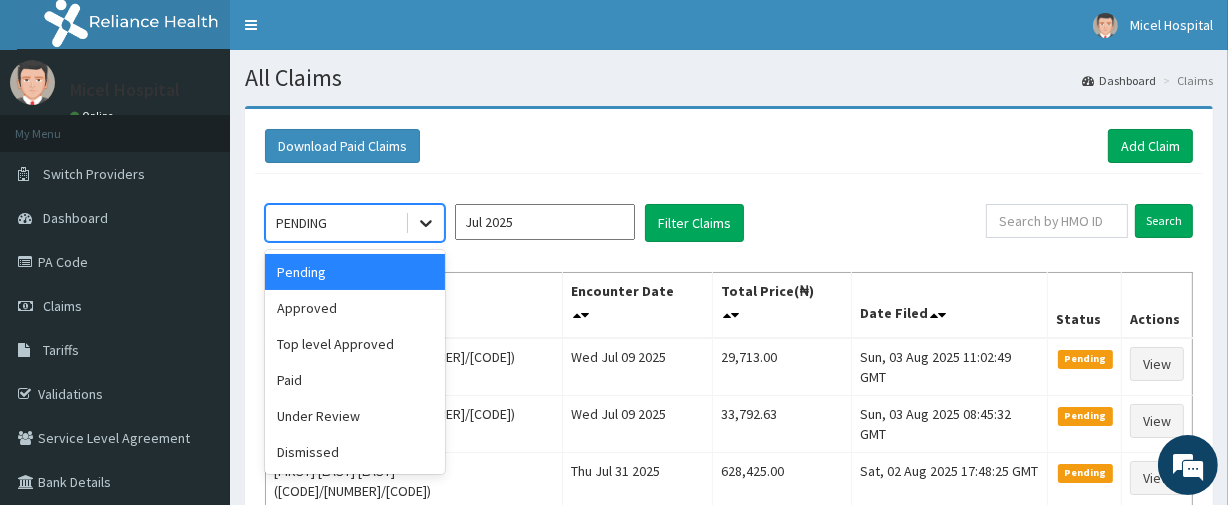 click 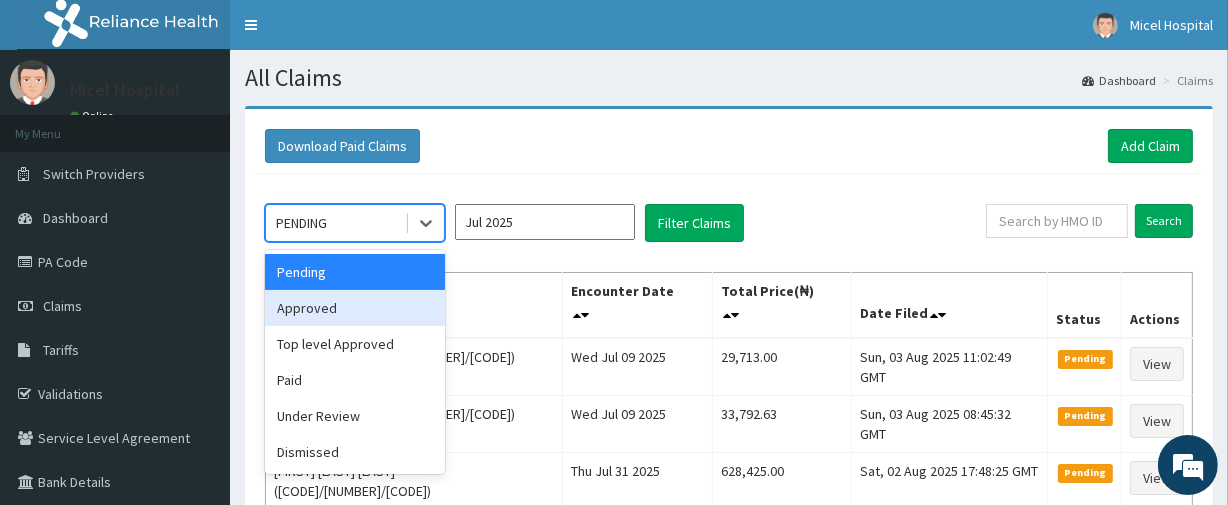 click on "Approved" at bounding box center (355, 308) 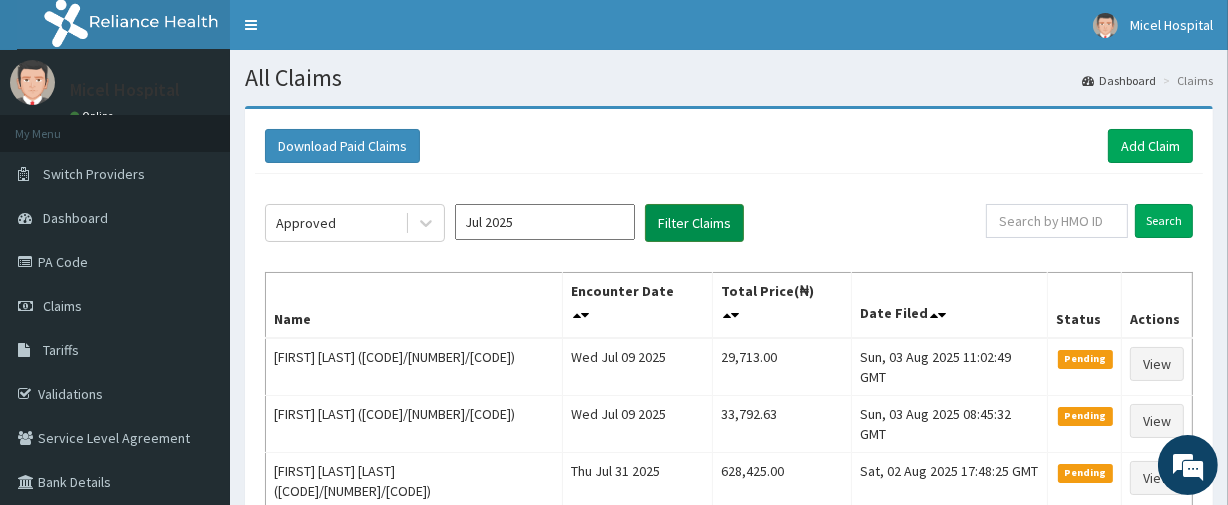 click on "Filter Claims" at bounding box center (694, 223) 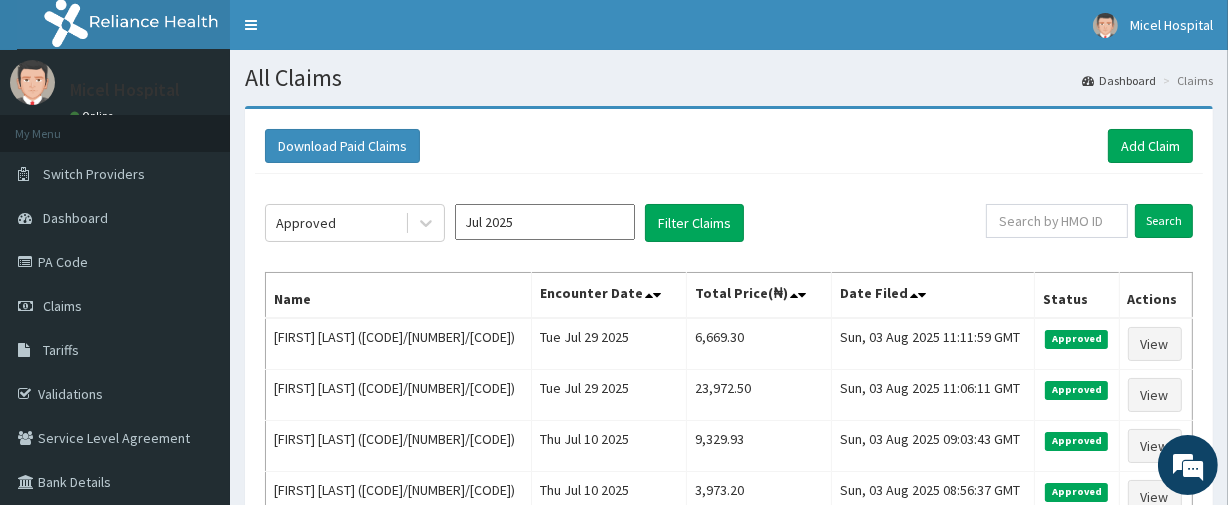 click on "Approved [MONTH] [DATE] Filter Claims Search Name Encounter Date Total Price(₦) Date Filed Status Actions [FIRST] [LAST] ([CODE]/[NUMBER]/[CODE]) [DAY] [MONTH] [DATE] [YEAR] [PRICE] [DAY], [MONTH] [DATE] [YEAR] [TIME] [TIME] Approved View [FIRST] [LAST] ([CODE]/[NUMBER]/[CODE]) [DAY] [MONTH] [DATE] [YEAR] [PRICE] [DAY], [MONTH] [DATE] [YEAR] [TIME] [TIME] Approved View [FIRST] [LAST] ([CODE]/[NUMBER]/[CODE]) [DAY] [MONTH] [DATE] [YEAR] [PRICE] [DAY], [MONTH] [DATE] [YEAR] [TIME] [TIME] Approved View [FIRST] [LAST] ([CODE]/[NUMBER]/[CODE]) [DAY] [MONTH] [DATE] [YEAR] [PRICE] [DAY], [MONTH] [DATE] [YEAR] [TIME] [TIME] Approved View [FIRST] [LAST] ([CODE]/[NUMBER]/[CODE]) [DAY] [MONTH] [DATE] [YEAR] [PRICE] [DAY], [MONTH] [DATE] [YEAR] [TIME] [TIME] Approved View [FIRST] [LAST] ([CODE]/[NUMBER]/[CODE]) [DAY] [MONTH] [DATE] [YEAR] [PRICE] [DAY], [MONTH] [DATE] [YEAR] [TIME] [TIME] Approved View [FIRST] [LAST] ([CODE]/[NUMBER]/[CODE]) [DAY] [MONTH] [DATE] [YEAR] [PRICE] [DAY], [MONTH] [DATE] [YEAR] [TIME] [TIME] Approved View [FIRST] [LAST] ([CODE]/[NUMBER]/[CODE]) [DAY] [MONTH] [DATE] [YEAR] [PRICE] [DAY], [MONTH] [DATE] [YEAR] [TIME] [TIME] Approved View [FIRST] [LAST] ([CODE]/[NUMBER]/[CODE]) [DAY] [MONTH] [DATE] [YEAR] [PRICE] [DAY], [MONTH] [DATE] [YEAR] [TIME] [TIME] Approved View [FIRST] [LAST] ([CODE]/[NUMBER]/[CODE]) [DAY] [MONTH] [DATE] [YEAR] [PRICE] [DAY], [MONTH] [DATE] [YEAR] [TIME] [TIME] Approved View [PRICE] [NUMBER]" 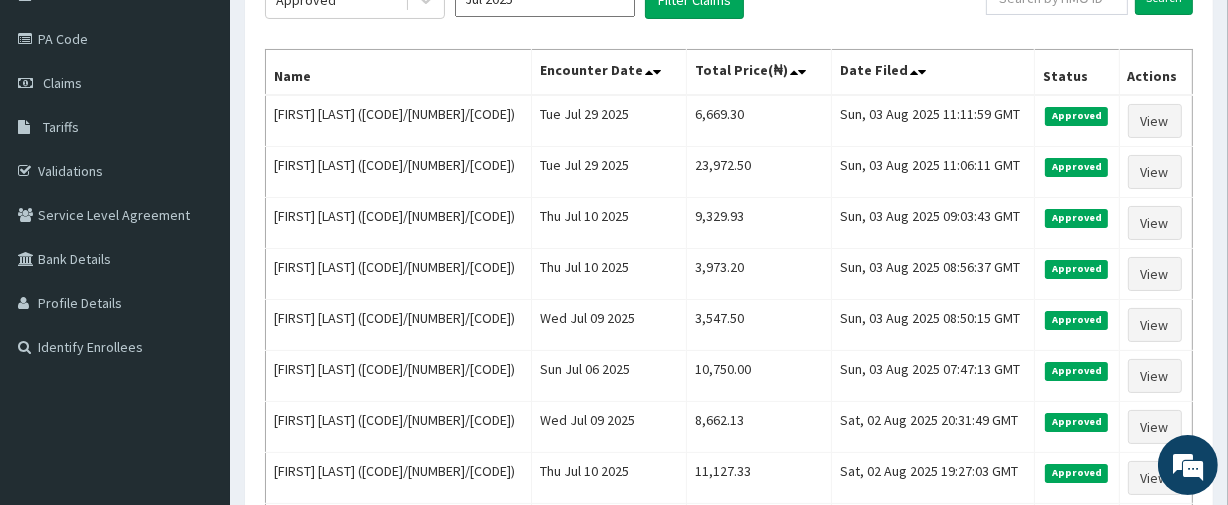 scroll, scrollTop: 218, scrollLeft: 0, axis: vertical 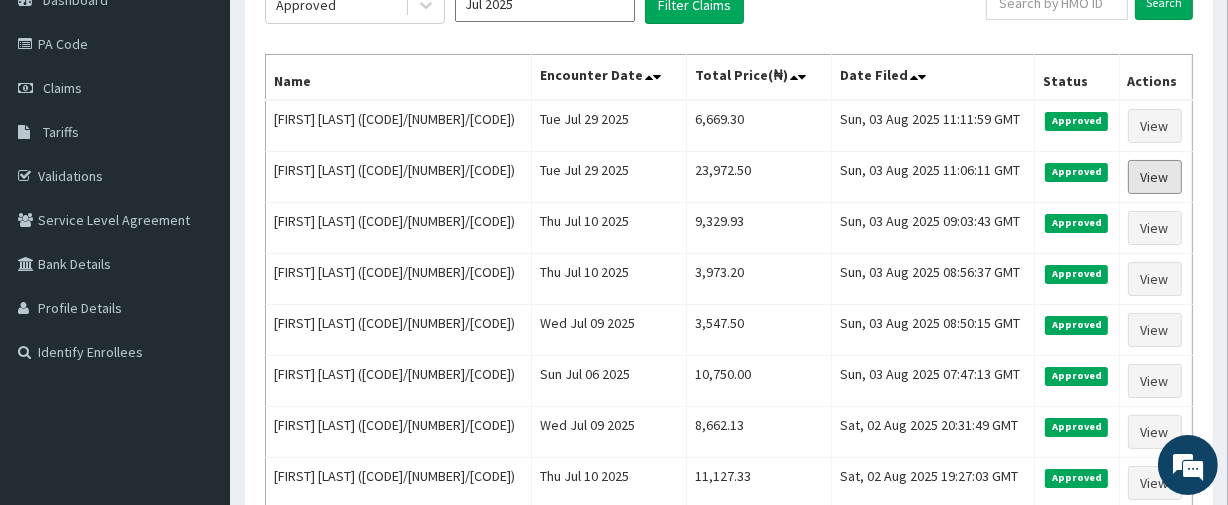 click on "View" at bounding box center [1155, 177] 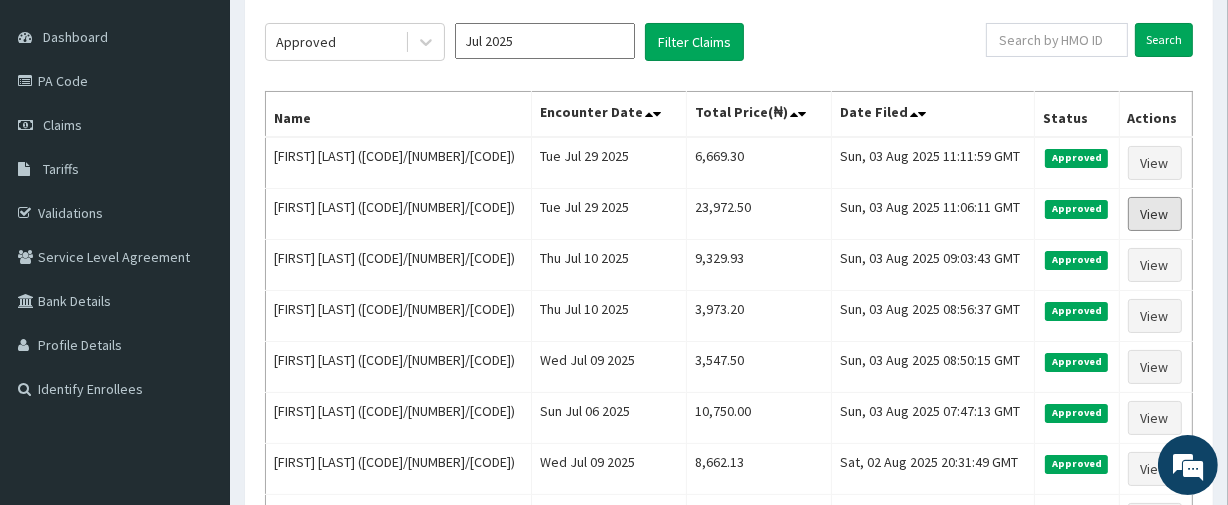 scroll, scrollTop: 145, scrollLeft: 0, axis: vertical 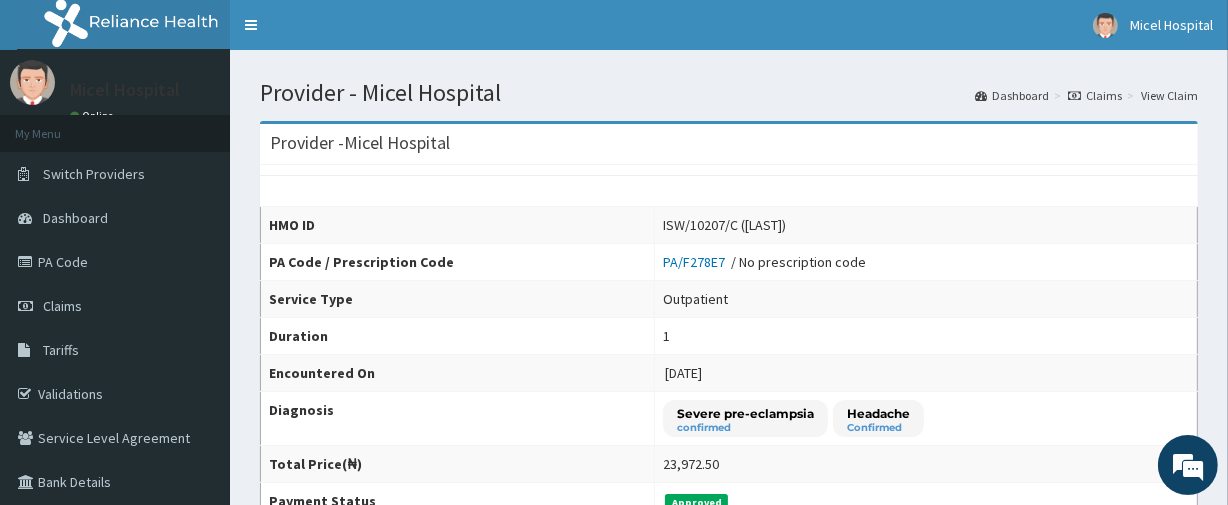 click on "Claims" at bounding box center [1095, 95] 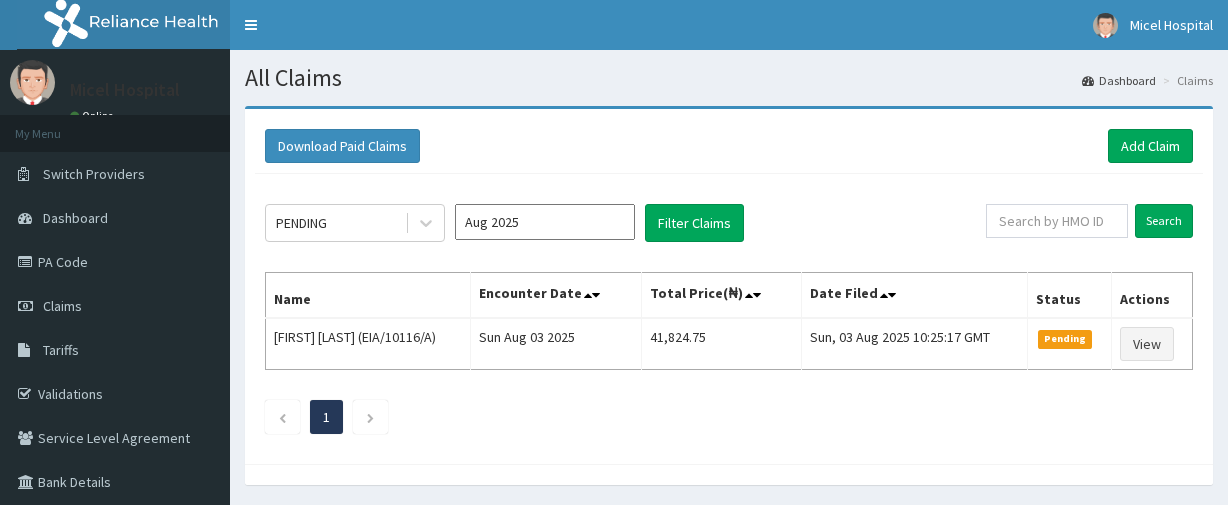 scroll, scrollTop: 0, scrollLeft: 0, axis: both 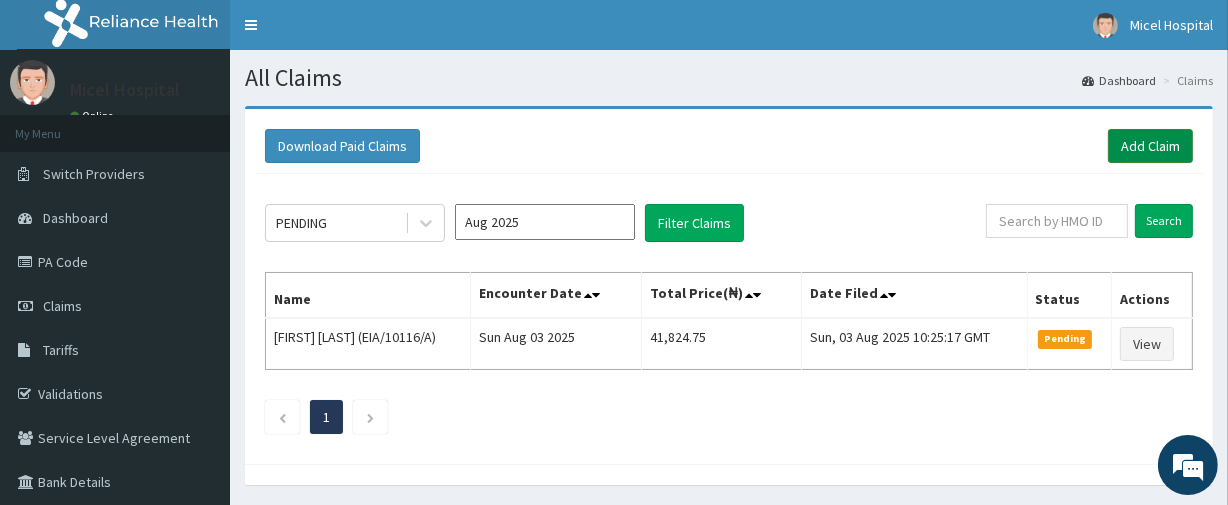 click on "Add Claim" at bounding box center [1150, 146] 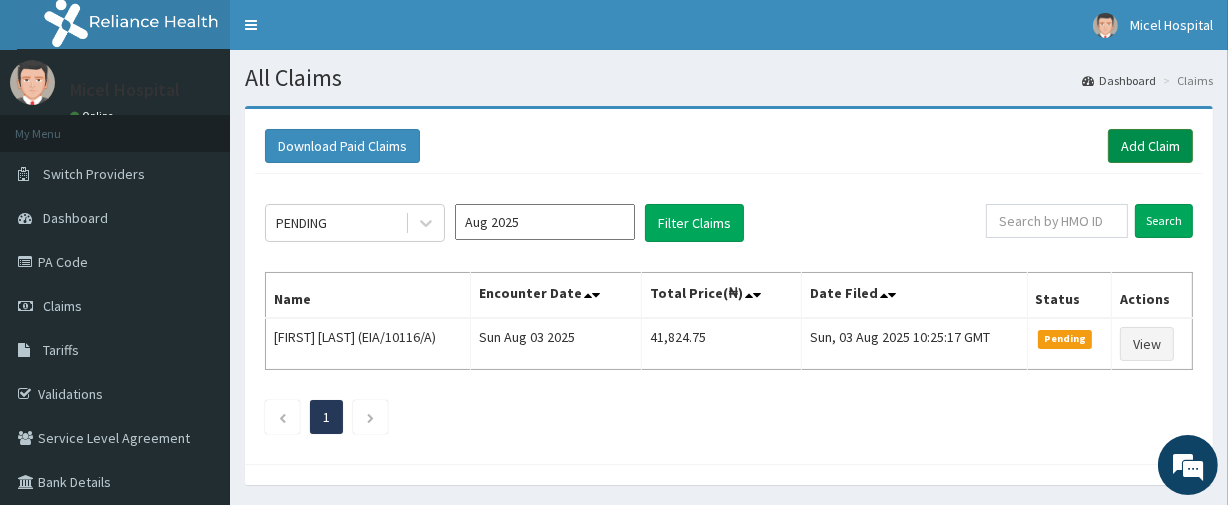 scroll, scrollTop: 0, scrollLeft: 0, axis: both 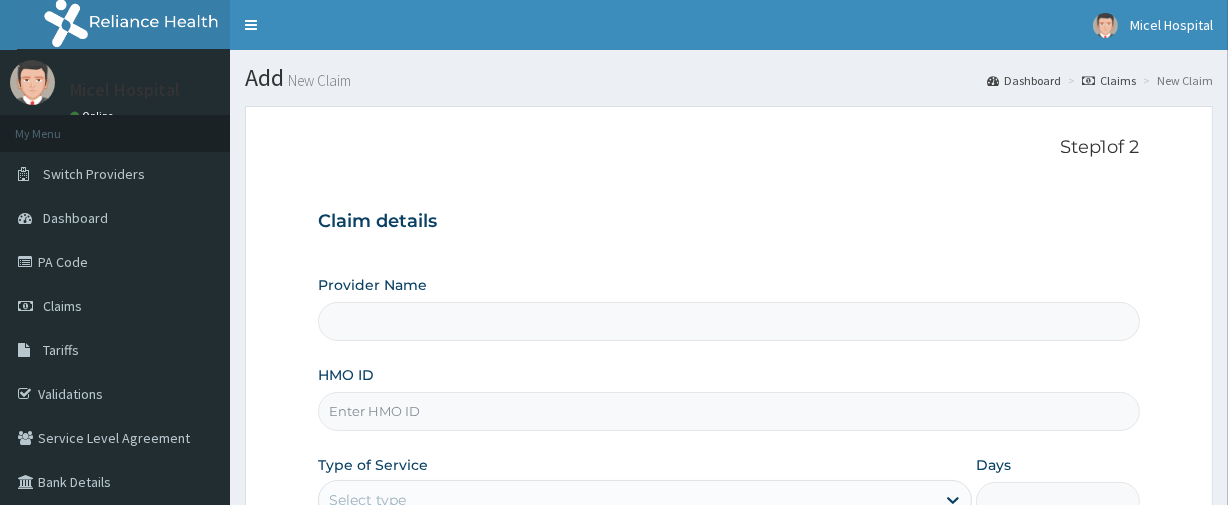 type on "Micel Hospital" 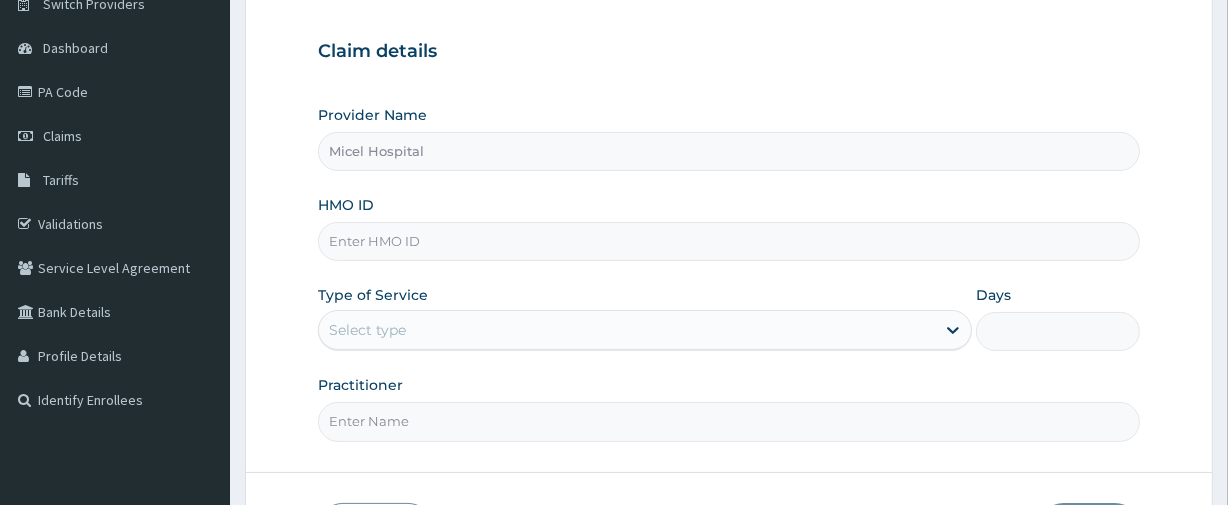 scroll, scrollTop: 315, scrollLeft: 0, axis: vertical 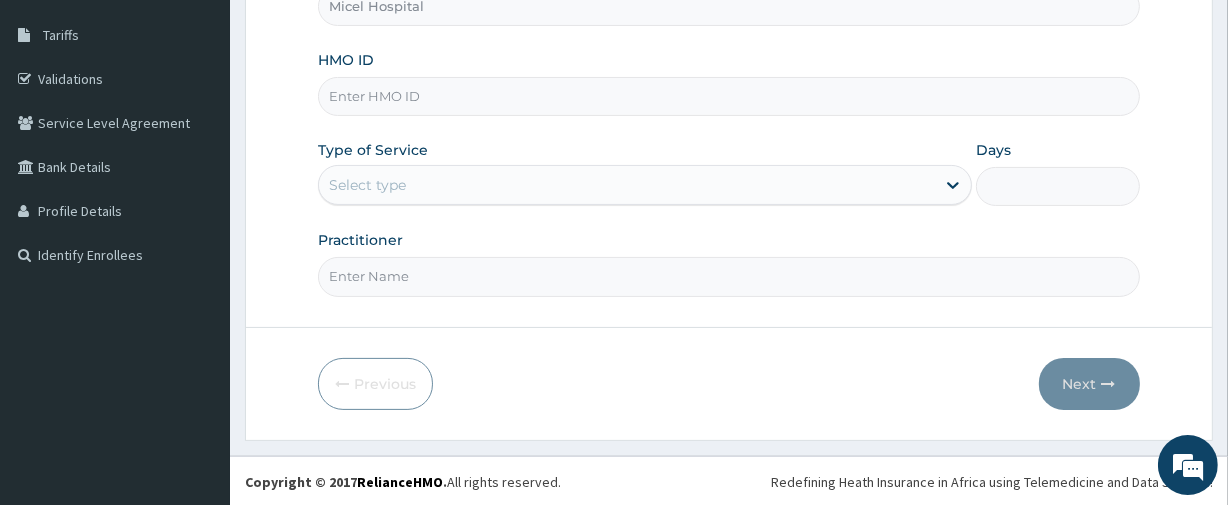 click on "HMO ID" at bounding box center [728, 96] 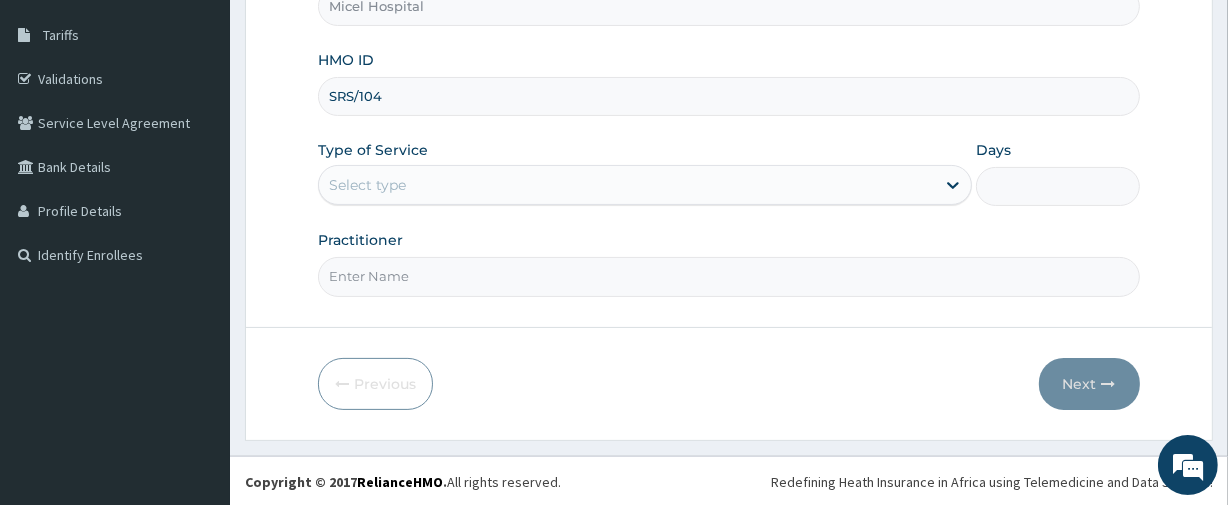 scroll, scrollTop: 0, scrollLeft: 0, axis: both 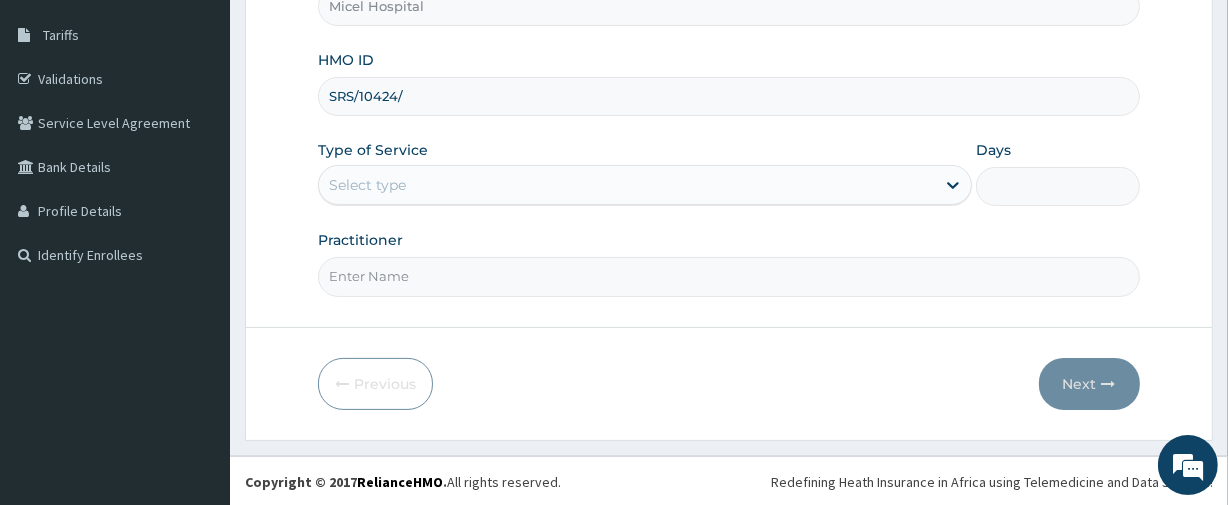type on "SRS/10424/A" 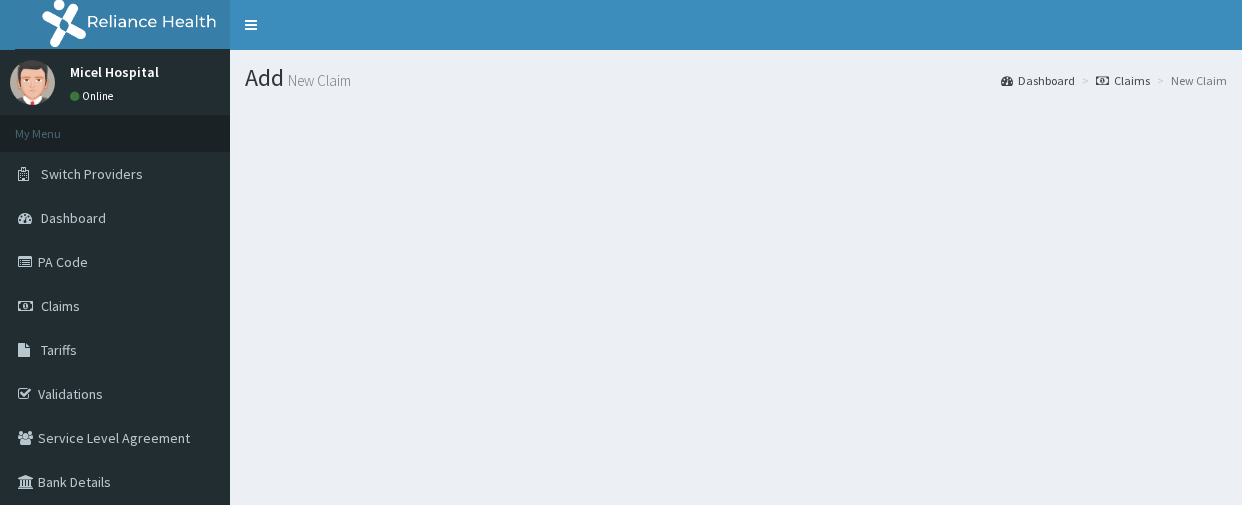 scroll, scrollTop: 0, scrollLeft: 0, axis: both 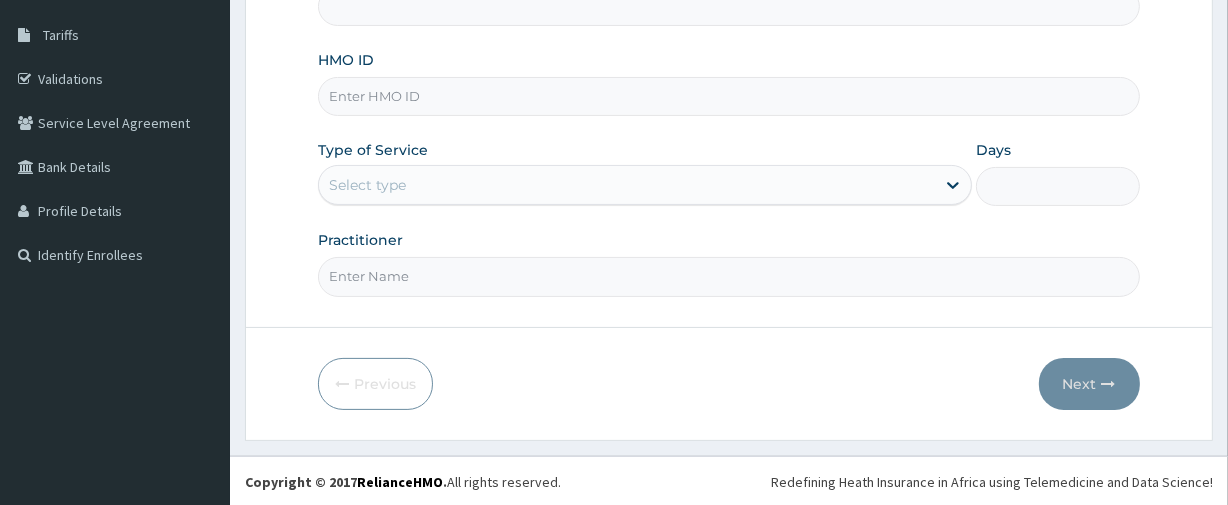 type on "Micel Hospital" 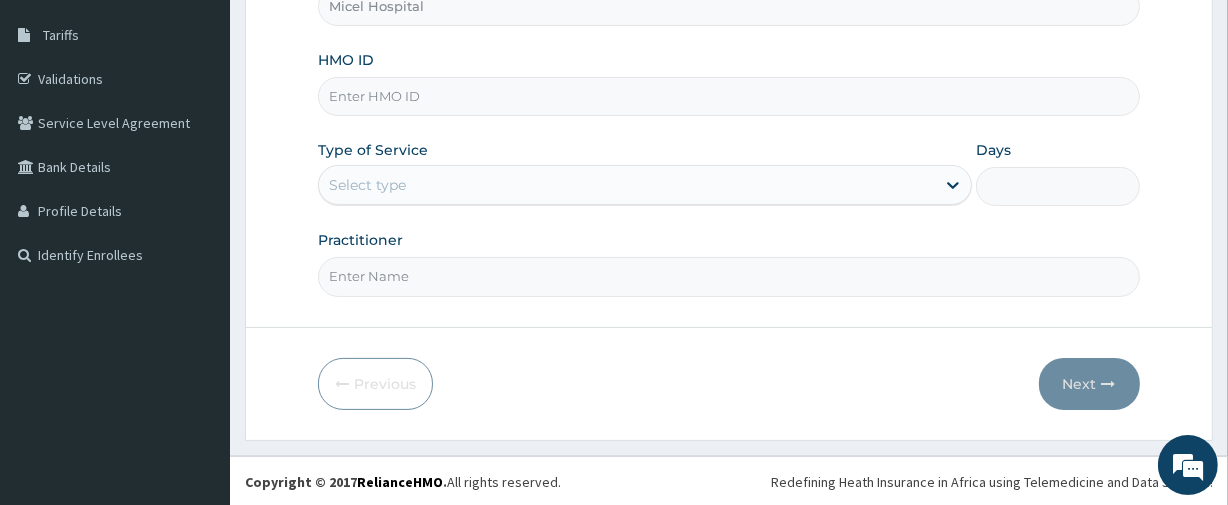 scroll, scrollTop: 0, scrollLeft: 0, axis: both 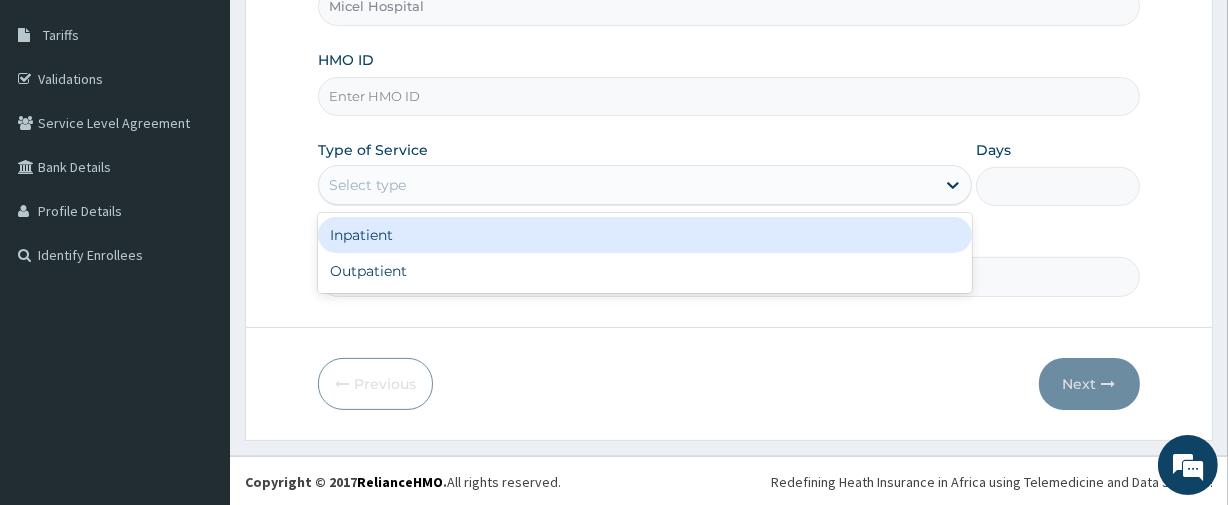click on "Select type" at bounding box center (627, 185) 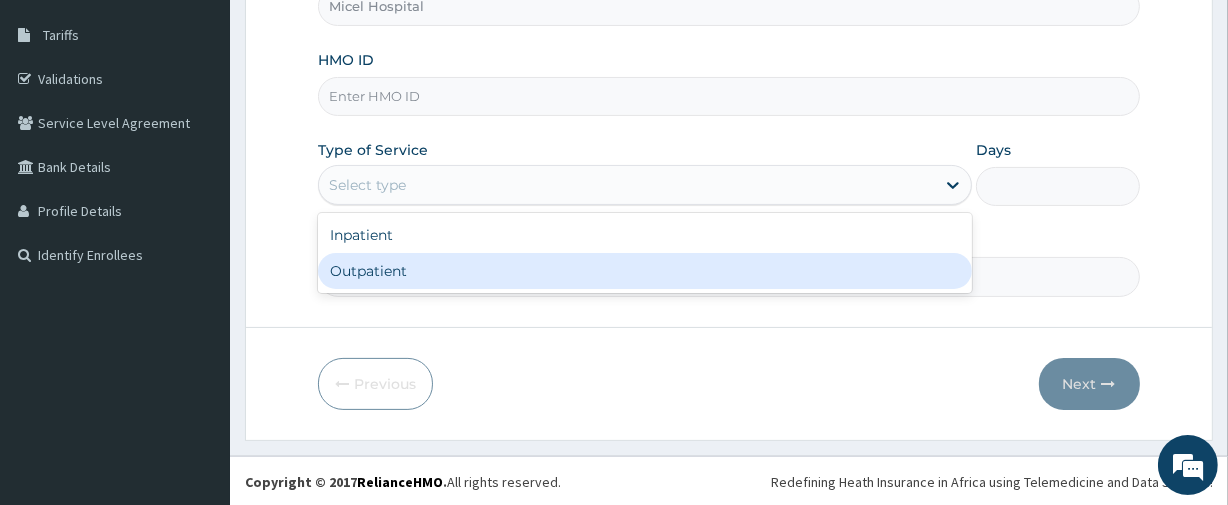 click on "Outpatient" at bounding box center (645, 271) 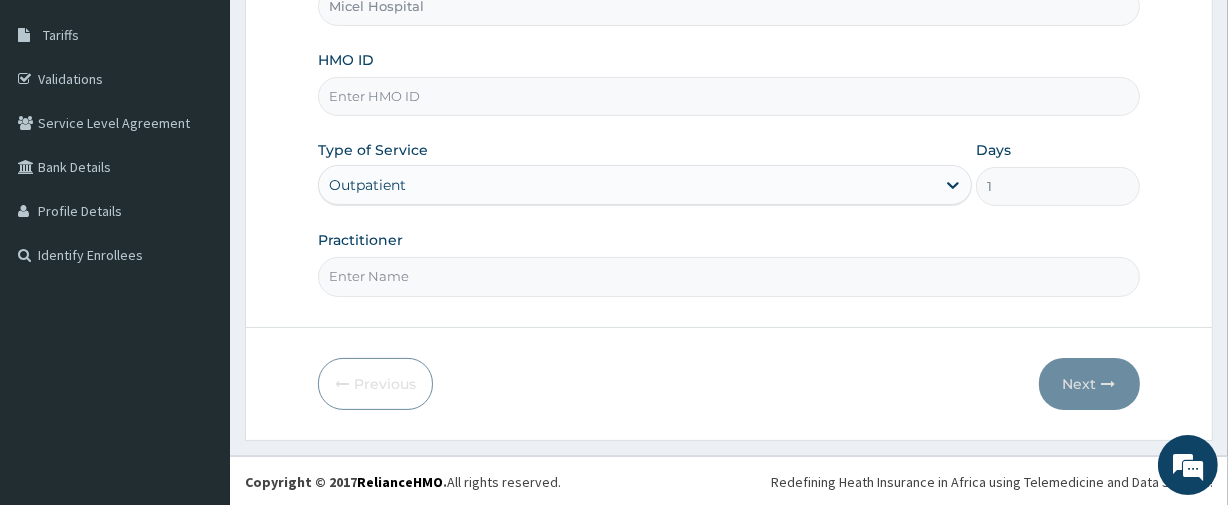 click on "Practitioner" at bounding box center (728, 276) 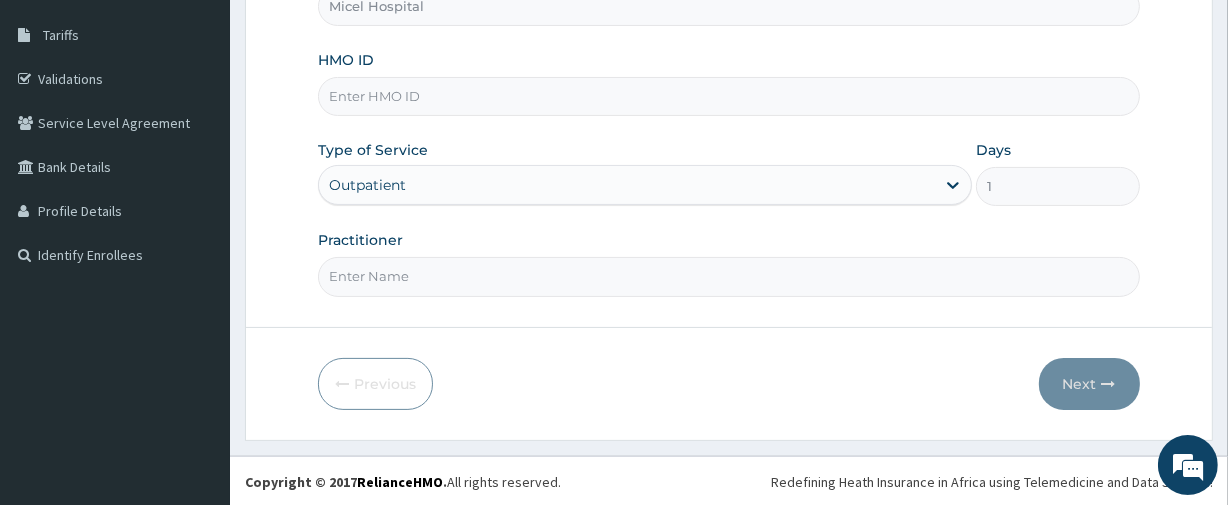 type on "[TITLE] [LAST]" 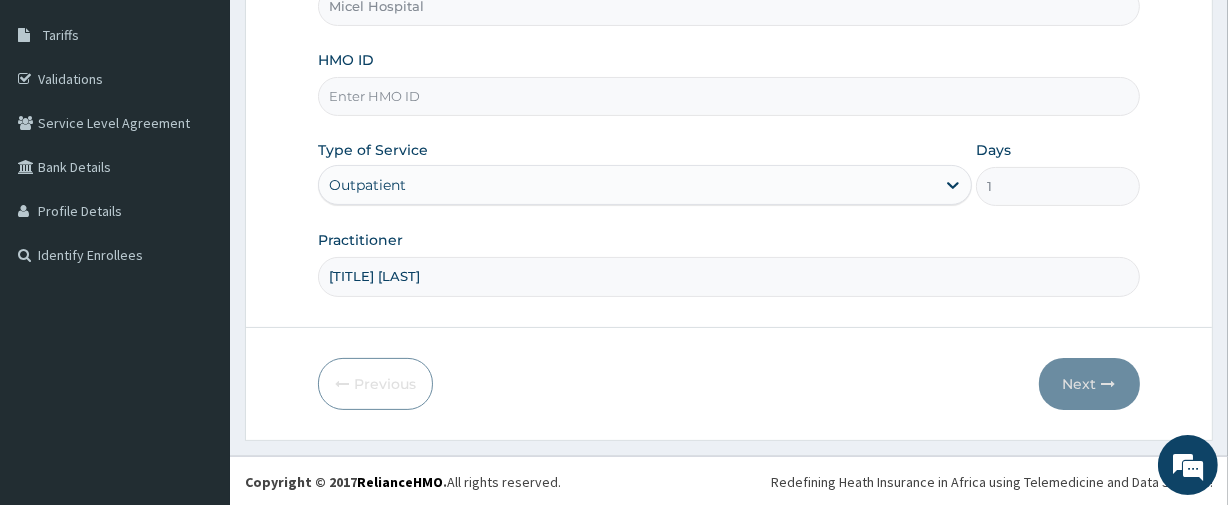 click on "HMO ID" at bounding box center [728, 96] 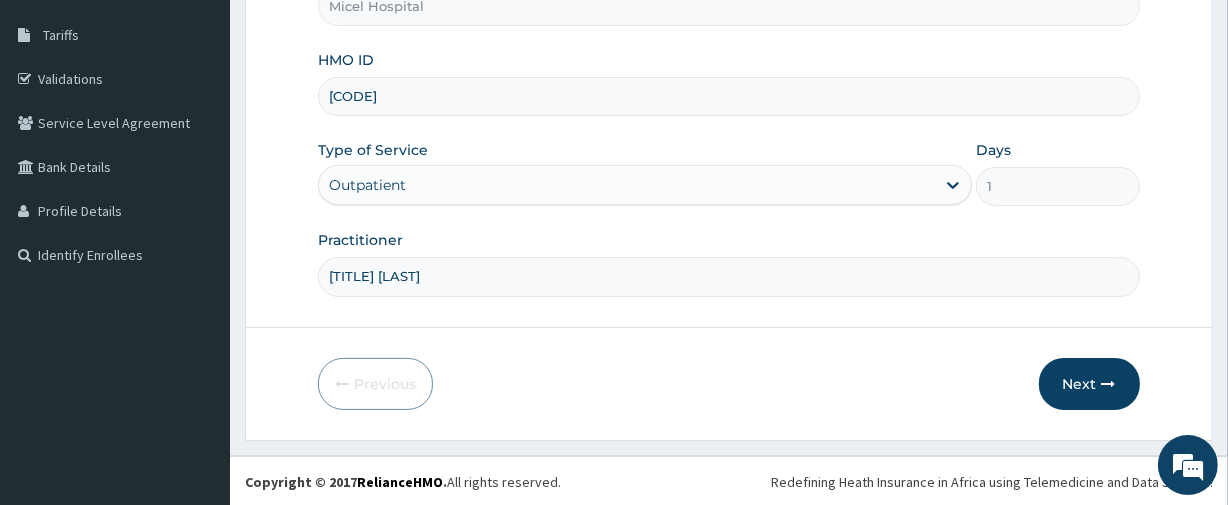 type on "[CODE]" 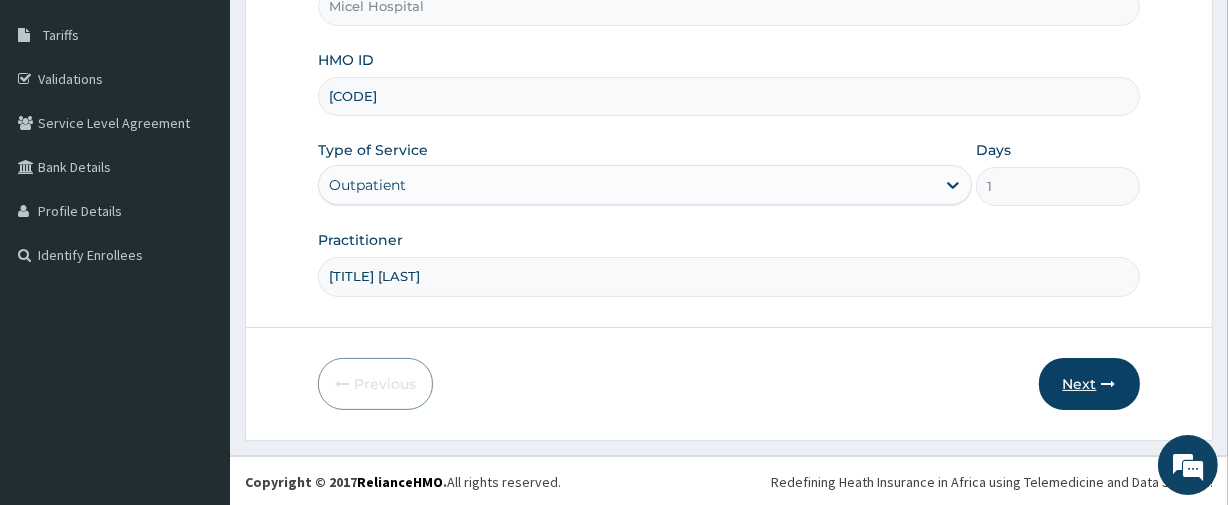 click on "Next" at bounding box center [1089, 384] 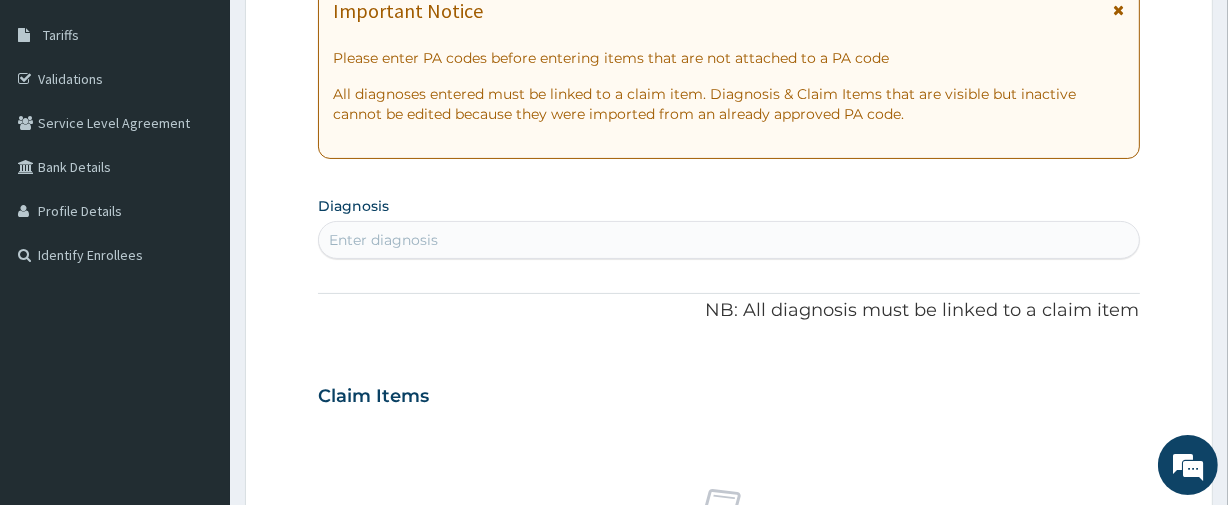 scroll, scrollTop: 0, scrollLeft: 0, axis: both 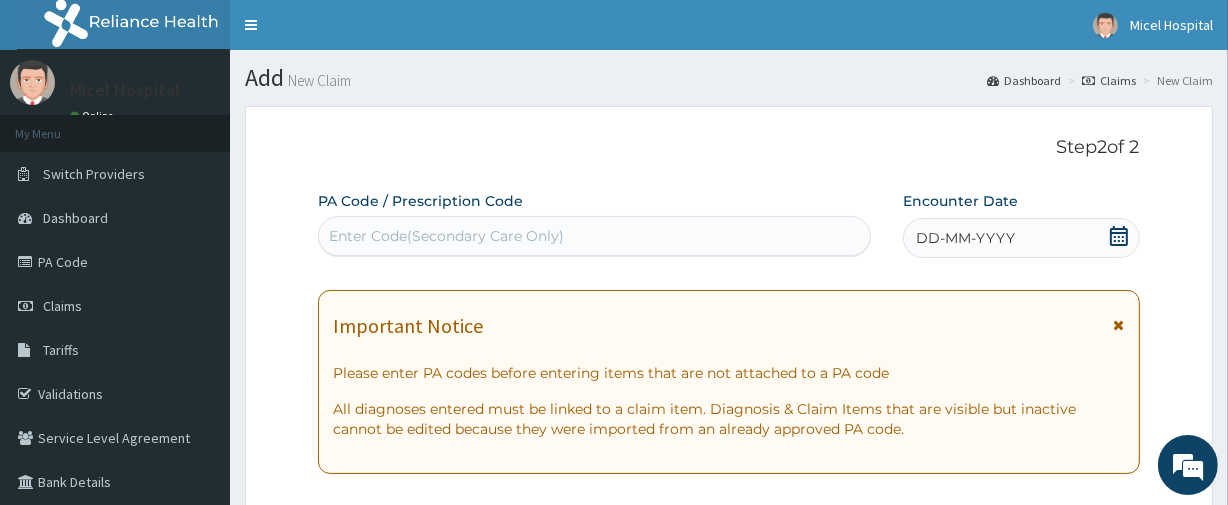 click on "DD-MM-YYYY" at bounding box center [1021, 238] 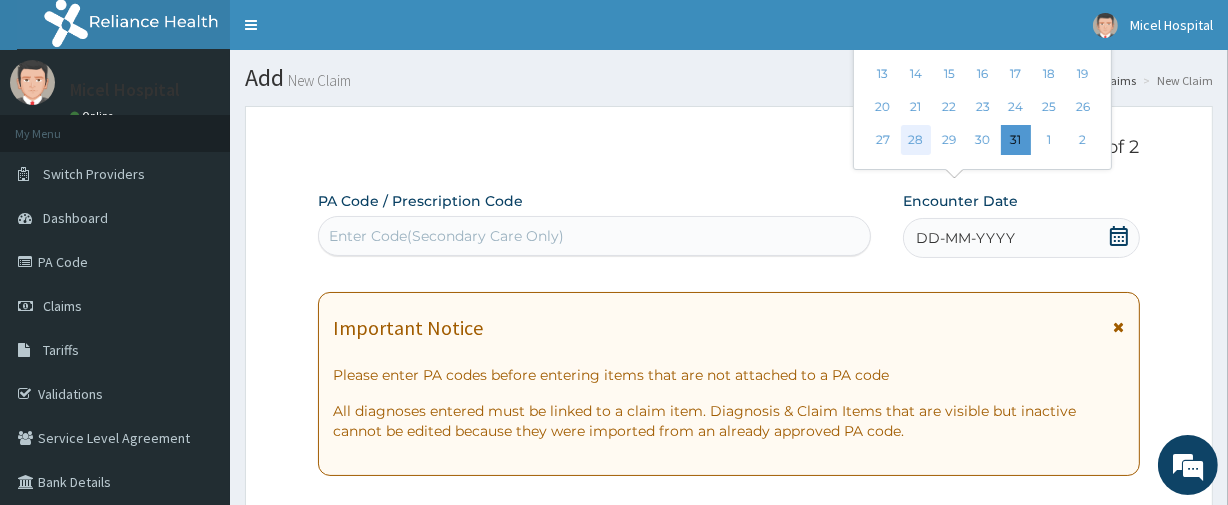 click on "28" at bounding box center [916, 141] 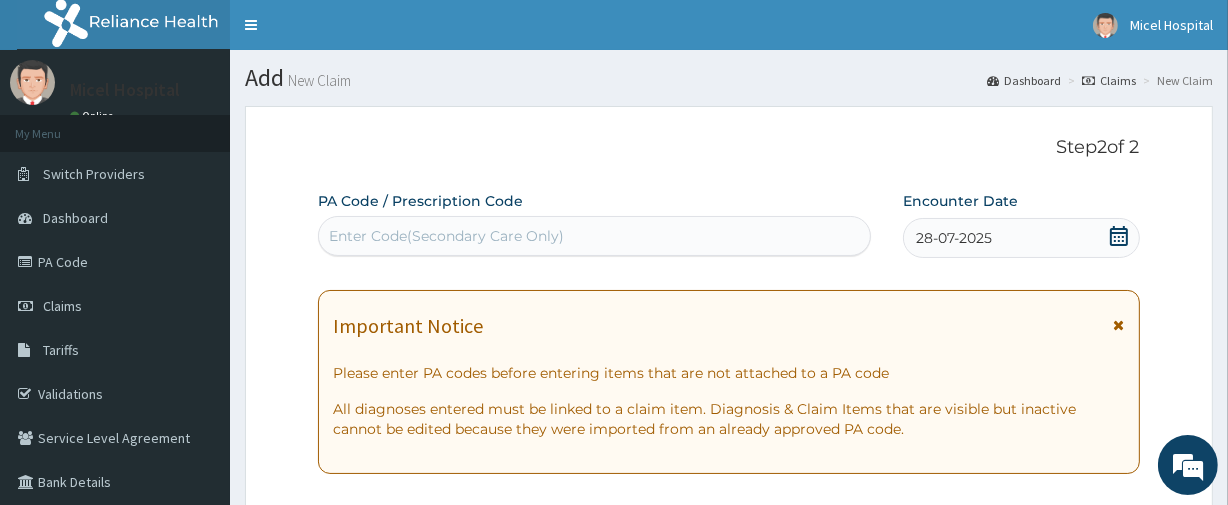 scroll, scrollTop: 440, scrollLeft: 0, axis: vertical 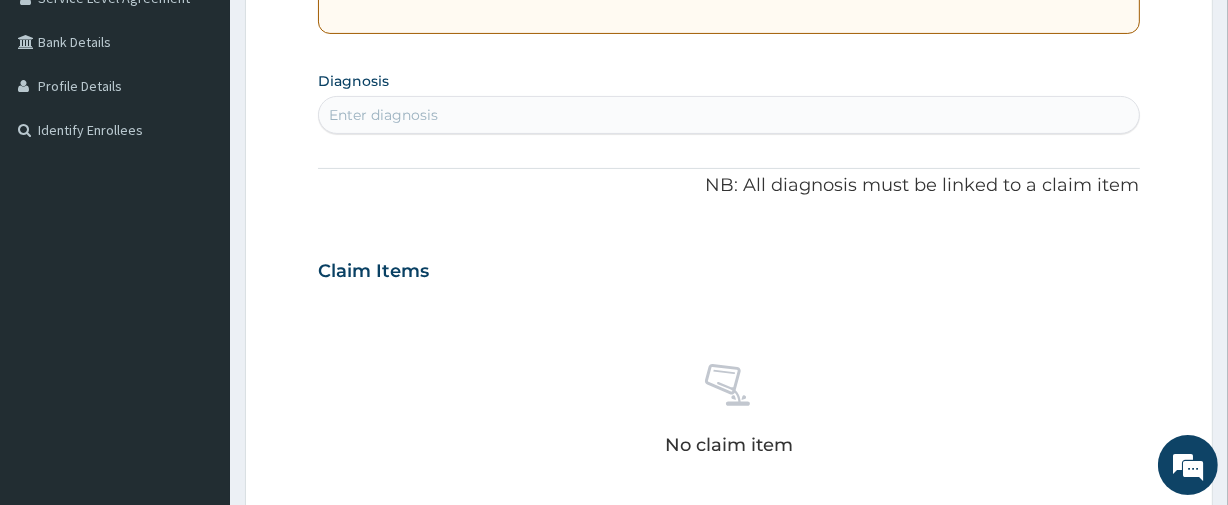 click on "Enter diagnosis" at bounding box center [728, 115] 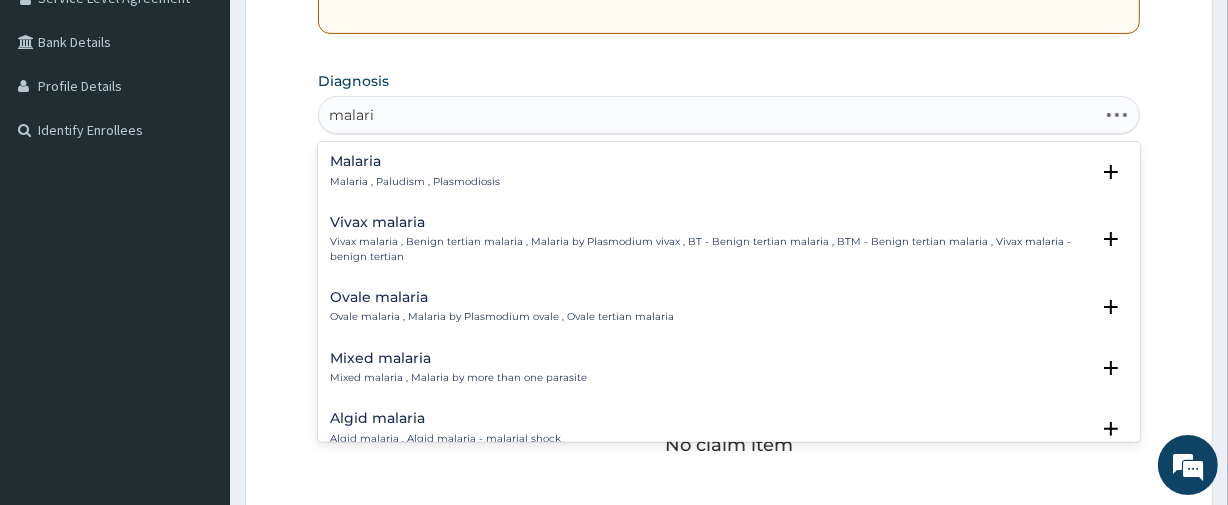 type on "malaria" 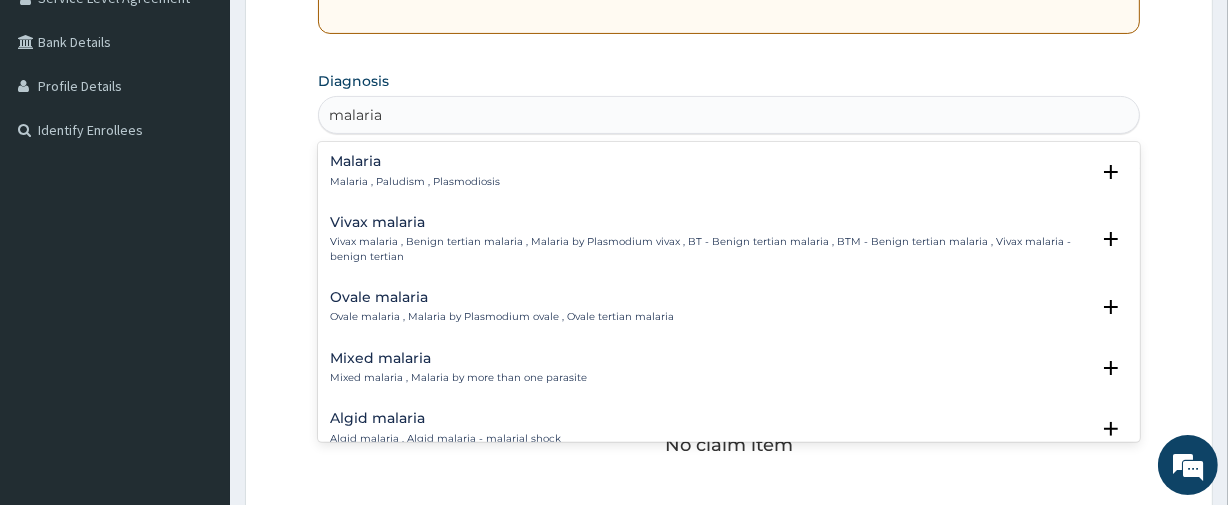 click on "Malaria Malaria , Paludism , Plasmodiosis Select Status Query Query covers suspected (?), Keep in view (kiv), Ruled out (r/o) Confirmed" at bounding box center [728, 176] 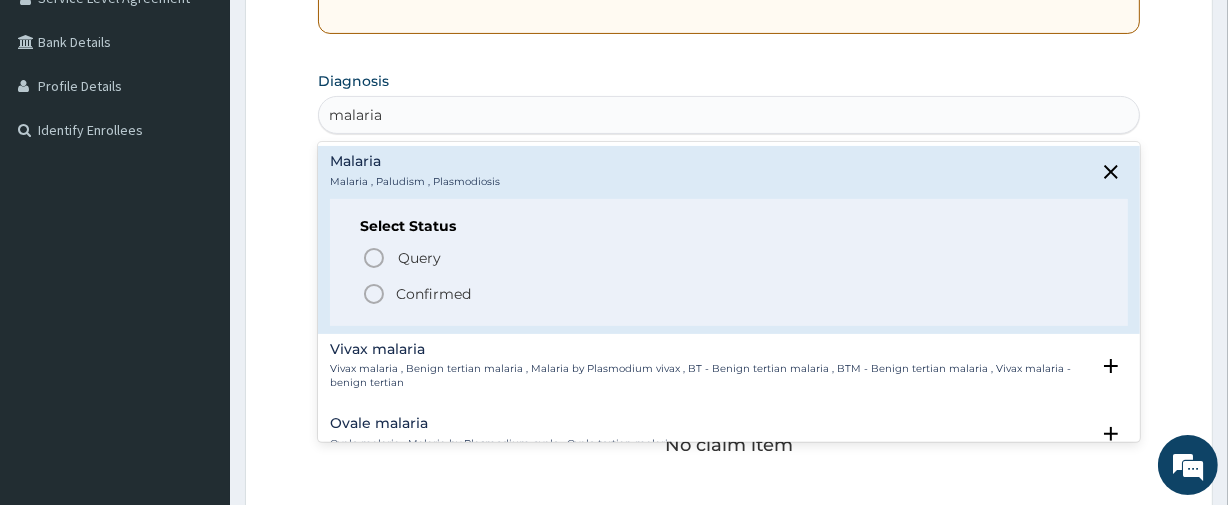 click on "Query Query covers suspected (?), Keep in view (kiv), Ruled out (r/o) Confirmed" at bounding box center [728, 274] 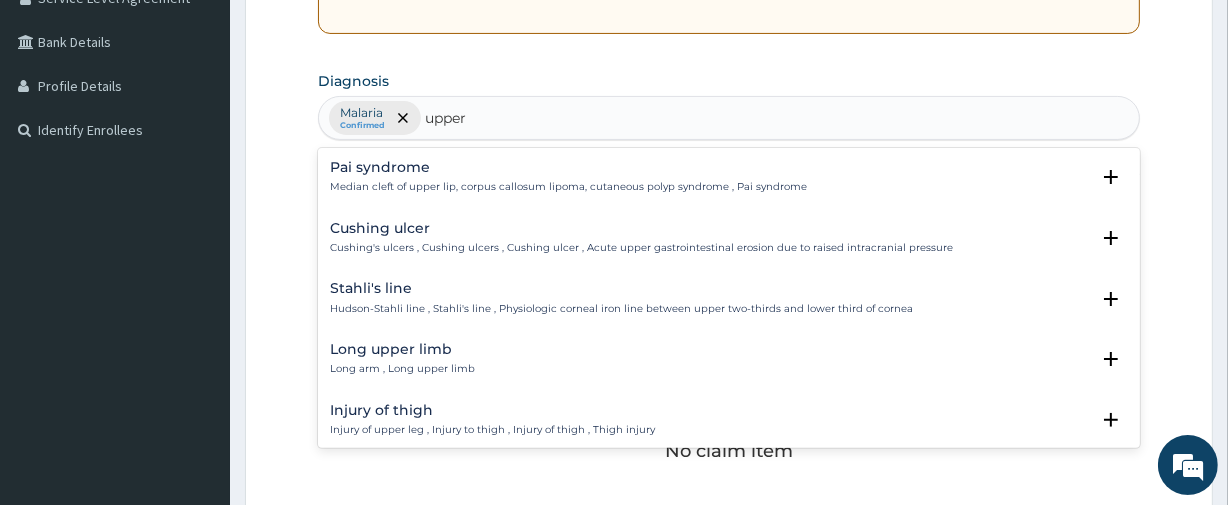 click on "Pai syndrome Median cleft of upper lip, corpus callosum lipoma, cutaneous polyp syndrome , Pai syndrome Select Status Query Query covers suspected (?), Keep in view (kiv), Ruled out (r/o) Confirmed" at bounding box center [728, 182] 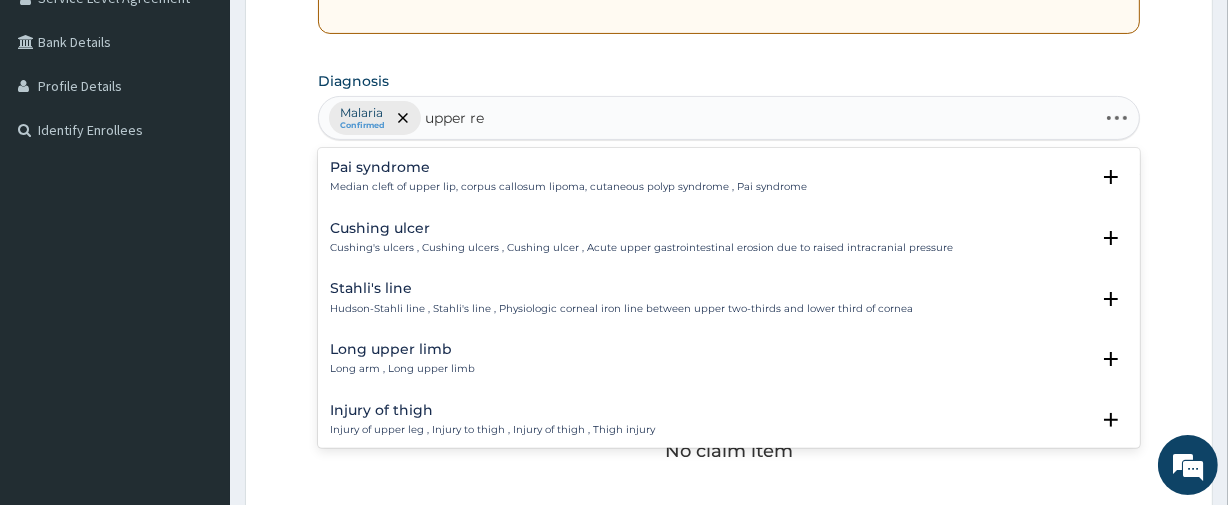 type on "upper res" 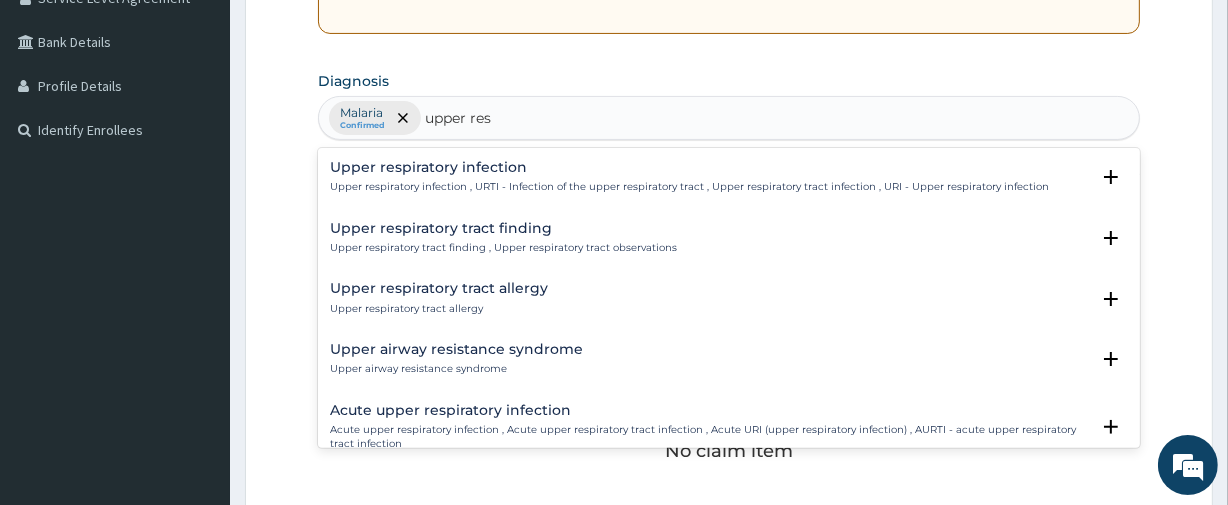 click on "Upper respiratory infection , URTI - Infection of the upper respiratory tract , Upper respiratory tract infection , URI - Upper respiratory infection" at bounding box center [689, 187] 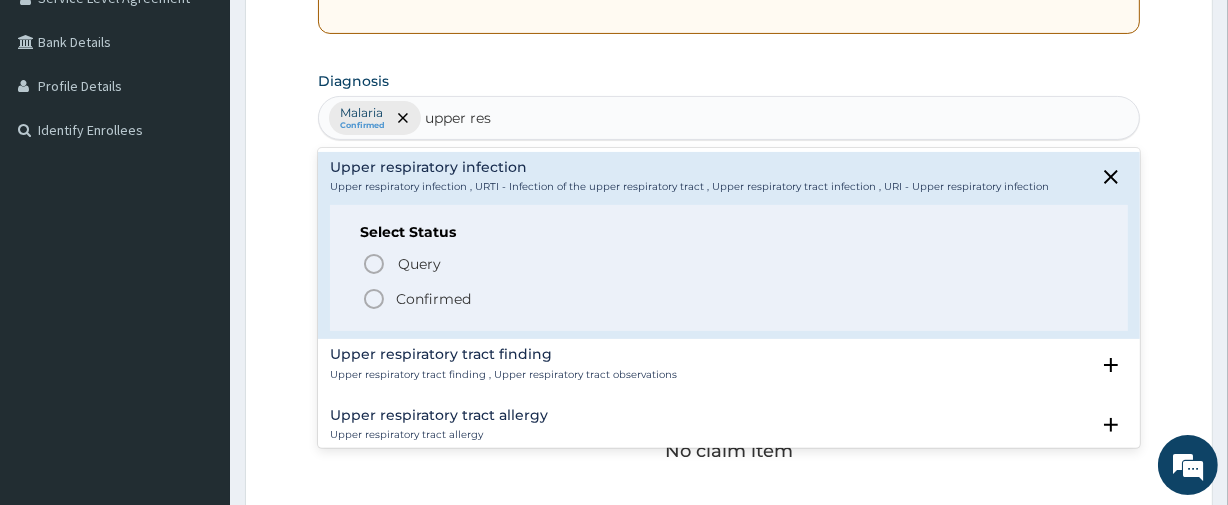 click 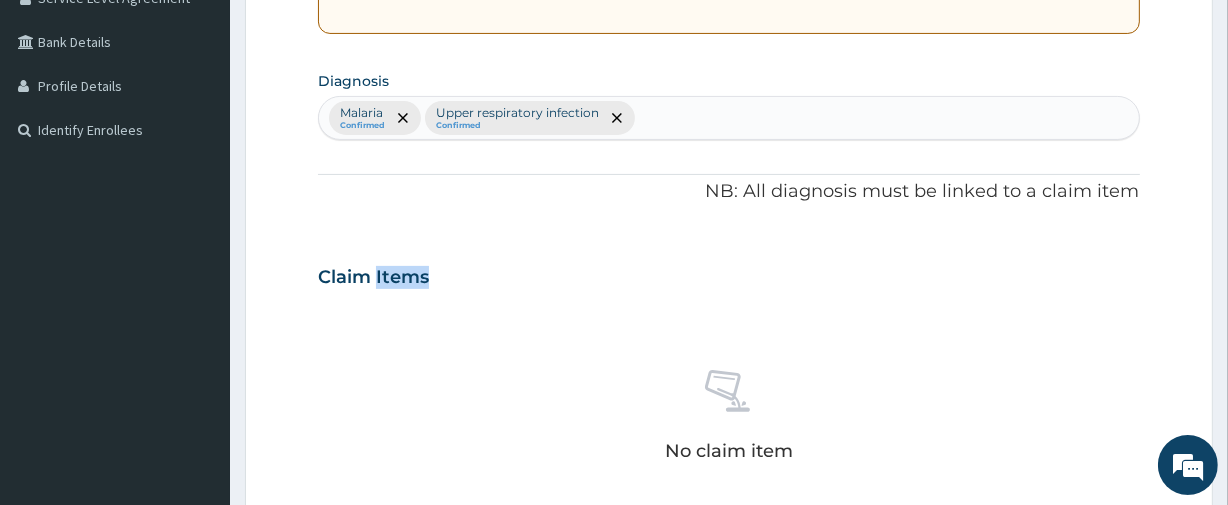 click on "Claim Items No claim item" at bounding box center (728, 390) 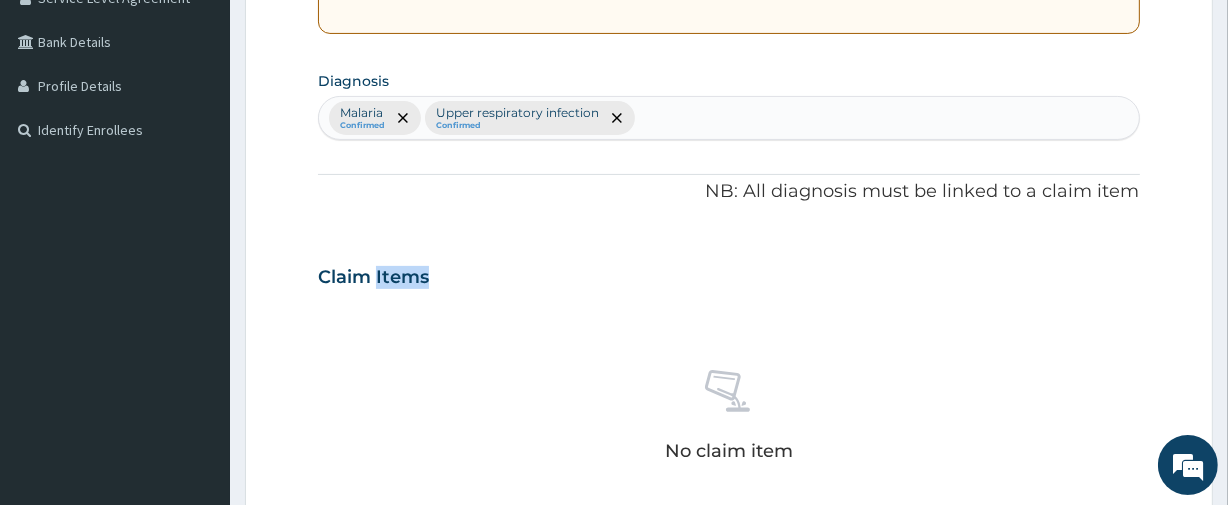 scroll, scrollTop: 881, scrollLeft: 0, axis: vertical 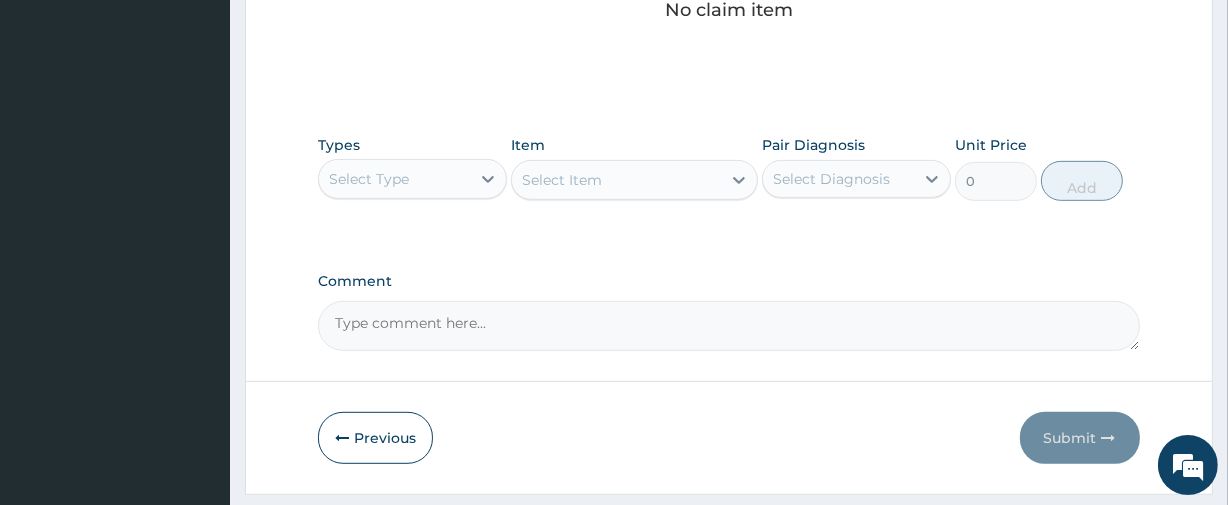click on "Select Type" at bounding box center (394, 179) 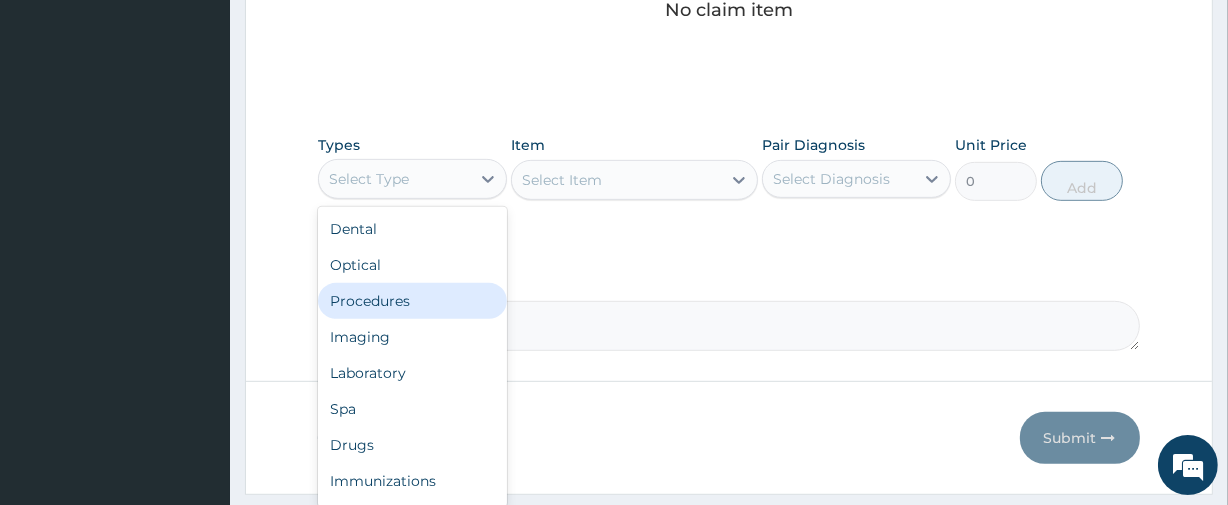 click on "Procedures" at bounding box center [412, 301] 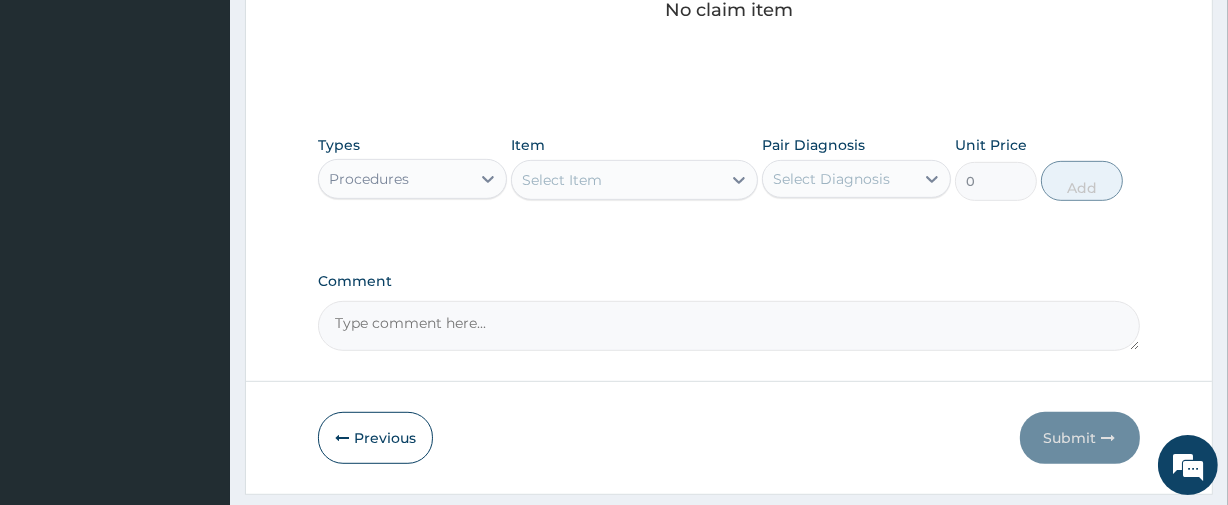 click on "Select Item" at bounding box center (616, 180) 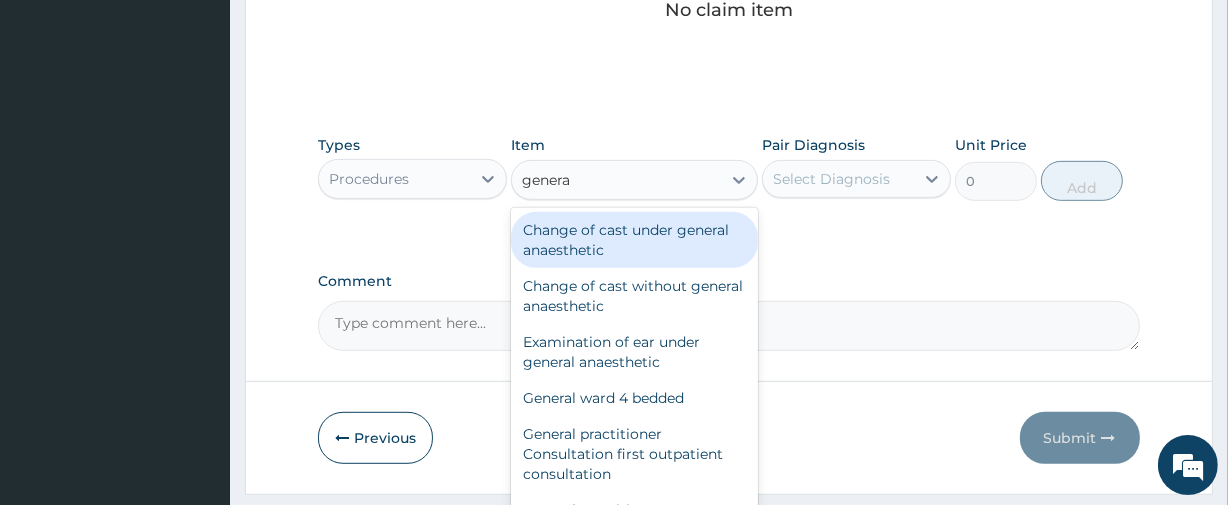 type on "general" 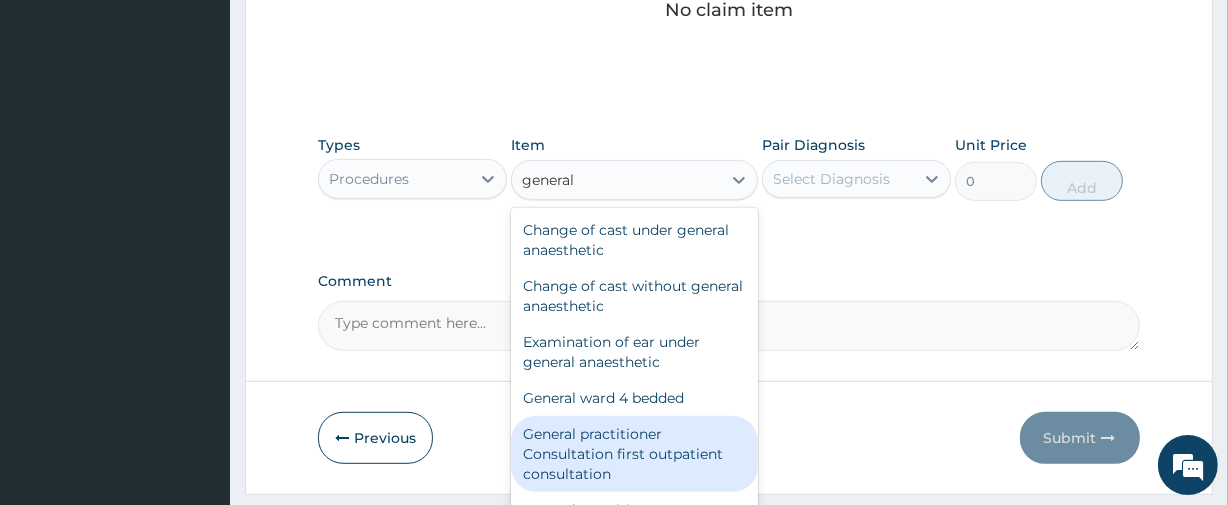 click on "General practitioner Consultation first outpatient consultation" at bounding box center (634, 454) 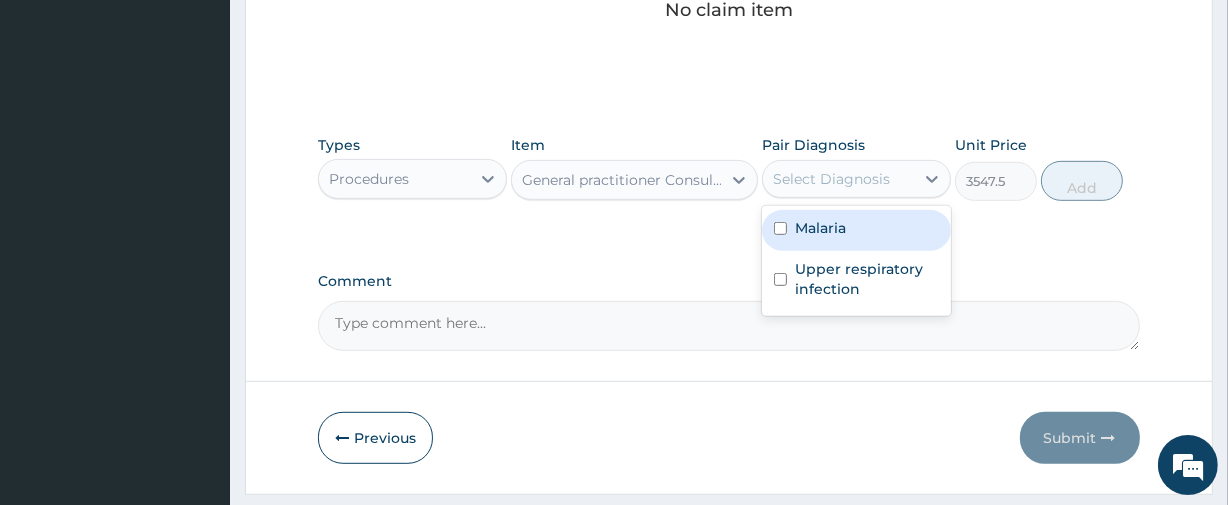 click on "Select Diagnosis" at bounding box center [831, 179] 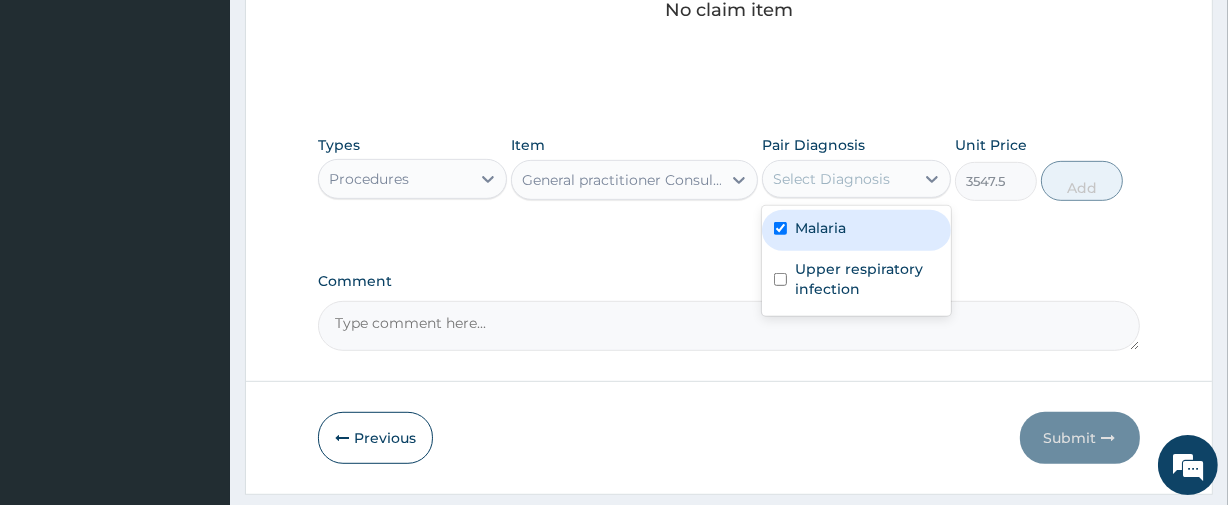 checkbox on "true" 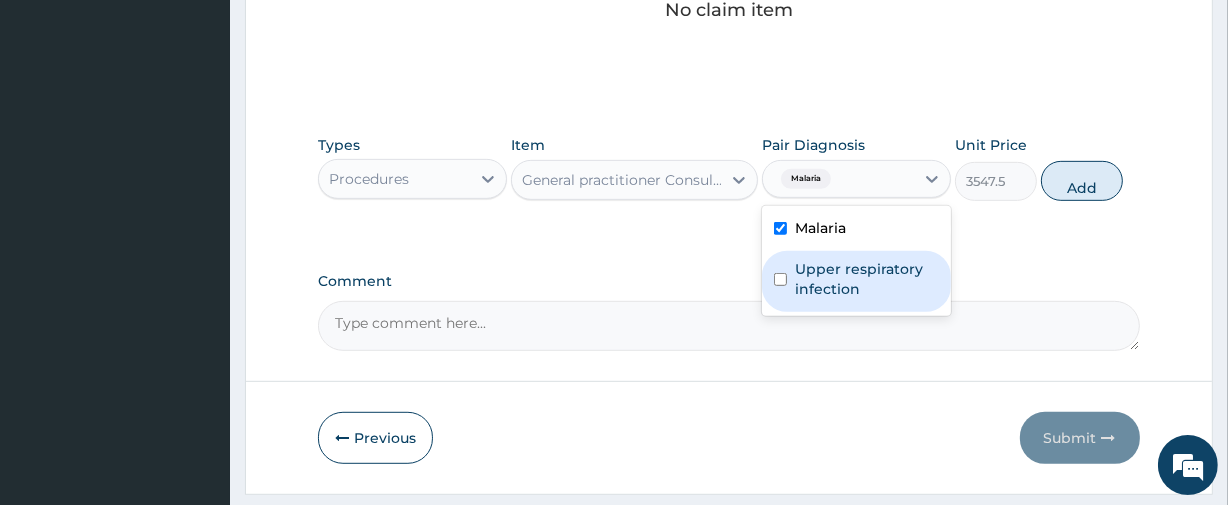 click on "Upper respiratory infection" at bounding box center [867, 279] 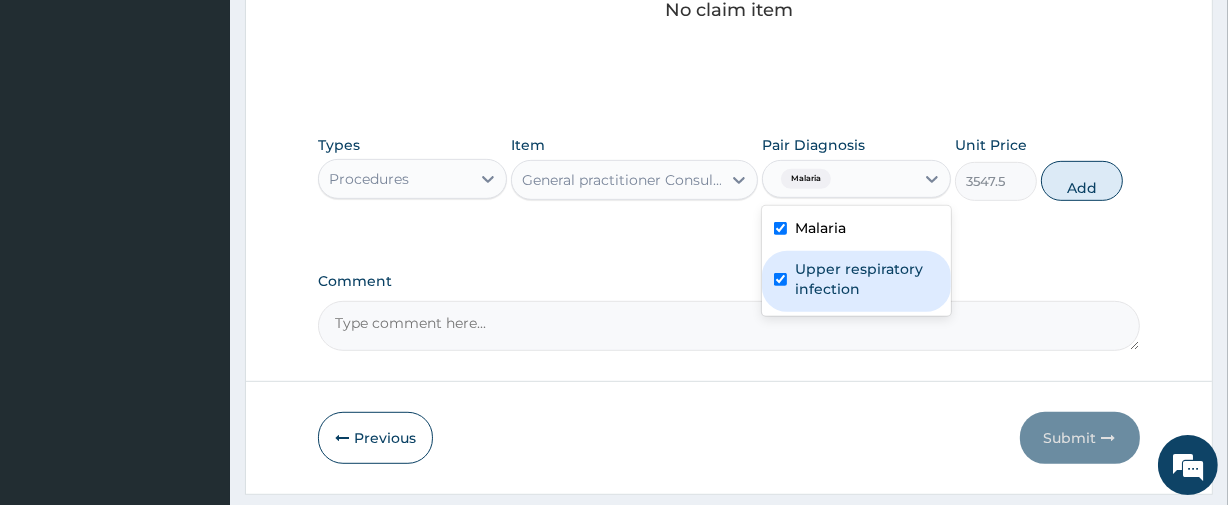 checkbox on "true" 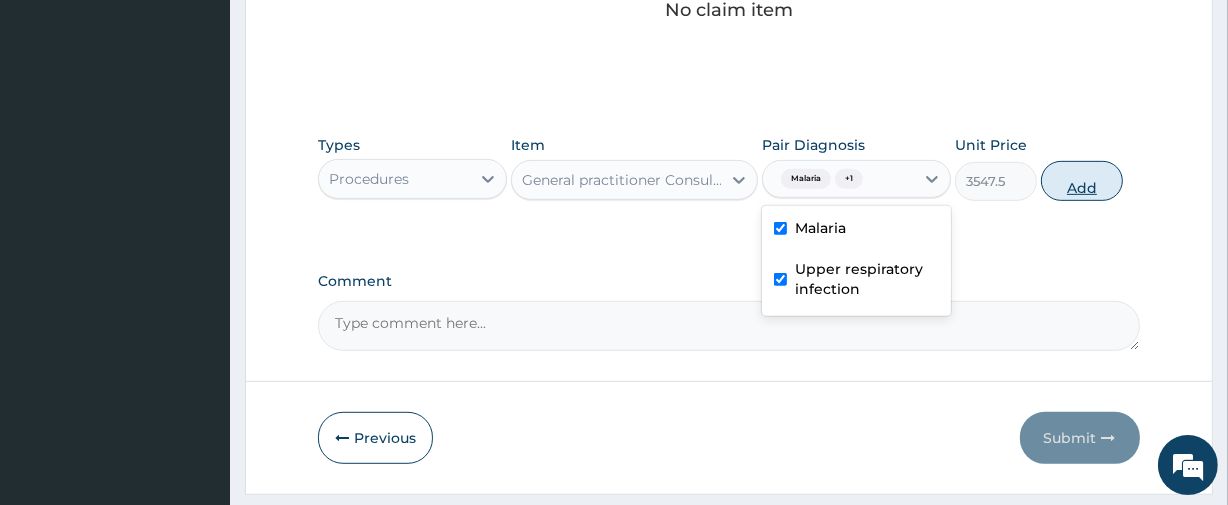 click on "Add" at bounding box center [1082, 181] 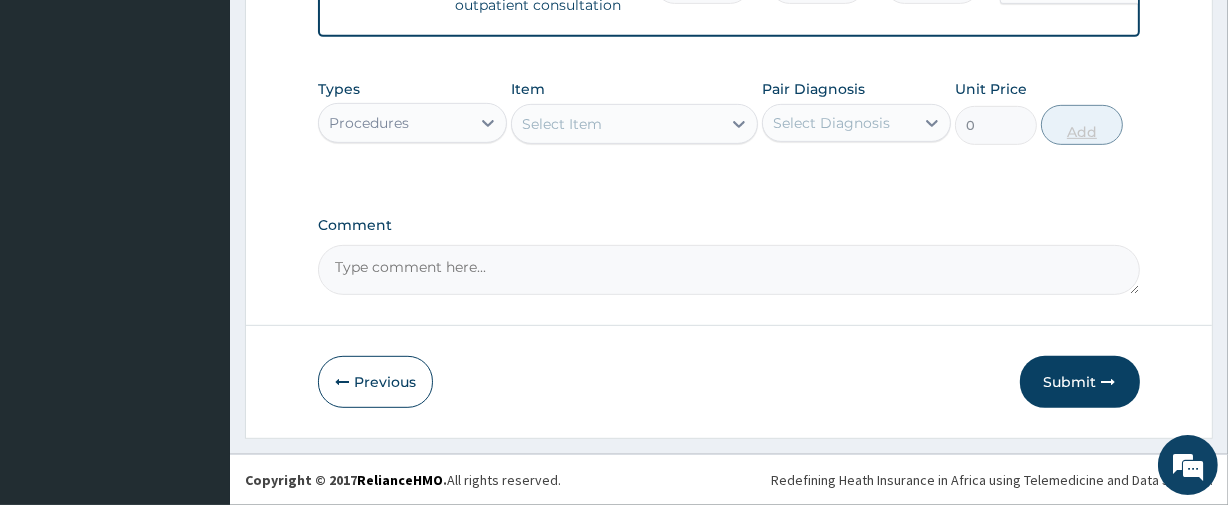 scroll, scrollTop: 584, scrollLeft: 0, axis: vertical 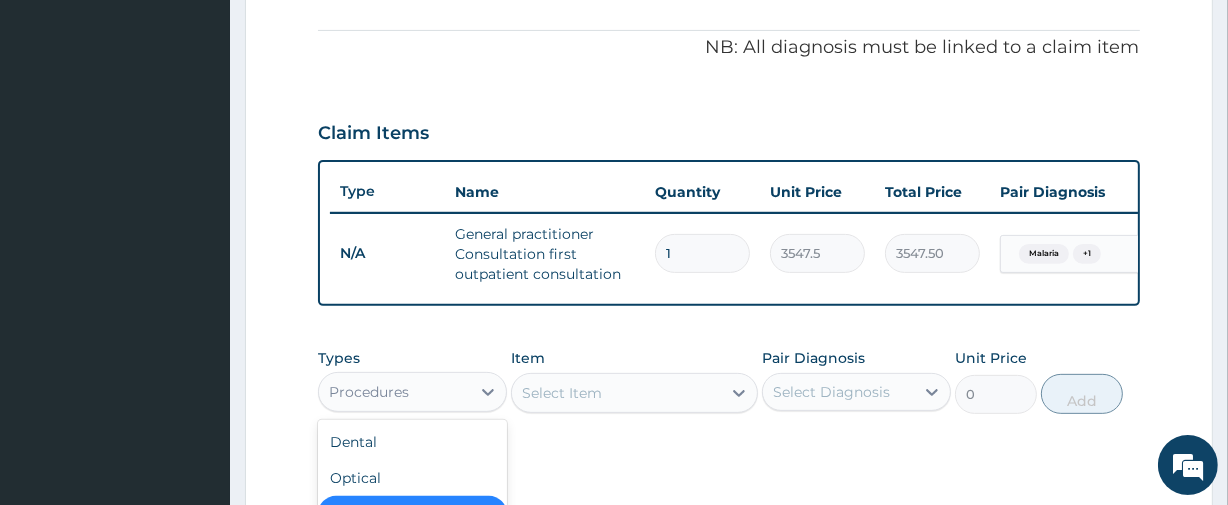 click on "Procedures" at bounding box center (369, 392) 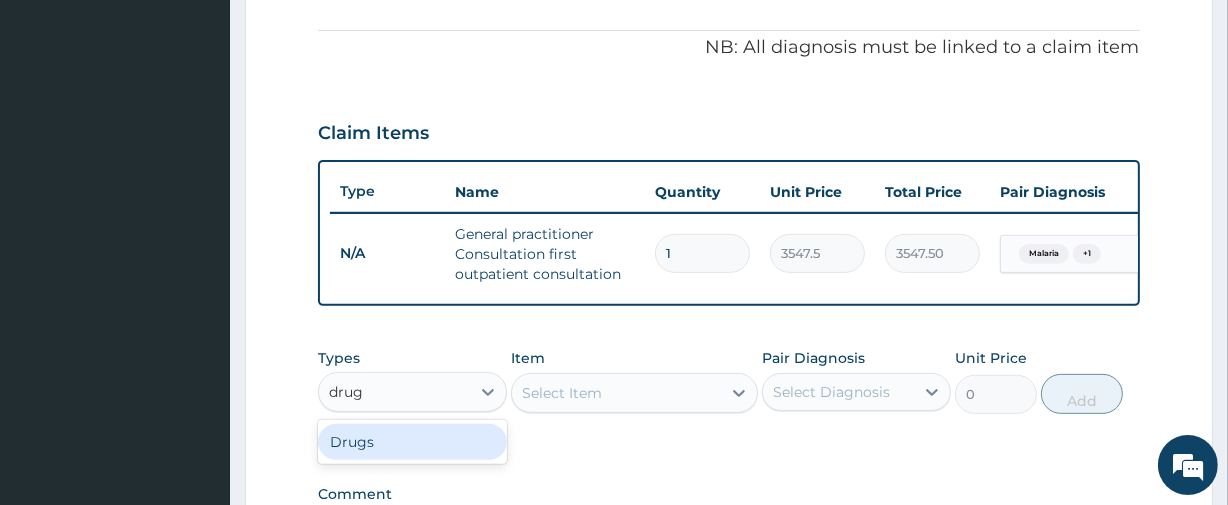 type on "drugs" 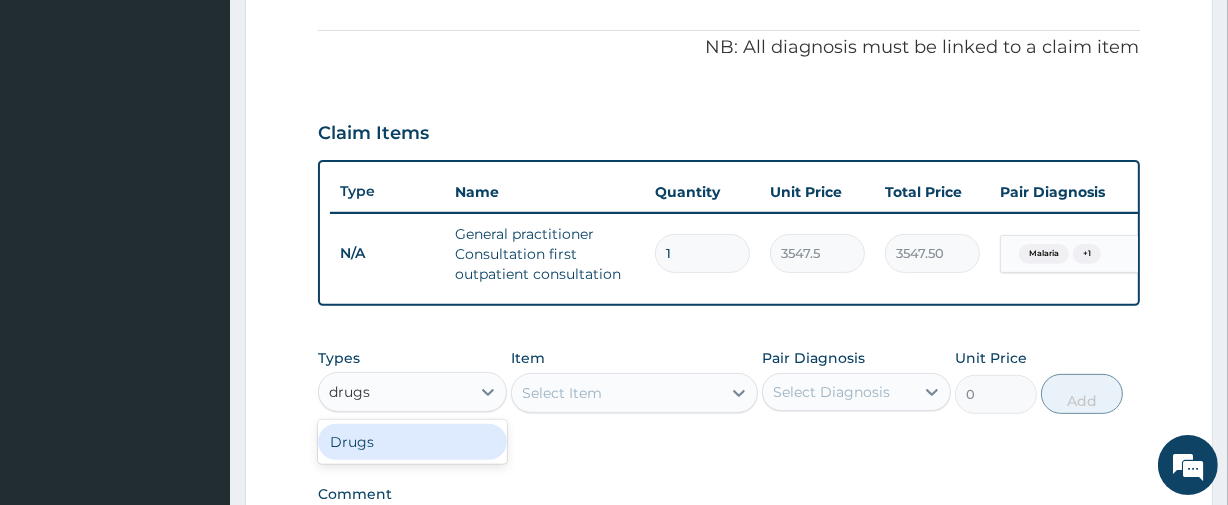 click on "Drugs" at bounding box center (412, 442) 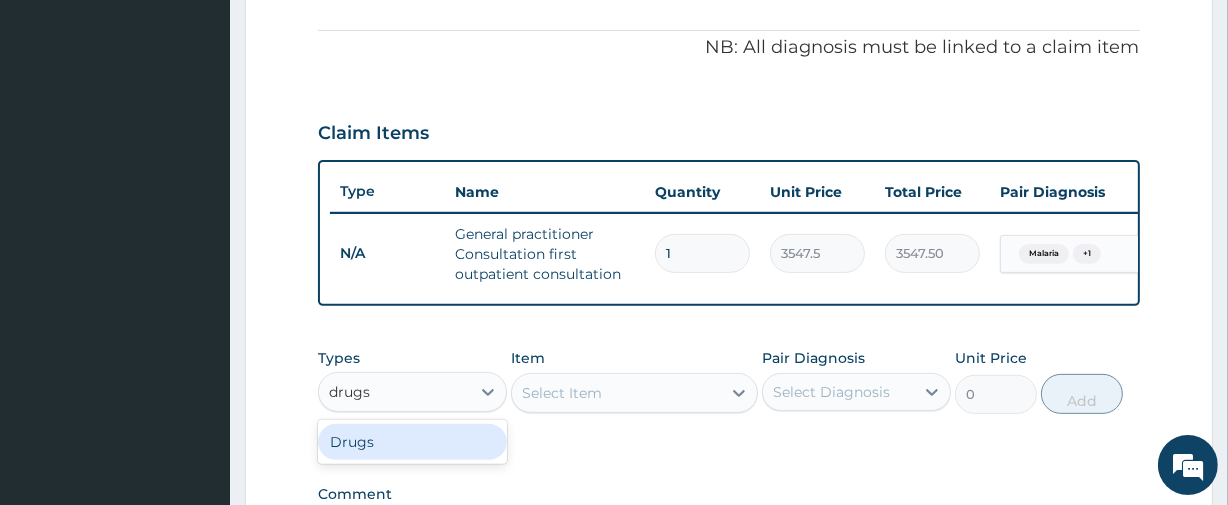 type 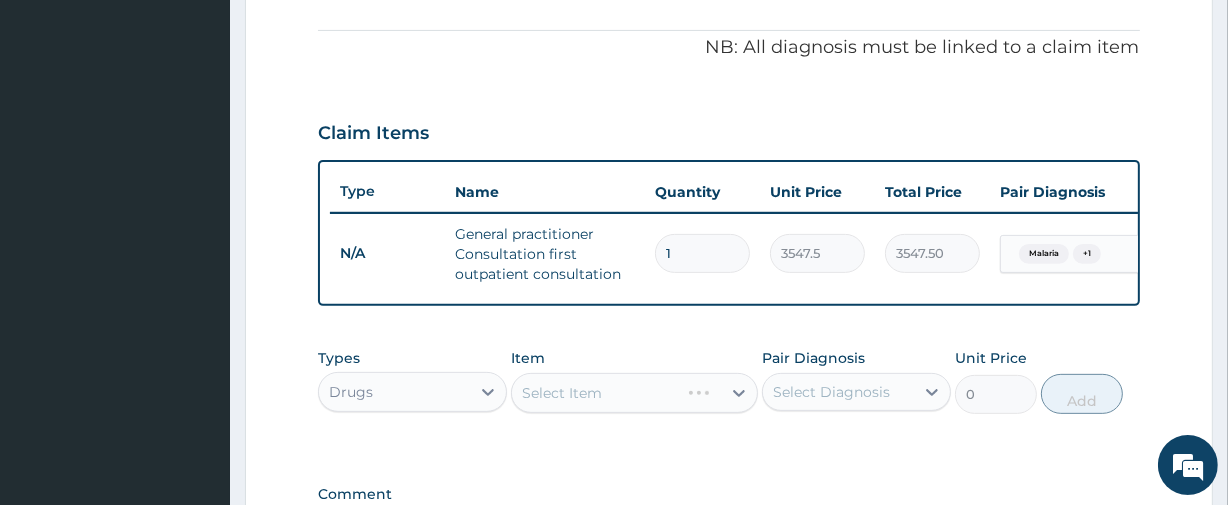 click on "Select Diagnosis" at bounding box center [831, 392] 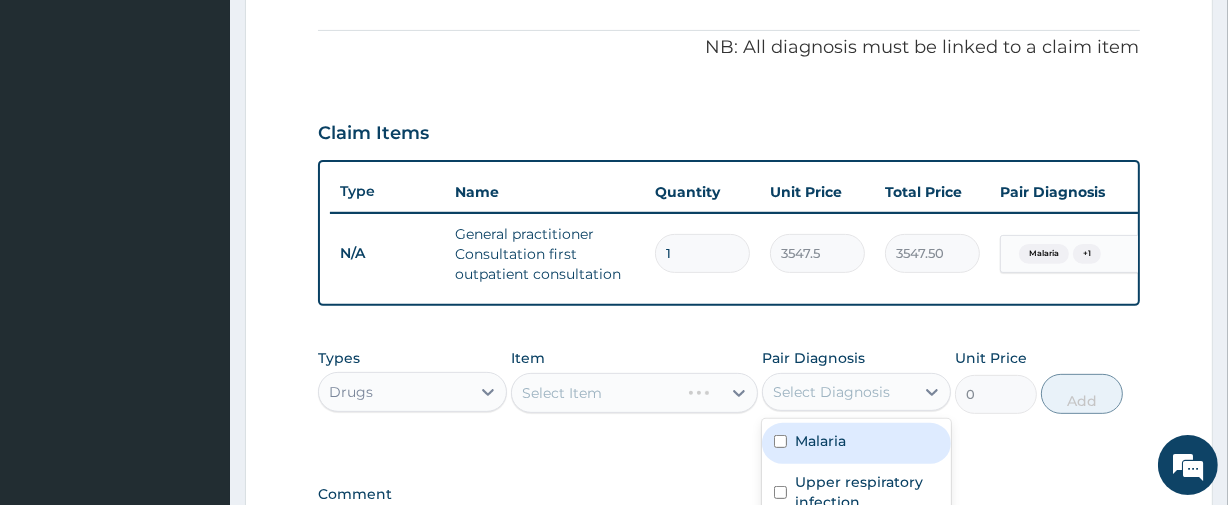 click on "Malaria Upper respiratory infection" at bounding box center [856, 474] 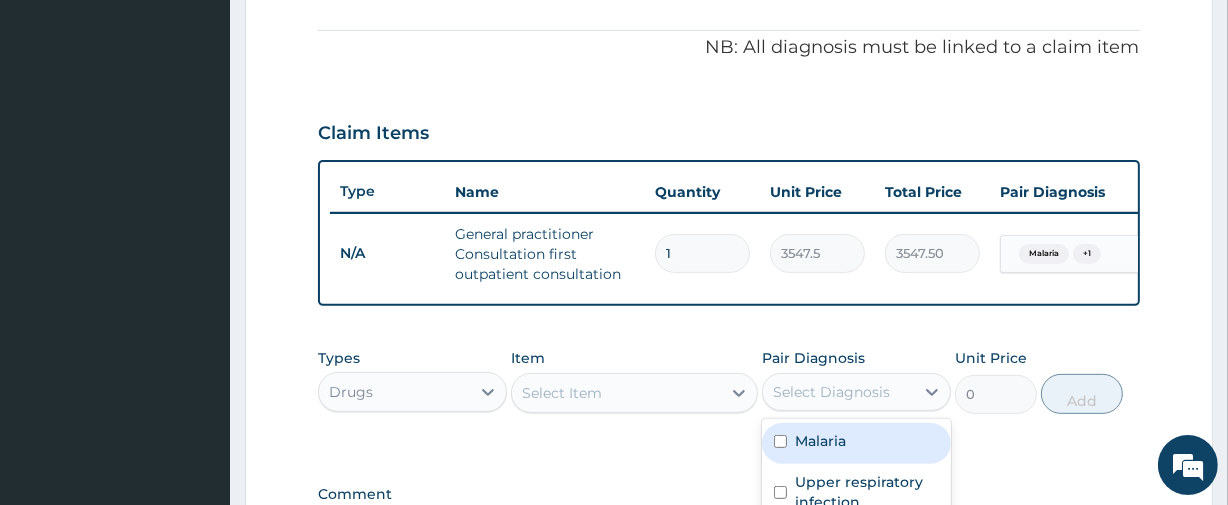 click on "Malaria" at bounding box center (820, 441) 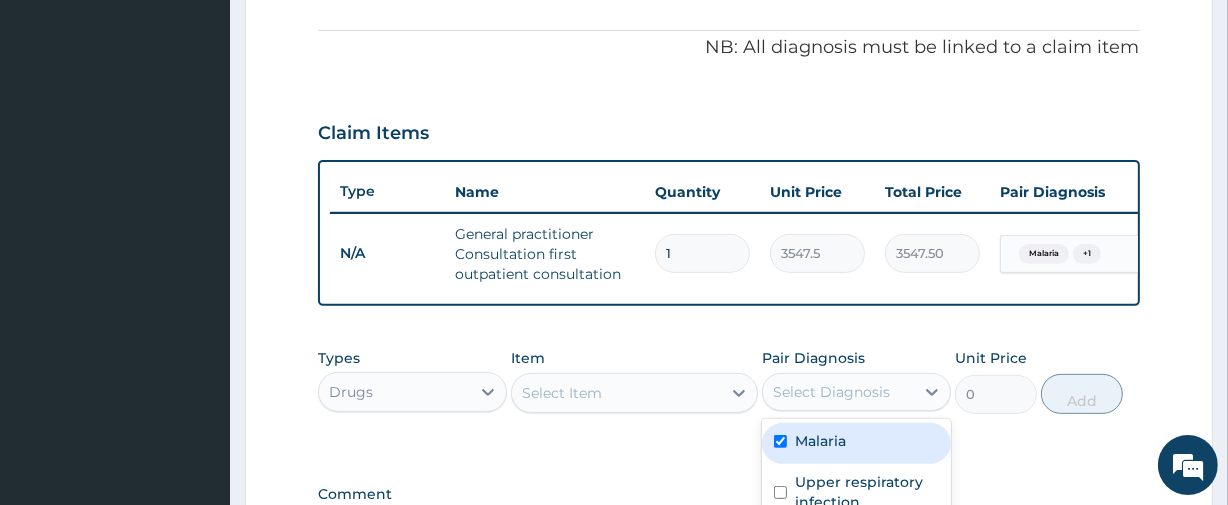 checkbox on "true" 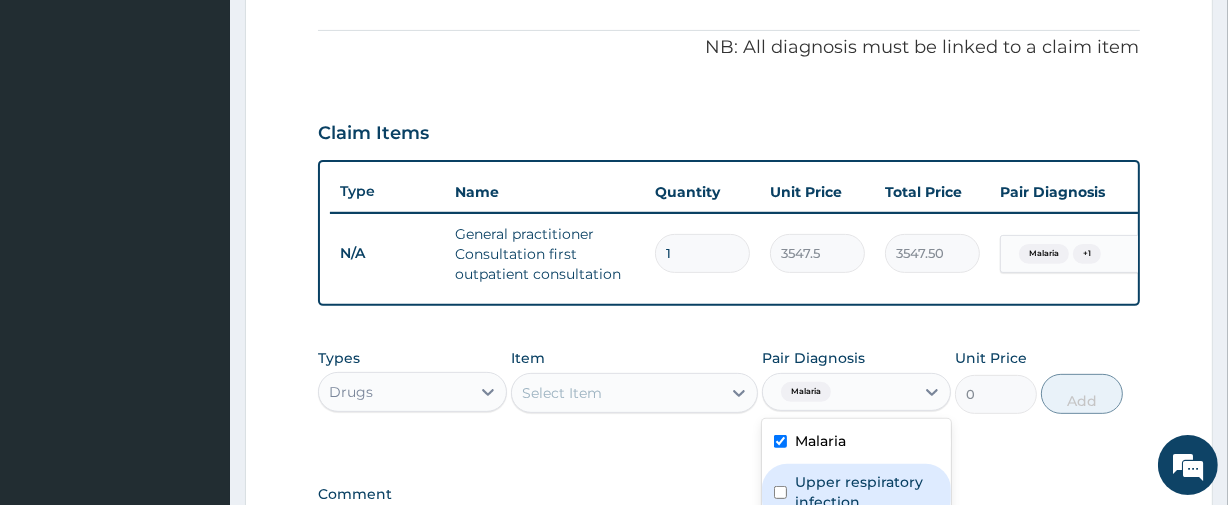 click on "Upper respiratory infection" at bounding box center (867, 492) 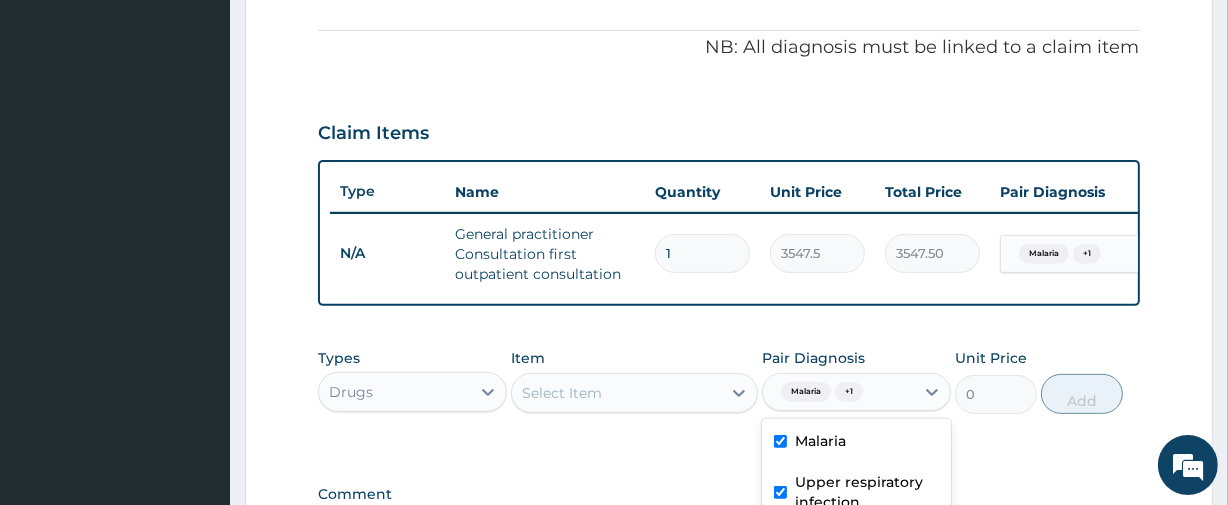 click on "Upper respiratory infection" at bounding box center [867, 492] 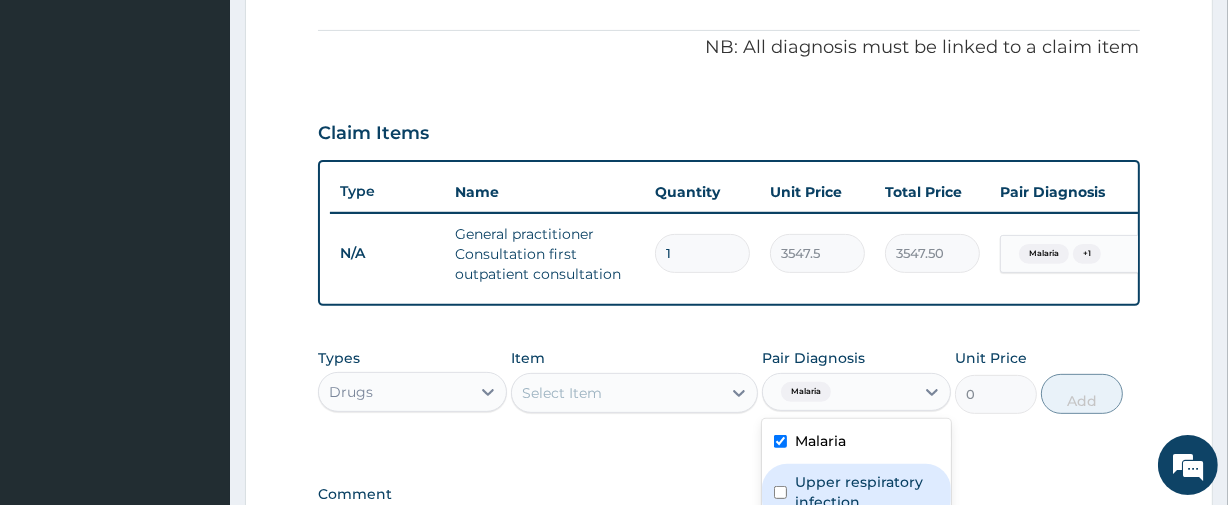 click on "Upper respiratory infection" at bounding box center [867, 492] 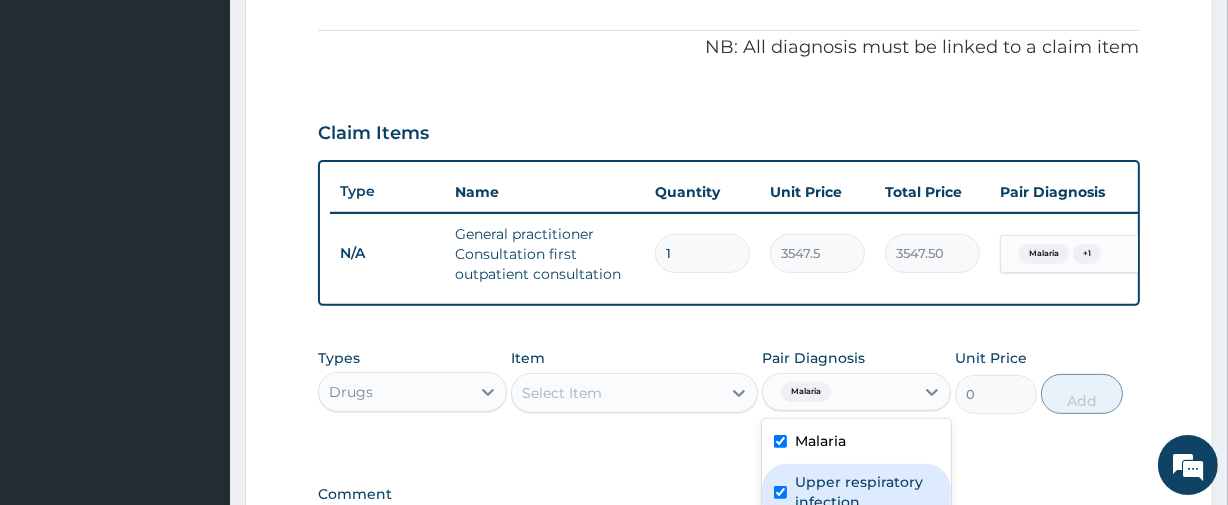 checkbox on "true" 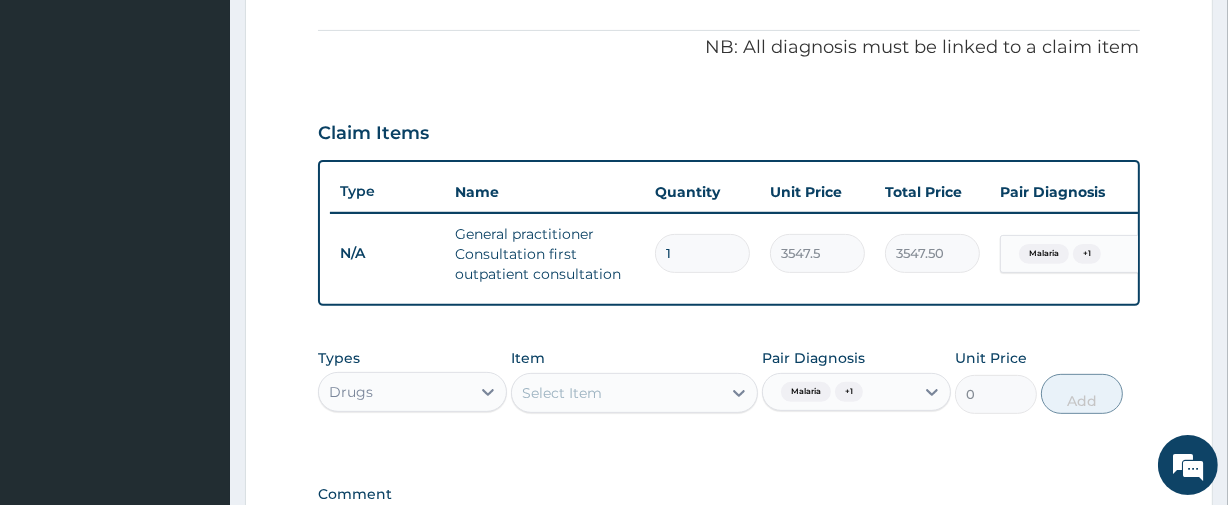 click on "PA Code / Prescription Code Enter Code(Secondary Care Only) Encounter Date 28-07-2025 Important Notice Please enter PA codes before entering items that are not attached to a PA code   All diagnoses entered must be linked to a claim item. Diagnosis & Claim Items that are visible but inactive cannot be edited because they were imported from an already approved PA code. Diagnosis Malaria Confirmed Upper respiratory infection Confirmed NB: All diagnosis must be linked to a claim item Claim Items Type Name Quantity Unit Price Total Price Pair Diagnosis Actions N/A General practitioner Consultation first outpatient consultation 1 3547.5 3547.50 Malaria  + 1 Delete Types Drugs Item Select Item Pair Diagnosis Malaria  + 1 Unit Price 0 Add Comment" at bounding box center [728, 85] 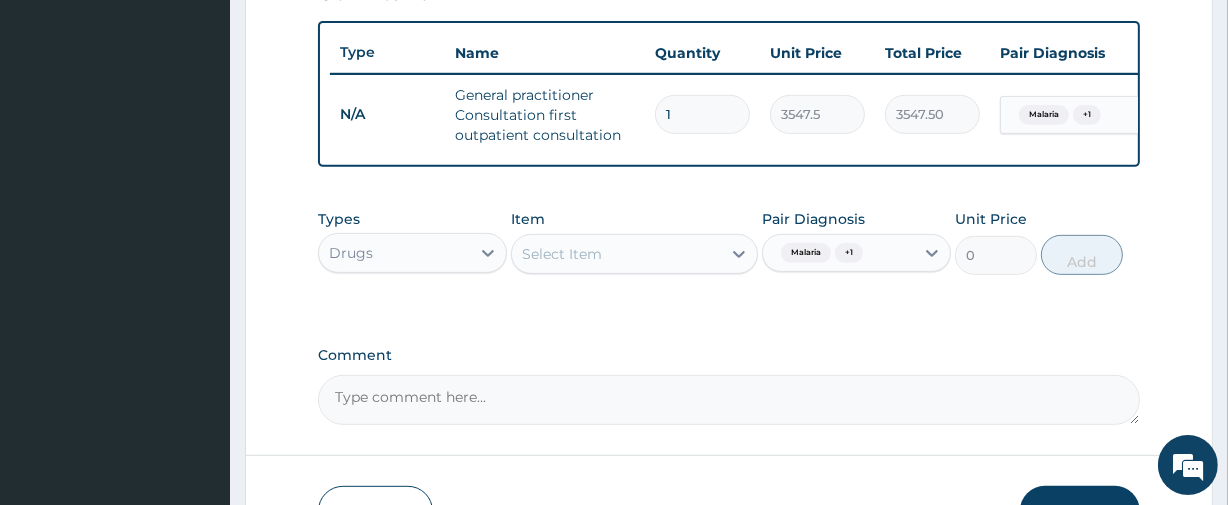 scroll, scrollTop: 730, scrollLeft: 0, axis: vertical 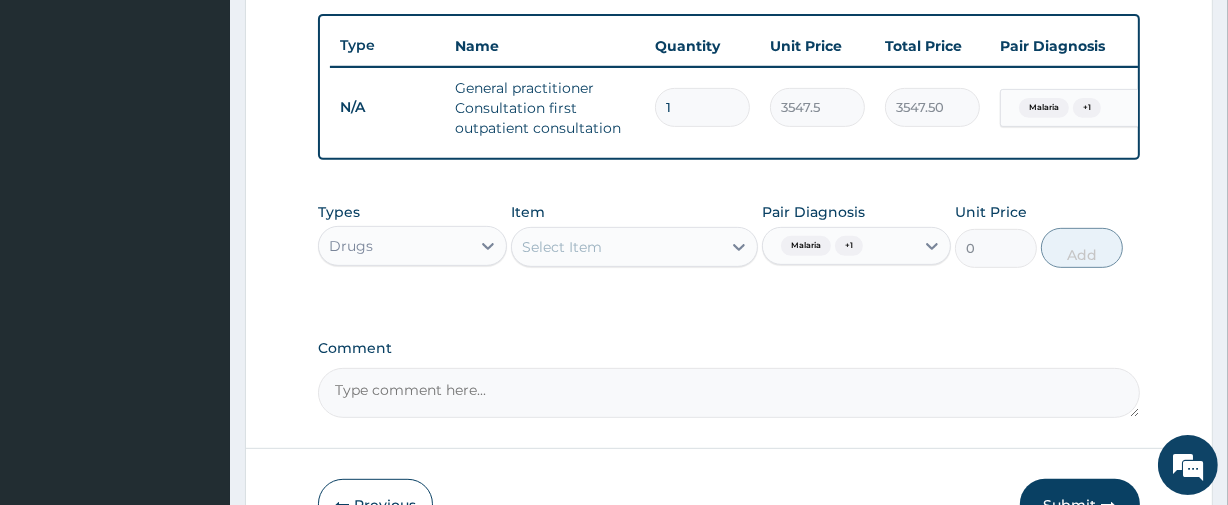 click on "Select Item" at bounding box center [616, 247] 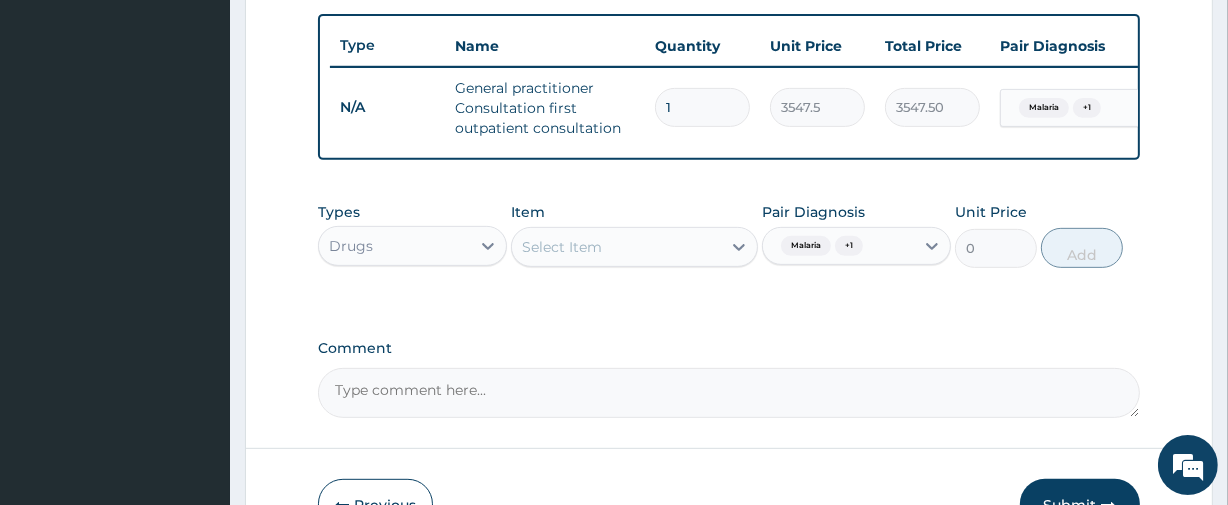 click on "Select Item" at bounding box center [616, 247] 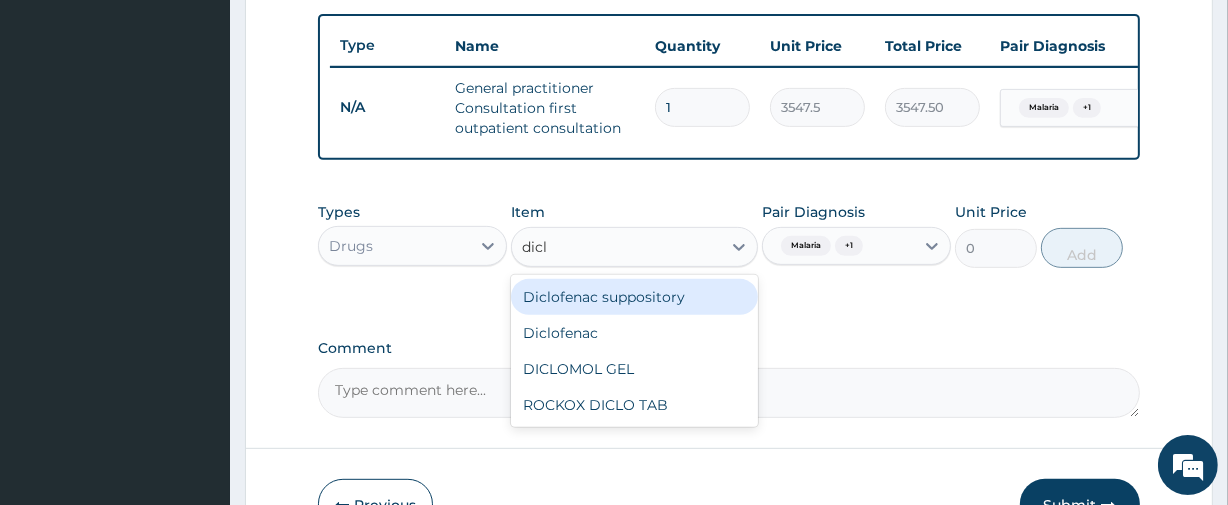 type on "diclo" 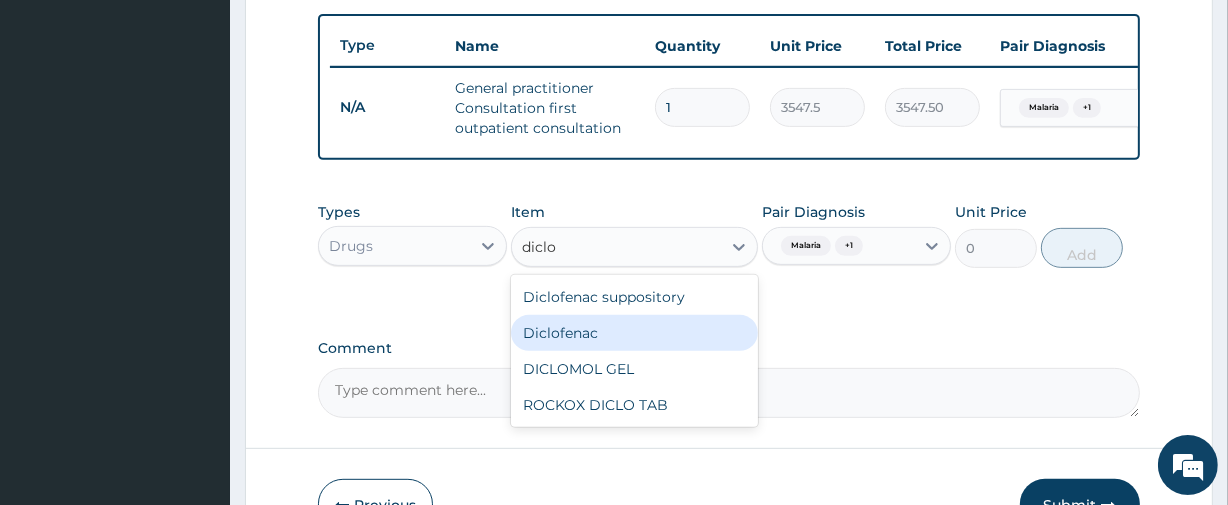 click on "Diclofenac" at bounding box center (634, 333) 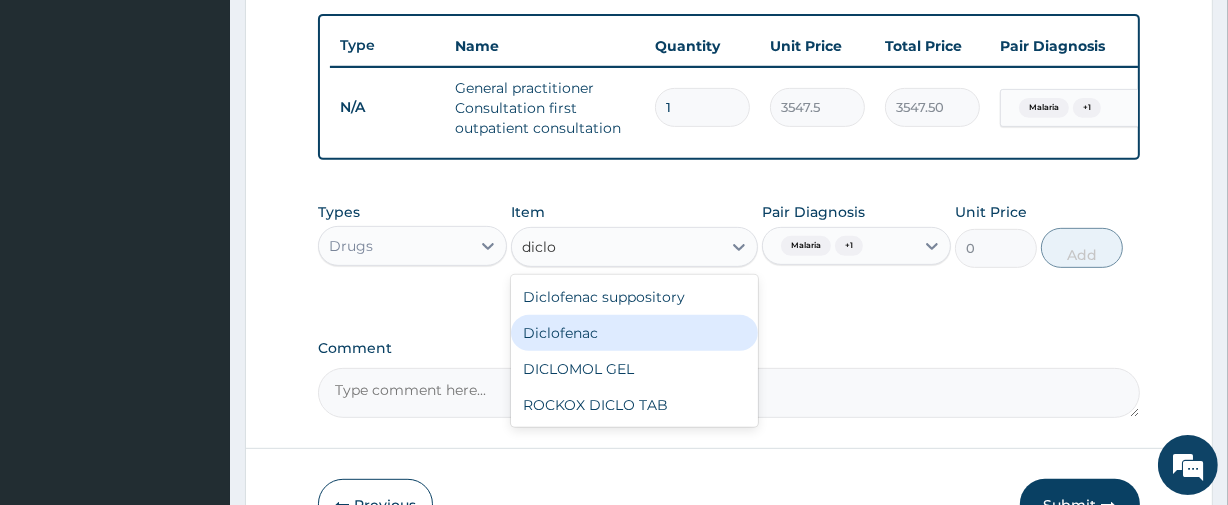type 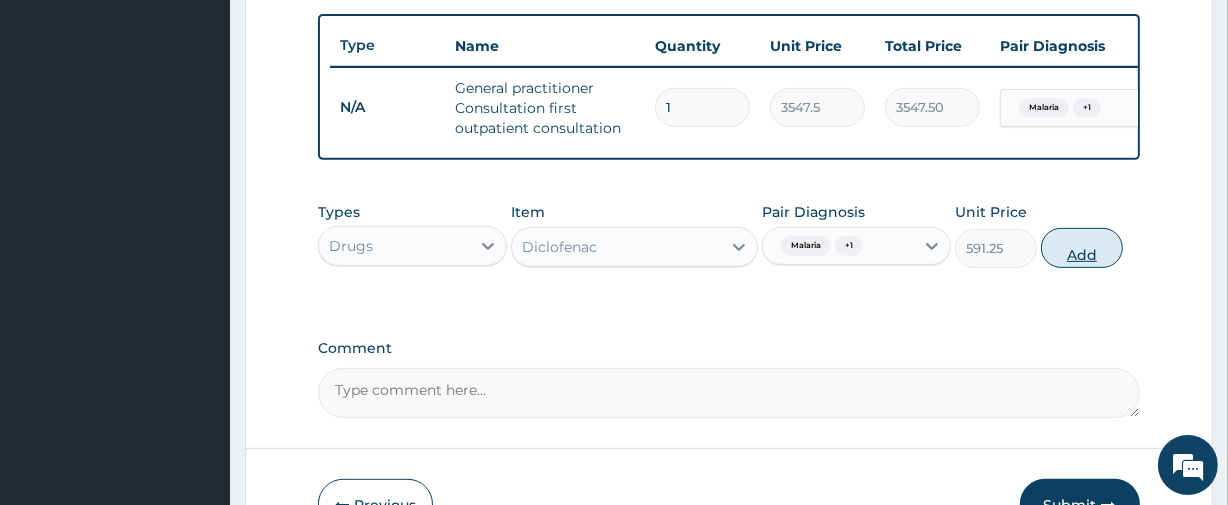 click on "Add" at bounding box center [1082, 248] 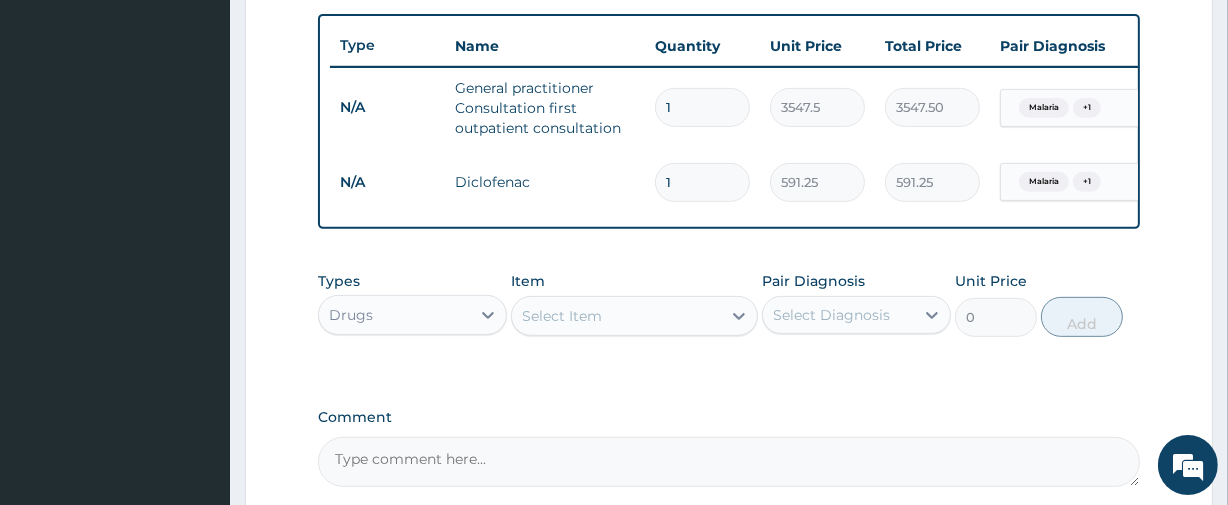 click on "Select Item" at bounding box center (616, 316) 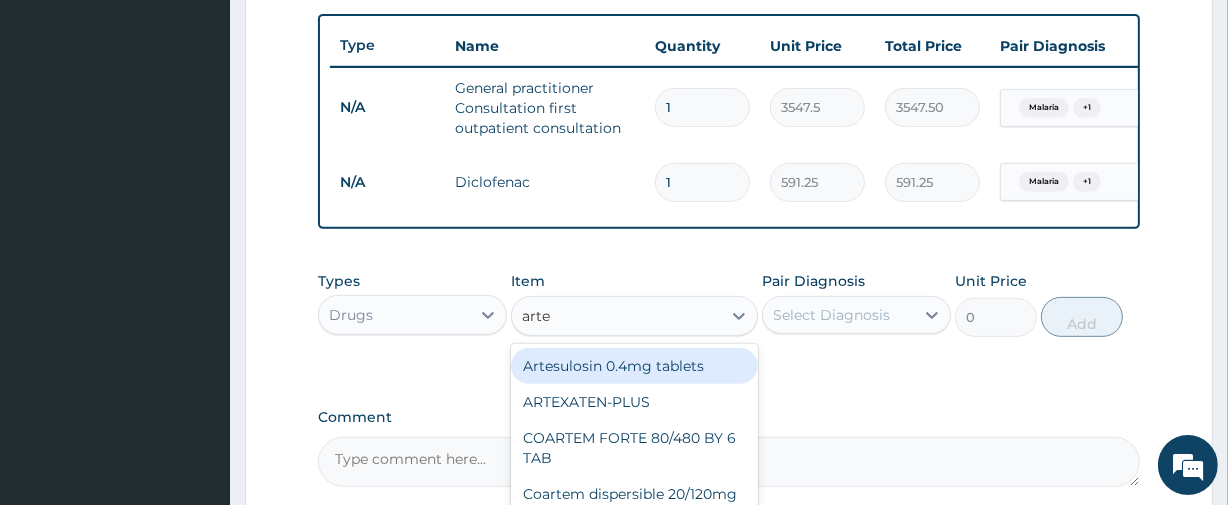 type on "artem" 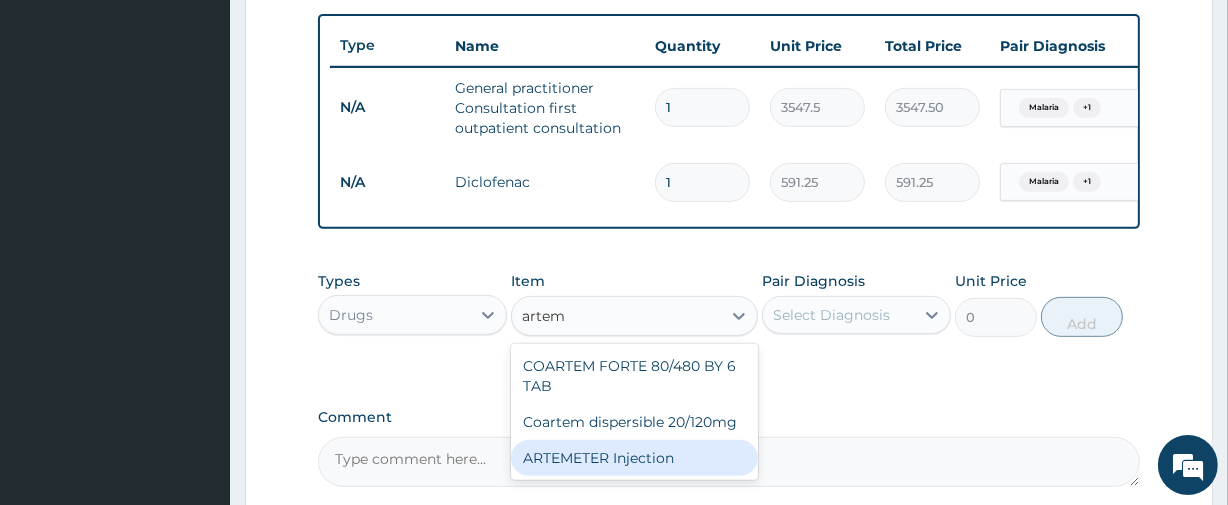 click on "ARTEMETER Injection" at bounding box center [634, 458] 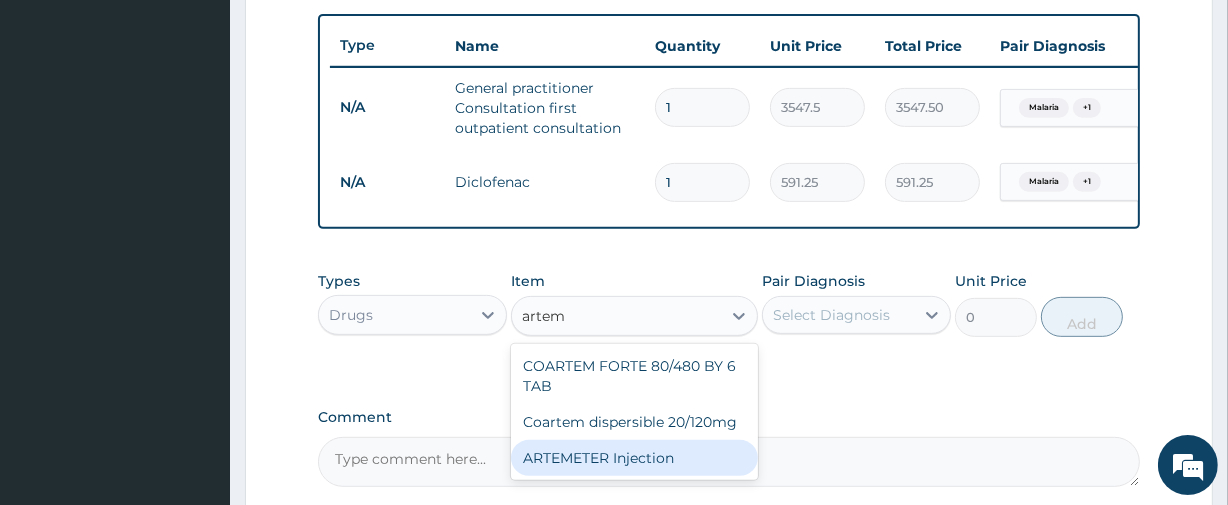 type 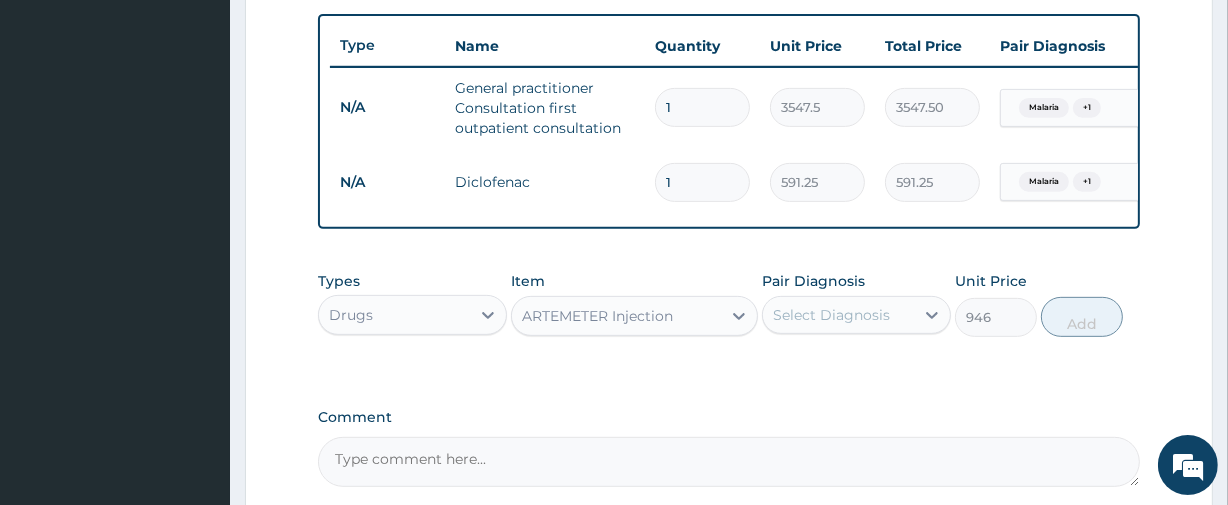 click on "Select Diagnosis" at bounding box center (838, 315) 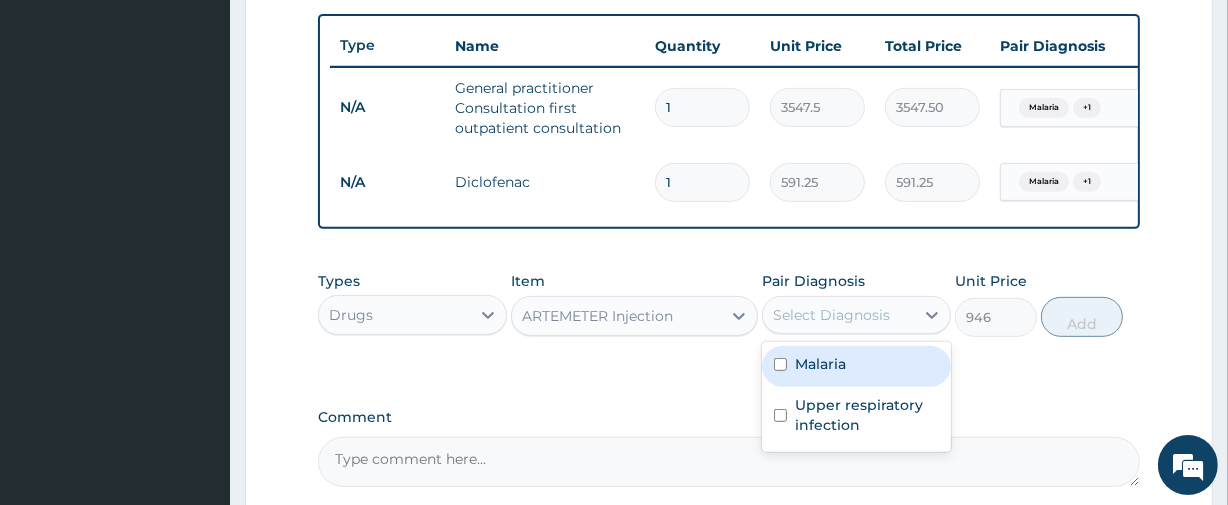 click on "Malaria" at bounding box center (856, 366) 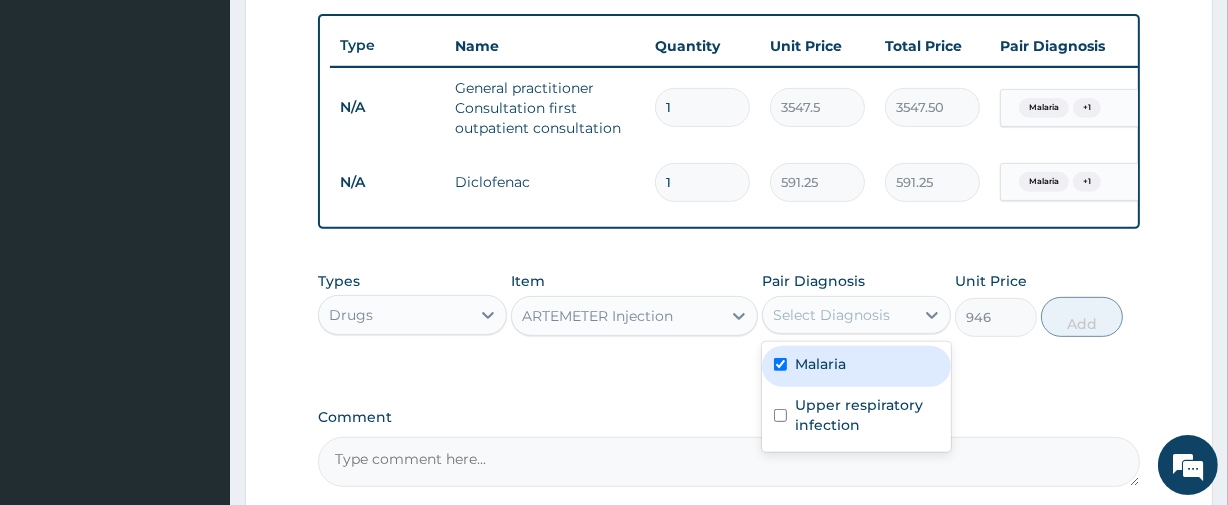 checkbox on "true" 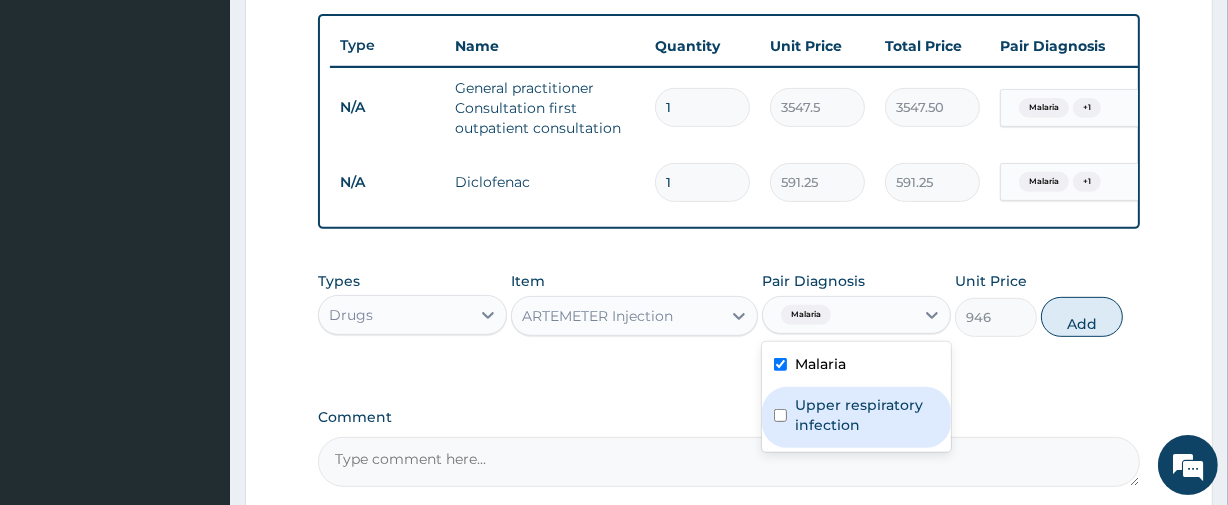 click on "Upper respiratory infection" at bounding box center (867, 415) 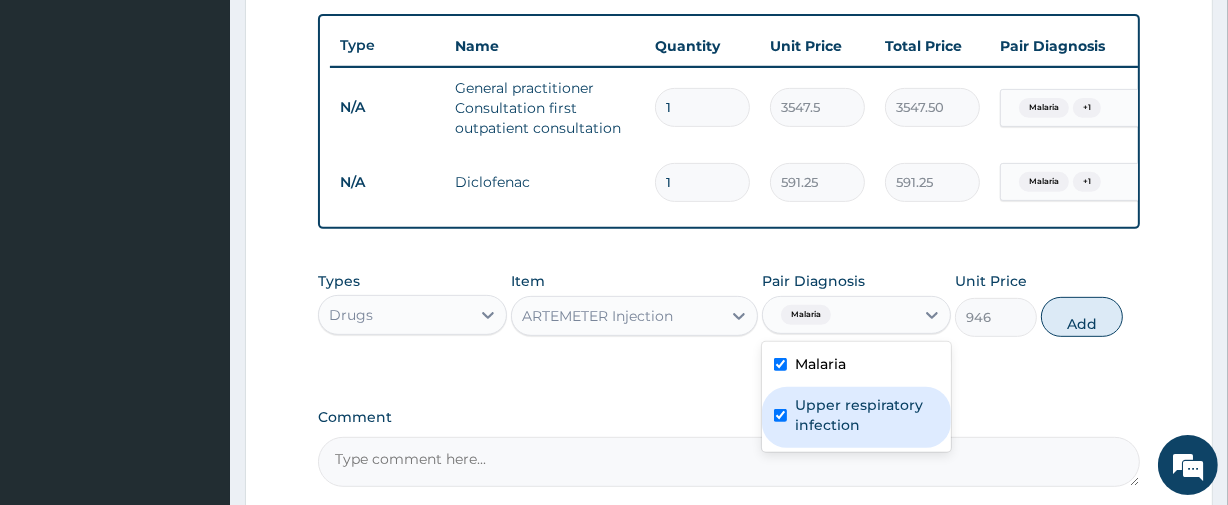 checkbox on "true" 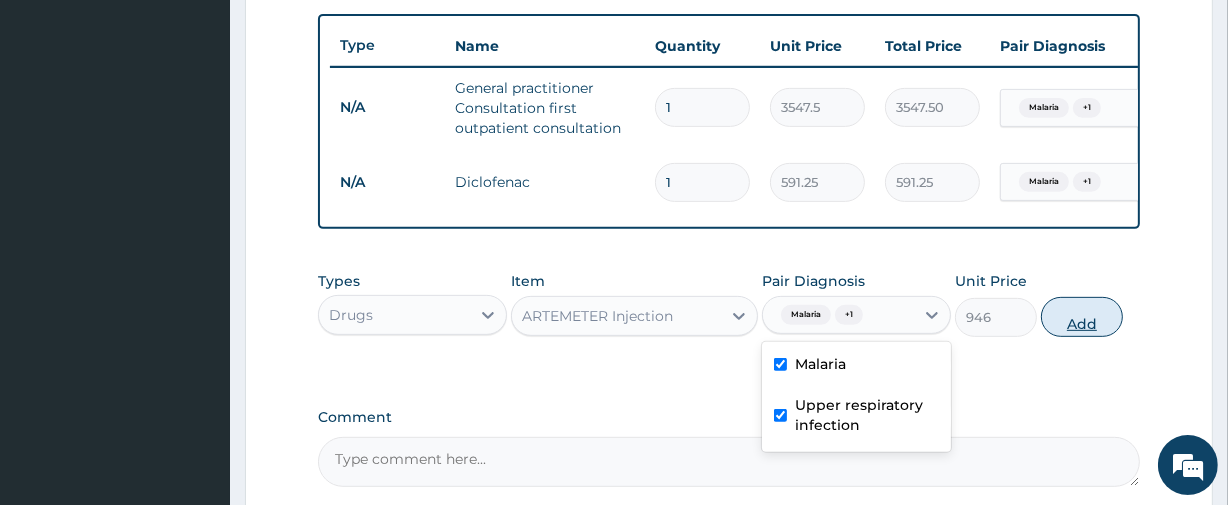 click on "Add" at bounding box center [1082, 317] 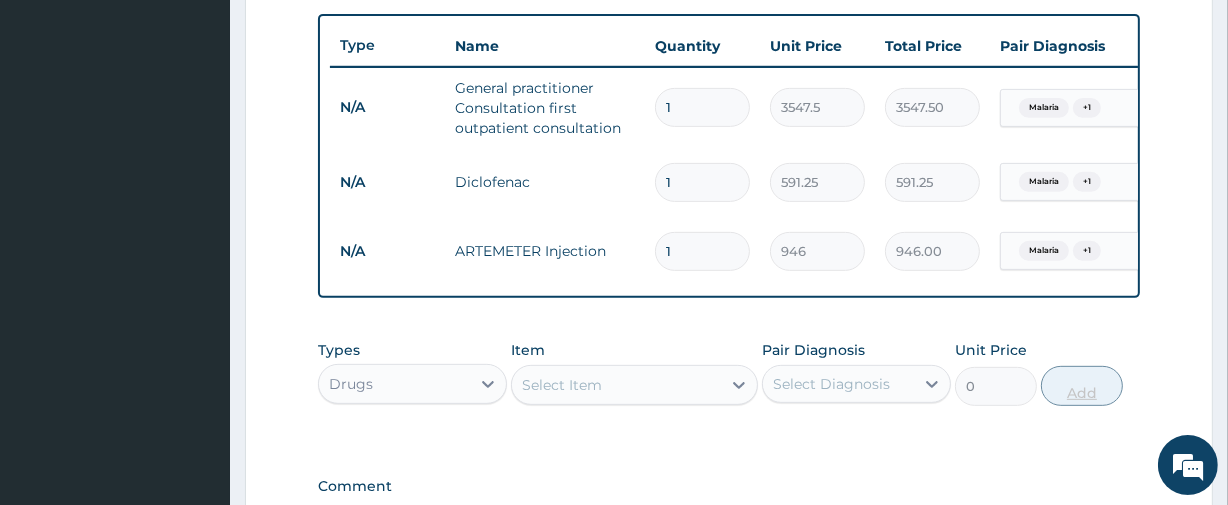type 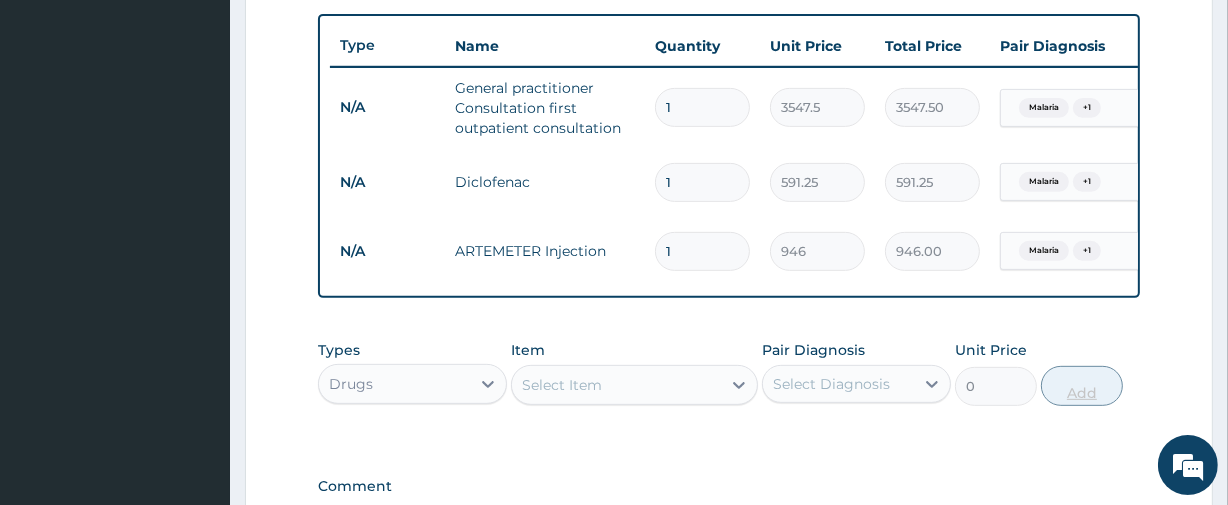 type on "0.00" 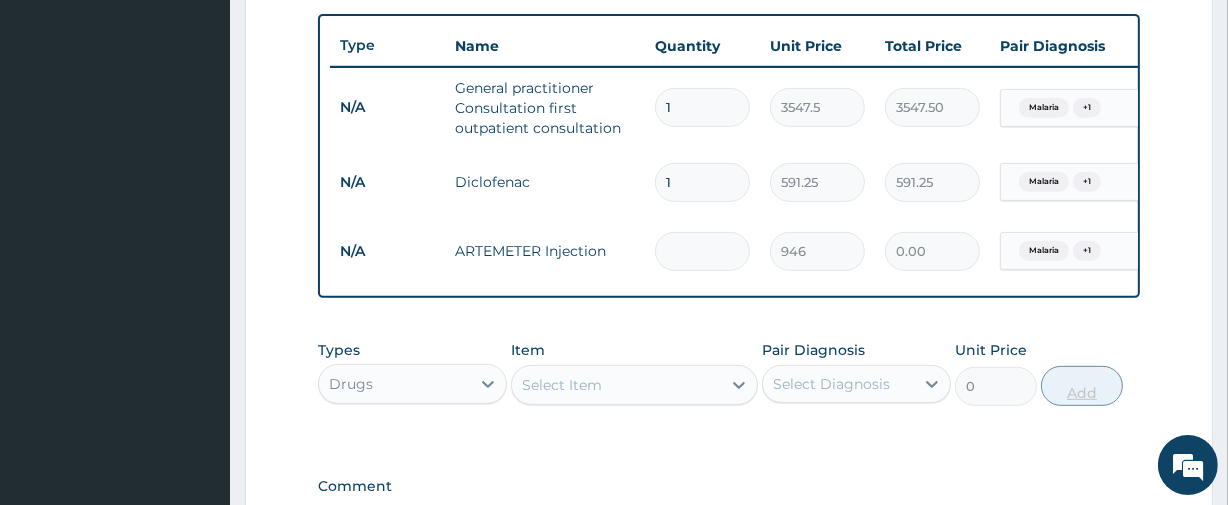 type on "6" 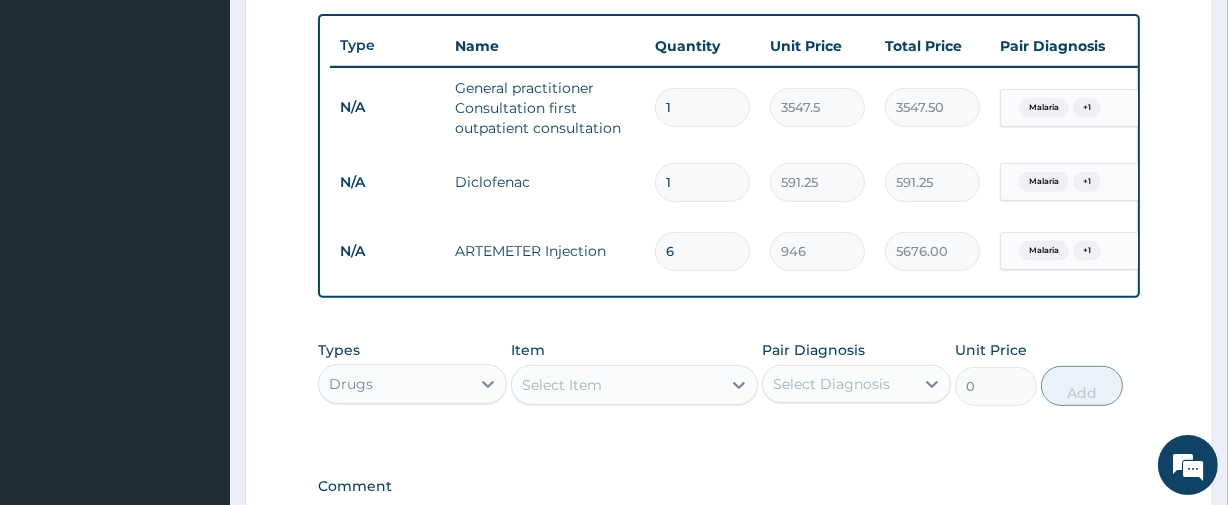 type on "6" 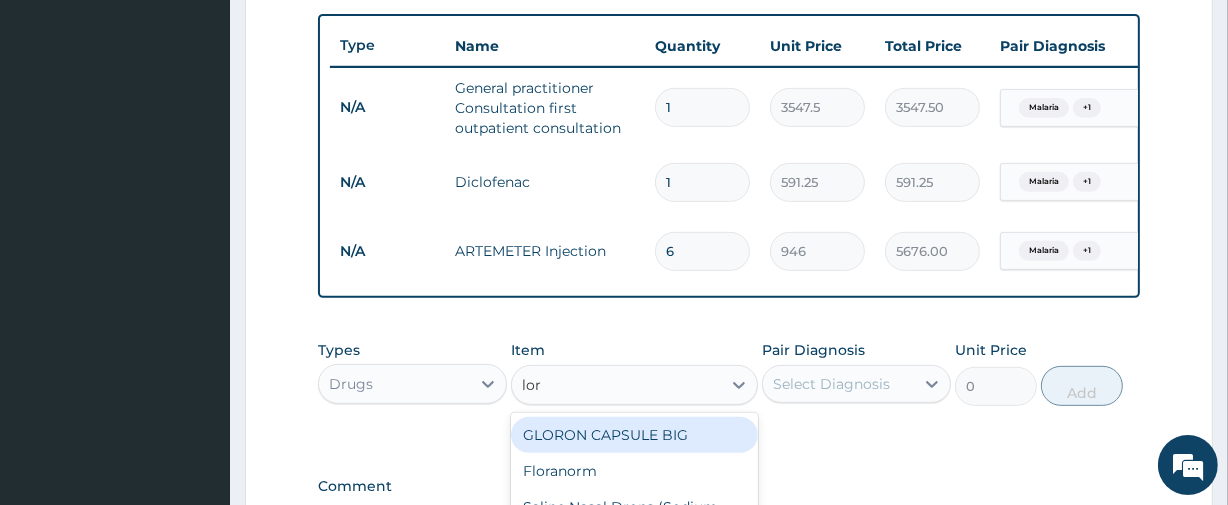 type on "lora" 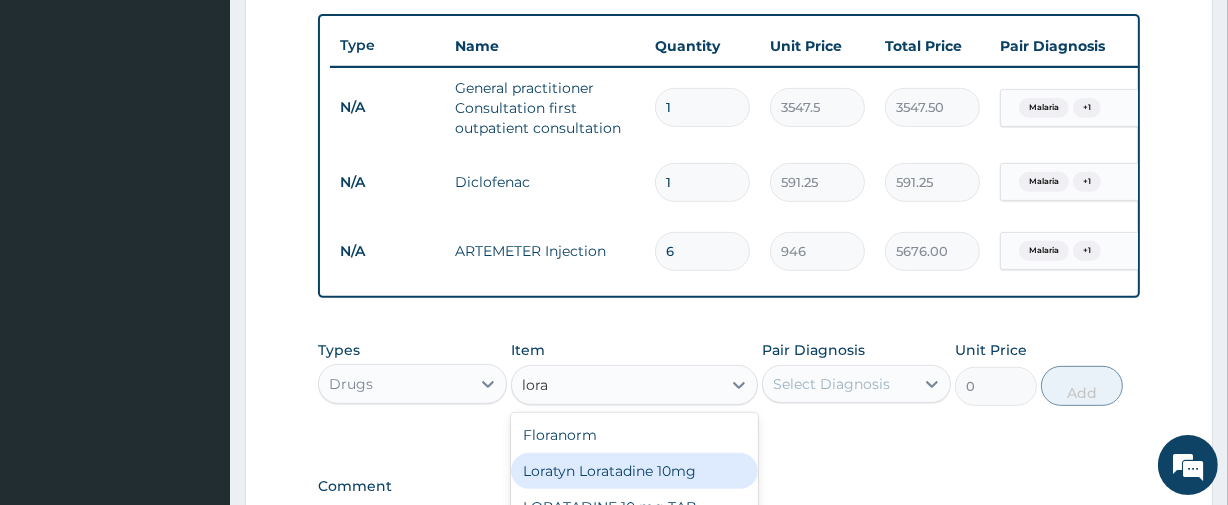 click on "Loratyn Loratadine 10mg" at bounding box center (634, 471) 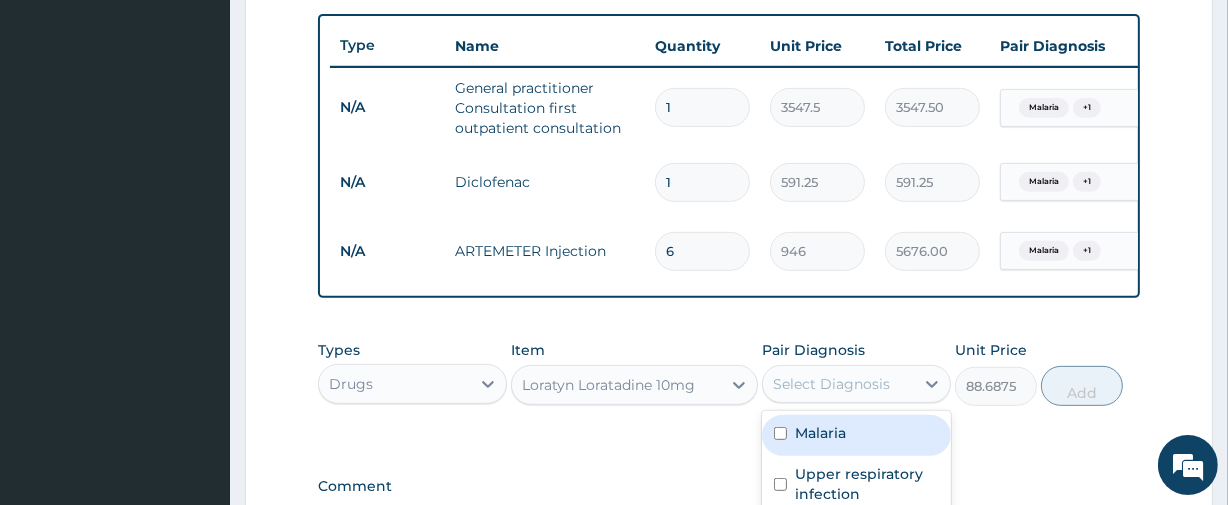 click on "Select Diagnosis" at bounding box center (838, 384) 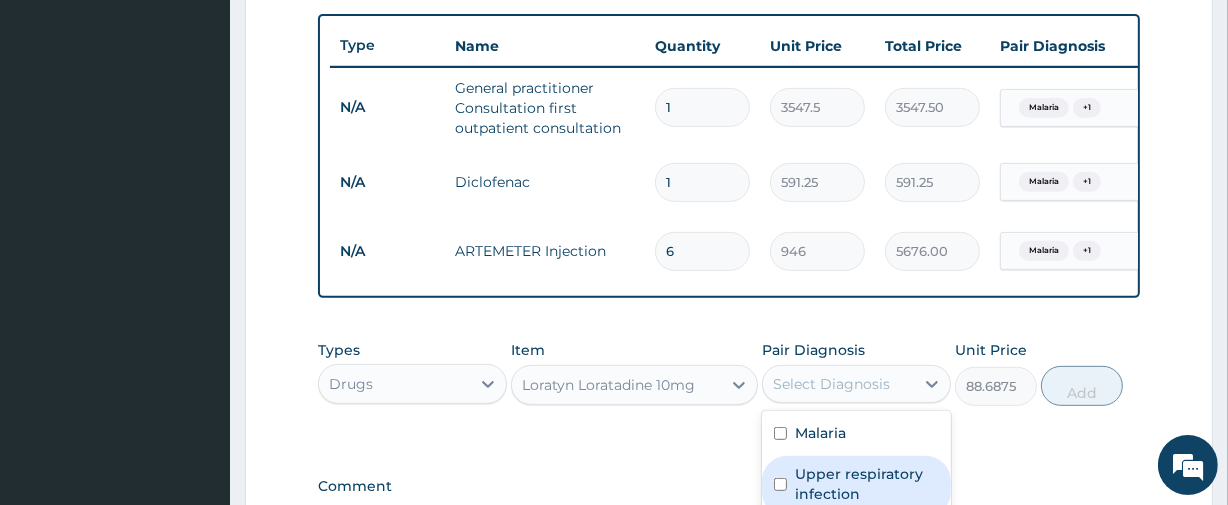 click on "Upper respiratory infection" at bounding box center [867, 484] 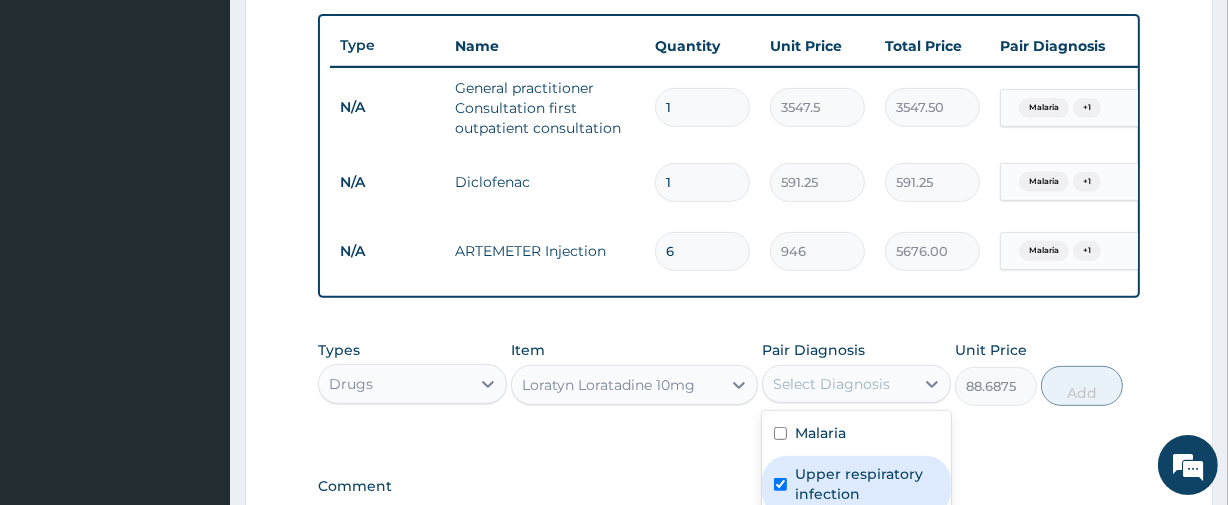 checkbox on "true" 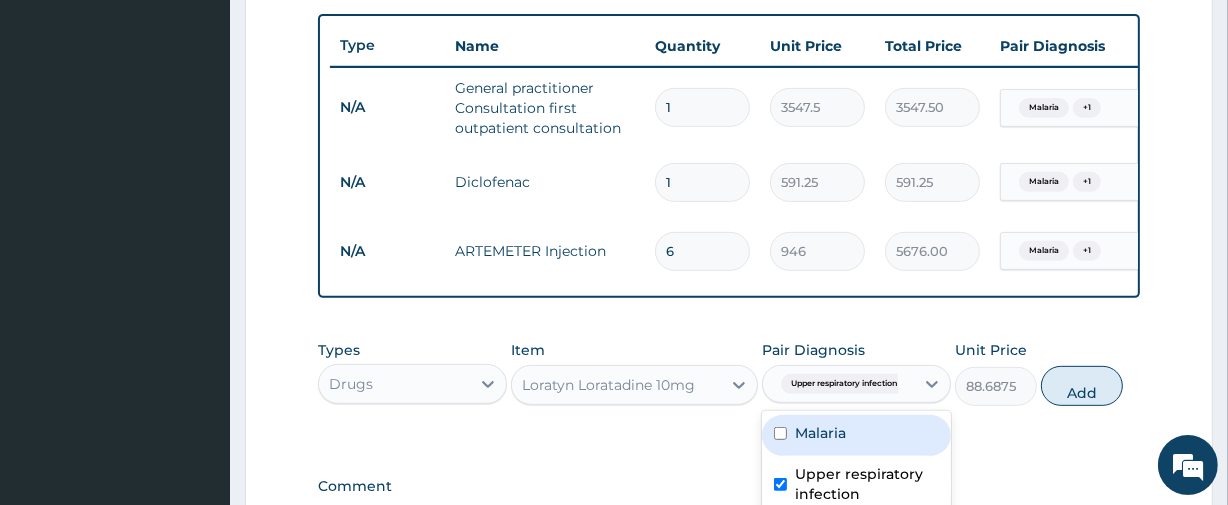 click on "Malaria" at bounding box center [820, 433] 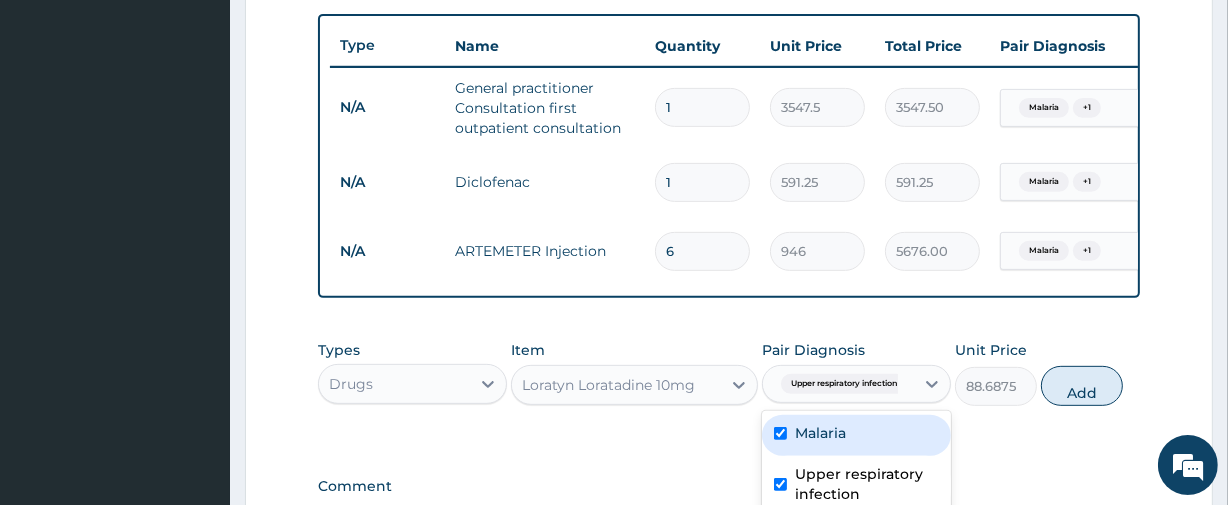 checkbox on "true" 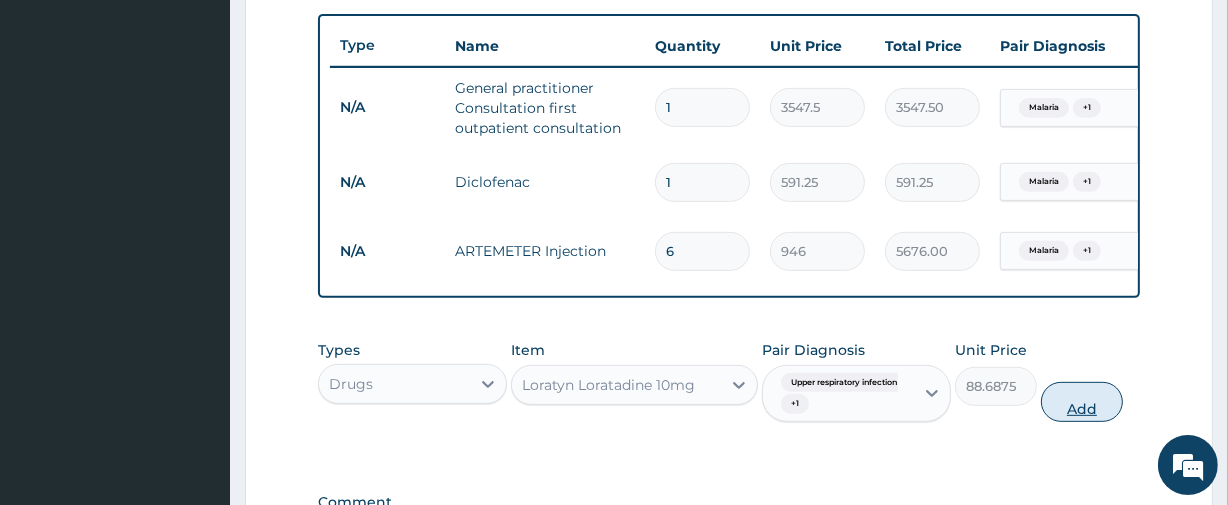 click on "Add" at bounding box center (1082, 402) 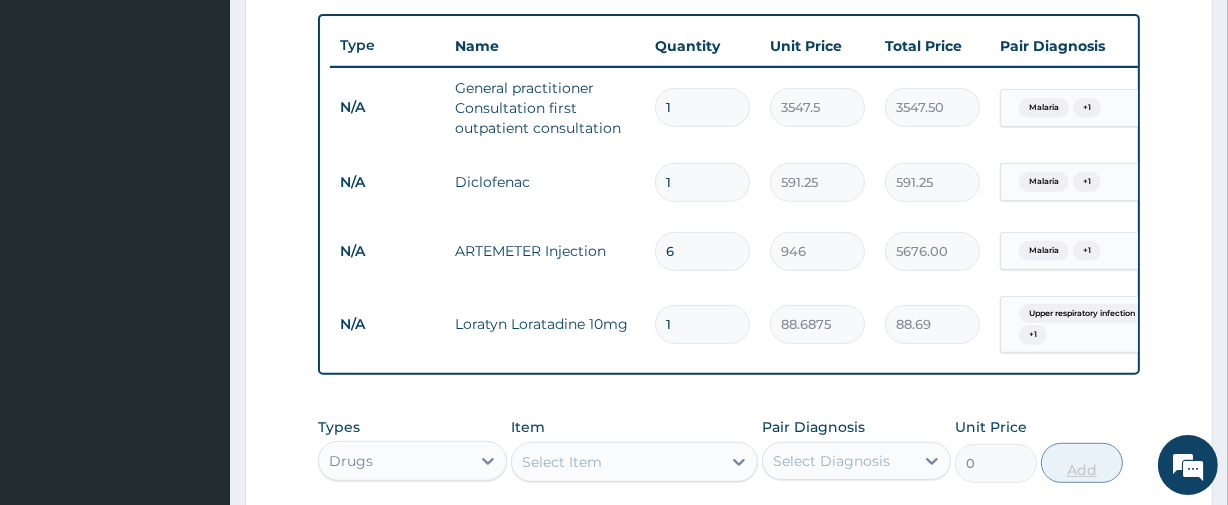 type on "10" 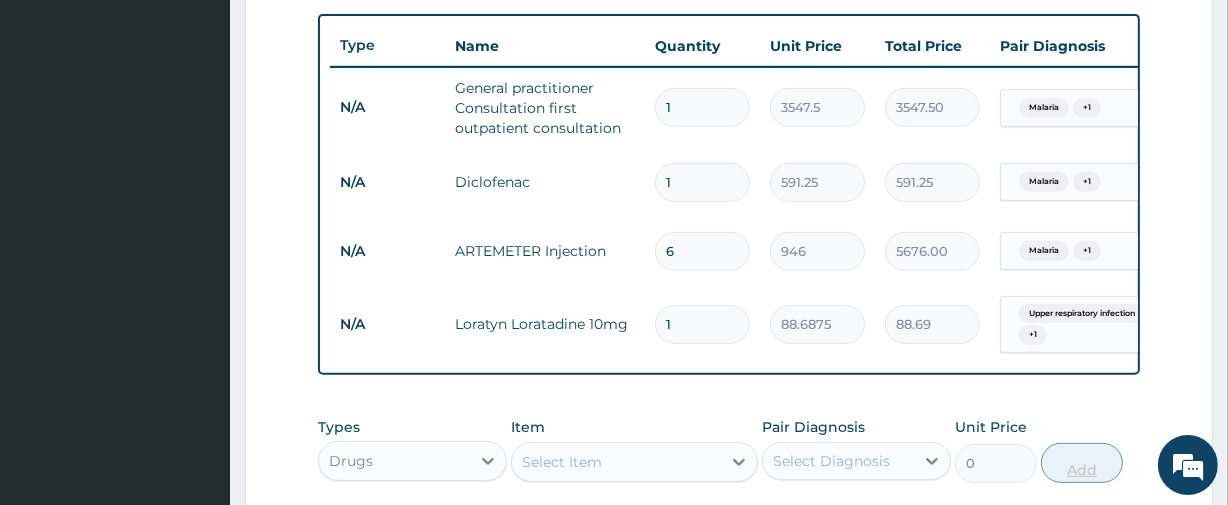 type on "886.88" 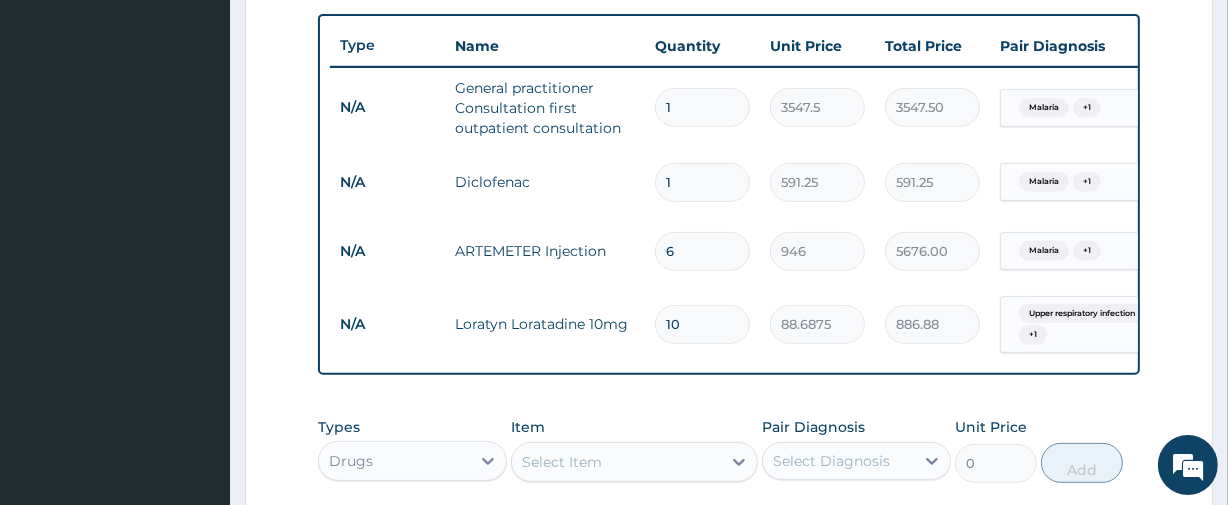 type on "10" 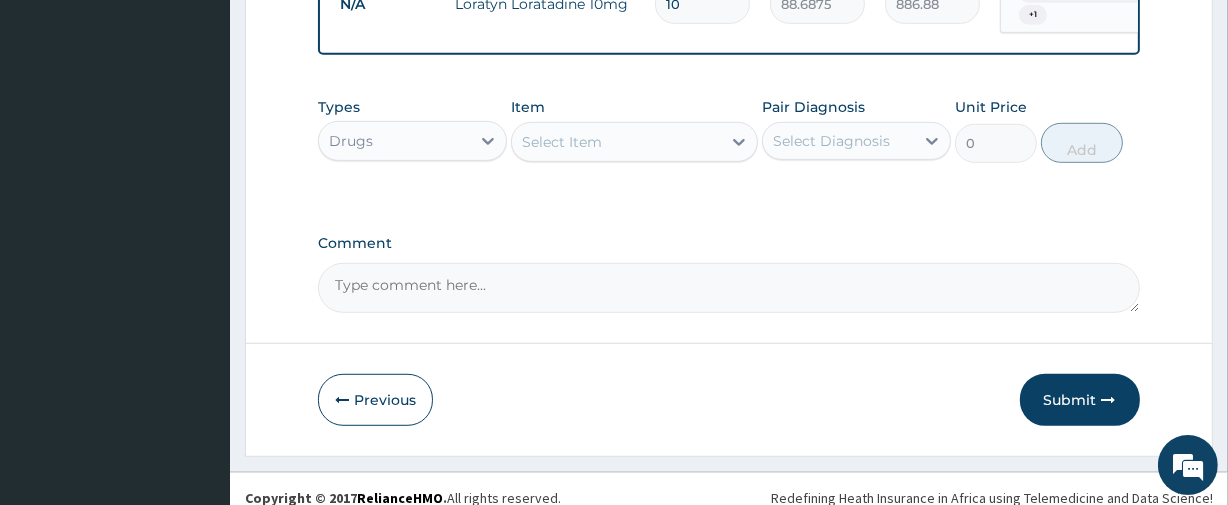 scroll, scrollTop: 1057, scrollLeft: 0, axis: vertical 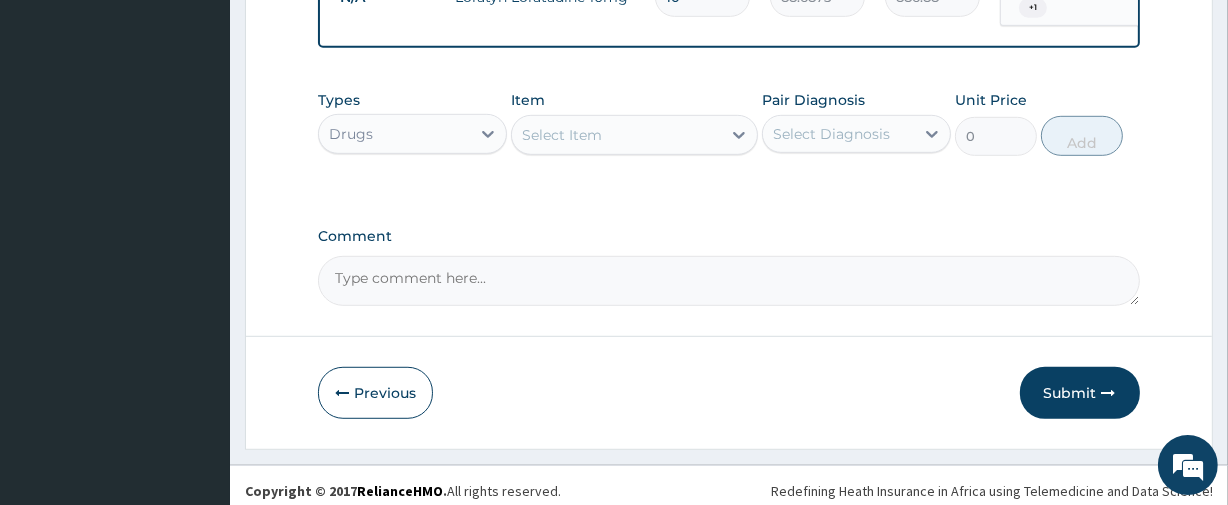 click on "Select Item" at bounding box center [616, 135] 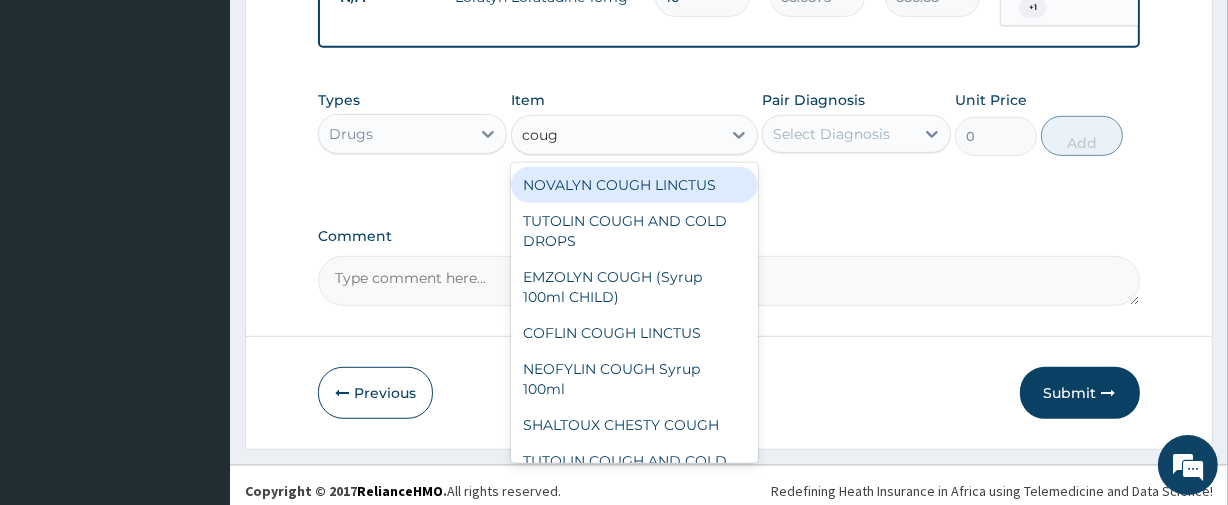type on "cough" 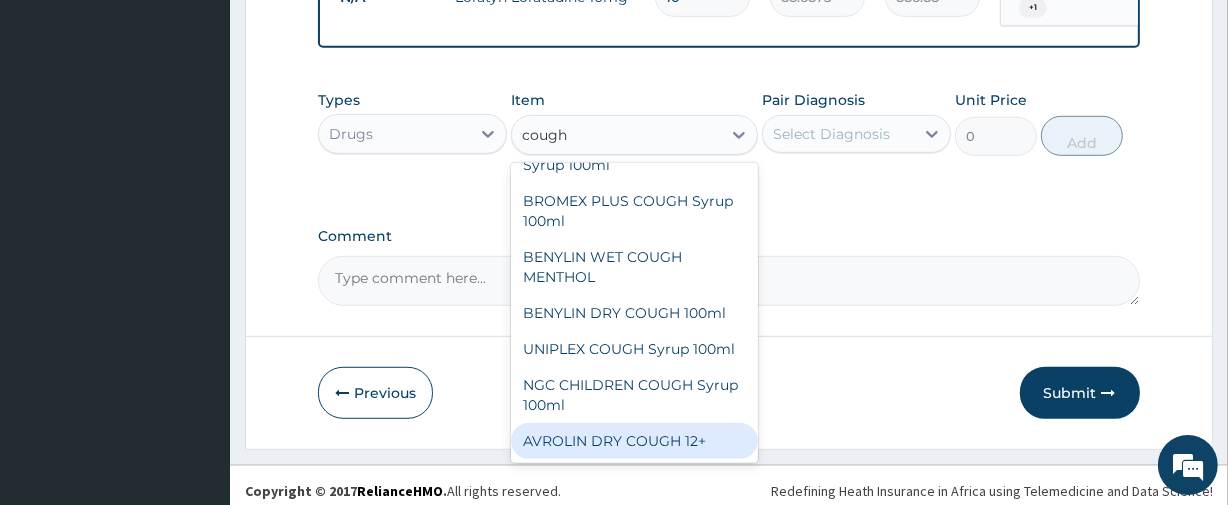 scroll, scrollTop: 0, scrollLeft: 0, axis: both 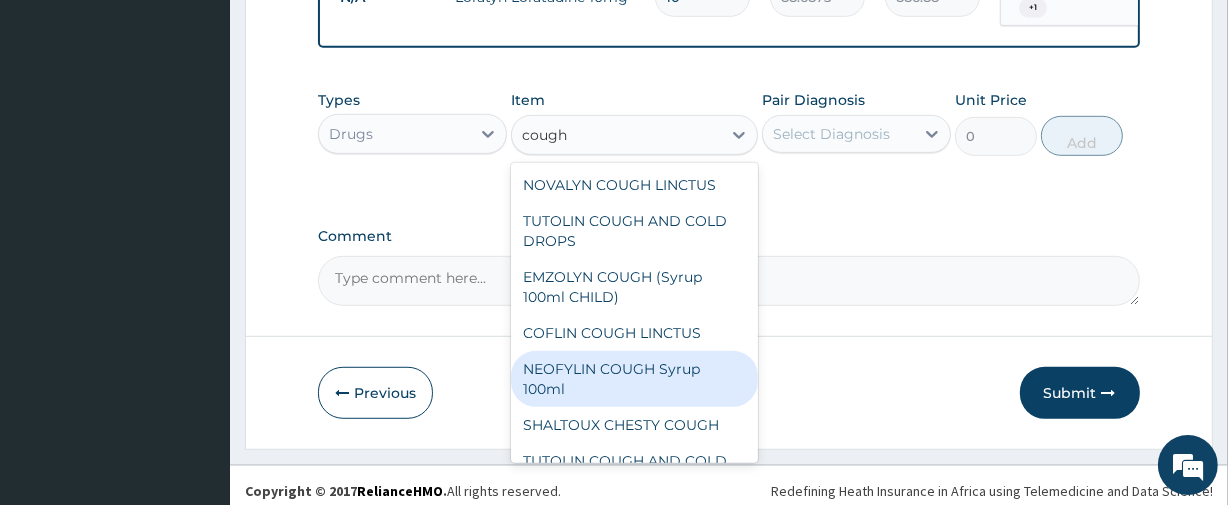 click on "NOVALYN COUGH LINCTUS" at bounding box center [634, 185] 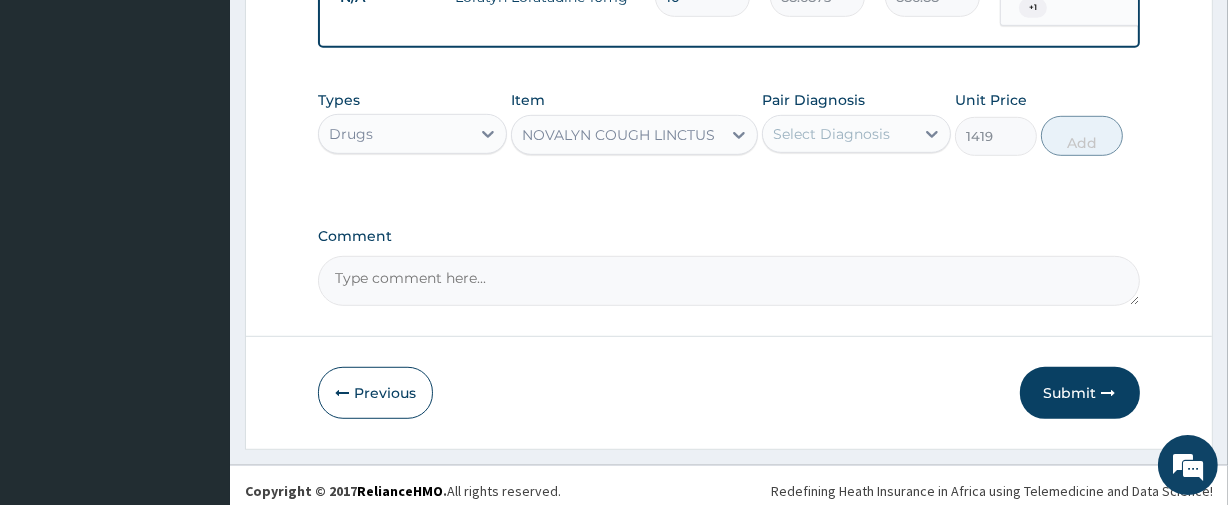 click on "NOVALYN COUGH LINCTUS" at bounding box center (618, 135) 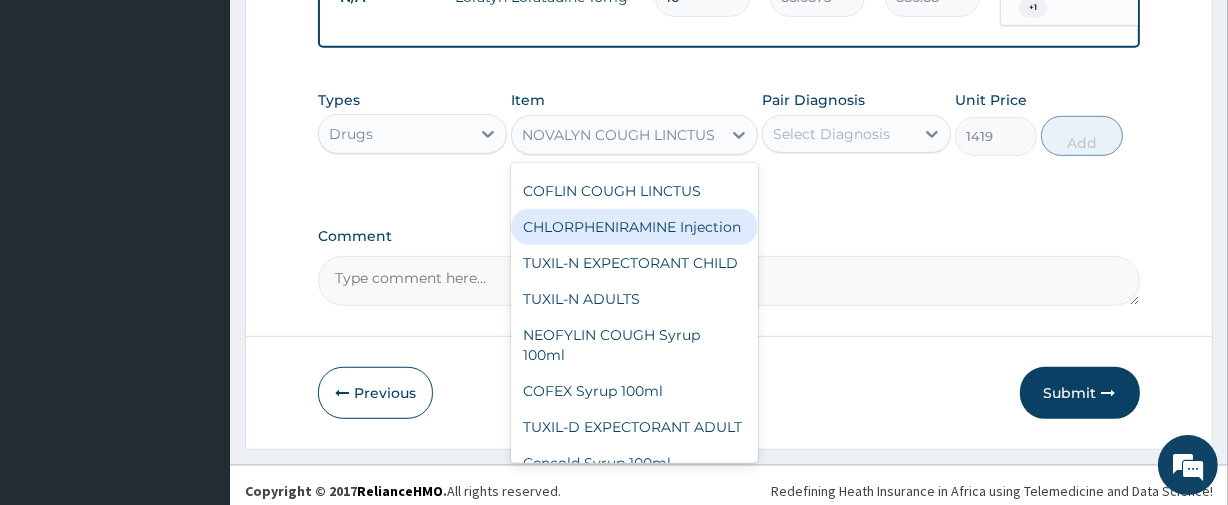 scroll, scrollTop: 8885, scrollLeft: 0, axis: vertical 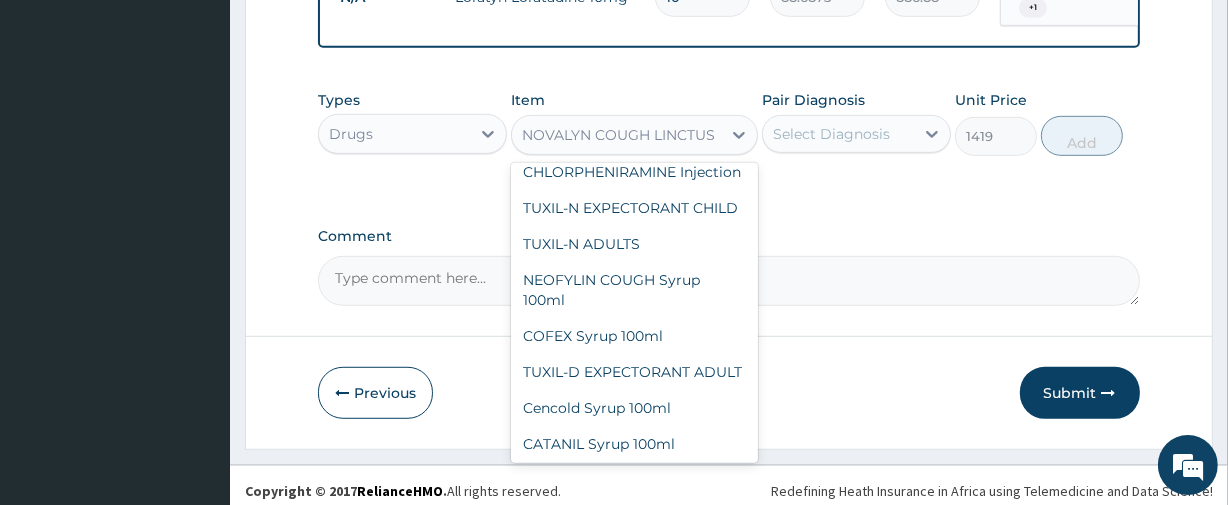 click on "COFMIX EXPECTORANT" at bounding box center [634, 64] 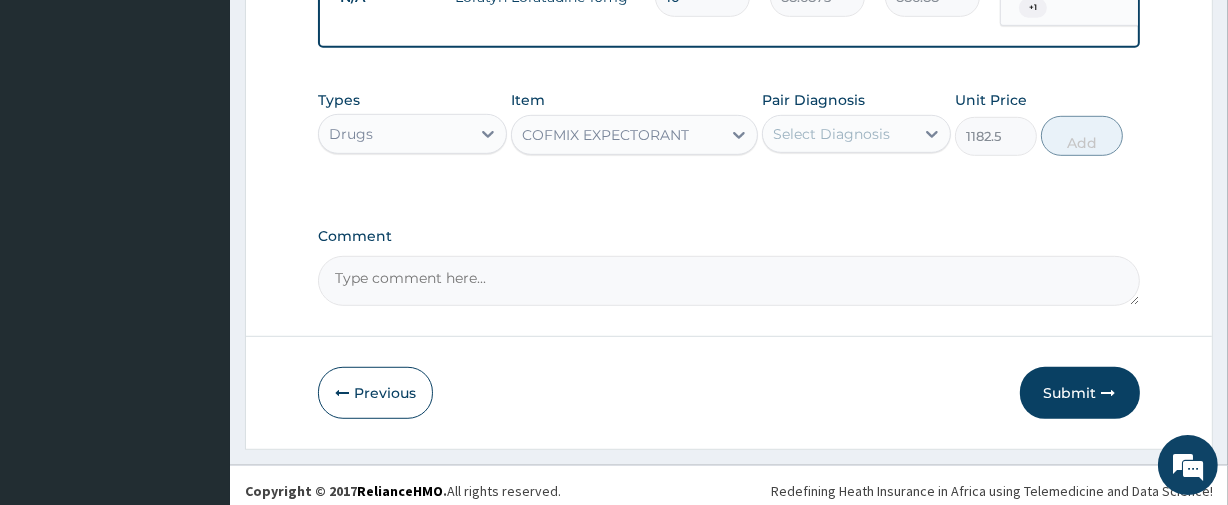 click on "Select Diagnosis" at bounding box center (838, 134) 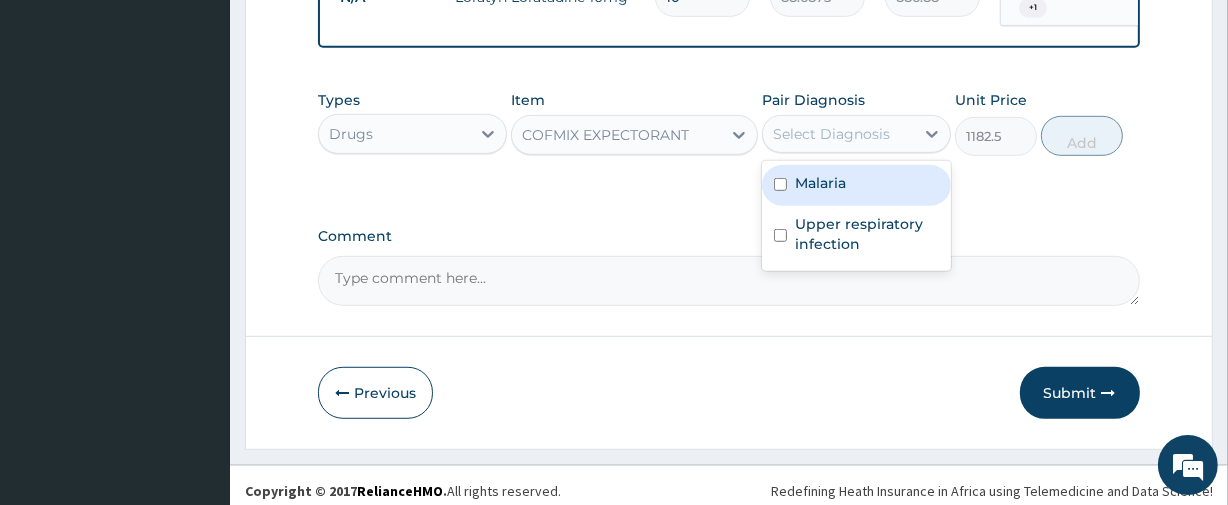 click on "Malaria" at bounding box center [856, 185] 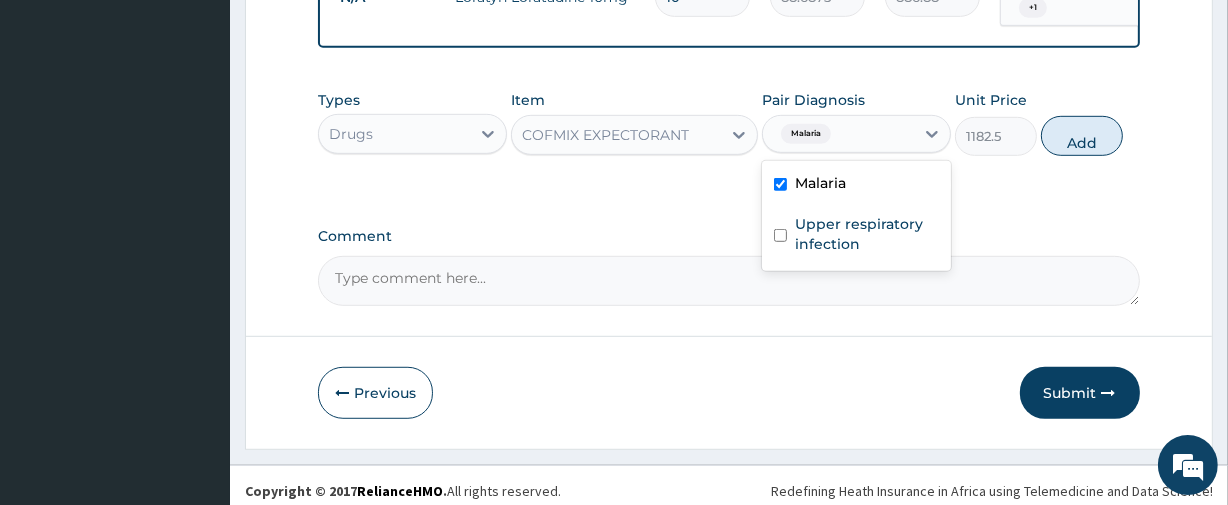 click on "Malaria" at bounding box center [856, 185] 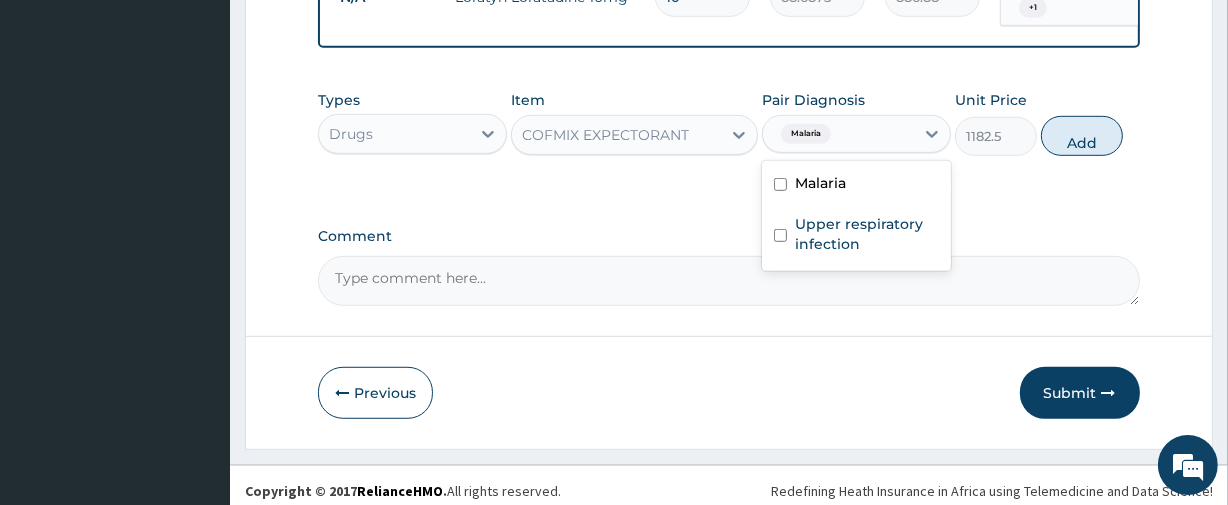 checkbox on "false" 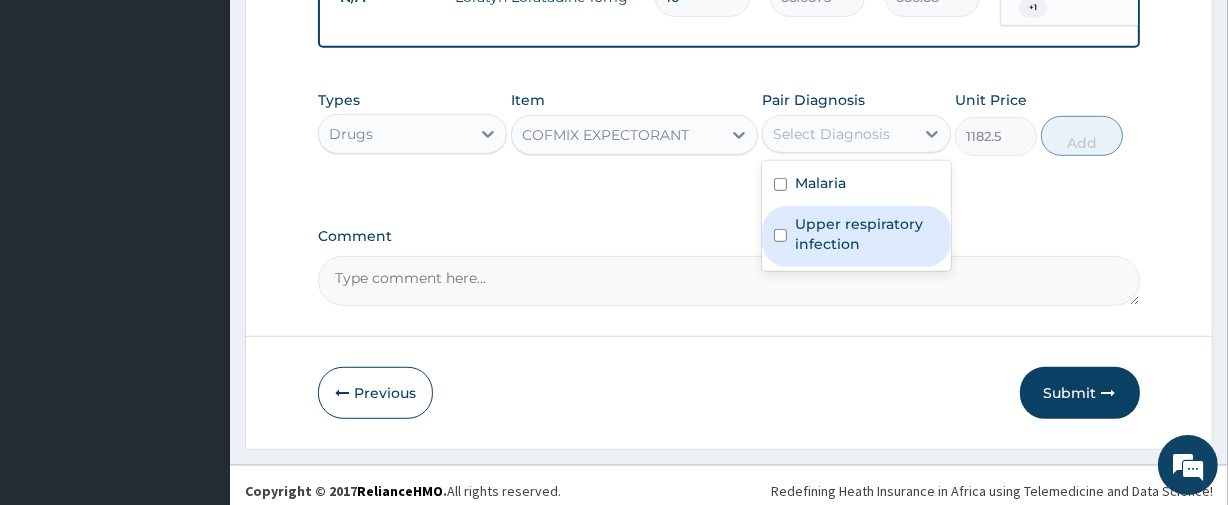 click on "Upper respiratory infection" at bounding box center (867, 234) 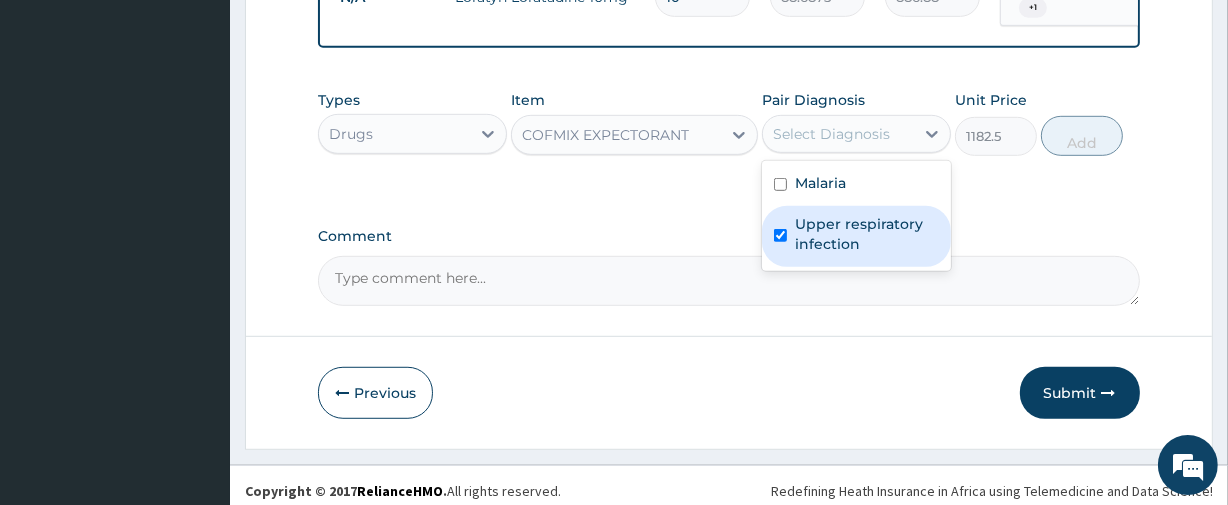 checkbox on "true" 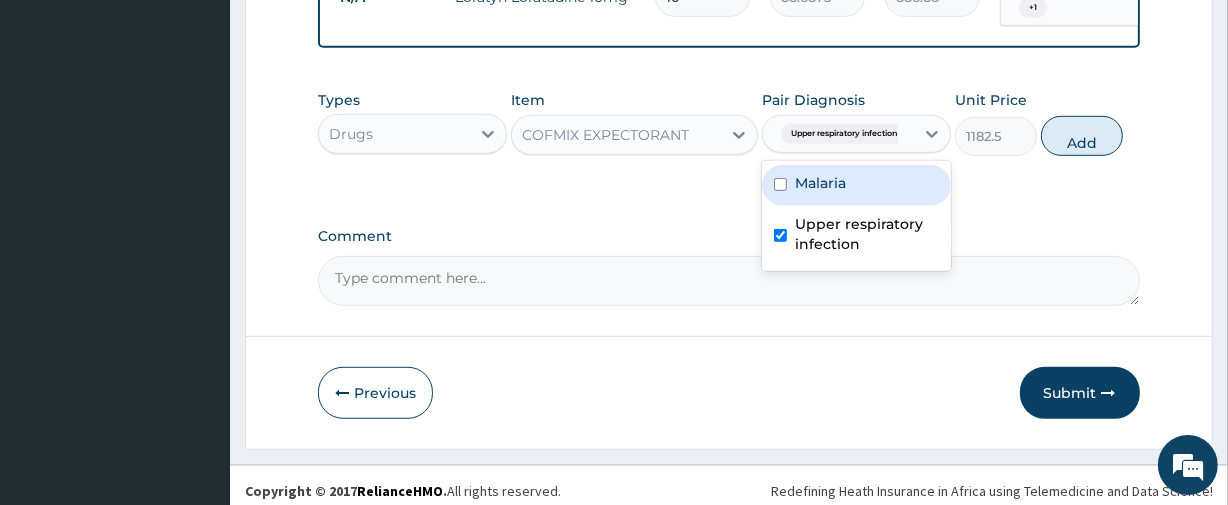 click on "Malaria" at bounding box center [856, 185] 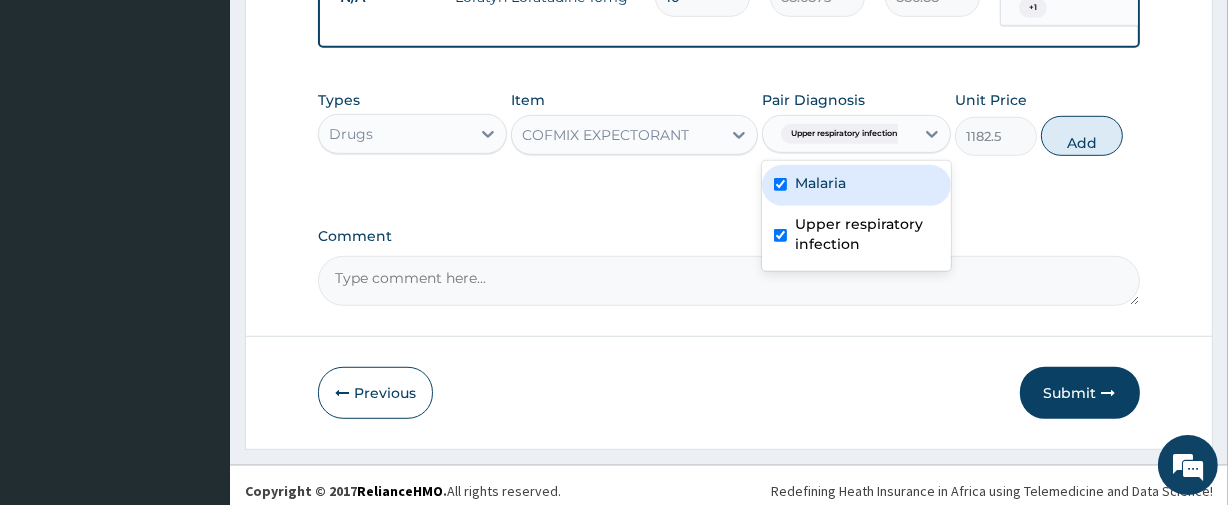 checkbox on "true" 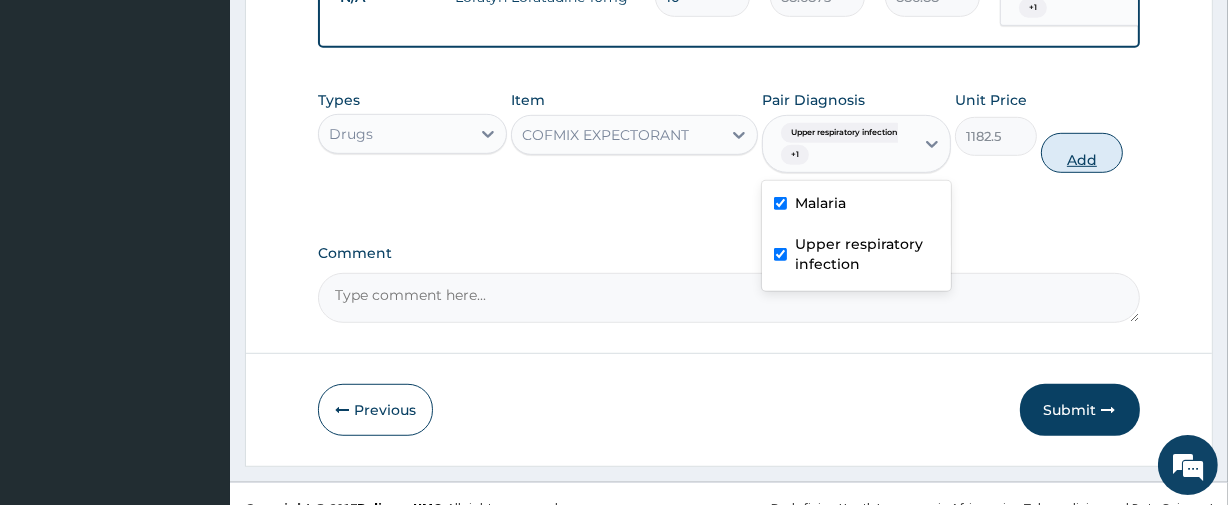 click on "Add" at bounding box center [1082, 153] 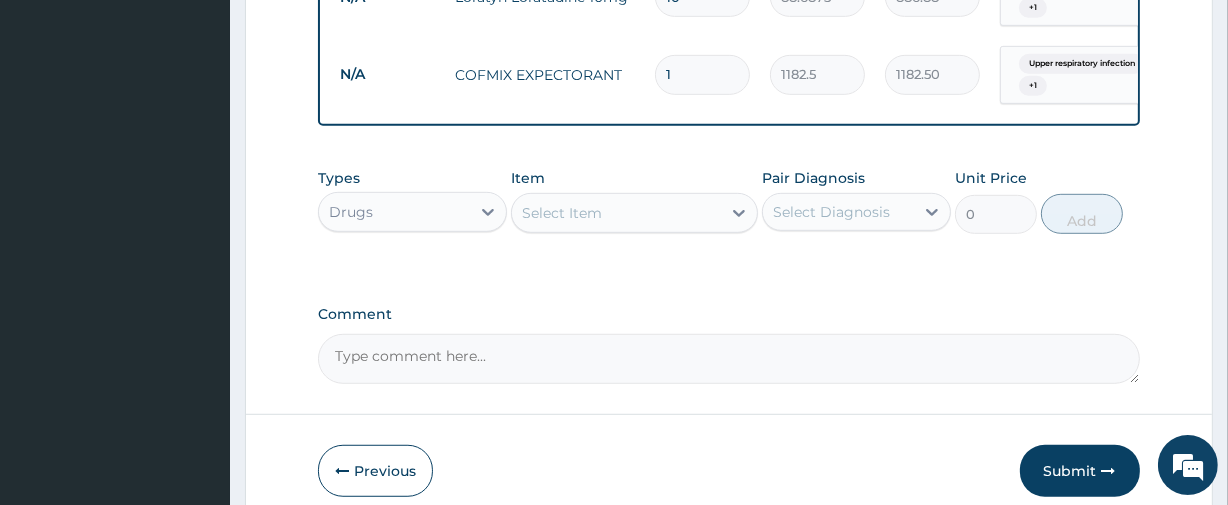 click on "Select Item" at bounding box center [616, 213] 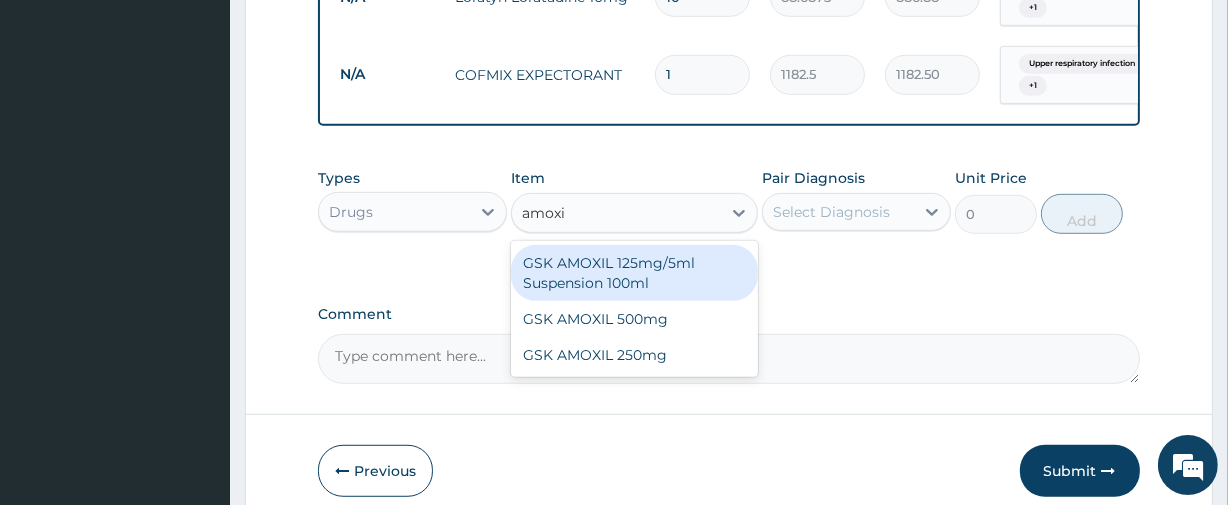 type on "amoxil" 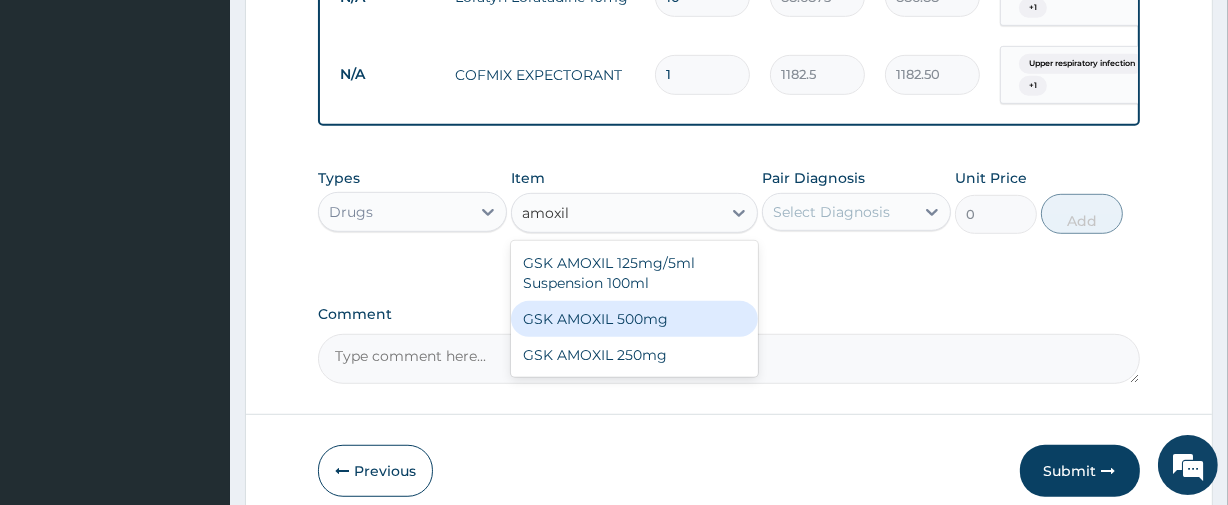 click on "GSK AMOXIL 500mg" at bounding box center [634, 319] 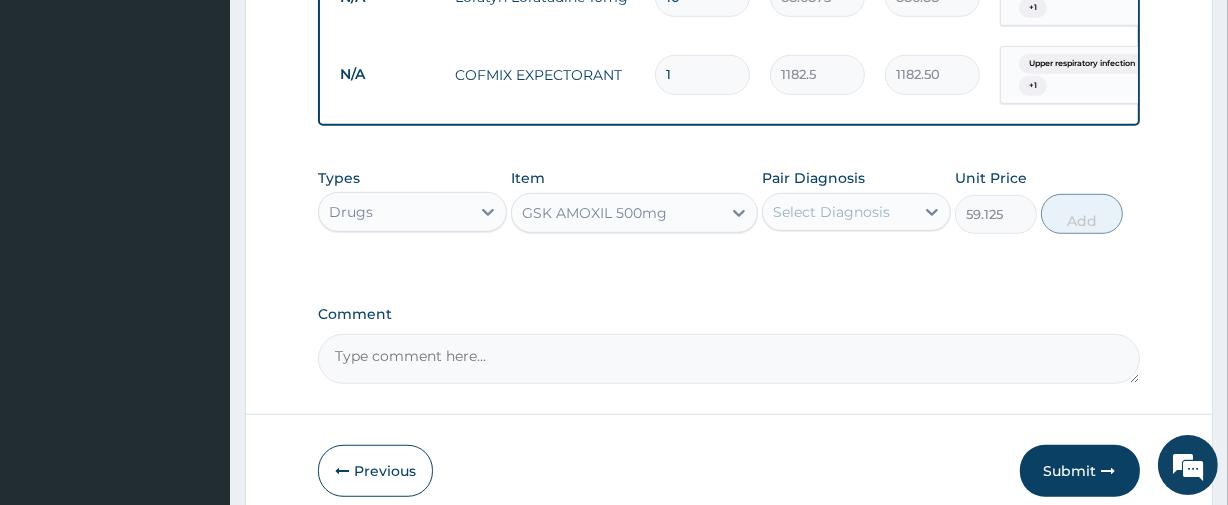 click on "GSK AMOXIL 500mg" at bounding box center (594, 213) 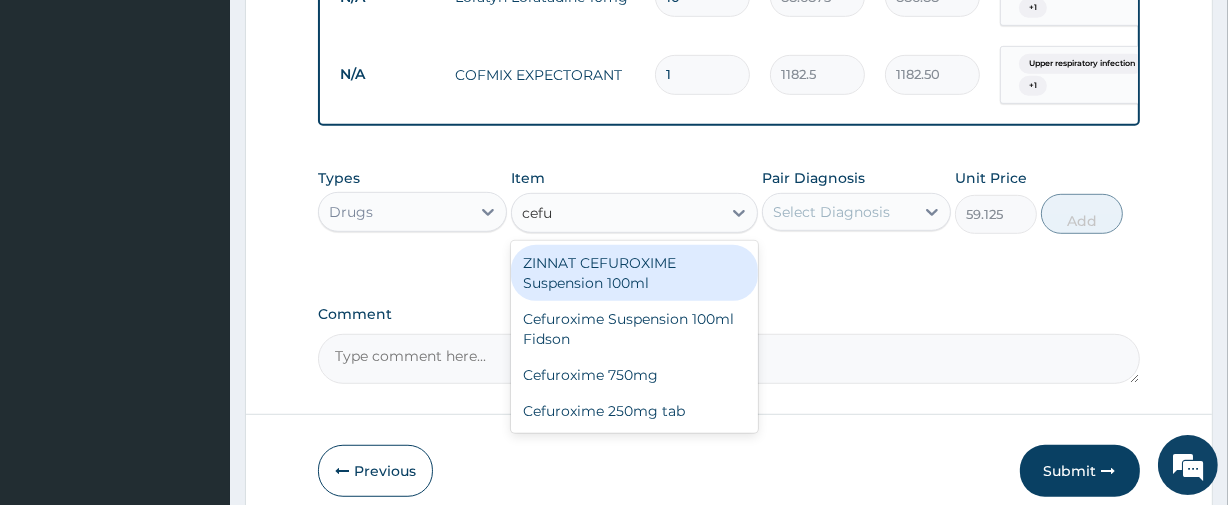 scroll, scrollTop: 0, scrollLeft: 0, axis: both 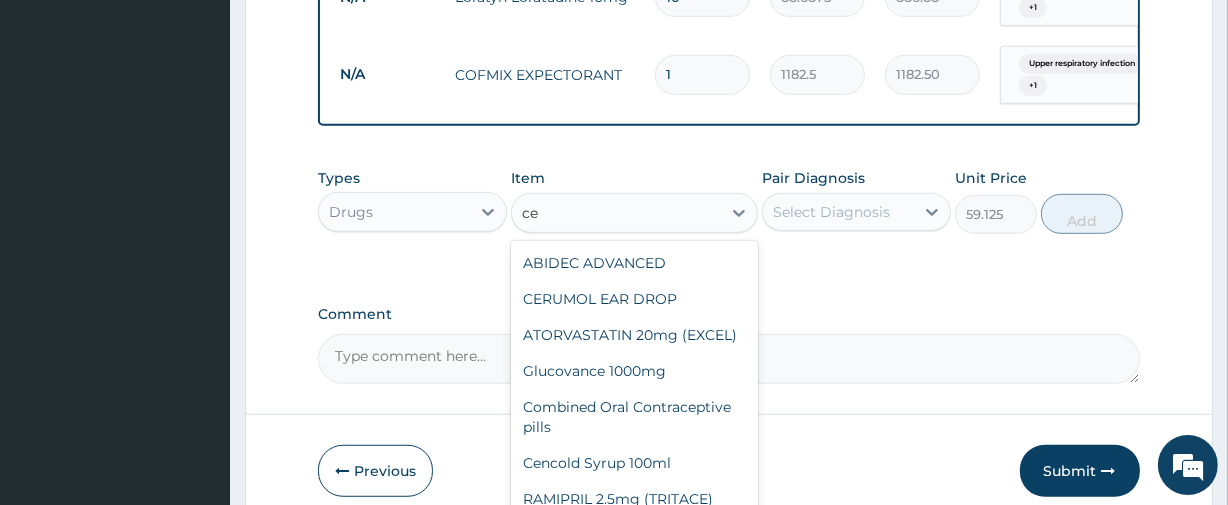 type on "c" 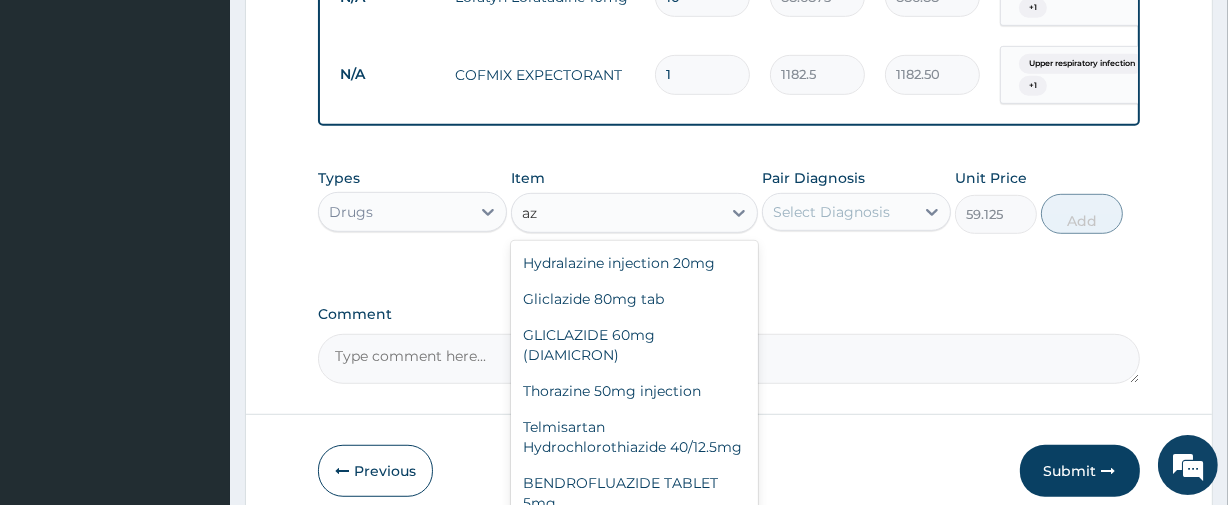 type on "a" 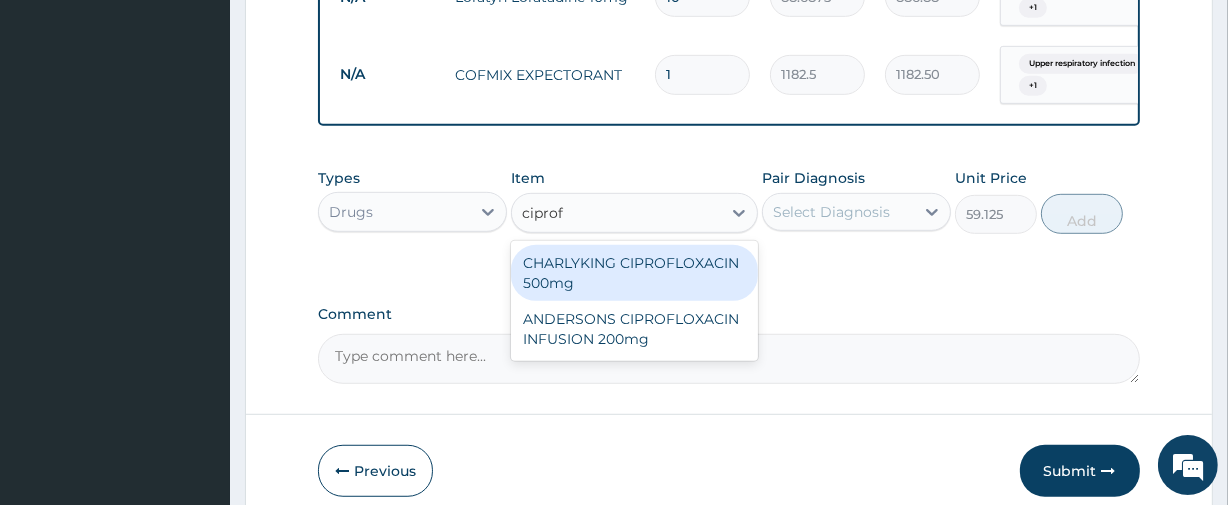 type on "cipro" 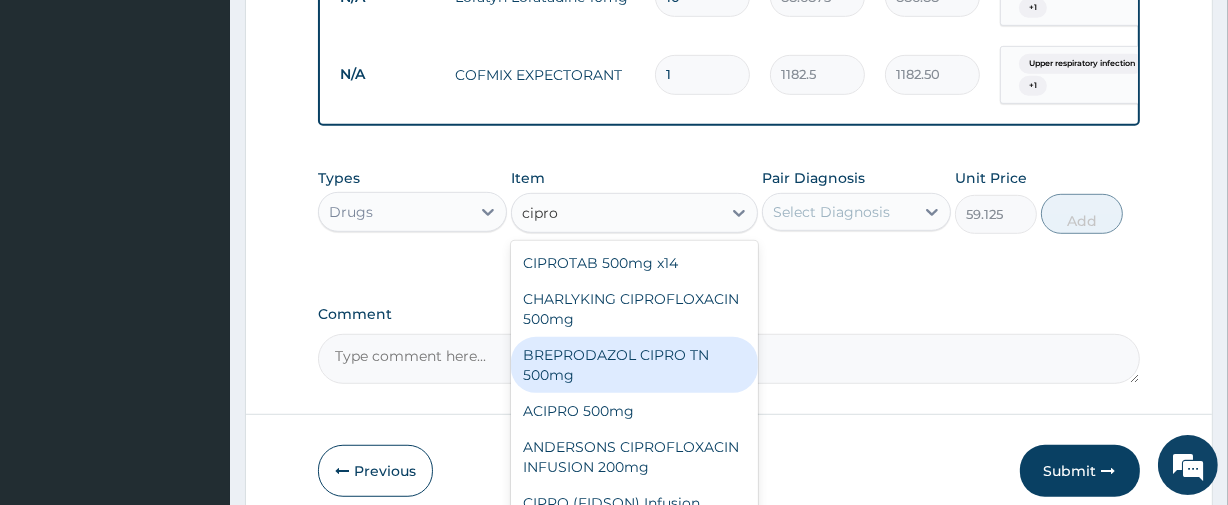 click on "BREPRODAZOL CIPRO TN 500mg" at bounding box center (634, 365) 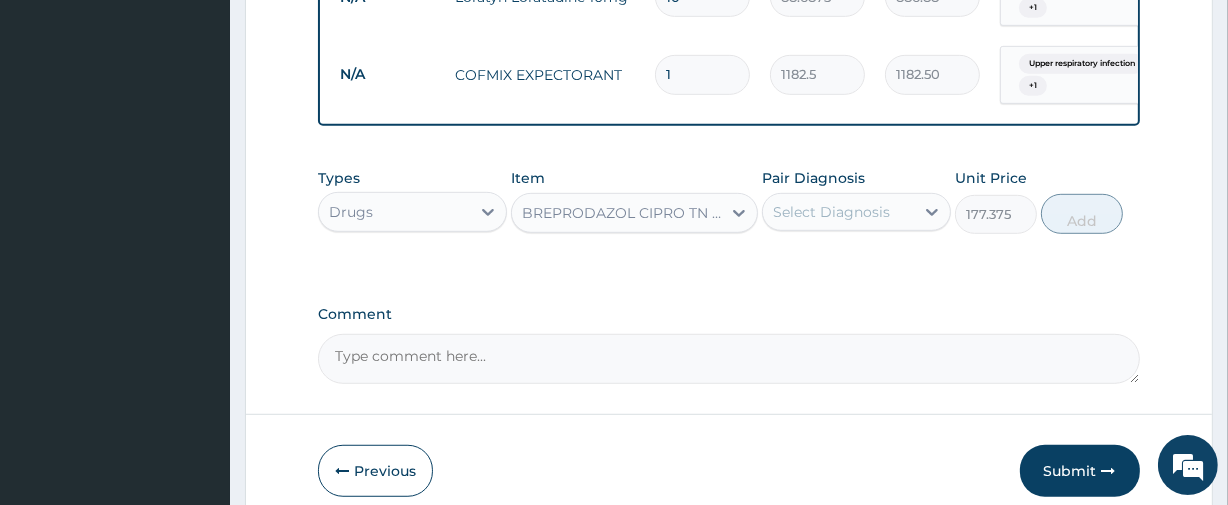 click on "Comment" at bounding box center (728, 359) 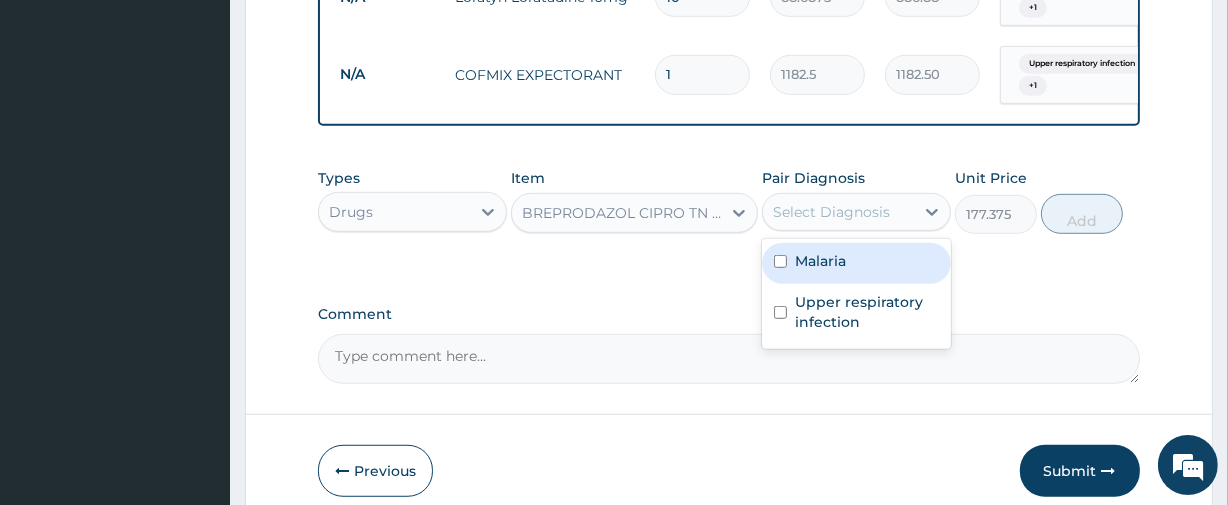 click on "Select Diagnosis" at bounding box center [831, 212] 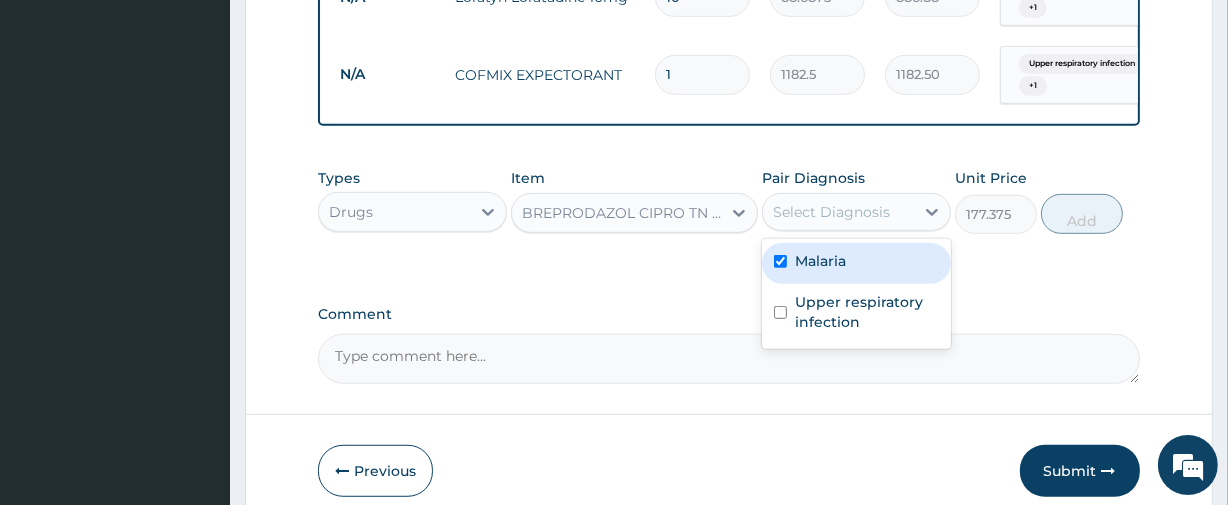 checkbox on "true" 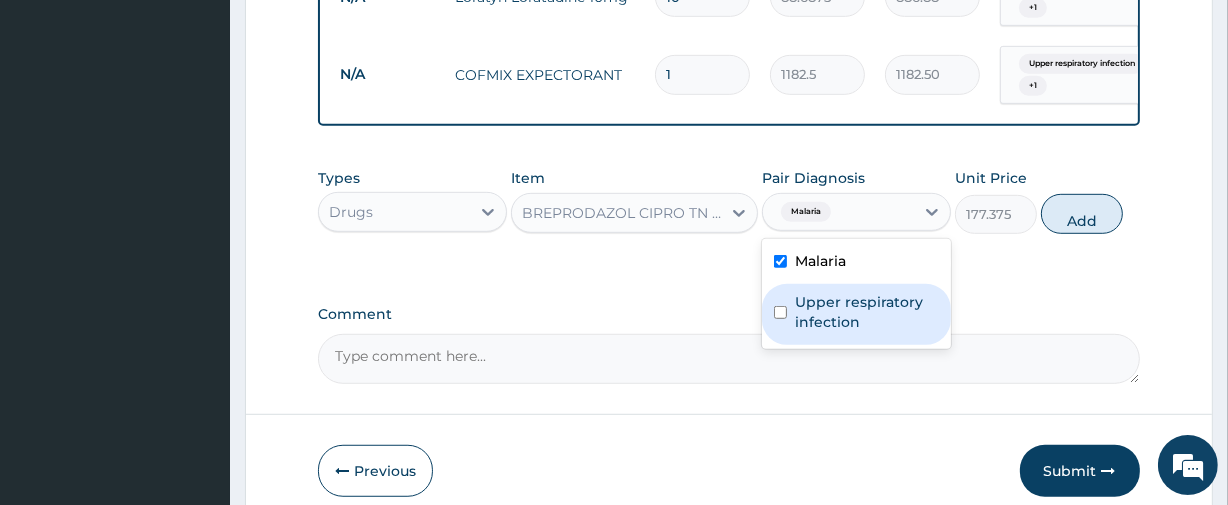 click on "Upper respiratory infection" at bounding box center (867, 312) 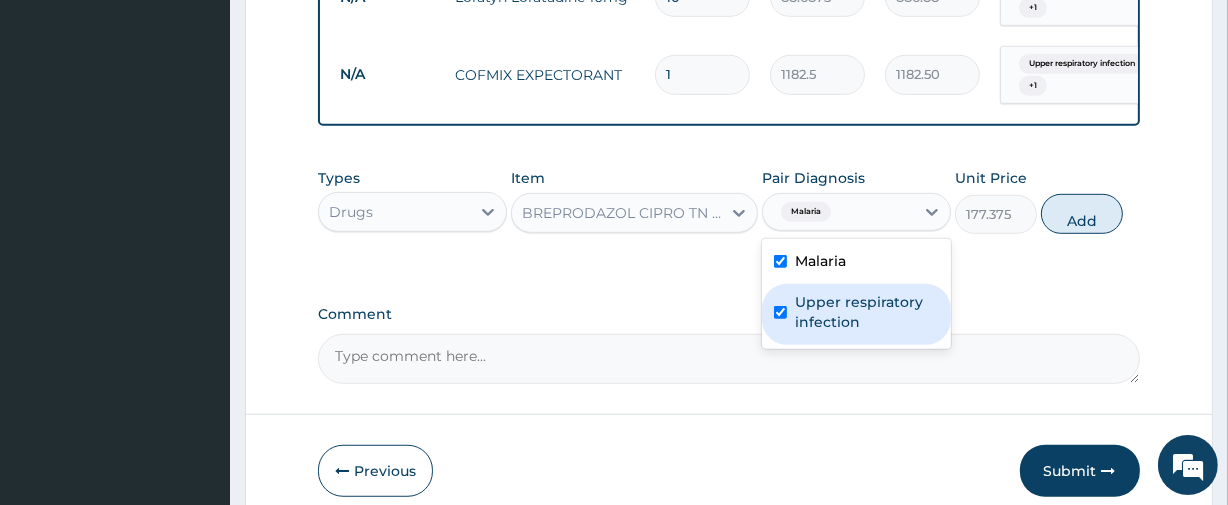checkbox on "true" 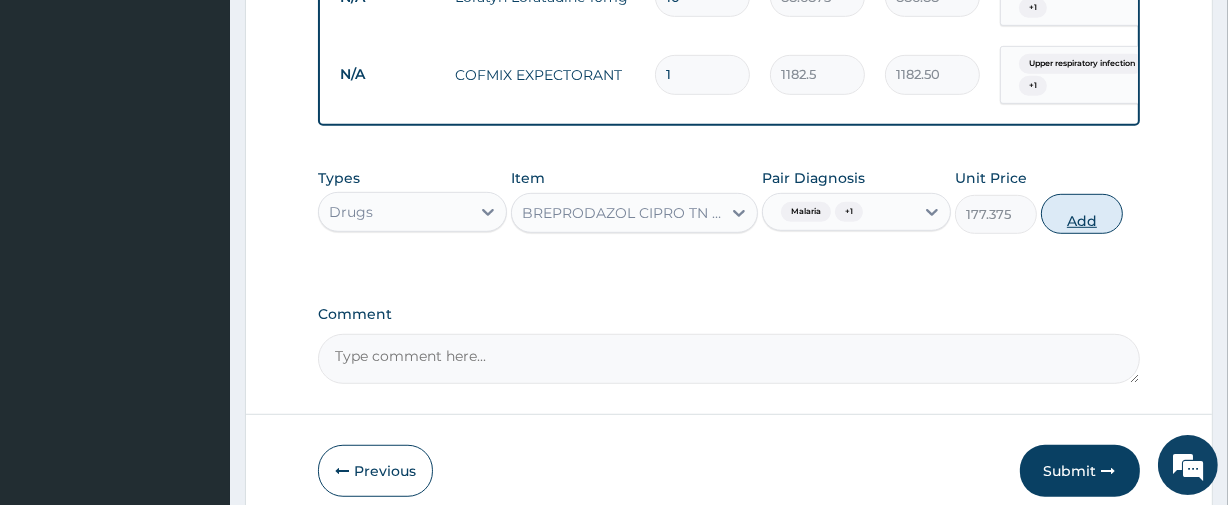 click on "Add" at bounding box center (1082, 214) 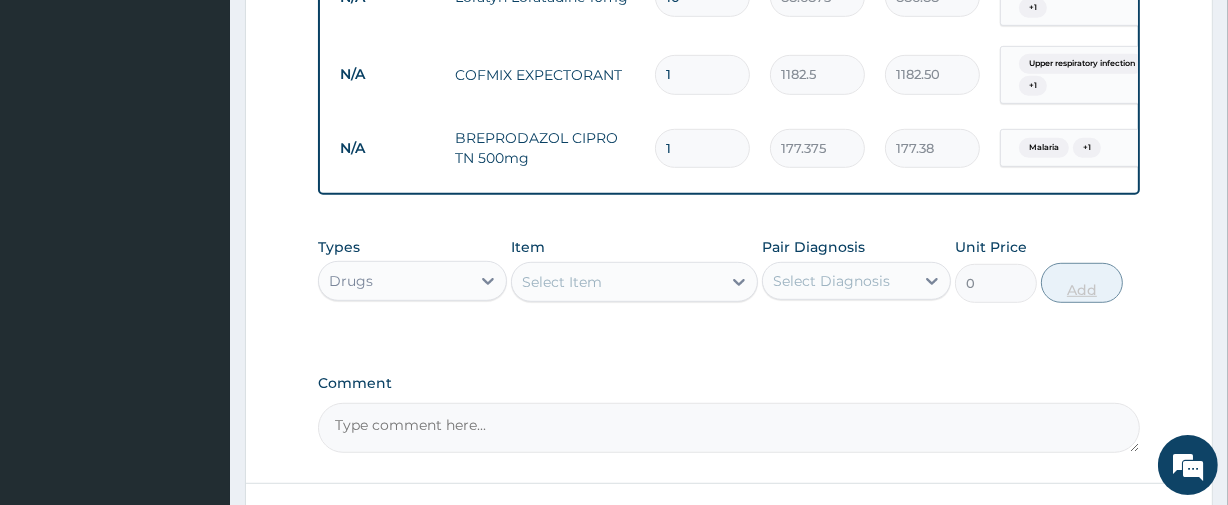 type on "10" 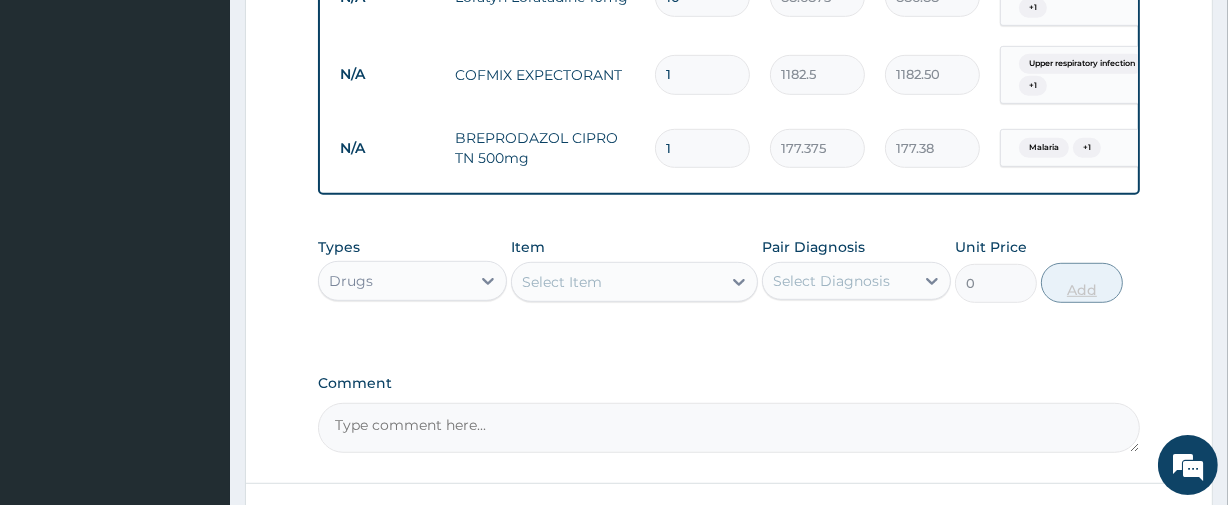 type on "1773.75" 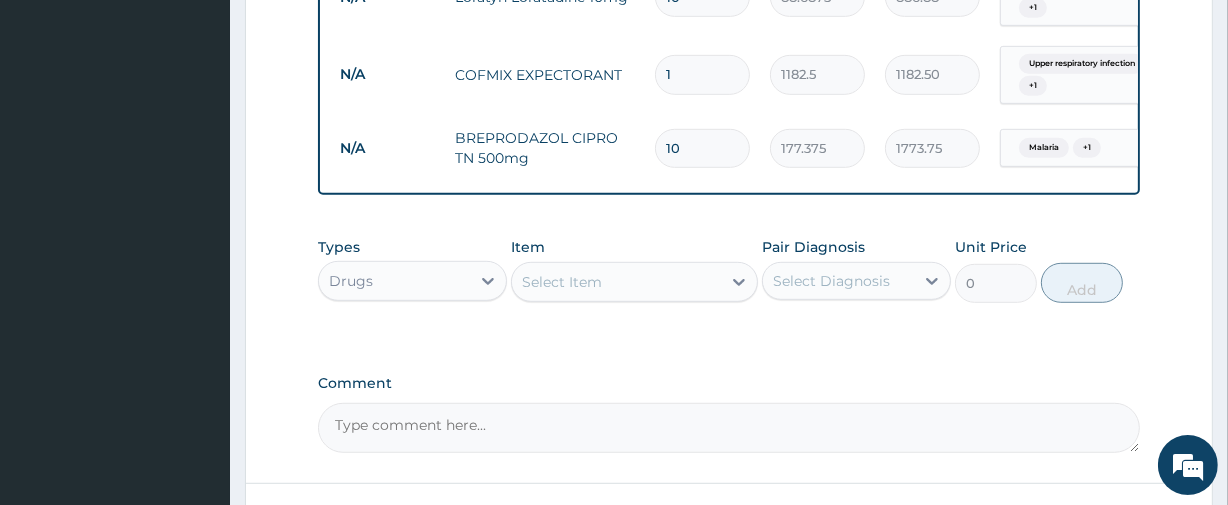 type on "10" 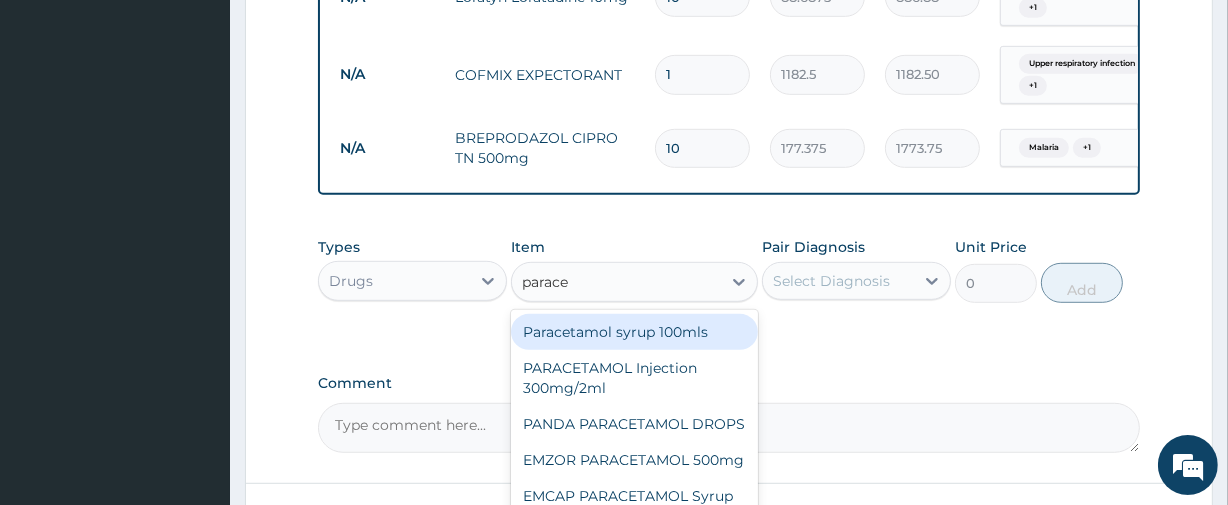type on "paracet" 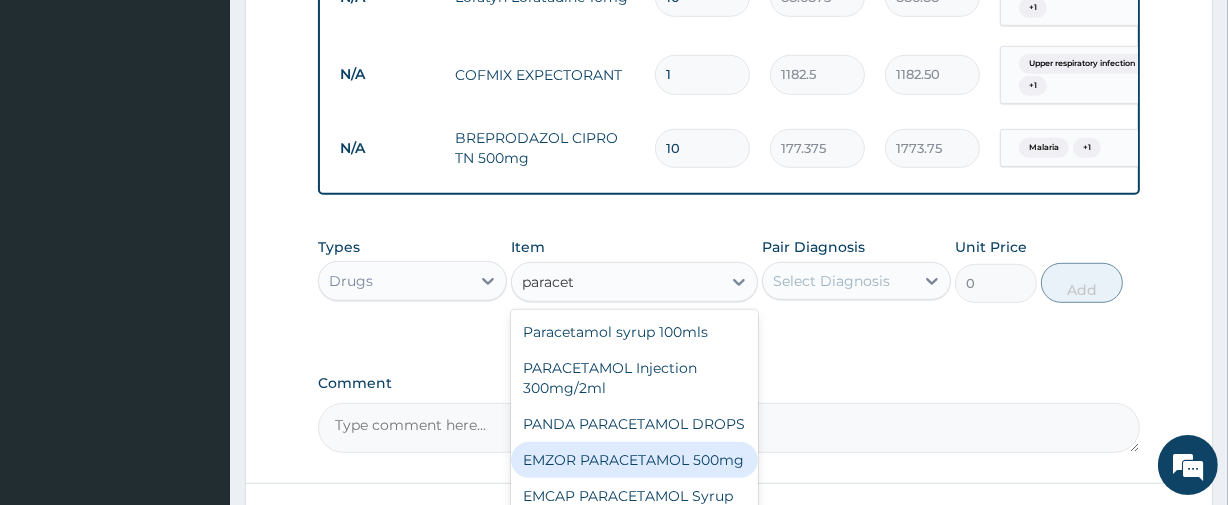 click on "EMZOR PARACETAMOL 500mg" at bounding box center (634, 460) 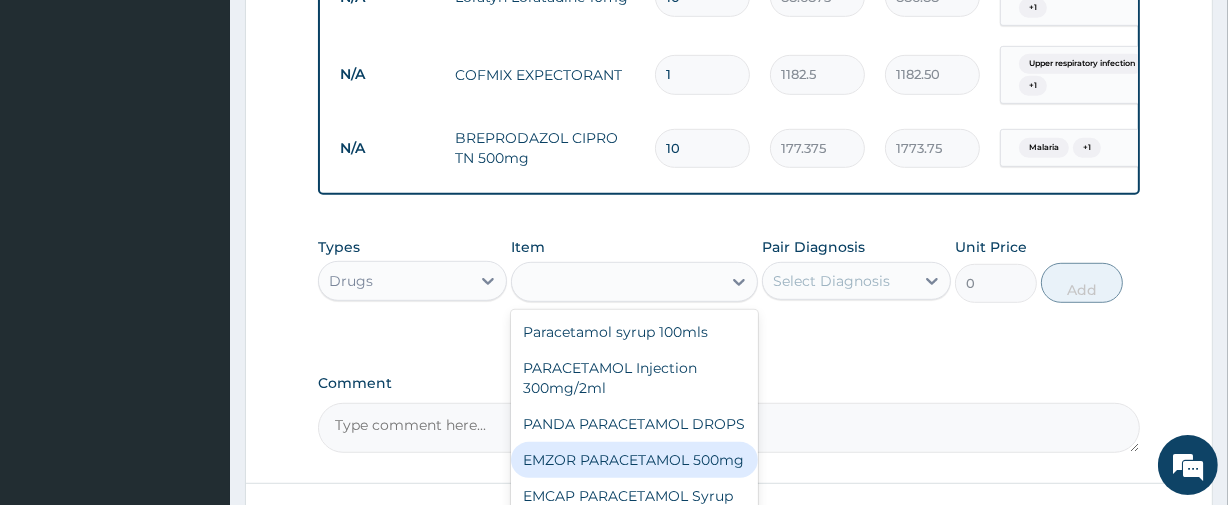 type on "23.65" 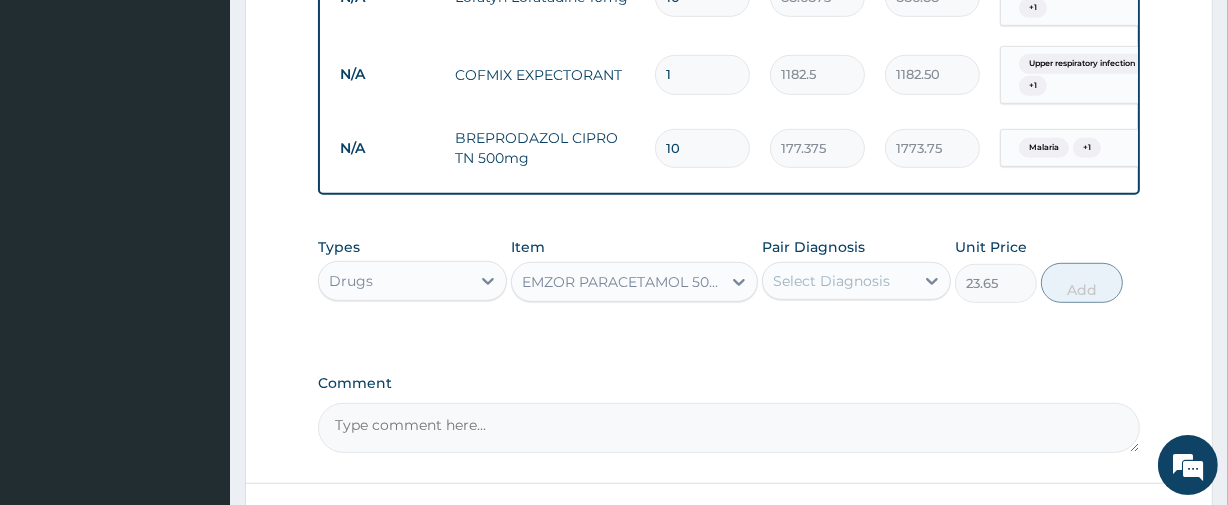click on "Select Diagnosis" at bounding box center [831, 281] 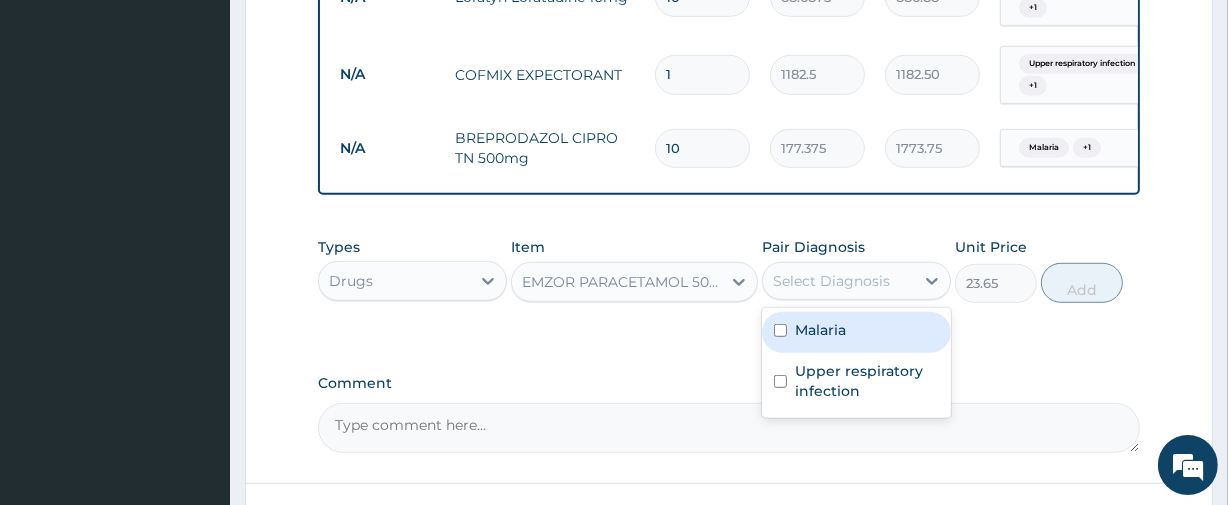 click on "Malaria" at bounding box center (820, 330) 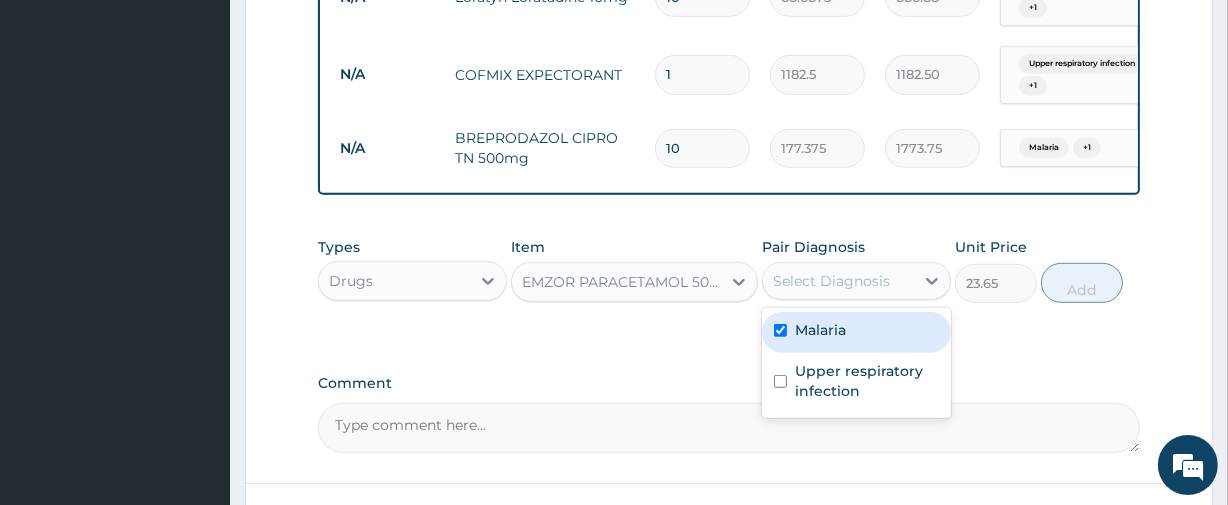 checkbox on "true" 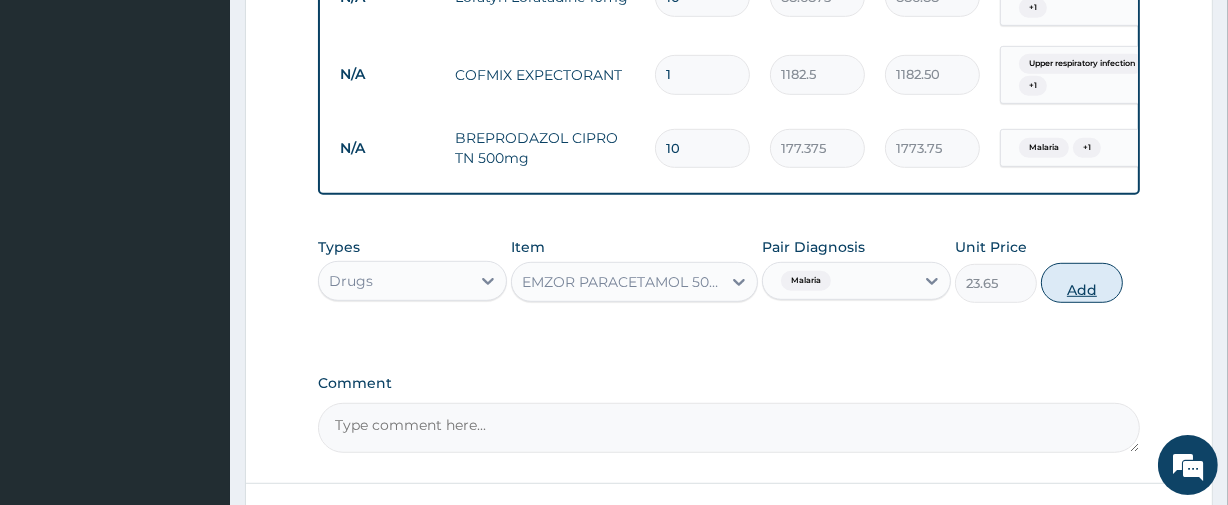 click on "Add" at bounding box center [1082, 283] 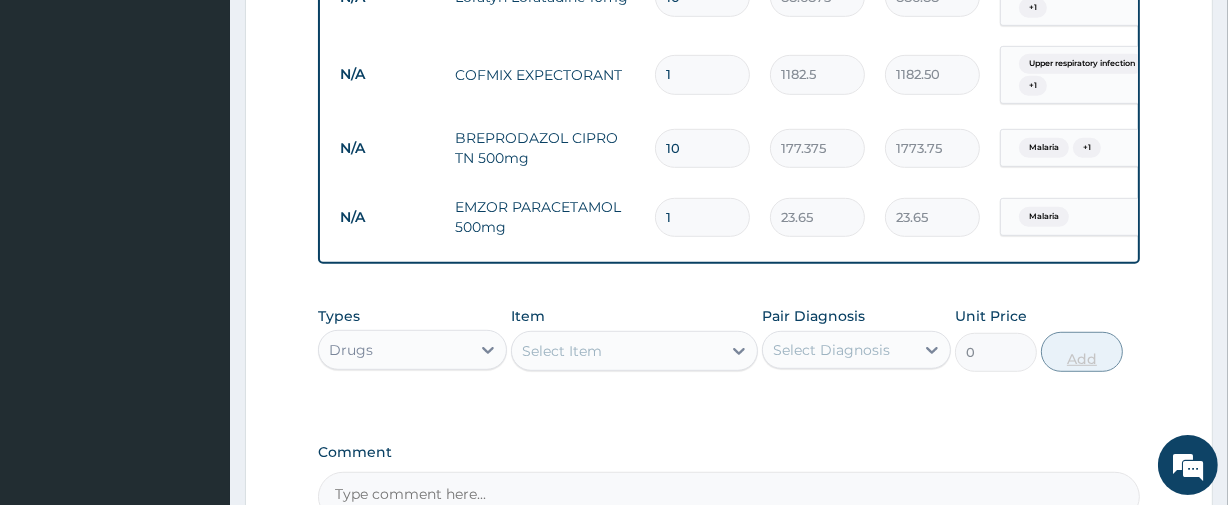 type on "18" 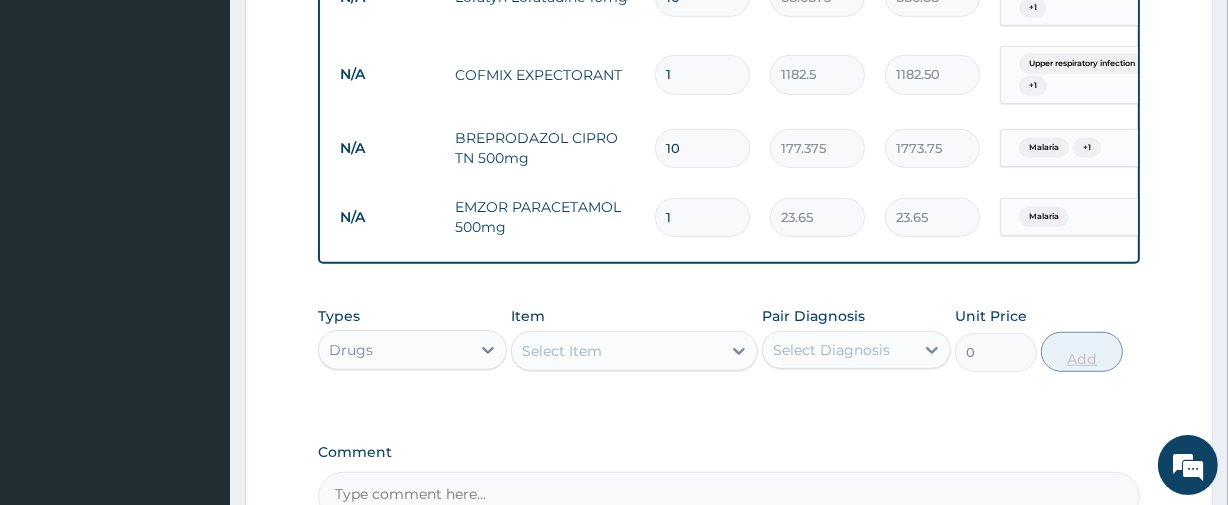 type on "425.70" 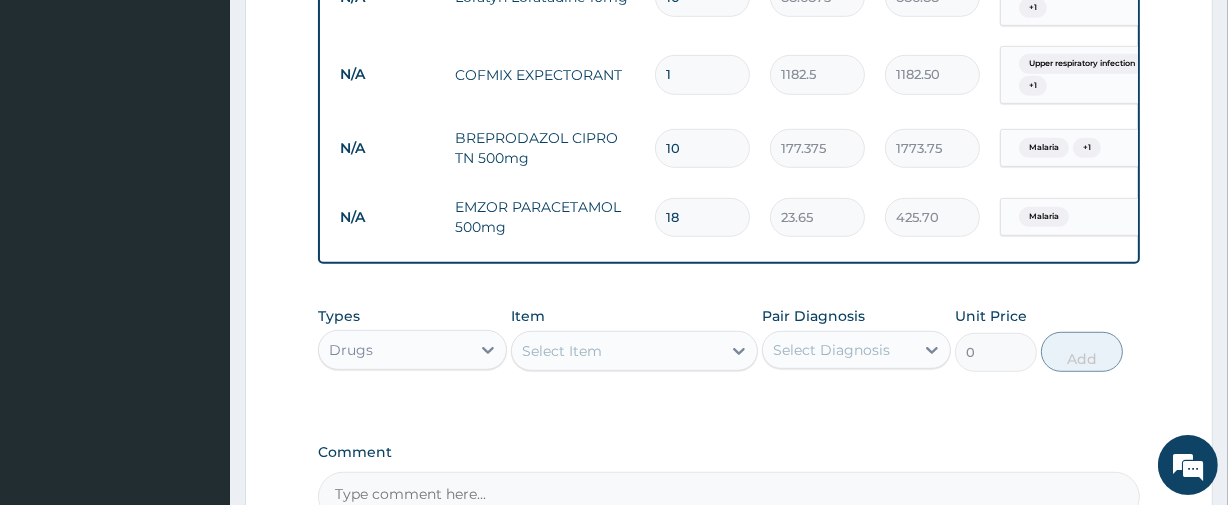 type on "18" 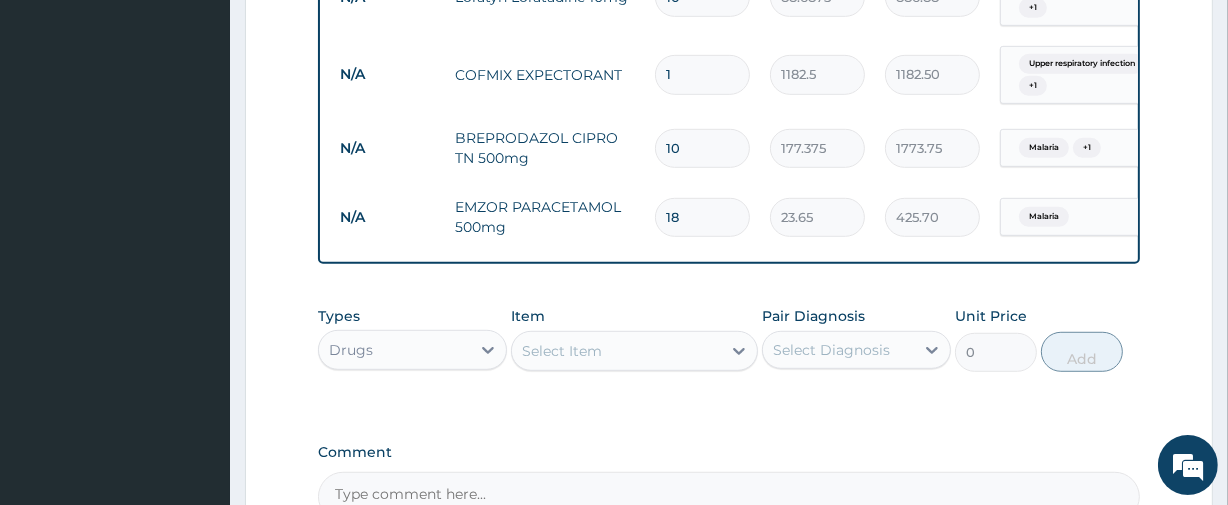 click on "PA Code / Prescription Code Enter Code(Secondary Care Only) Encounter Date 28-07-2025 Important Notice Please enter PA codes before entering items that are not attached to a PA code   All diagnoses entered must be linked to a claim item. Diagnosis & Claim Items that are visible but inactive cannot be edited because they were imported from an already approved PA code. Diagnosis Malaria Confirmed Upper respiratory infection Confirmed NB: All diagnosis must be linked to a claim item Claim Items Type Name Quantity Unit Price Total Price Pair Diagnosis Actions N/A General practitioner Consultation first outpatient consultation 1 3547.5 3547.50 Malaria  + 1 Delete N/A Diclofenac 1 591.25 591.25 Malaria  + 1 Delete N/A ARTEMETER Injection 6 946 5676.00 Malaria  + 1 Delete N/A Loratyn Loratadine 10mg 10 88.6875 886.88 Upper respiratory infection  + 1 Delete N/A COFMIX EXPECTORANT 1 1182.5 1182.50 Upper respiratory infection  + 1 Delete N/A BREPRODAZOL CIPRO TN 500mg 10 177.375 1773.75 Malaria  + 1 Delete N/A 18 23.65" at bounding box center (728, -172) 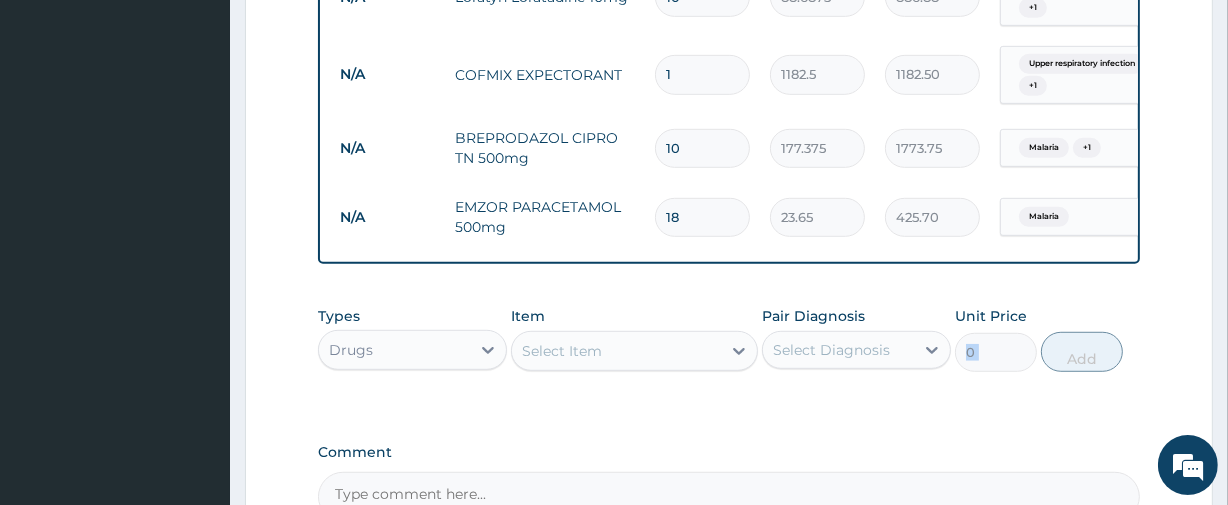 click on "PA Code / Prescription Code Enter Code(Secondary Care Only) Encounter Date 28-07-2025 Important Notice Please enter PA codes before entering items that are not attached to a PA code   All diagnoses entered must be linked to a claim item. Diagnosis & Claim Items that are visible but inactive cannot be edited because they were imported from an already approved PA code. Diagnosis Malaria Confirmed Upper respiratory infection Confirmed NB: All diagnosis must be linked to a claim item Claim Items Type Name Quantity Unit Price Total Price Pair Diagnosis Actions N/A General practitioner Consultation first outpatient consultation 1 3547.5 3547.50 Malaria  + 1 Delete N/A Diclofenac 1 591.25 591.25 Malaria  + 1 Delete N/A ARTEMETER Injection 6 946 5676.00 Malaria  + 1 Delete N/A Loratyn Loratadine 10mg 10 88.6875 886.88 Upper respiratory infection  + 1 Delete N/A COFMIX EXPECTORANT 1 1182.5 1182.50 Upper respiratory infection  + 1 Delete N/A BREPRODAZOL CIPRO TN 500mg 10 177.375 1773.75 Malaria  + 1 Delete N/A 18 23.65" at bounding box center [728, -172] 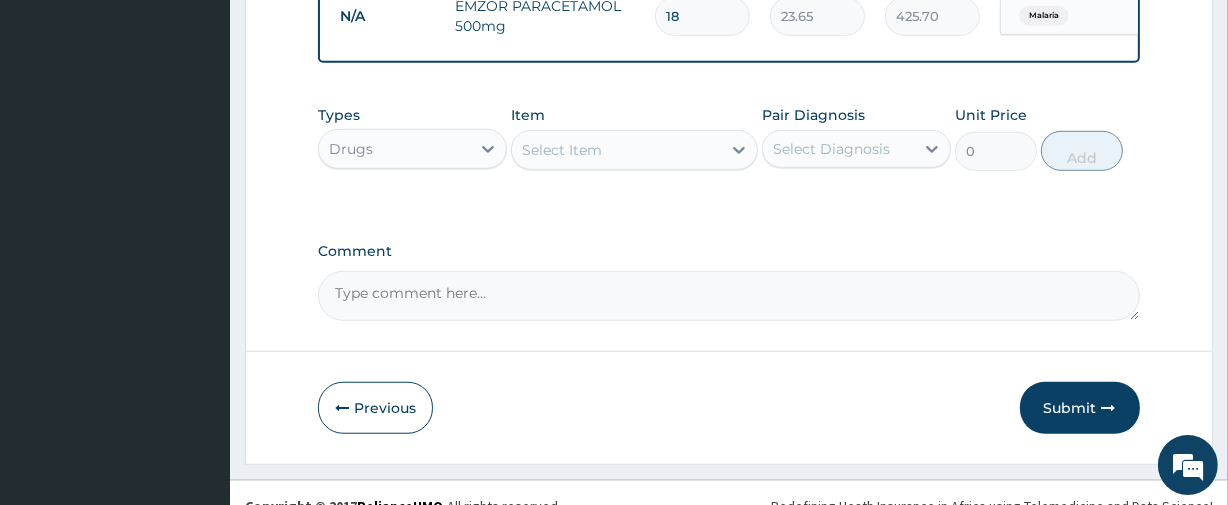 scroll, scrollTop: 1297, scrollLeft: 0, axis: vertical 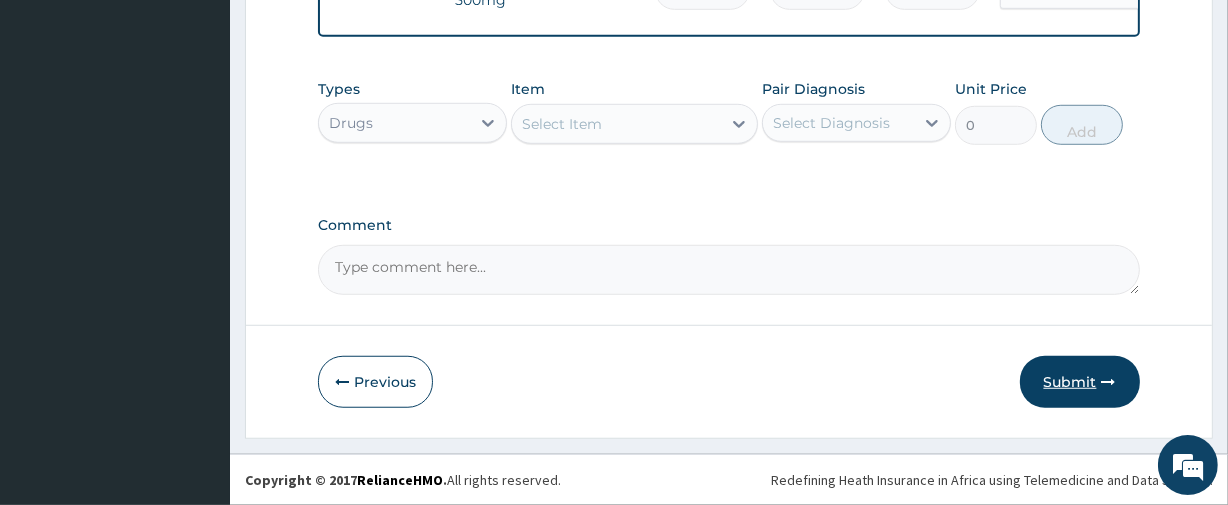 click on "Submit" at bounding box center [1080, 382] 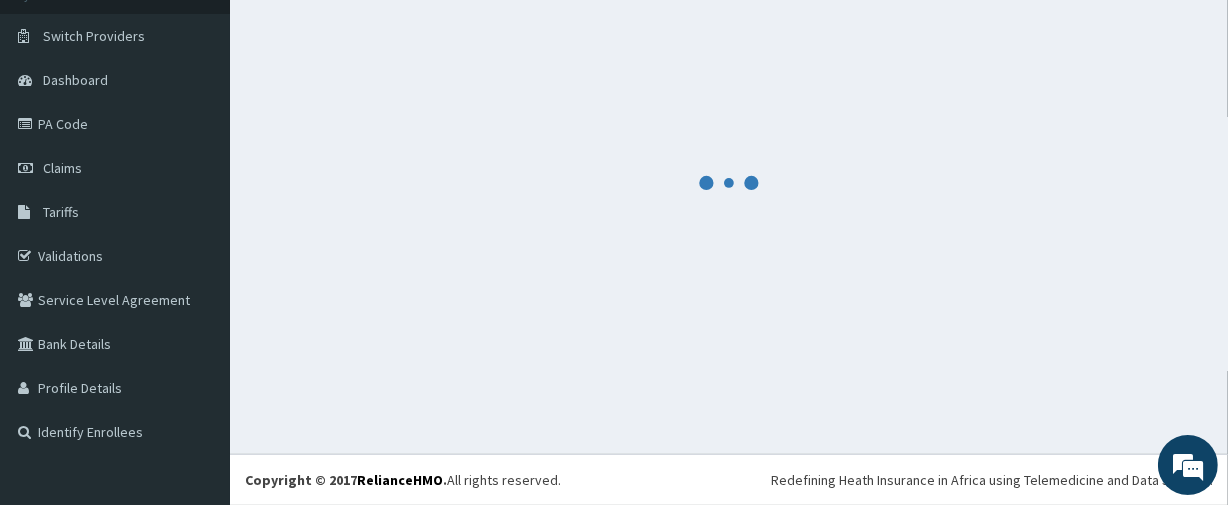 click at bounding box center [729, 182] 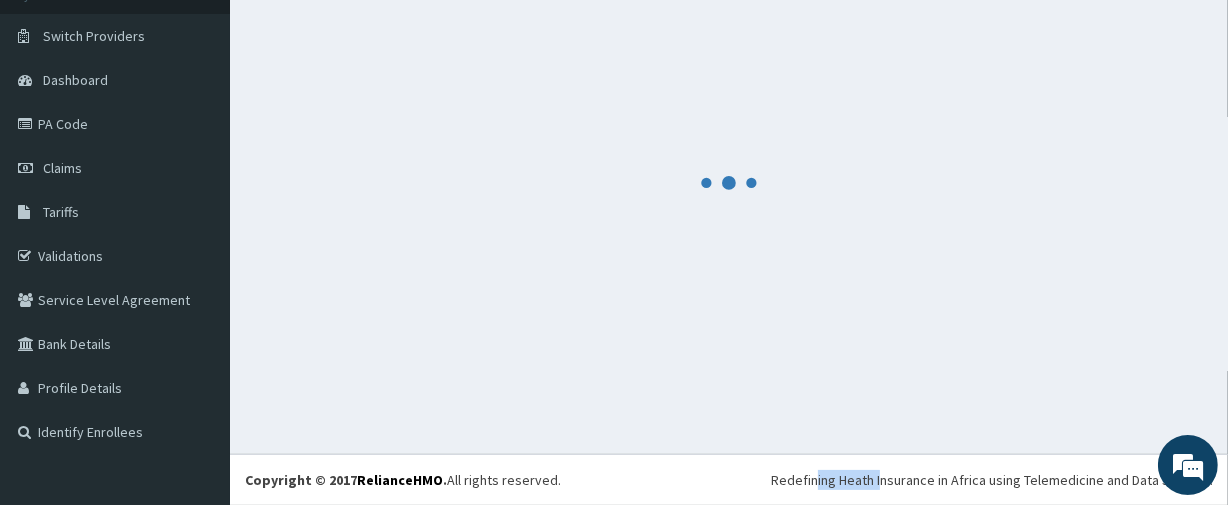 scroll, scrollTop: 1297, scrollLeft: 0, axis: vertical 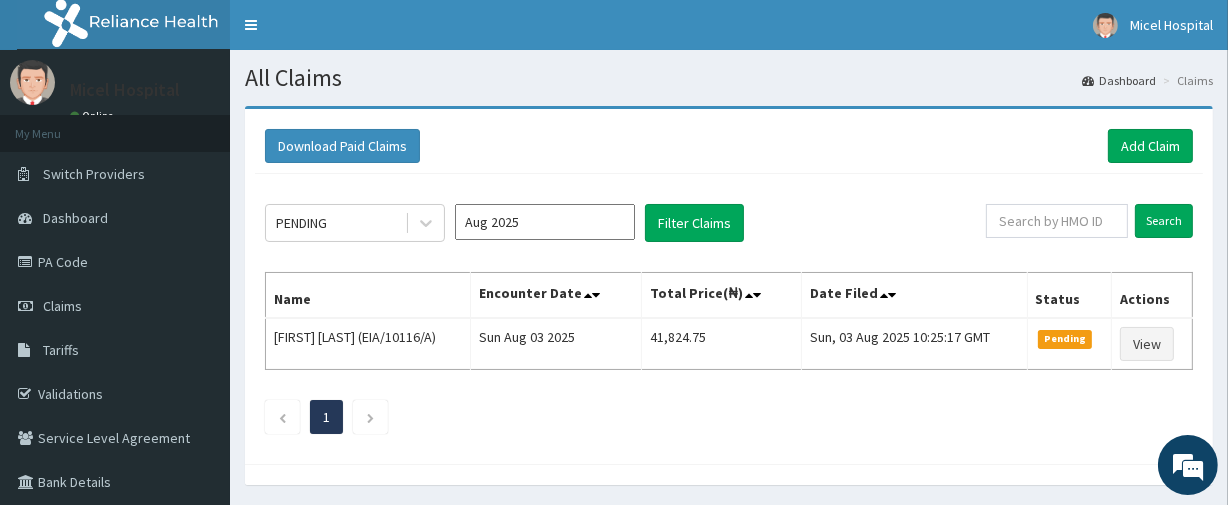 click on "Aug 2025" at bounding box center [545, 222] 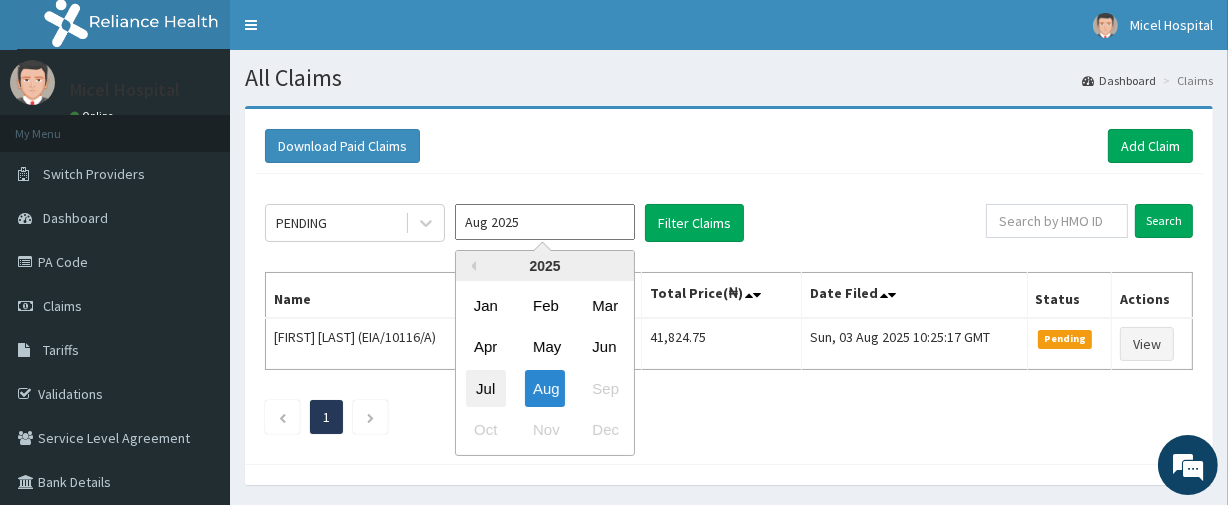click on "Jul" at bounding box center (486, 388) 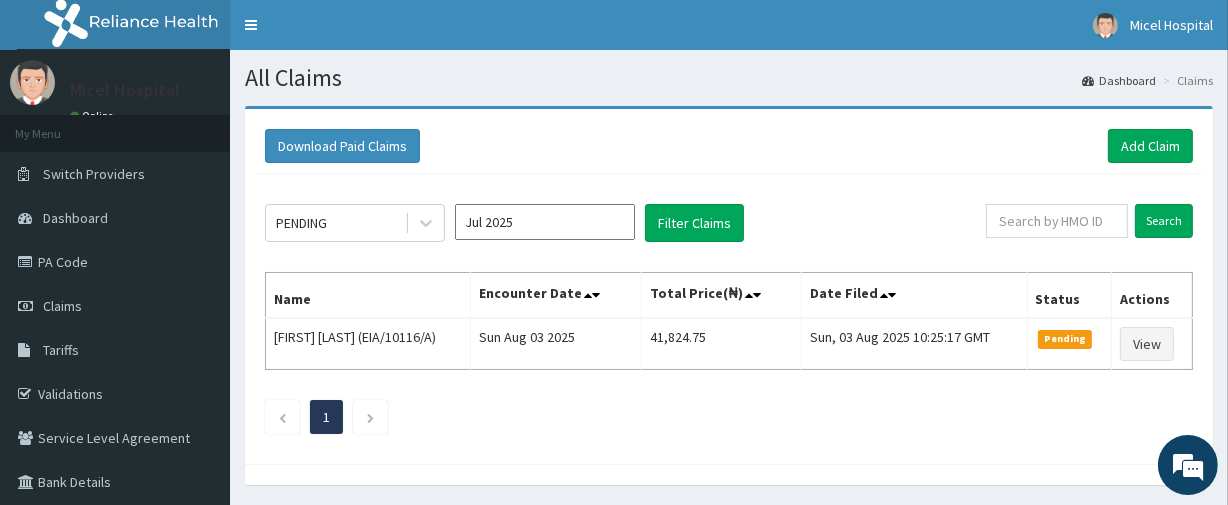 type on "Jul 2025" 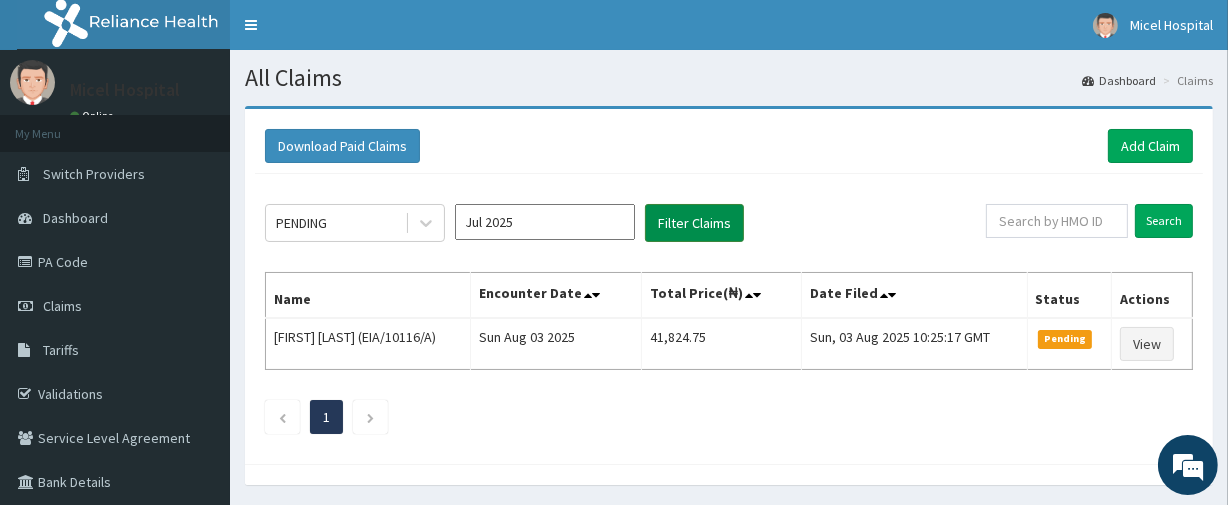 click on "Filter Claims" at bounding box center (694, 223) 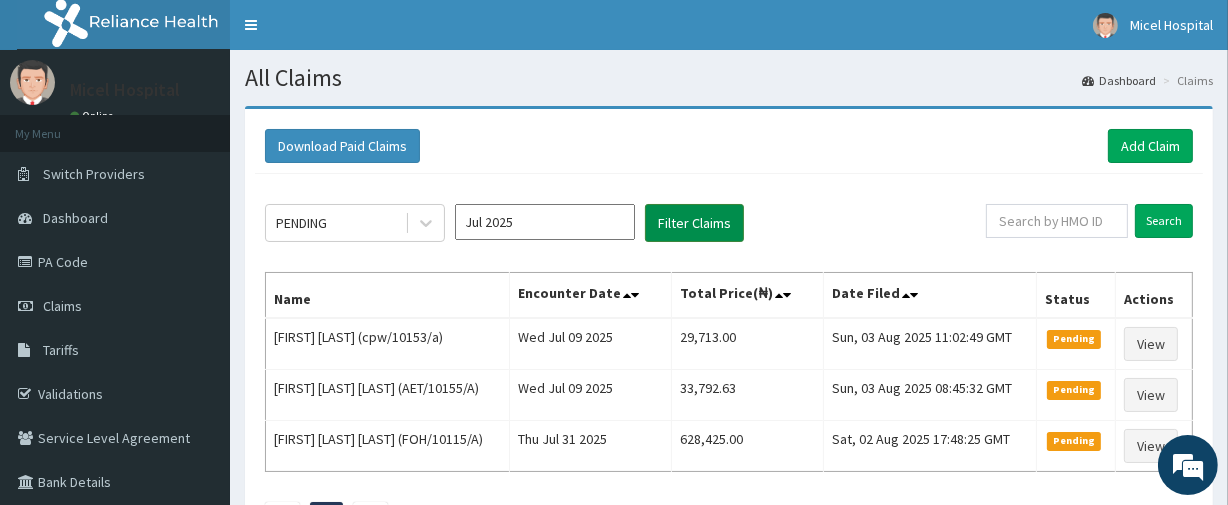 scroll, scrollTop: 0, scrollLeft: 0, axis: both 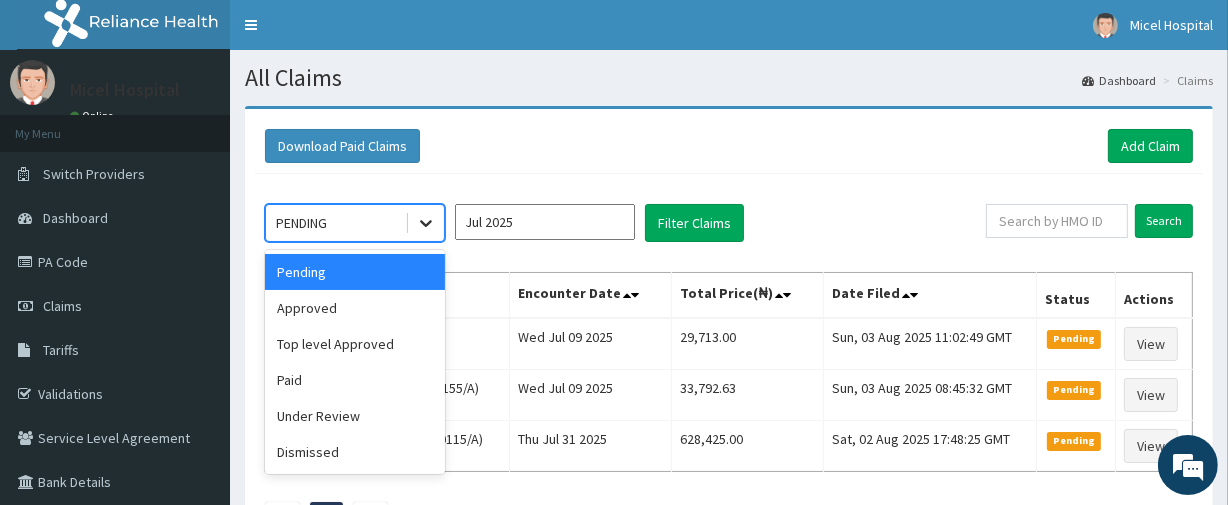 click 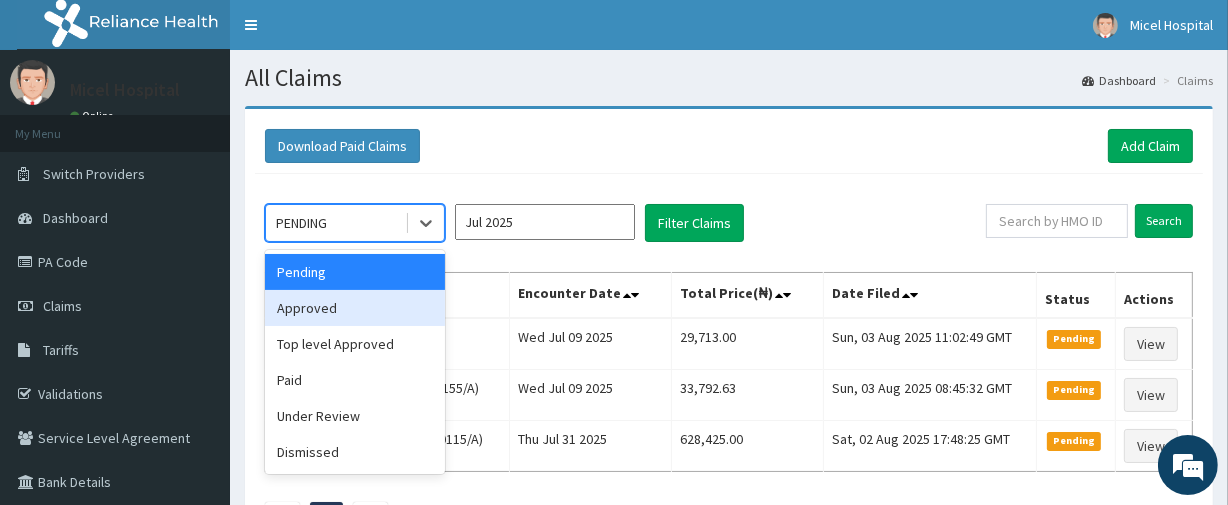 click on "Approved" at bounding box center (355, 308) 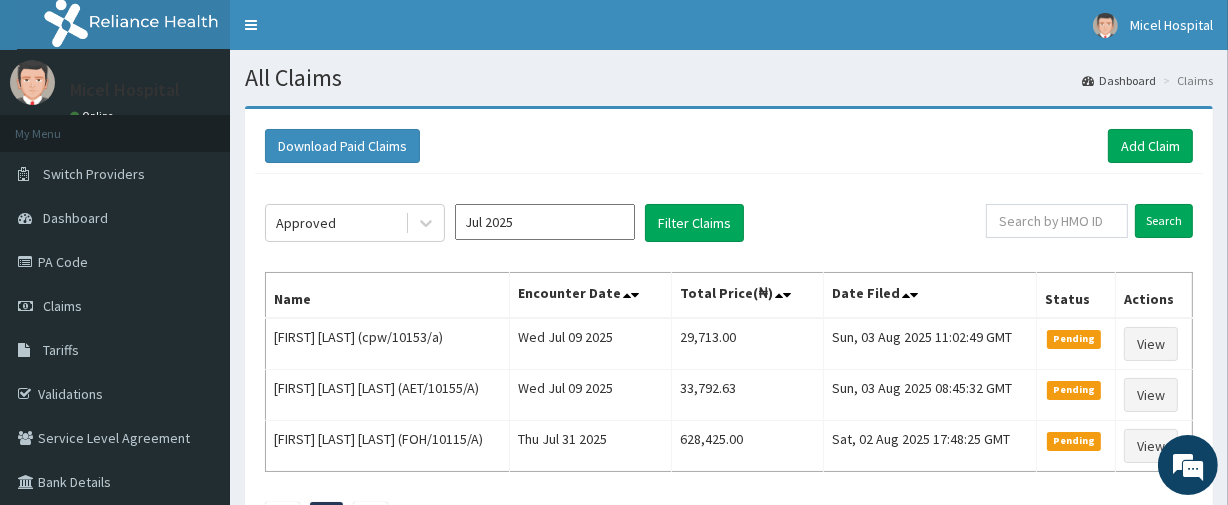 click on "Name" at bounding box center [388, 296] 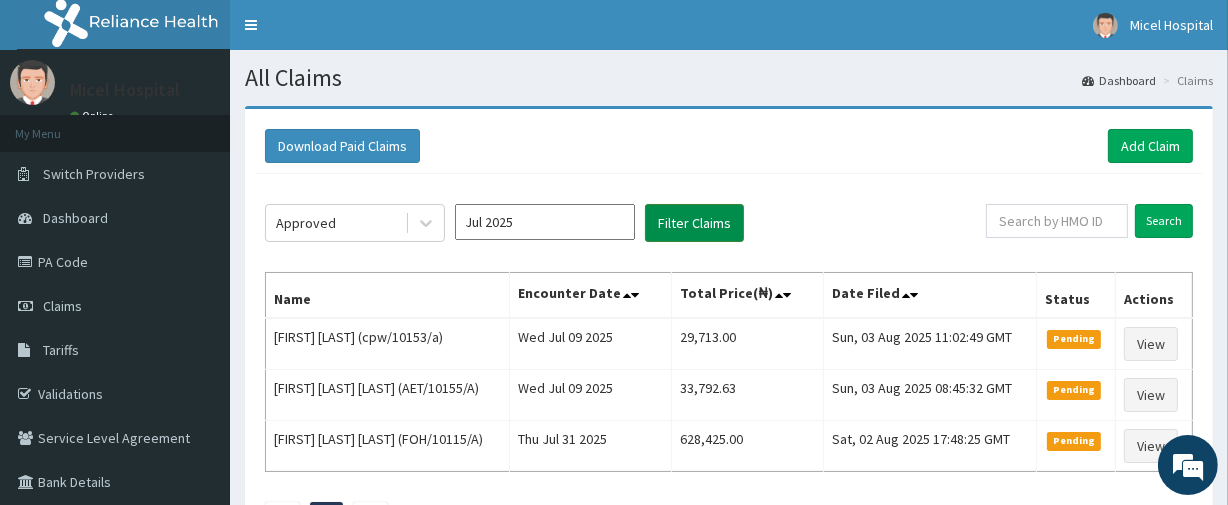 click on "Filter Claims" at bounding box center [694, 223] 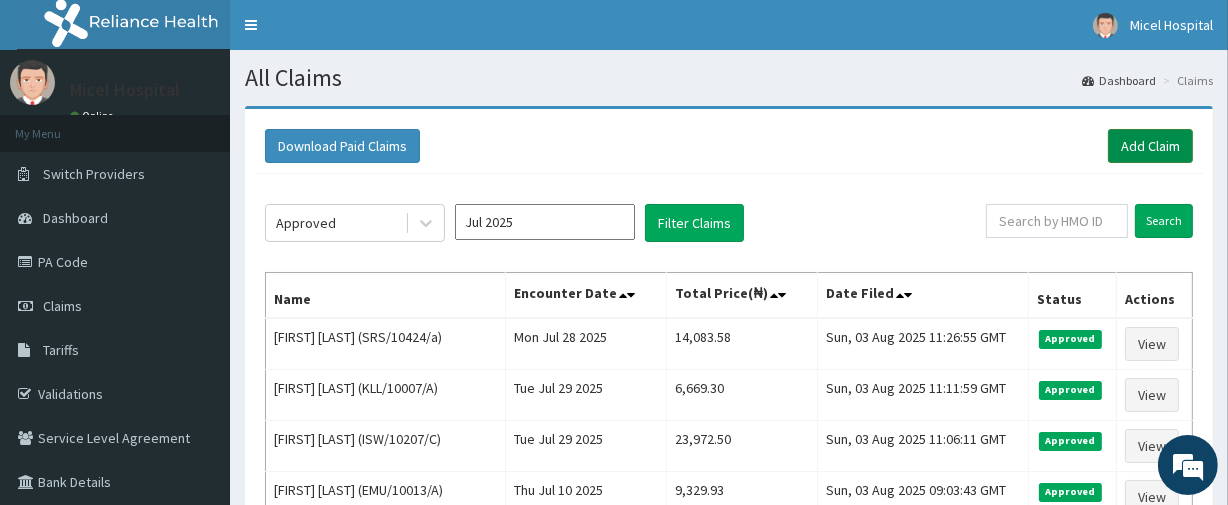 click on "Add Claim" at bounding box center [1150, 146] 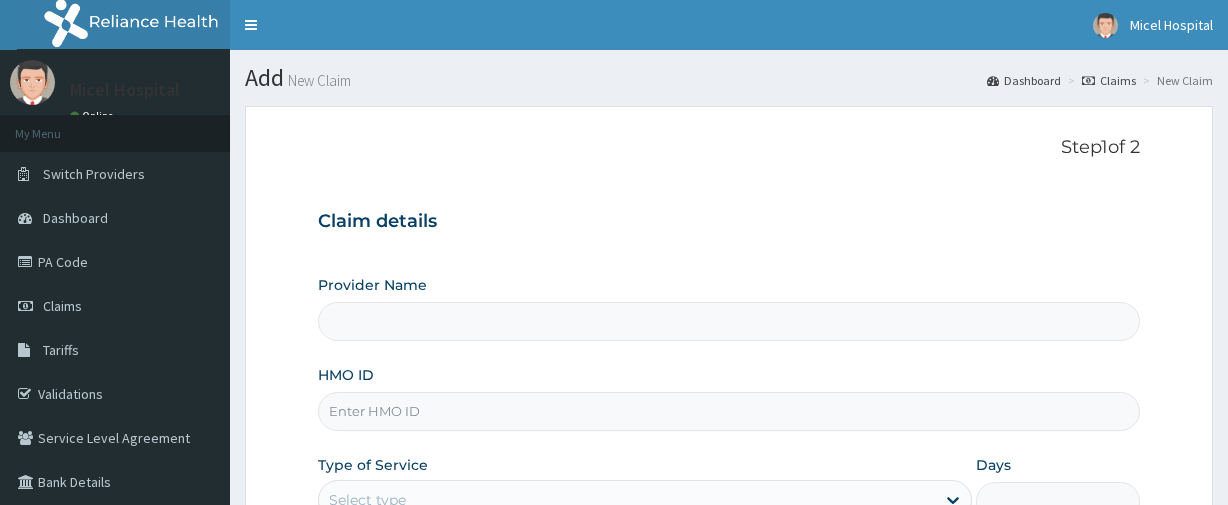 scroll, scrollTop: 0, scrollLeft: 0, axis: both 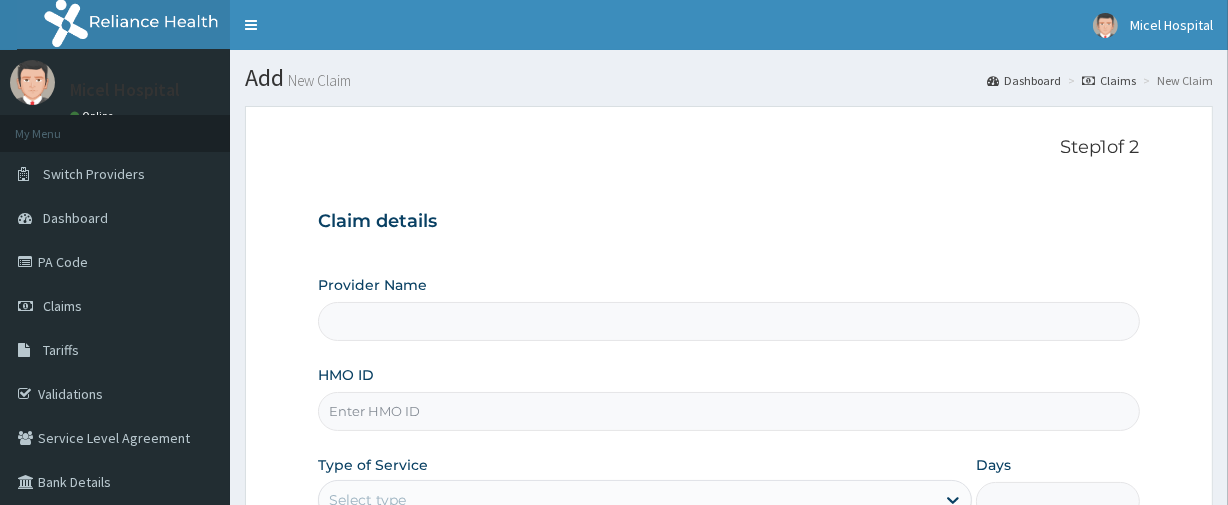 click on "HMO ID" at bounding box center (728, 398) 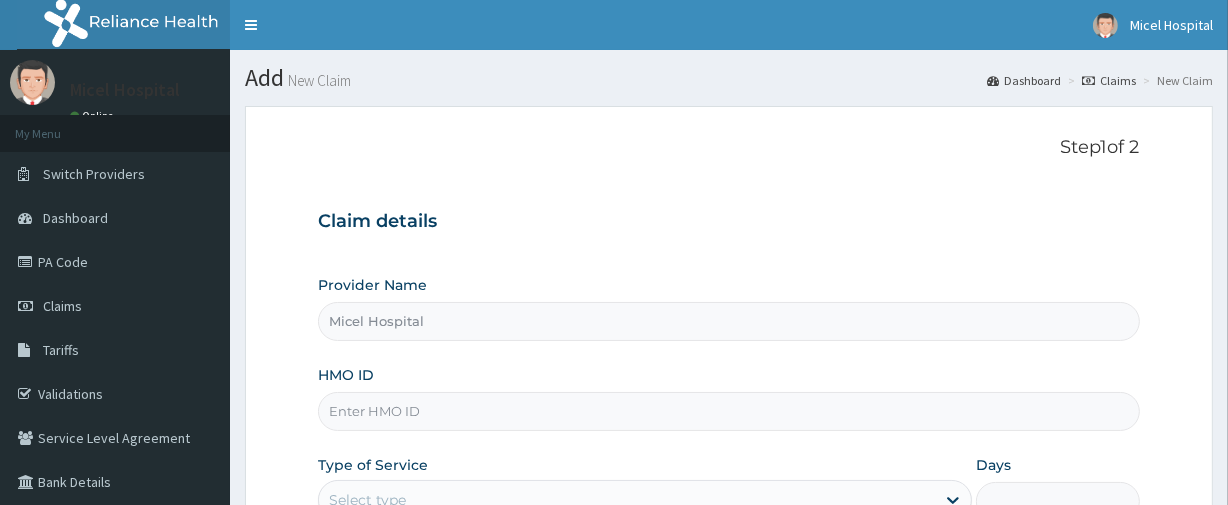 click on "HMO ID" at bounding box center (728, 411) 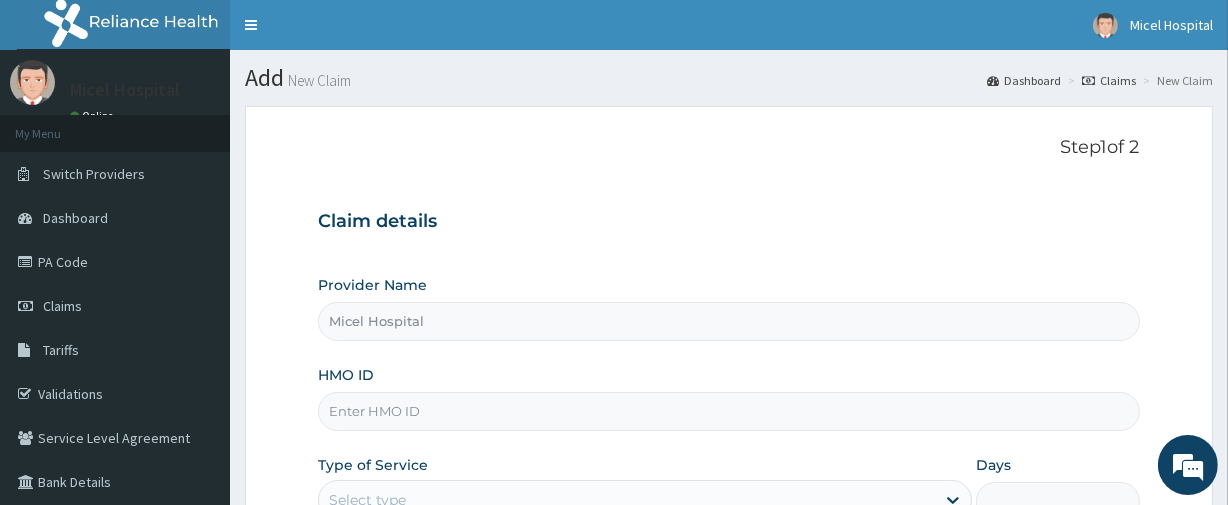 click on "HMO ID" at bounding box center [728, 411] 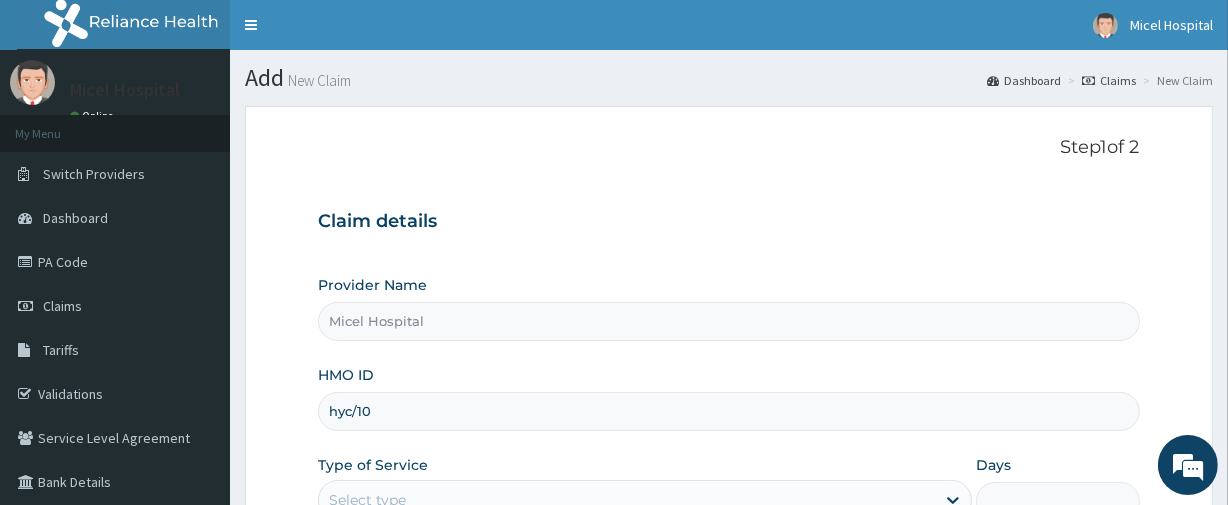 scroll, scrollTop: 0, scrollLeft: 0, axis: both 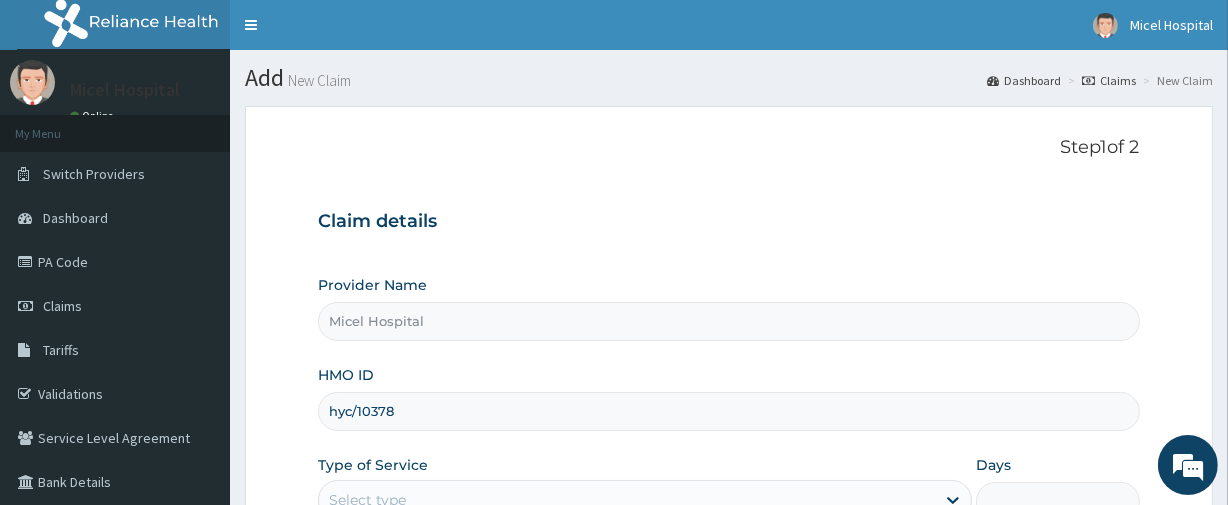 click on "hyc/10378" at bounding box center [728, 411] 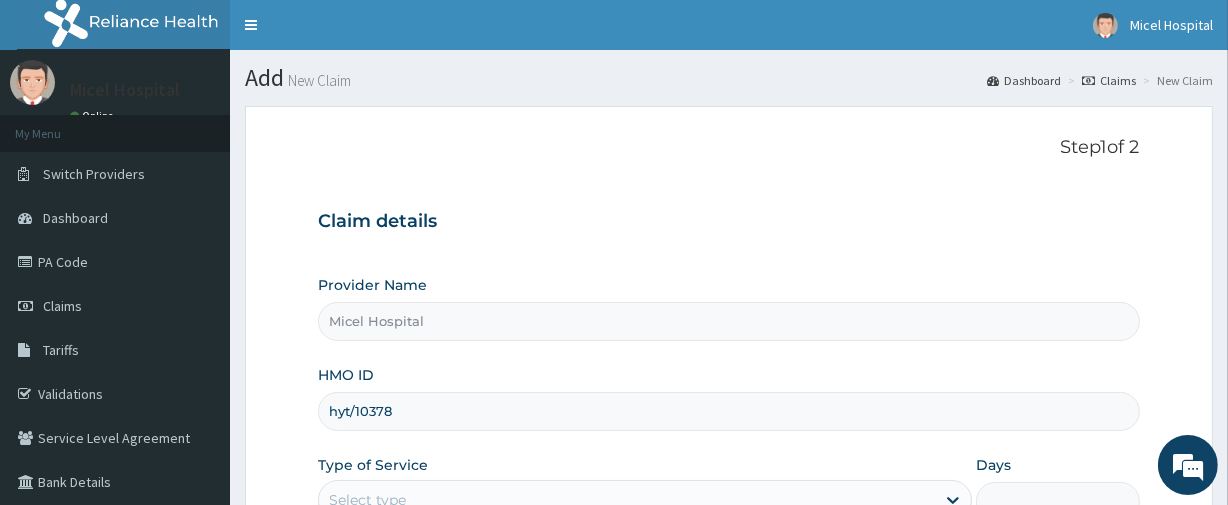 click on "hyt/10378" at bounding box center (728, 411) 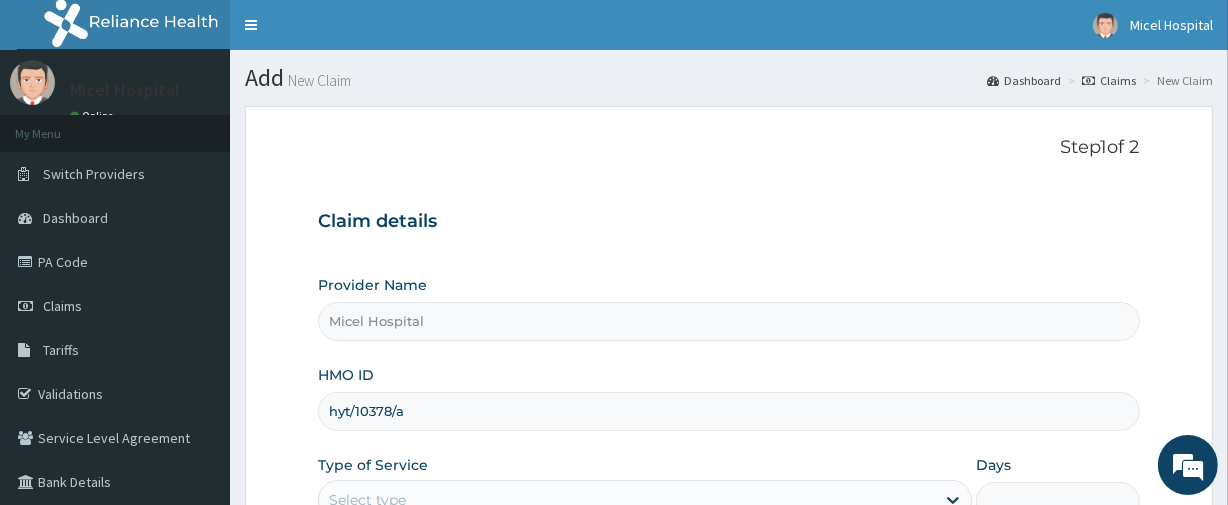 type on "hyt/10378/a" 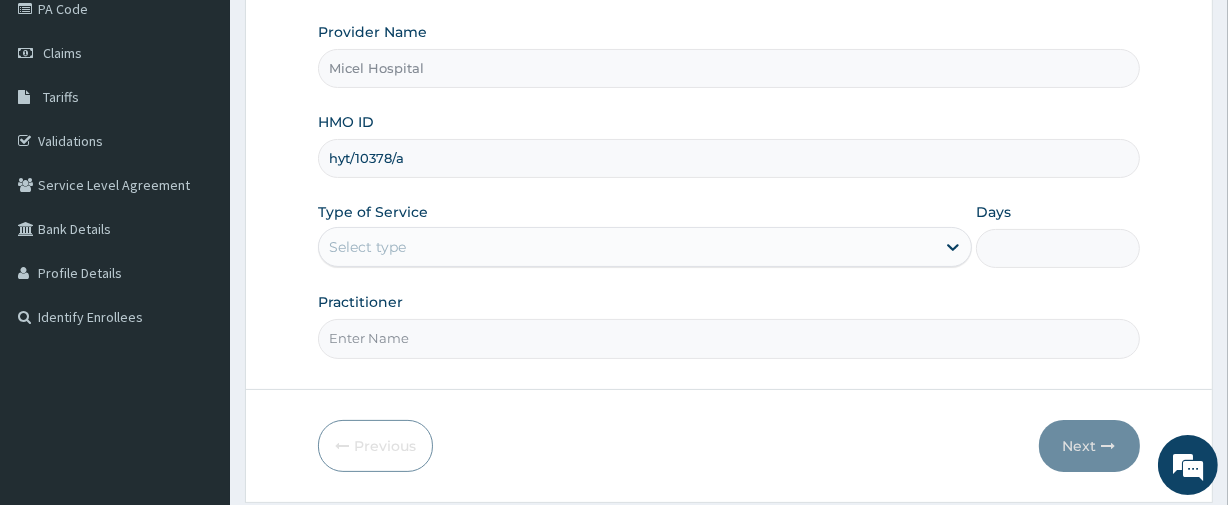 scroll, scrollTop: 254, scrollLeft: 0, axis: vertical 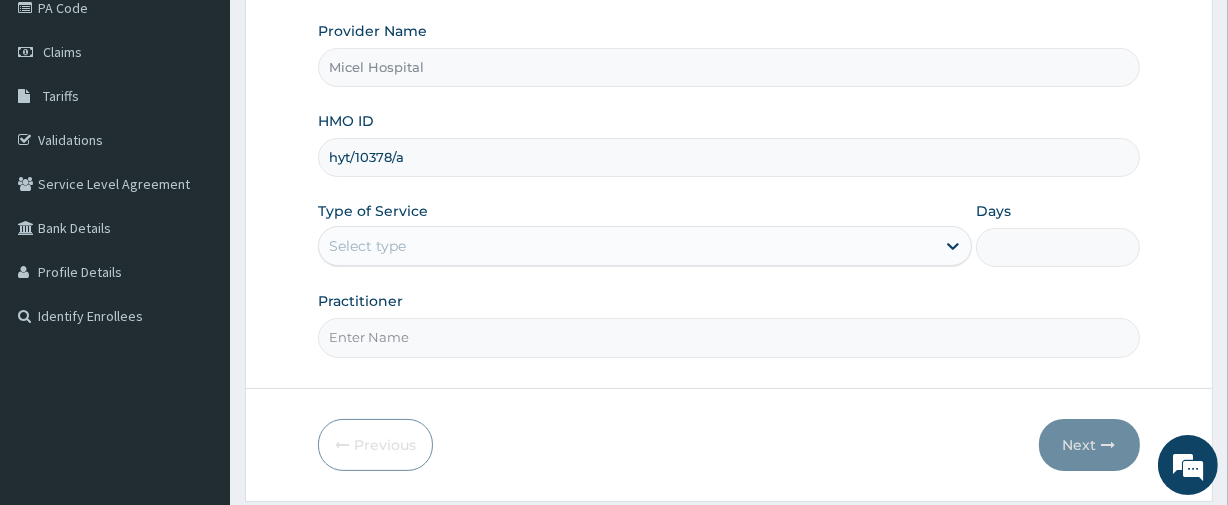 click on "Type of Service Select type" at bounding box center [645, 234] 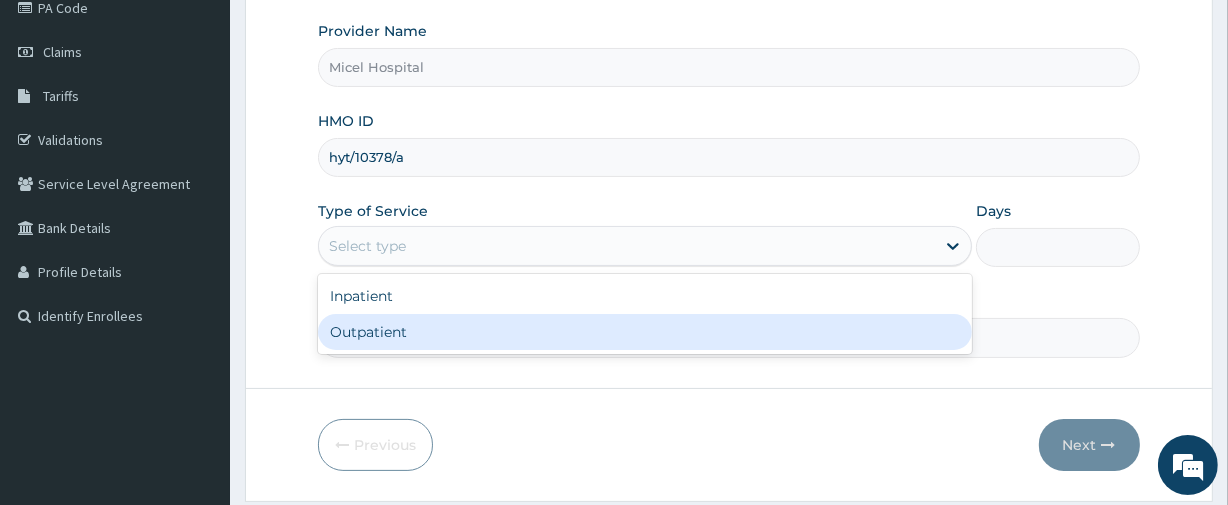 click on "Outpatient" at bounding box center (645, 332) 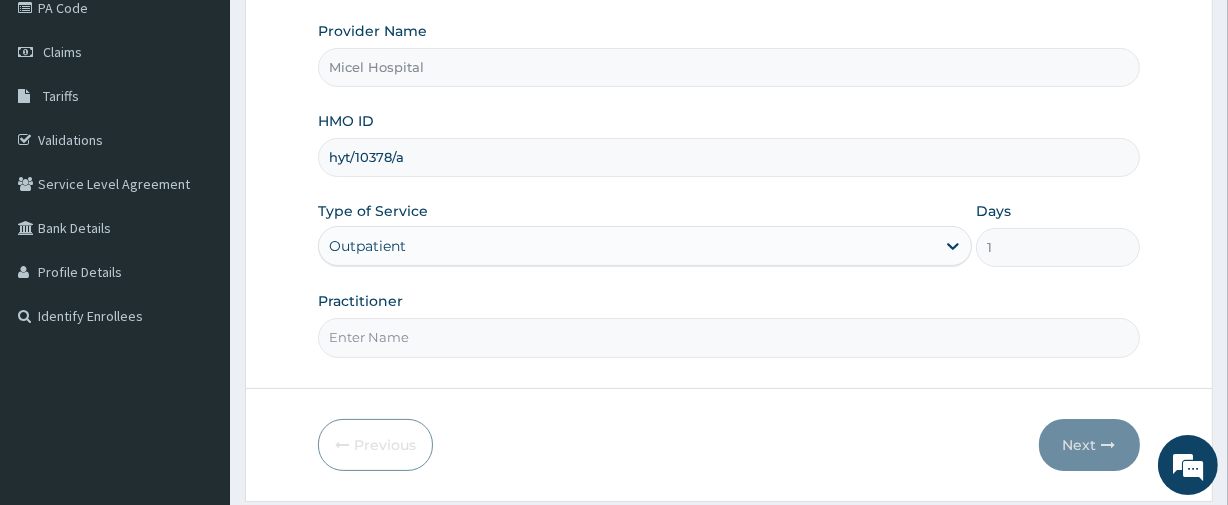 click on "Practitioner" at bounding box center (728, 337) 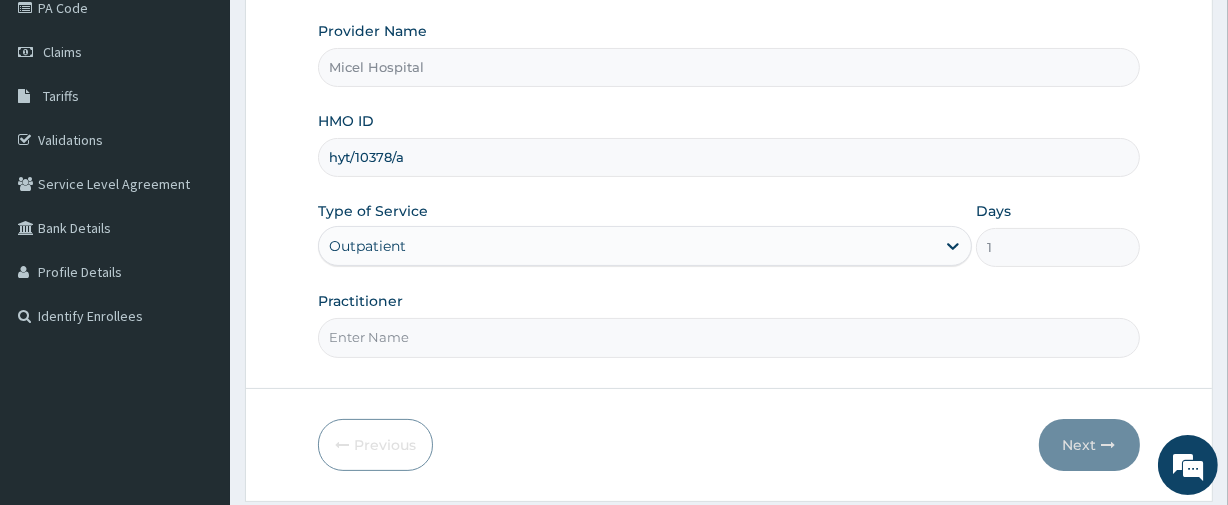 type on "DR. JOE" 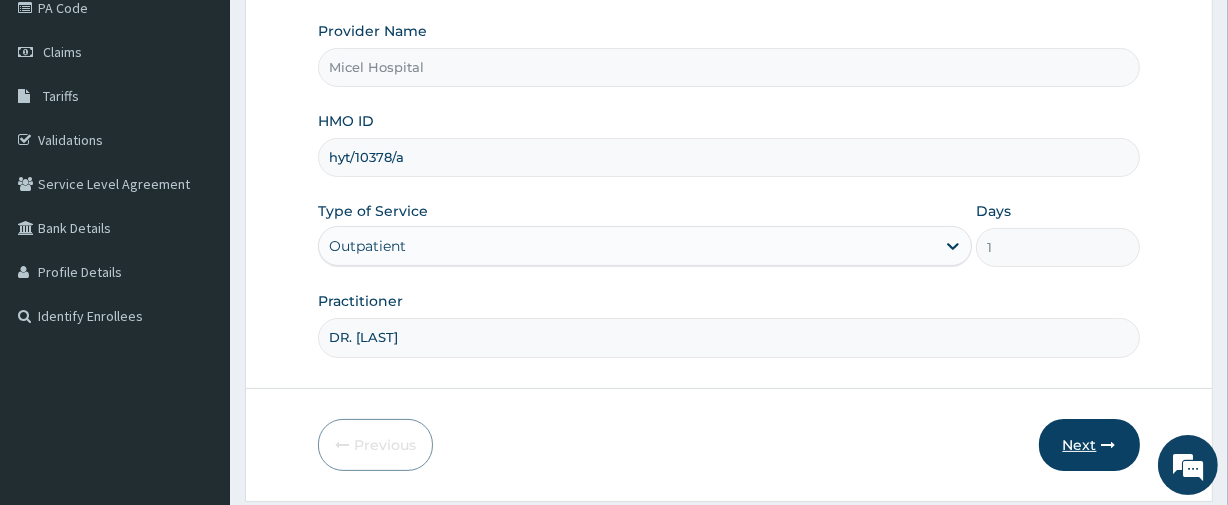 click on "Next" at bounding box center (1089, 445) 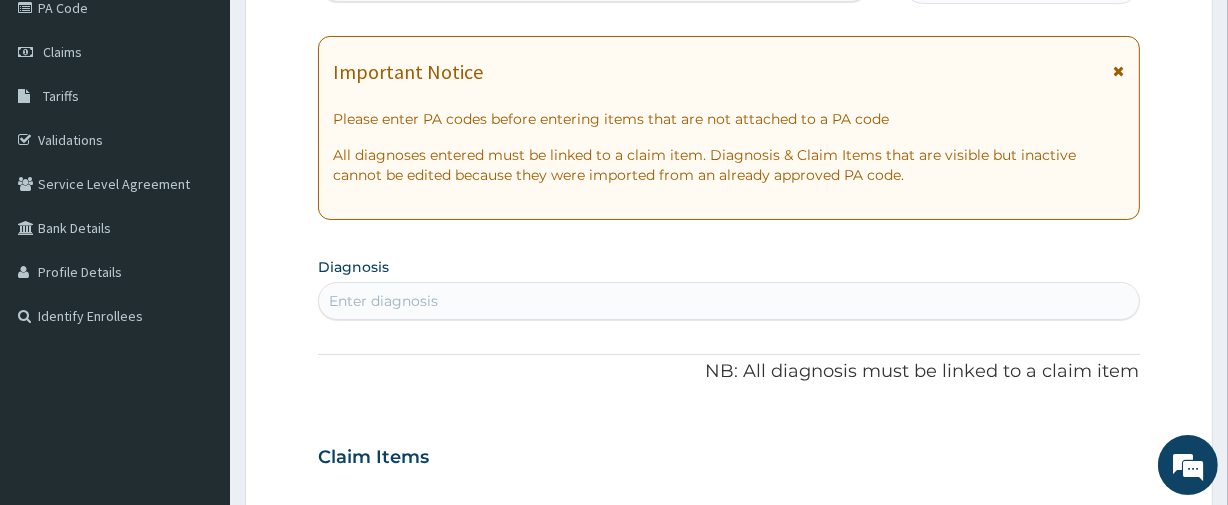 click on "Claim Items" at bounding box center [728, 453] 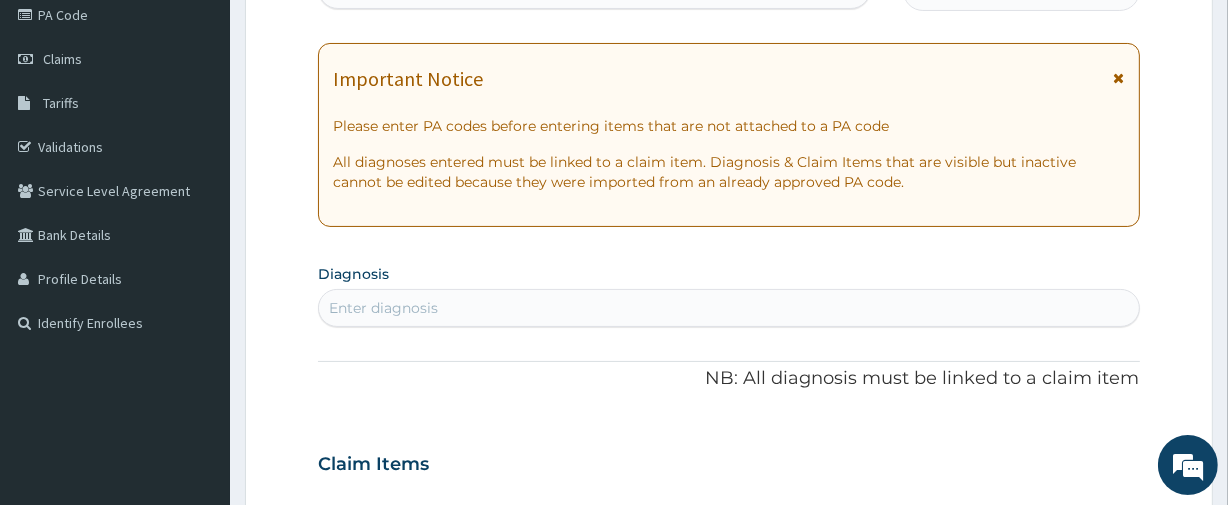 scroll, scrollTop: 56, scrollLeft: 0, axis: vertical 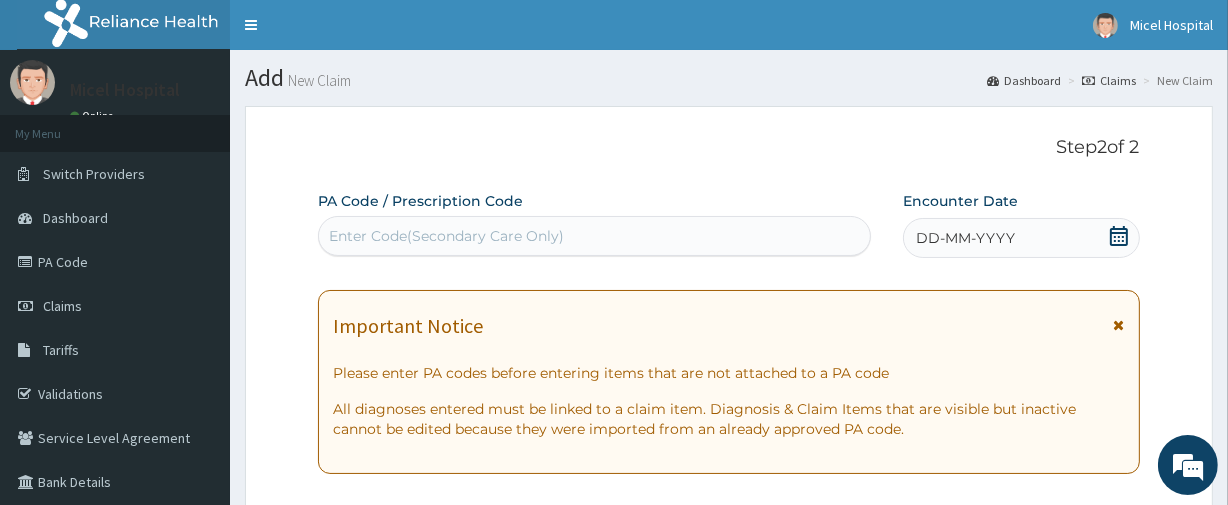 click on "DD-MM-YYYY" at bounding box center [1021, 238] 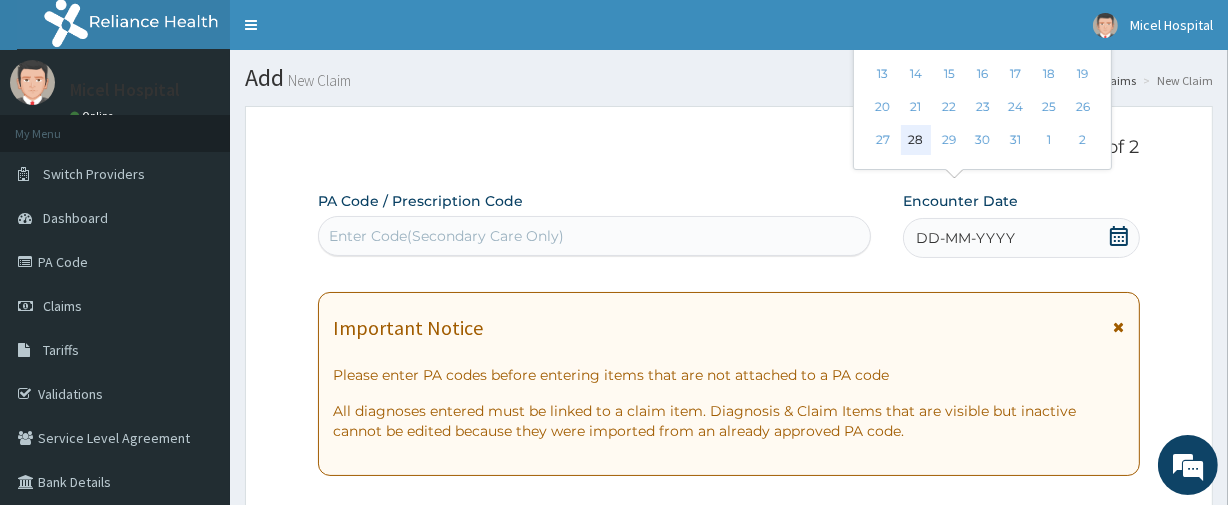 click on "28" at bounding box center [916, 141] 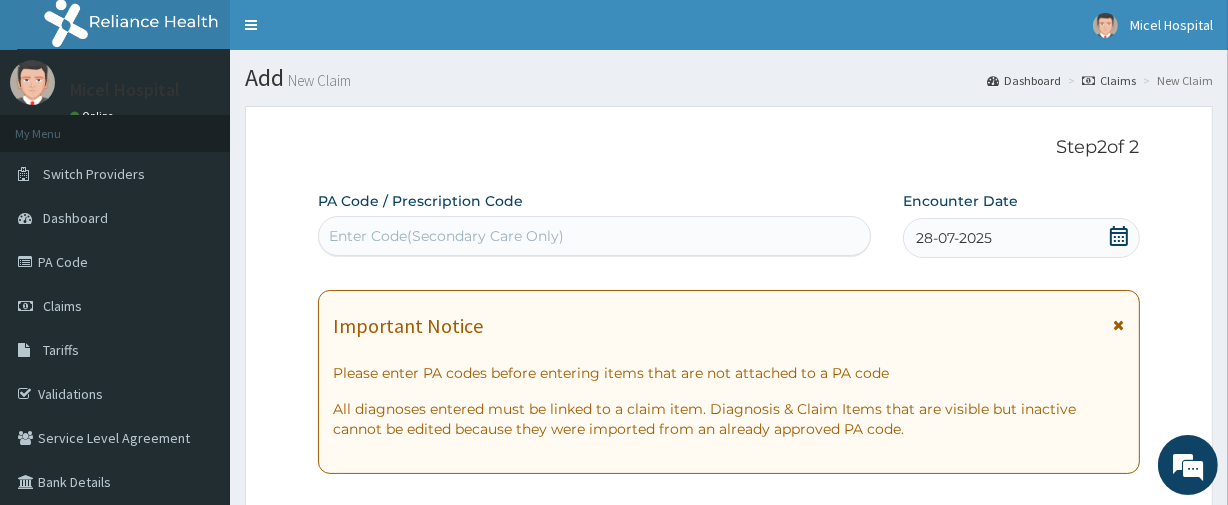 scroll, scrollTop: 440, scrollLeft: 0, axis: vertical 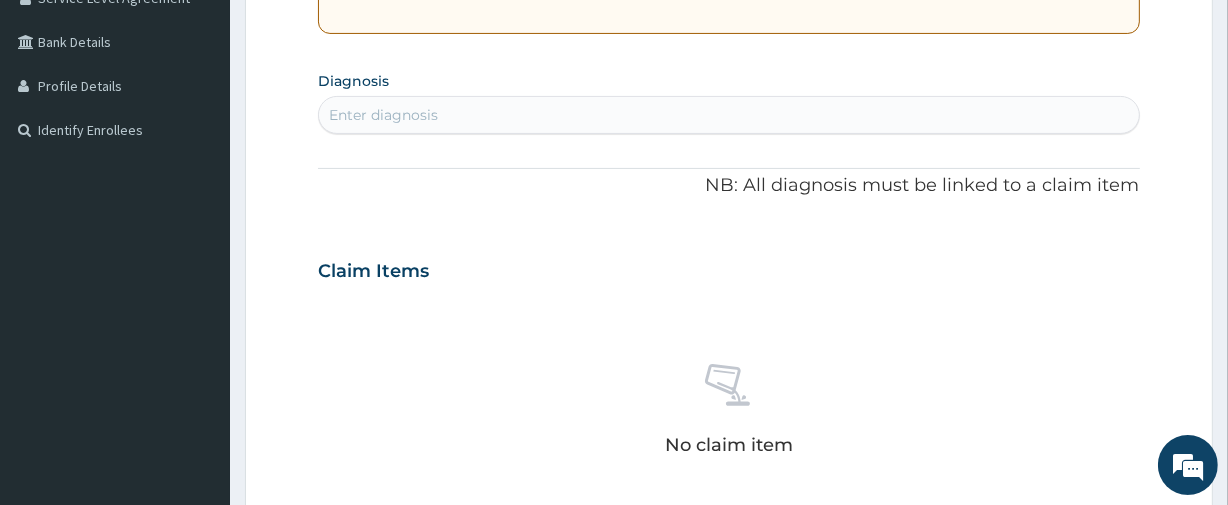 click on "Enter diagnosis" at bounding box center [728, 115] 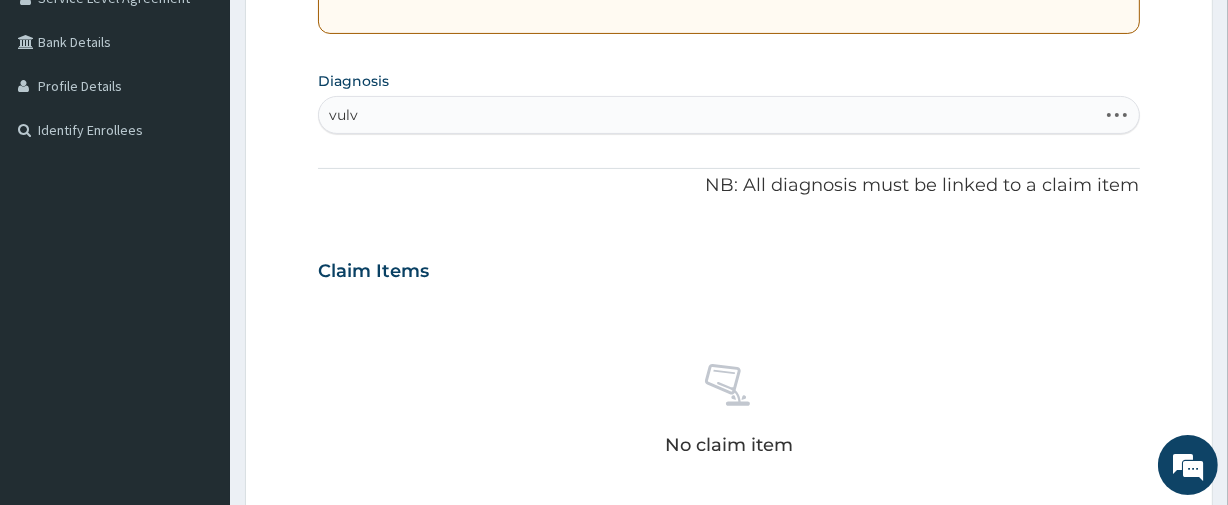 type on "vulvo" 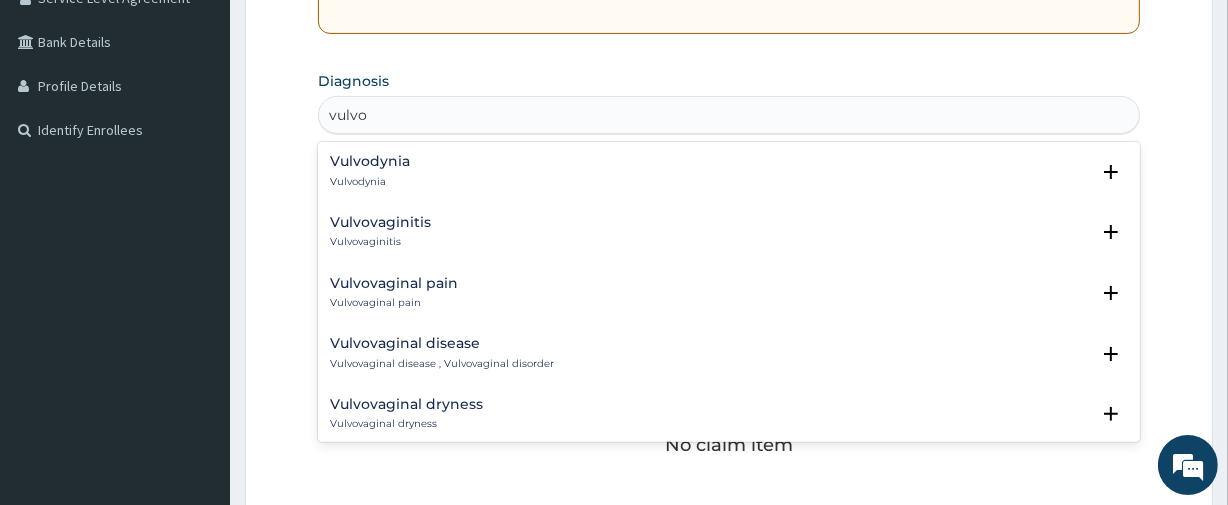 click on "Vulvovaginitis" at bounding box center [380, 222] 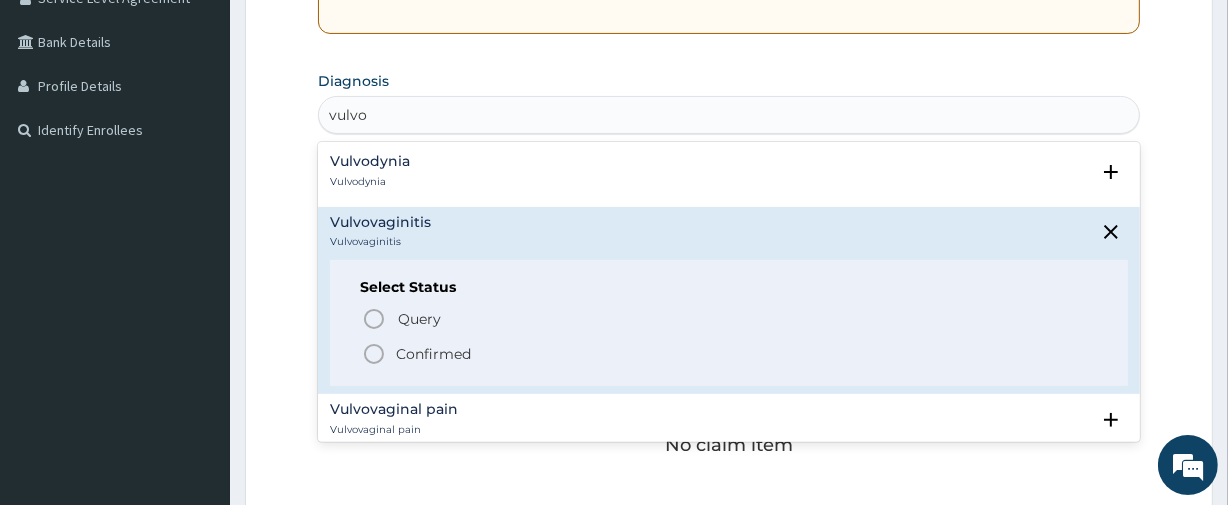 click 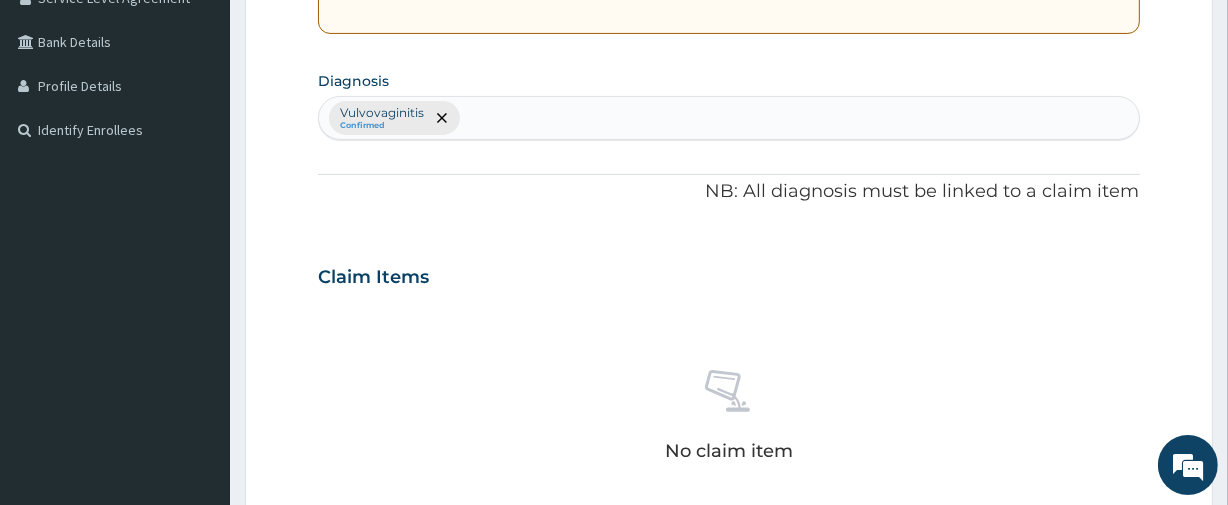 scroll, scrollTop: 881, scrollLeft: 0, axis: vertical 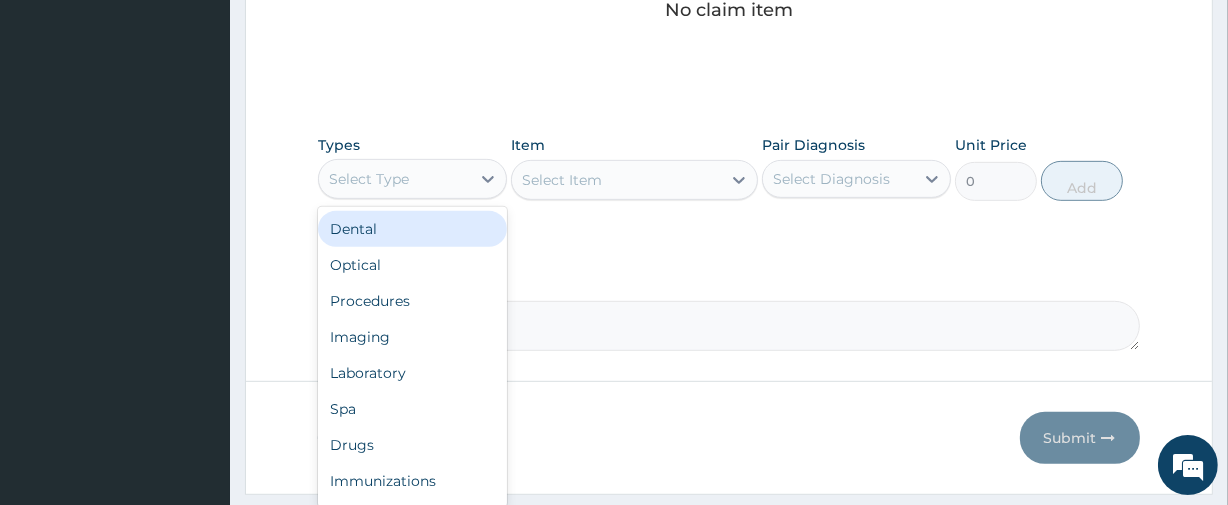 click on "Select Type" at bounding box center (394, 179) 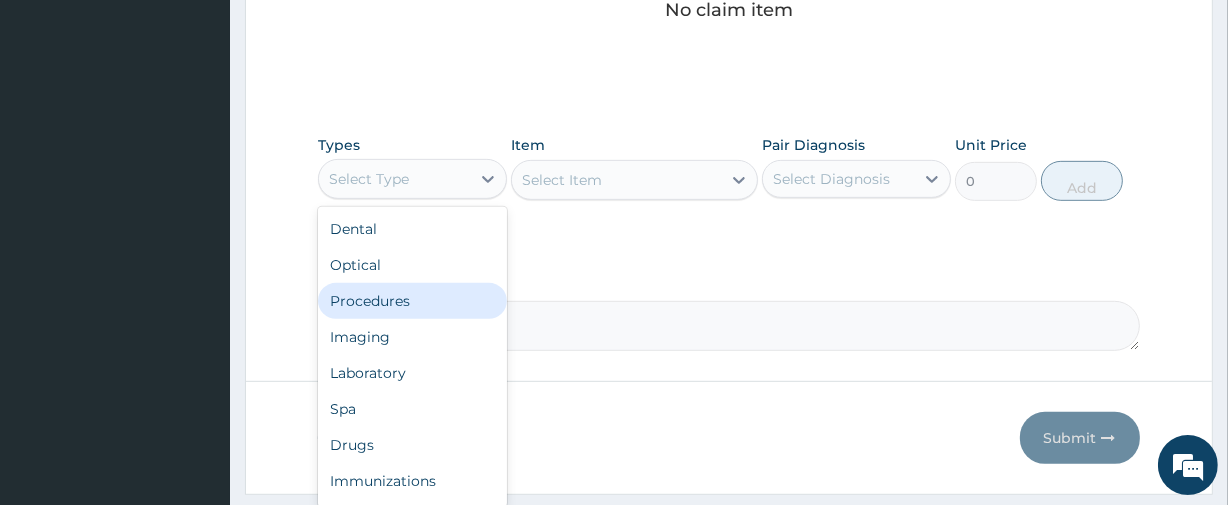 click on "Procedures" at bounding box center (412, 301) 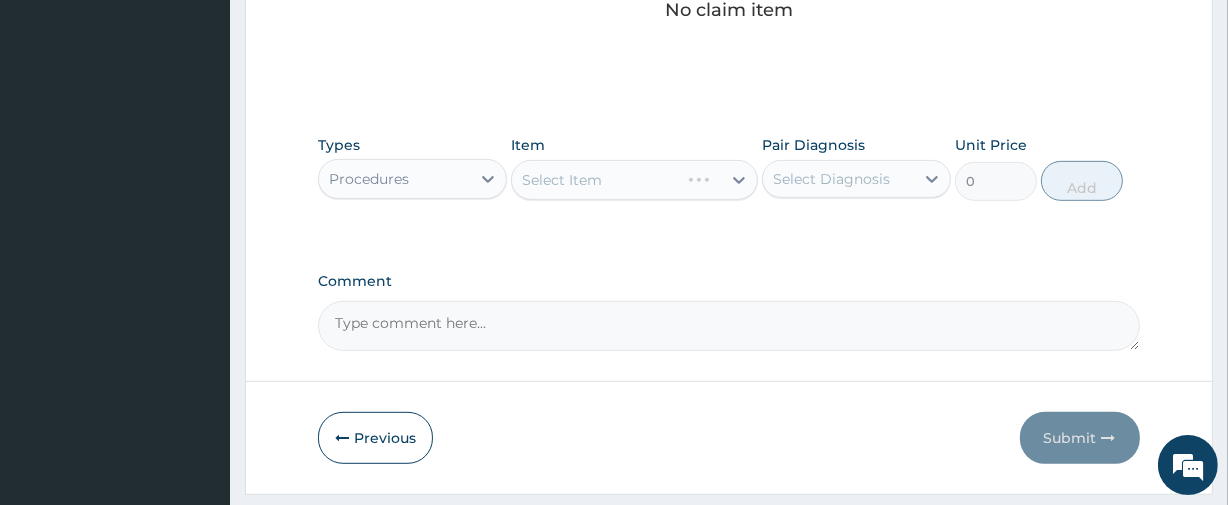 click on "Select Diagnosis" at bounding box center [831, 179] 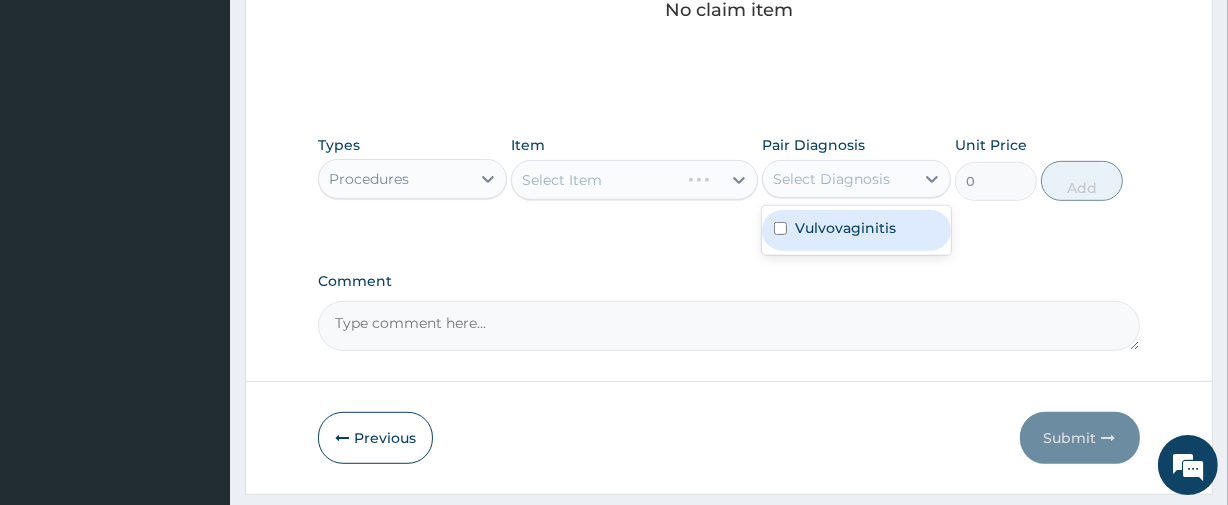 click on "Vulvovaginitis" at bounding box center [845, 228] 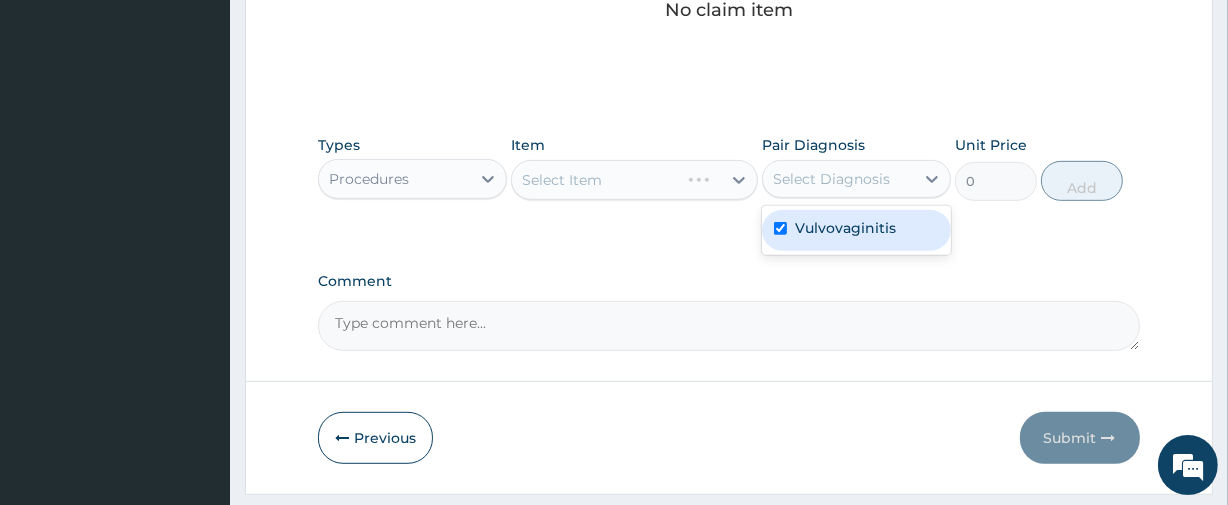 checkbox on "true" 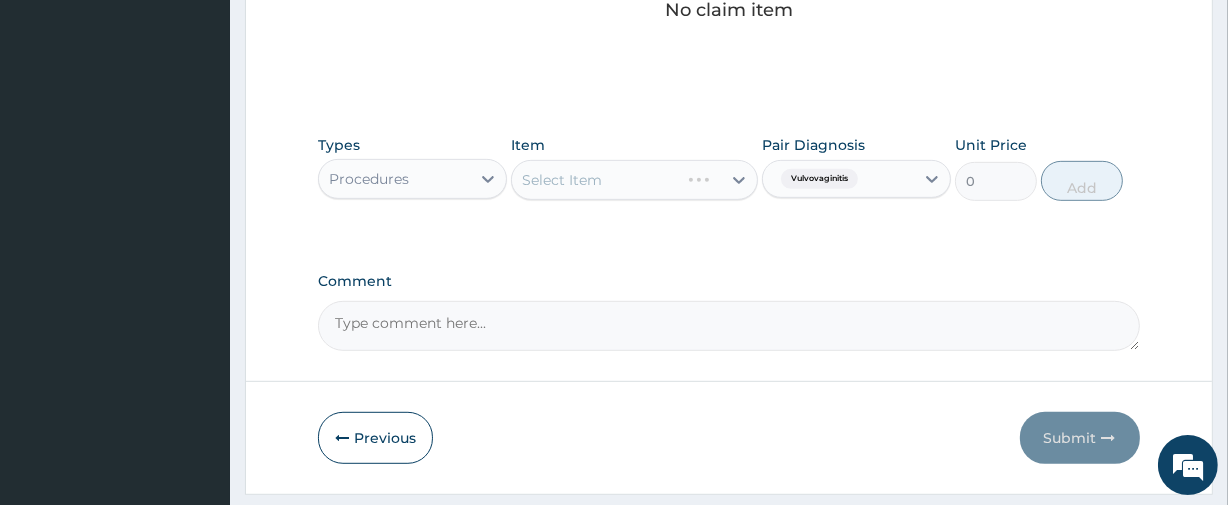 click on "Select Item" at bounding box center (634, 180) 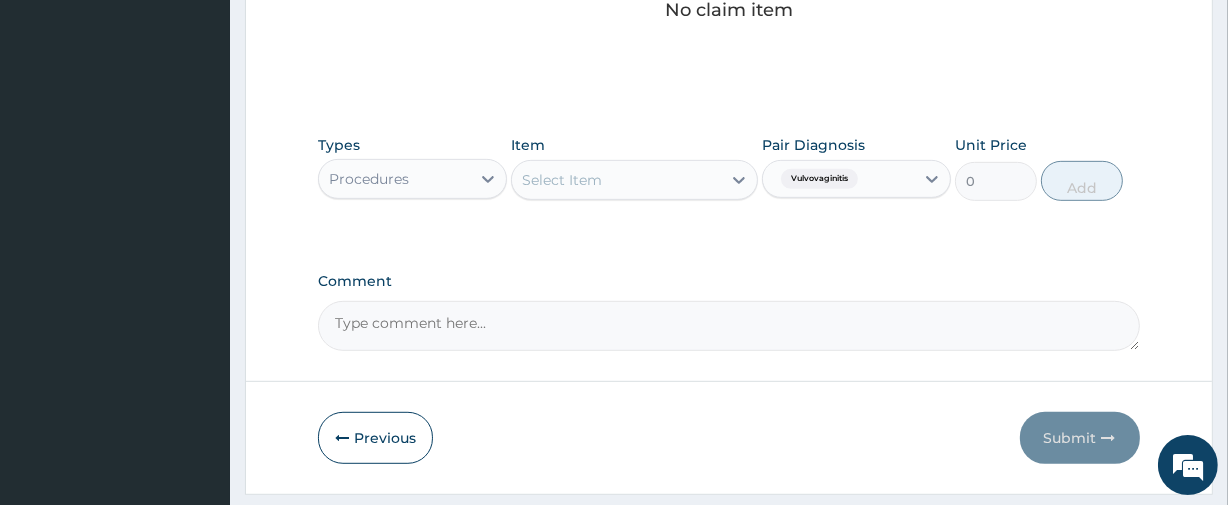 click on "Select Item" at bounding box center (616, 180) 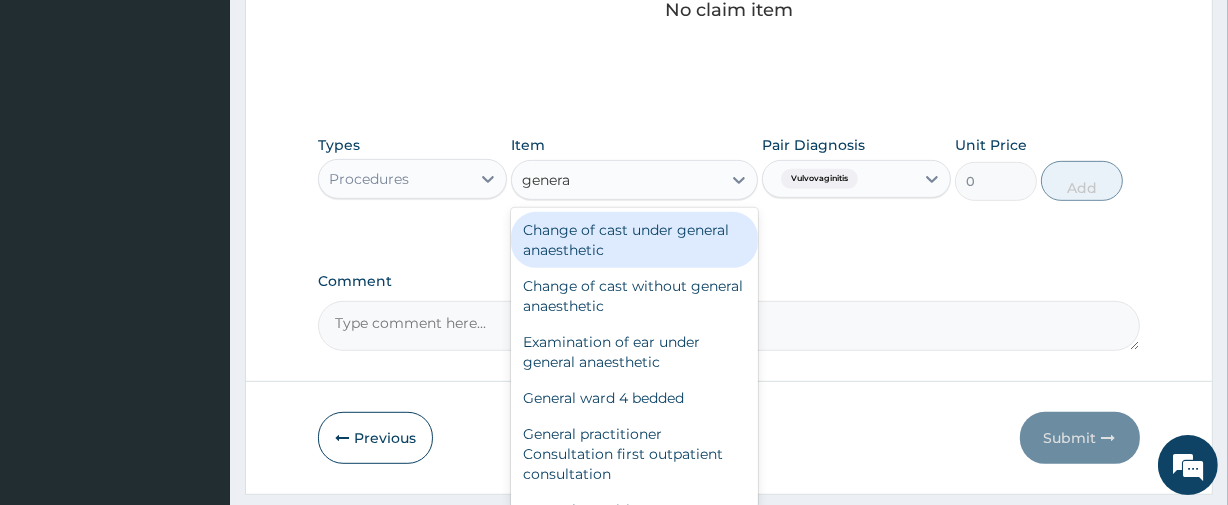 type on "general" 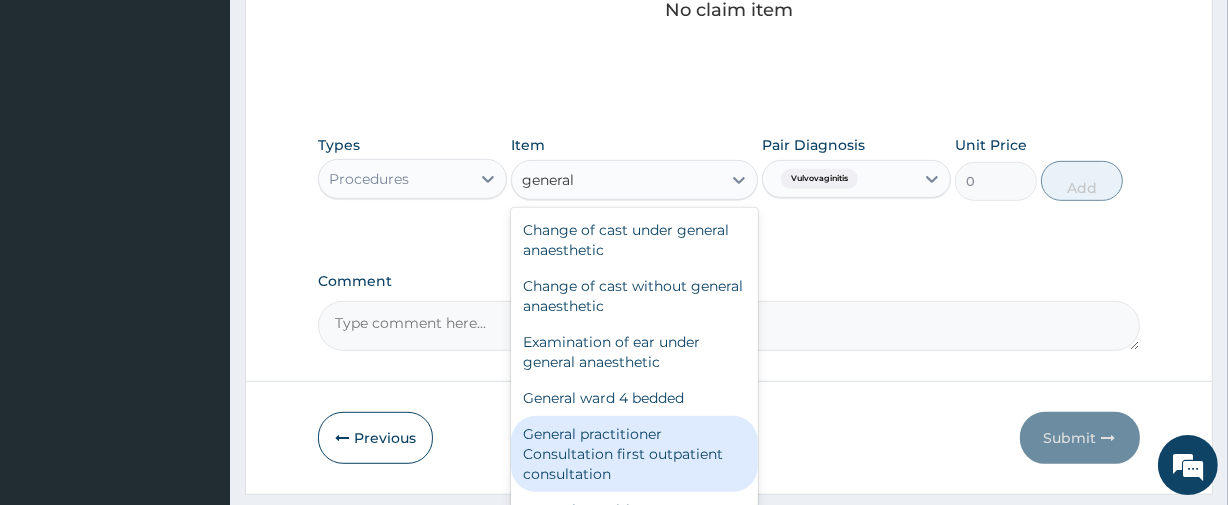 click on "General practitioner Consultation first outpatient consultation" at bounding box center [634, 454] 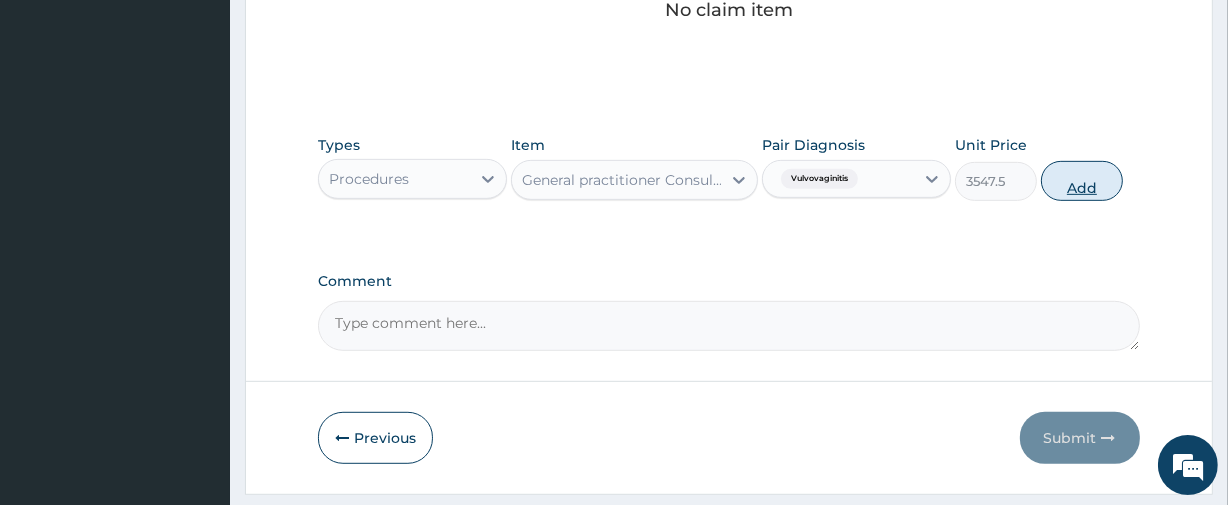 click on "Add" at bounding box center (1082, 181) 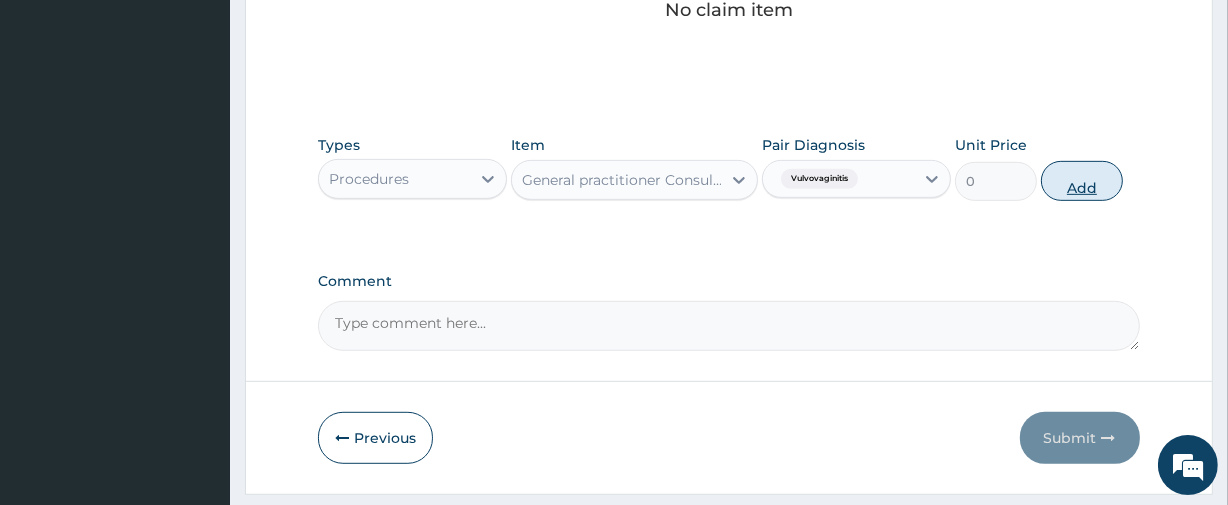 scroll, scrollTop: 584, scrollLeft: 0, axis: vertical 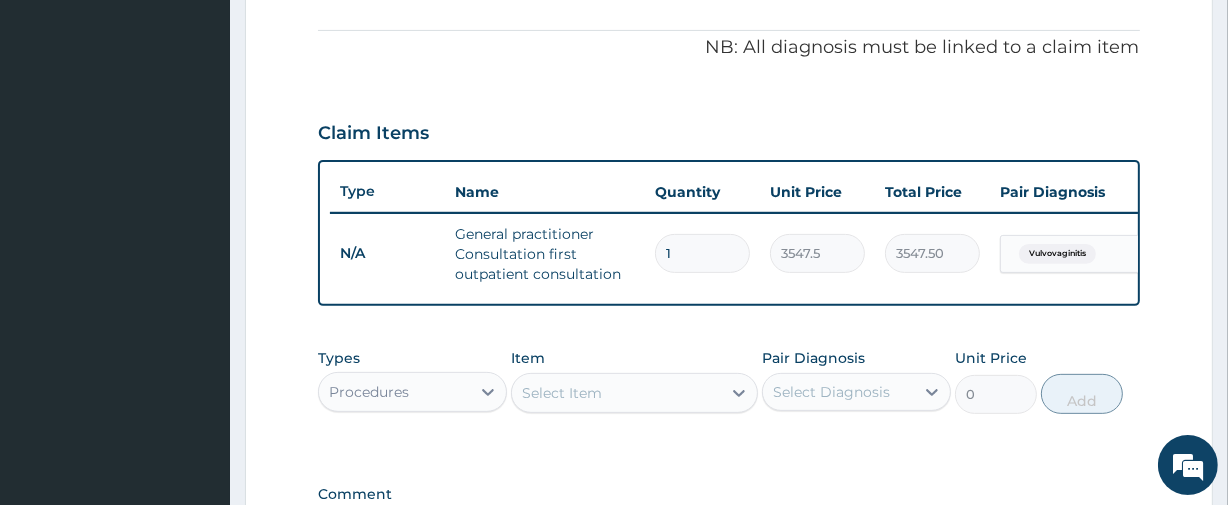 click on "Types Procedures Item Select Item Pair Diagnosis Select Diagnosis Unit Price 0 Add" at bounding box center (728, 381) 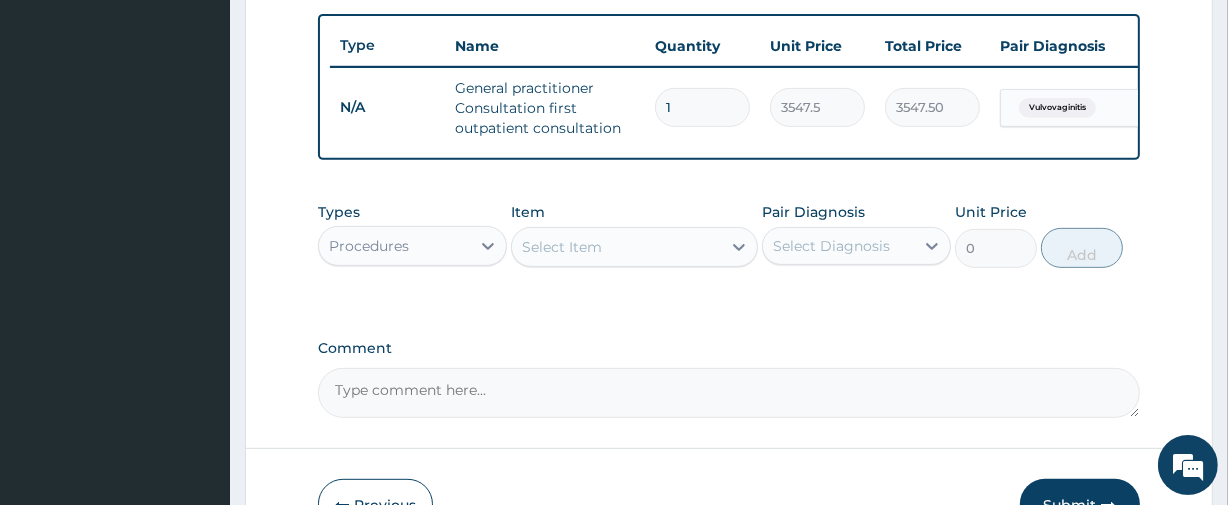 scroll, scrollTop: 766, scrollLeft: 0, axis: vertical 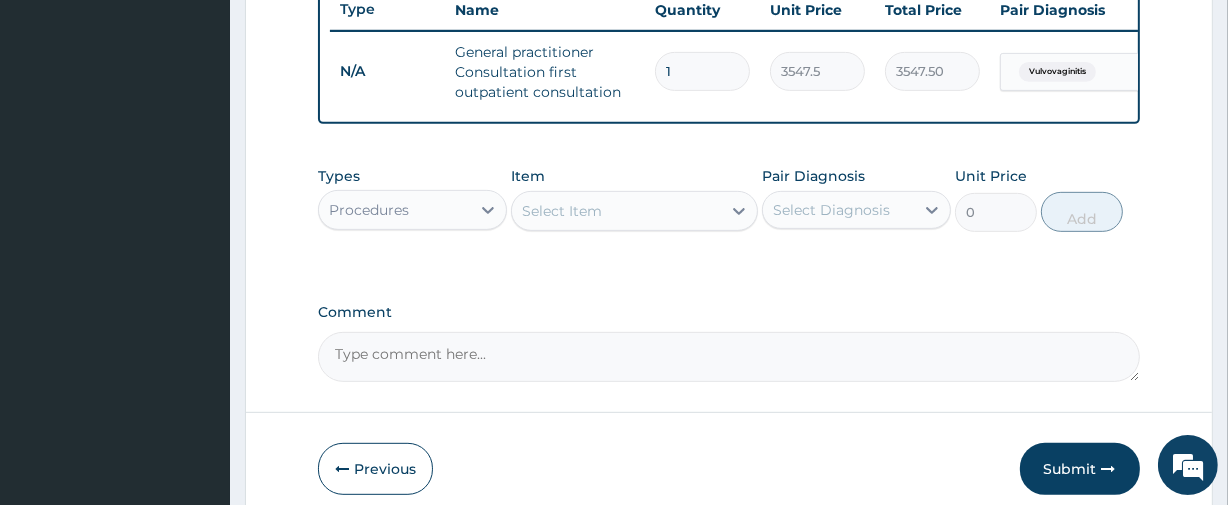 click on "Types Procedures" at bounding box center (412, 199) 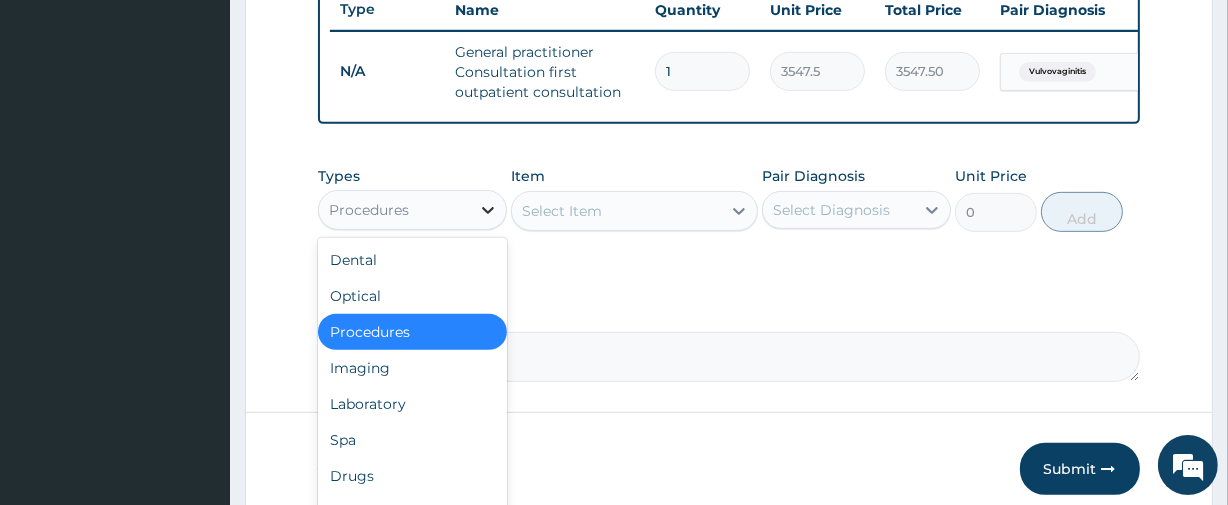 click at bounding box center [488, 210] 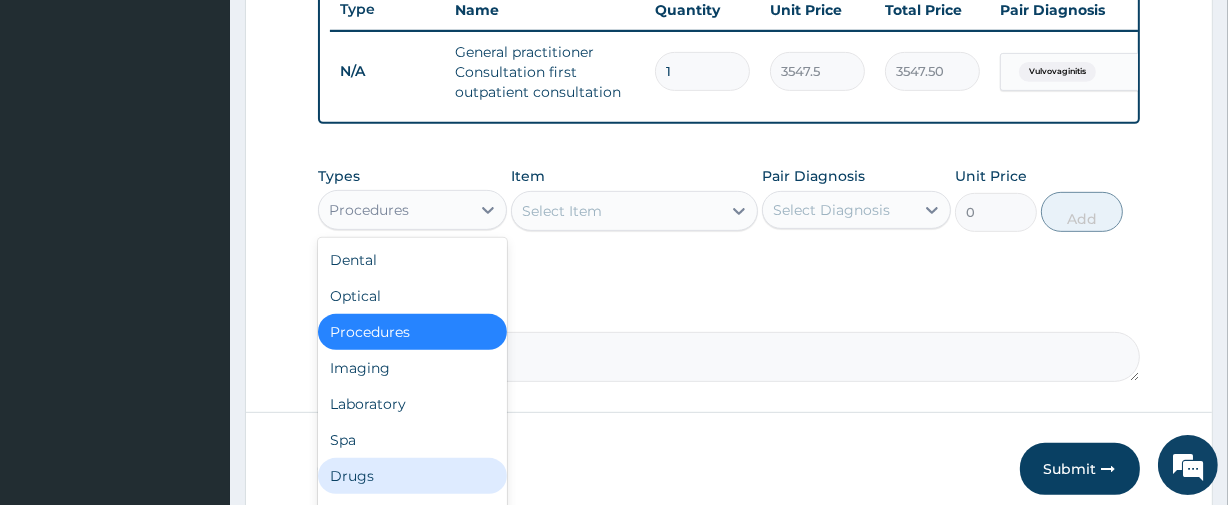 click on "Drugs" at bounding box center (412, 476) 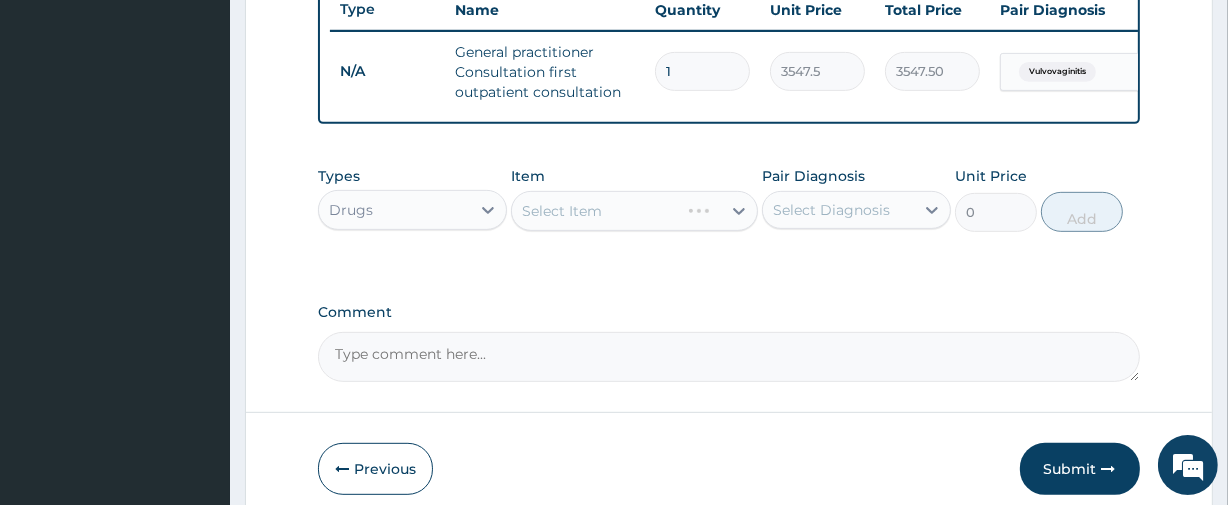 click on "Previous" at bounding box center (375, 469) 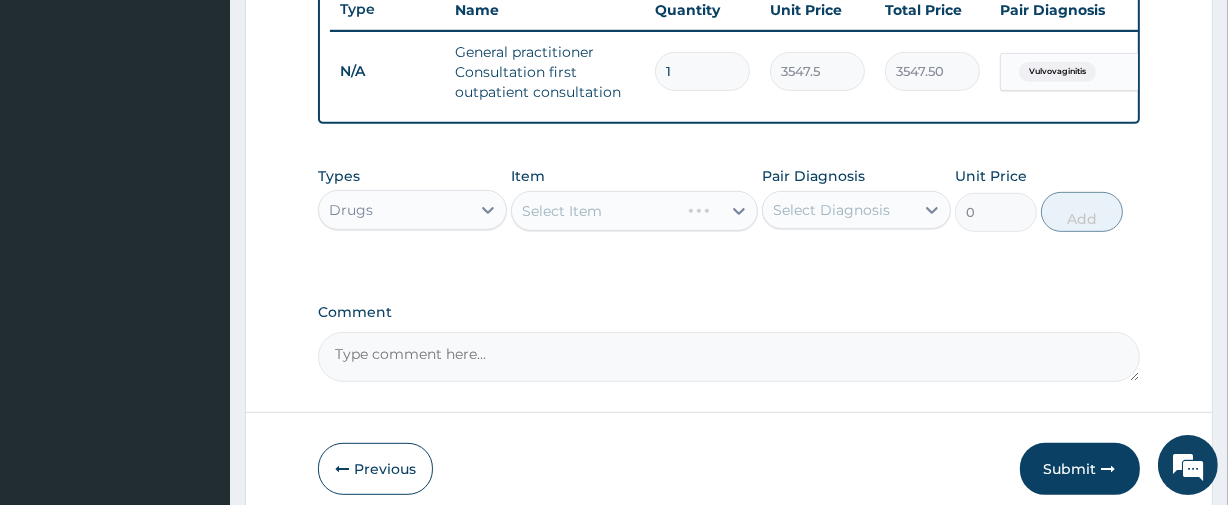 scroll, scrollTop: 315, scrollLeft: 0, axis: vertical 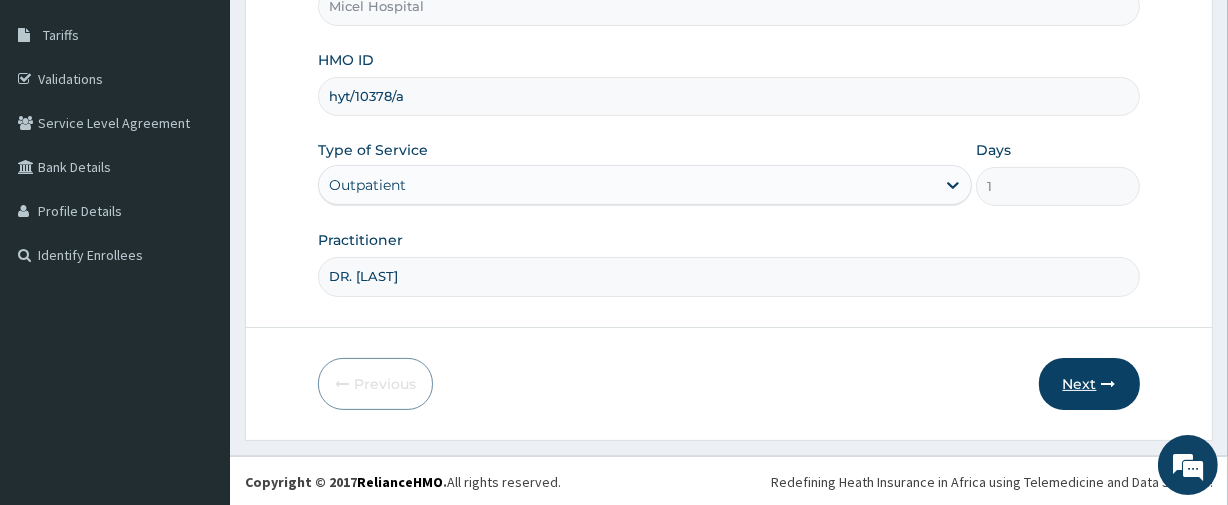 click on "Next" at bounding box center (1089, 384) 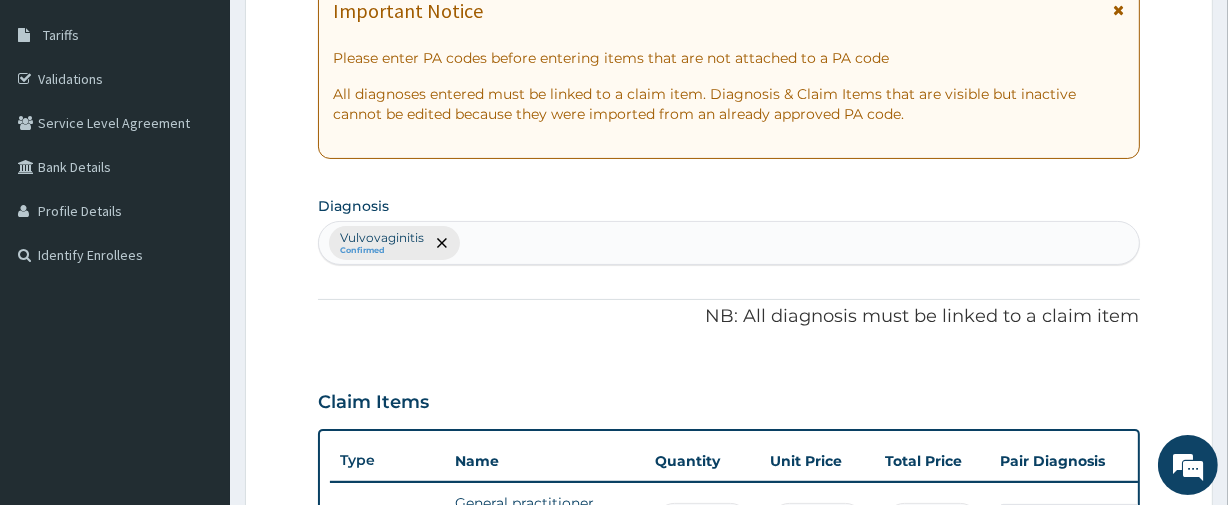click on "NB: All diagnosis must be linked to a claim item" at bounding box center [728, 317] 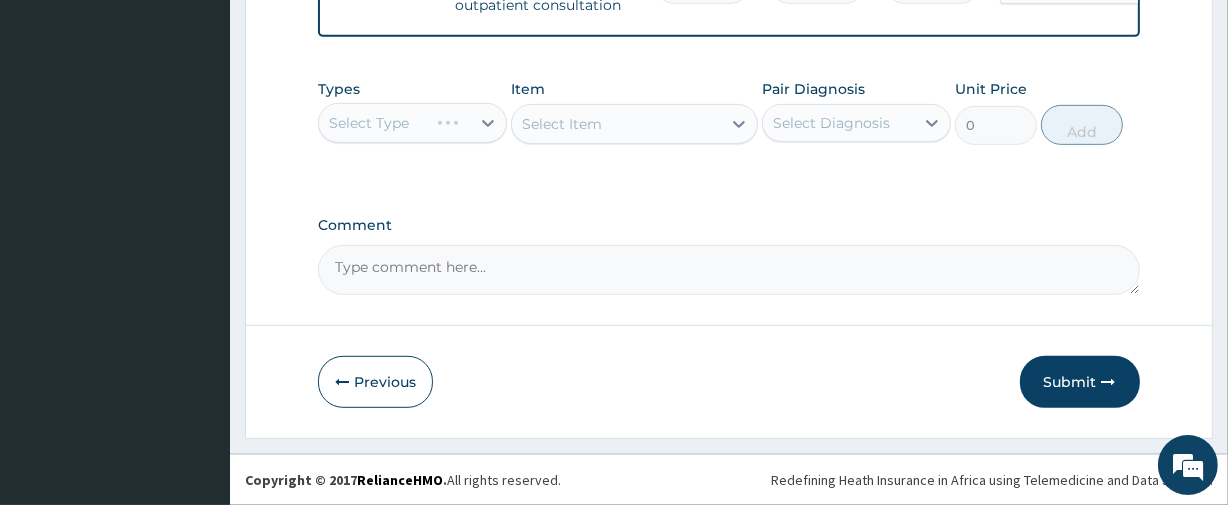 scroll, scrollTop: 865, scrollLeft: 0, axis: vertical 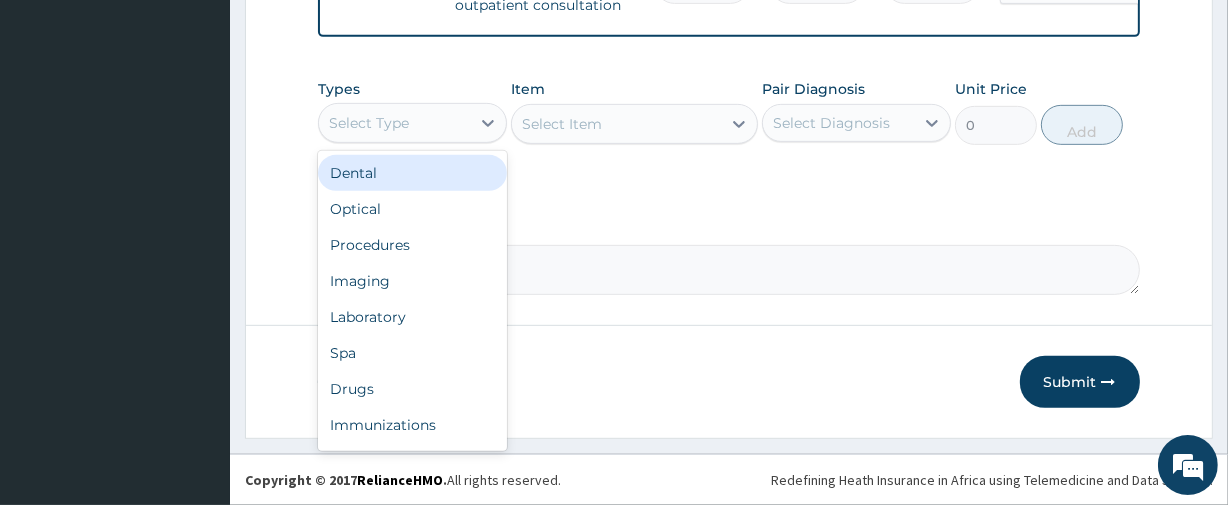 click on "Select Type" at bounding box center [369, 123] 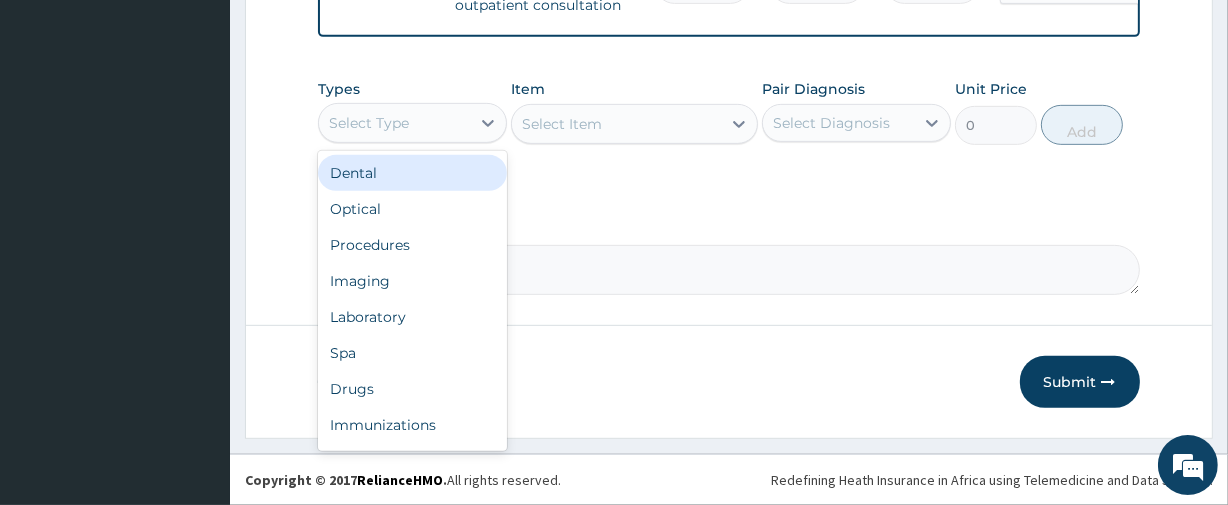click on "Select Type" at bounding box center [369, 123] 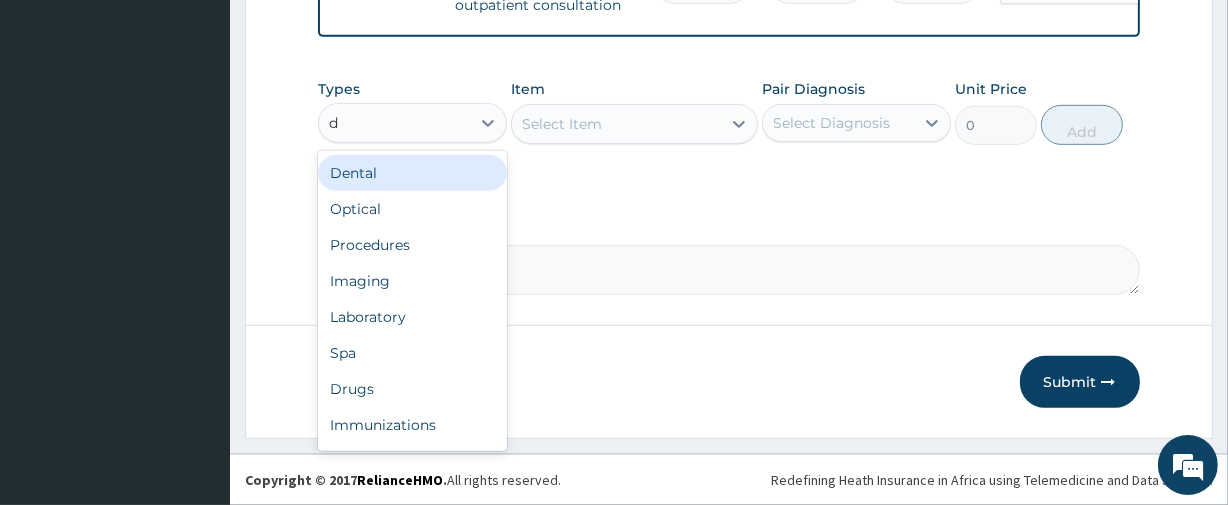 type on "dr" 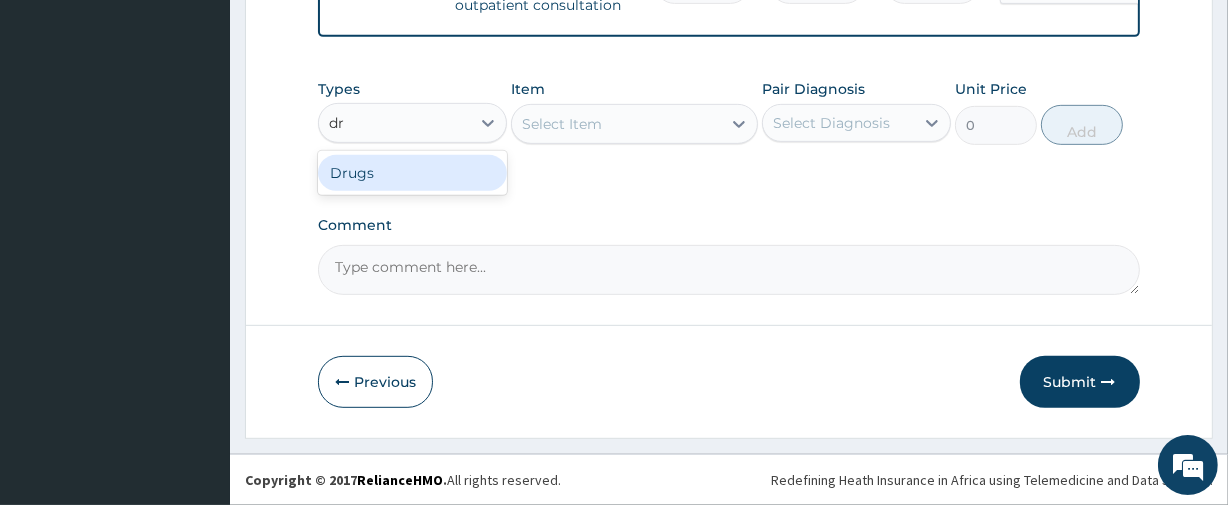 click on "Drugs" at bounding box center (412, 173) 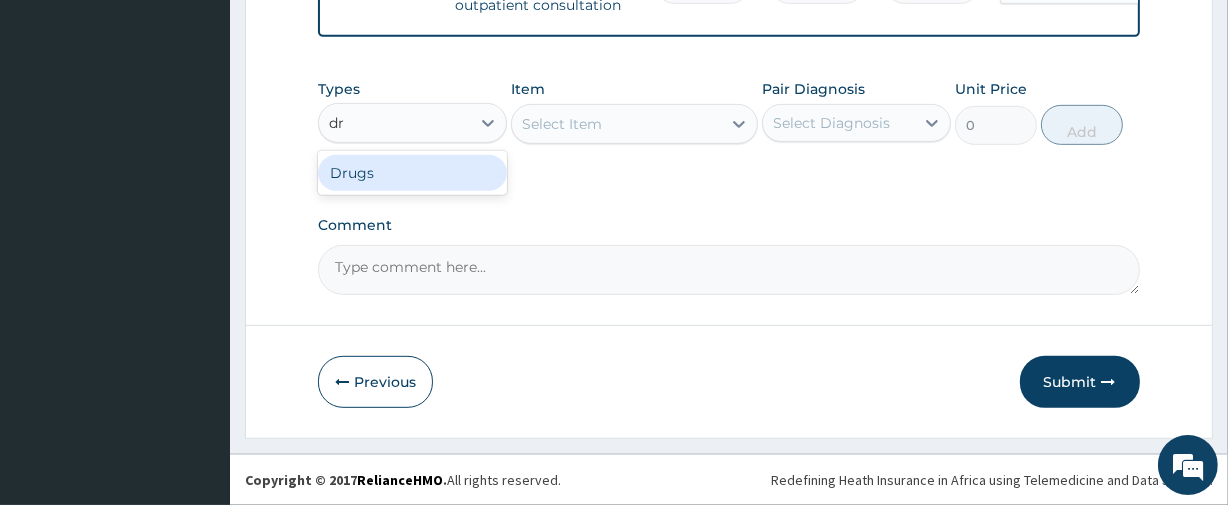 type 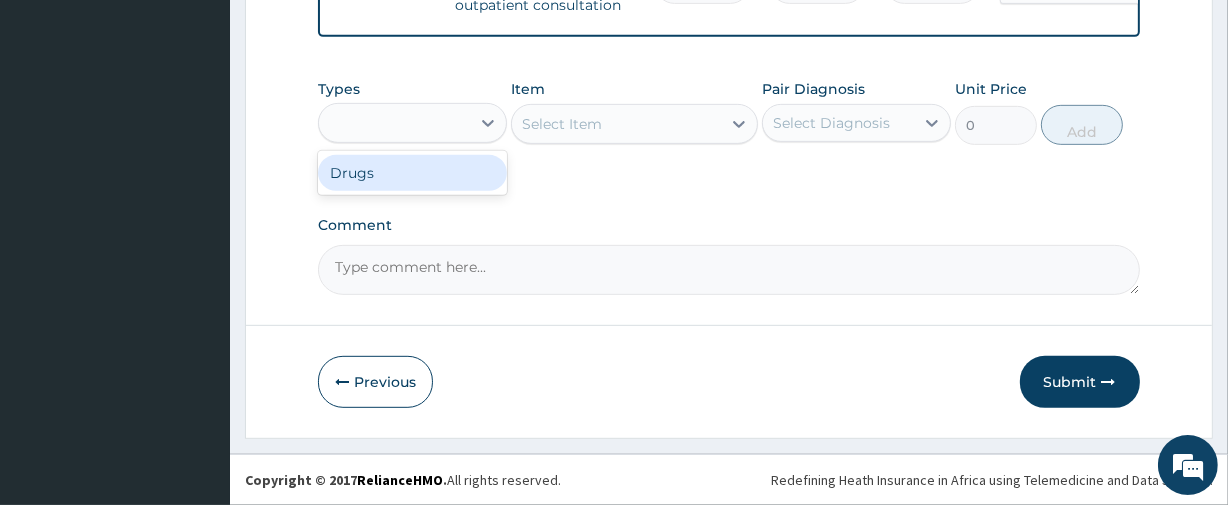 click on "Types option Drugs focused, 7 of 10. 1 result available for search term dr. Use Up and Down to choose options, press Enter to select the currently focused option, press Escape to exit the menu, press Tab to select the option and exit the menu. dr Drugs Item Select Item Pair Diagnosis Select Diagnosis Unit Price 0 Add" at bounding box center [728, 127] 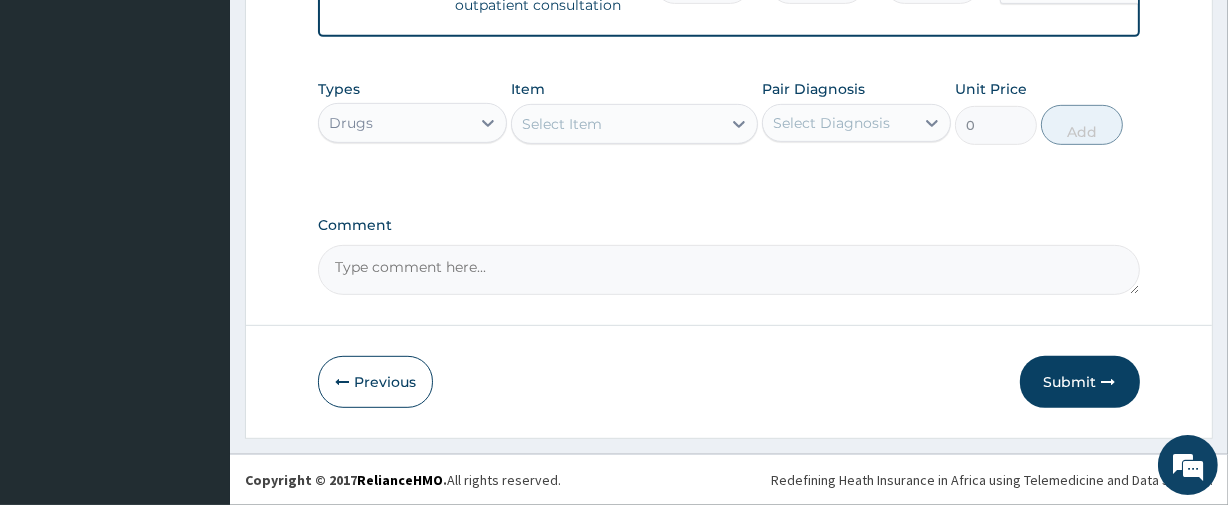 click on "Select Item" at bounding box center [616, 124] 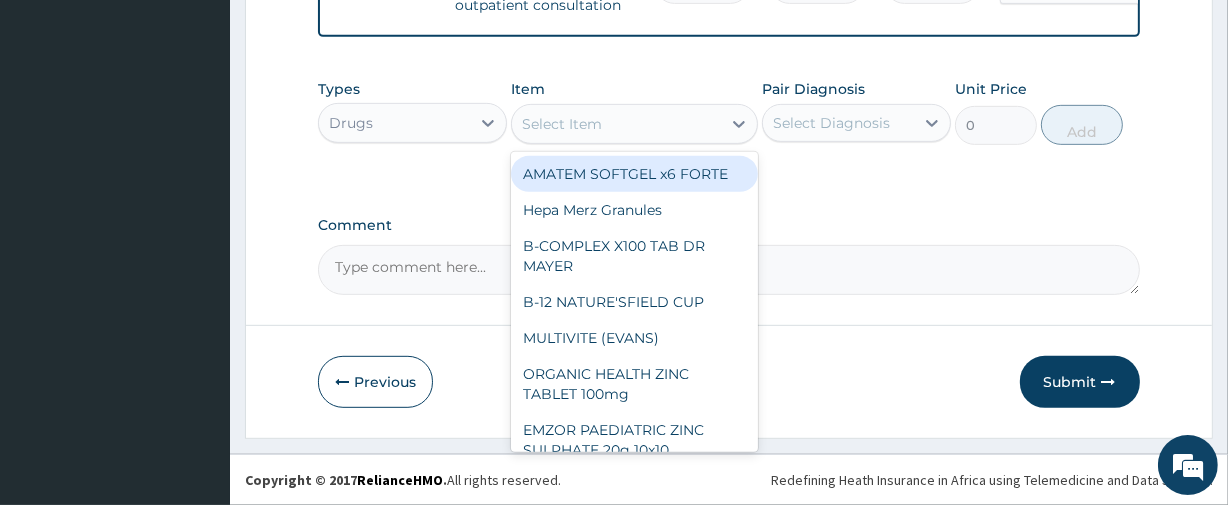 type on "c" 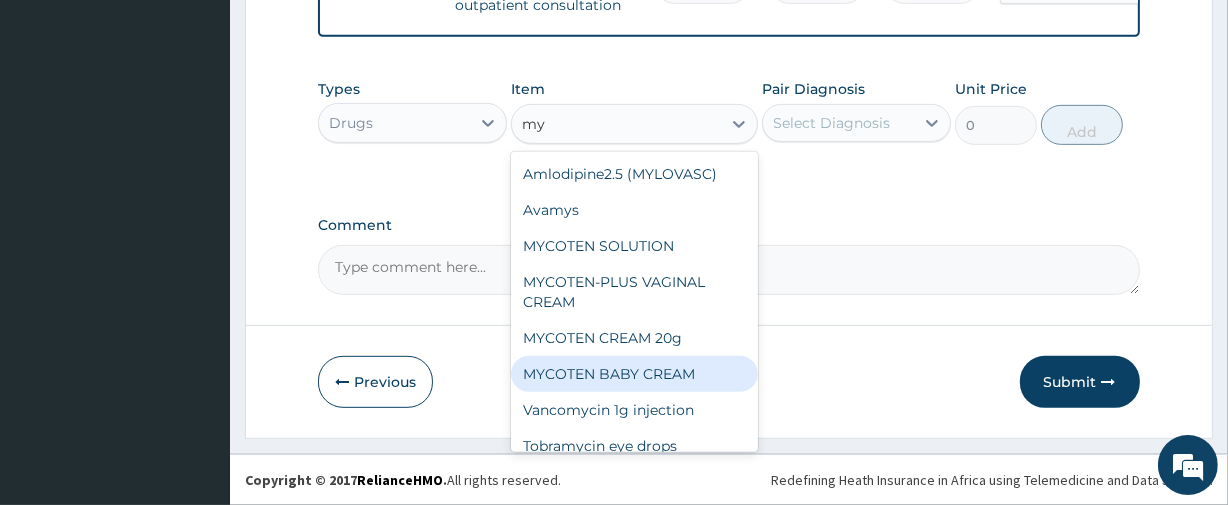 type on "m" 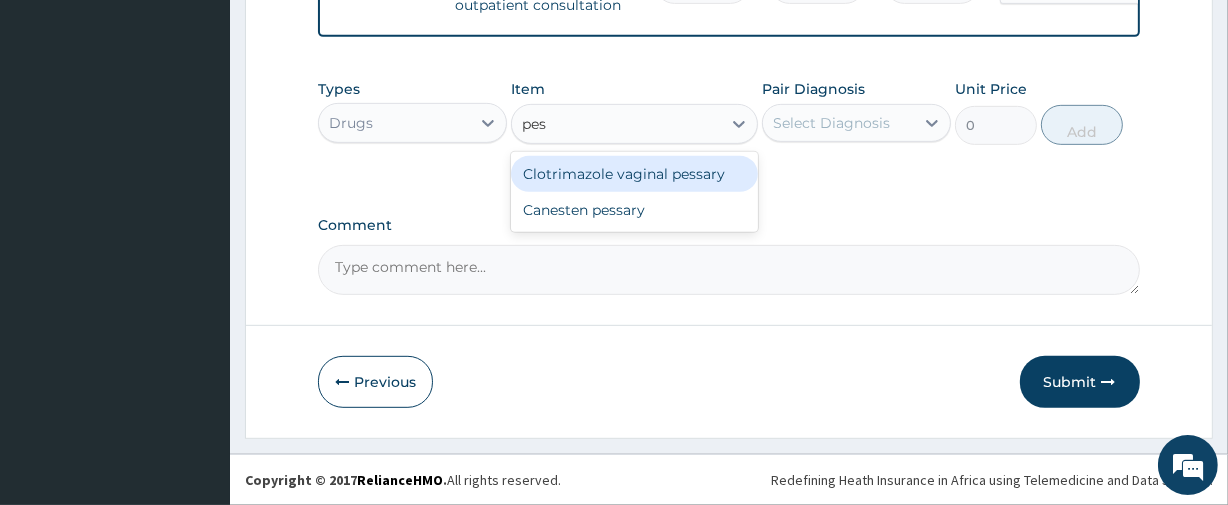 type on "pess" 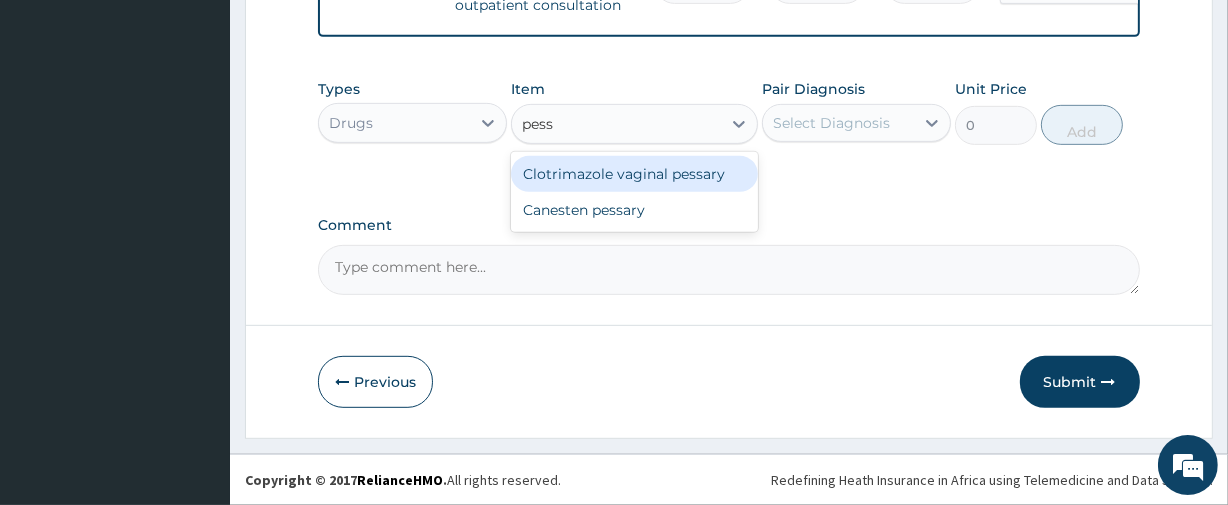 click on "Clotrimazole vaginal pessary" at bounding box center [634, 174] 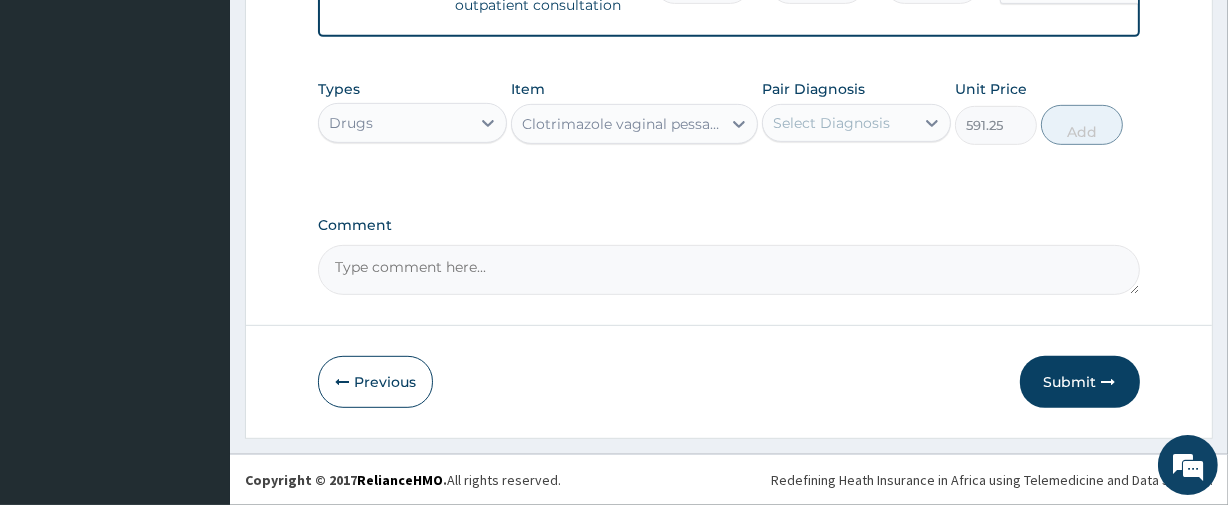 click on "Select Diagnosis" at bounding box center (831, 123) 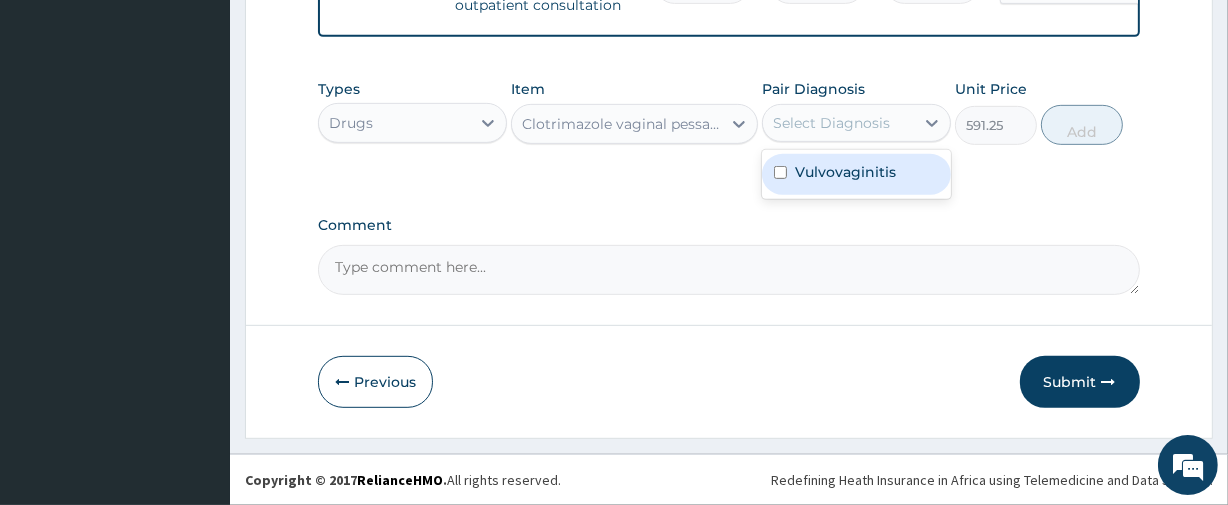 click on "Vulvovaginitis" at bounding box center [856, 174] 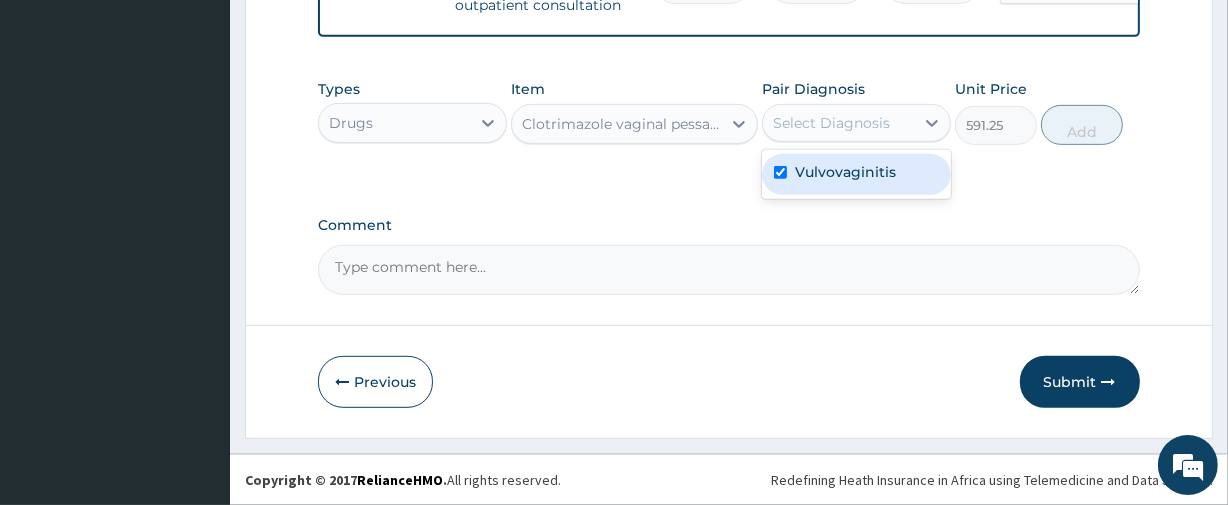 checkbox on "true" 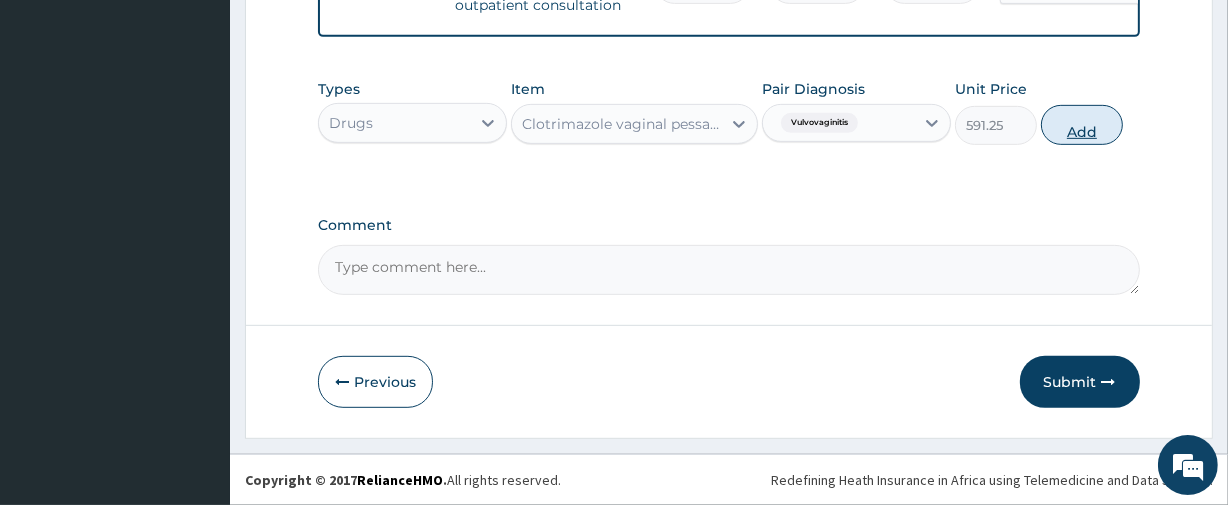 click on "Add" at bounding box center (1082, 125) 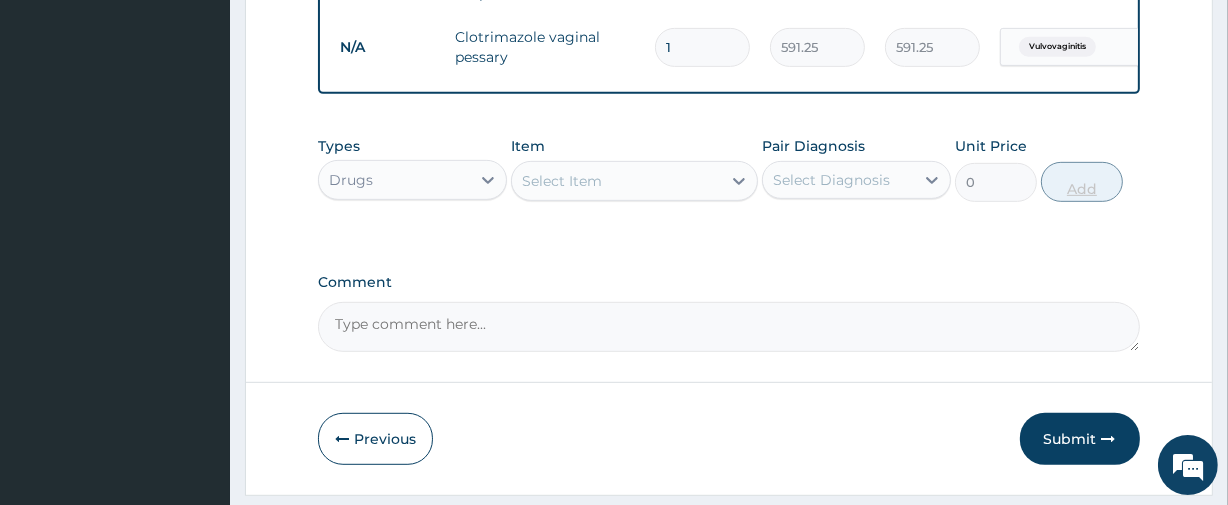 type 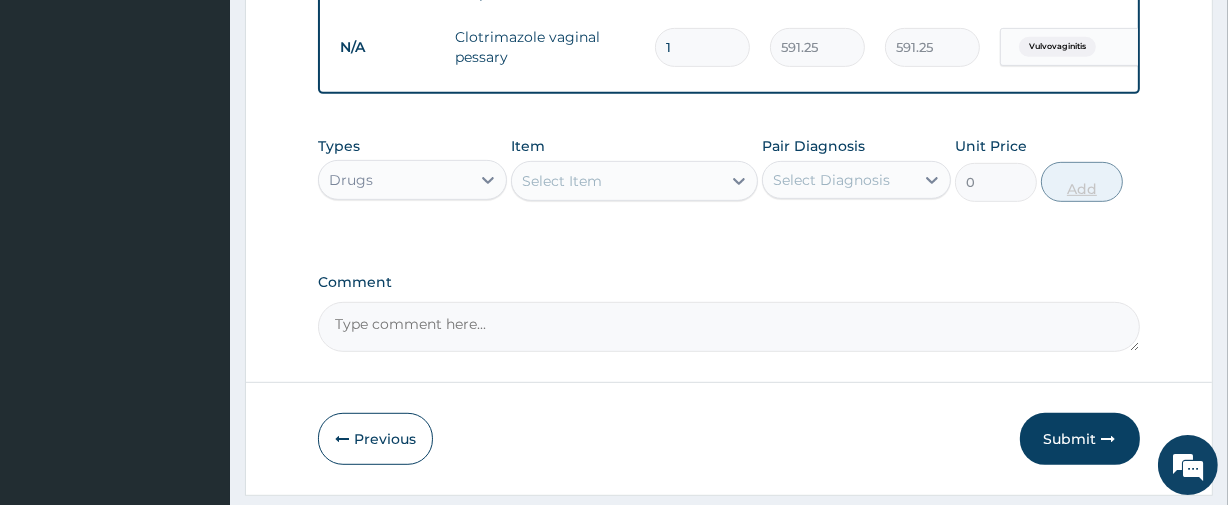 type on "0.00" 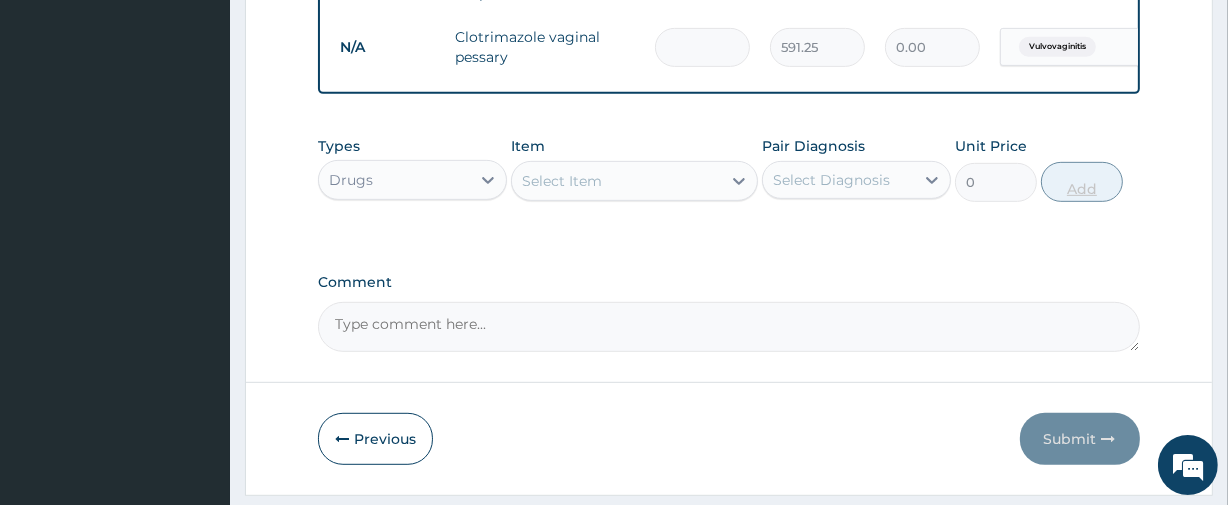type on "6" 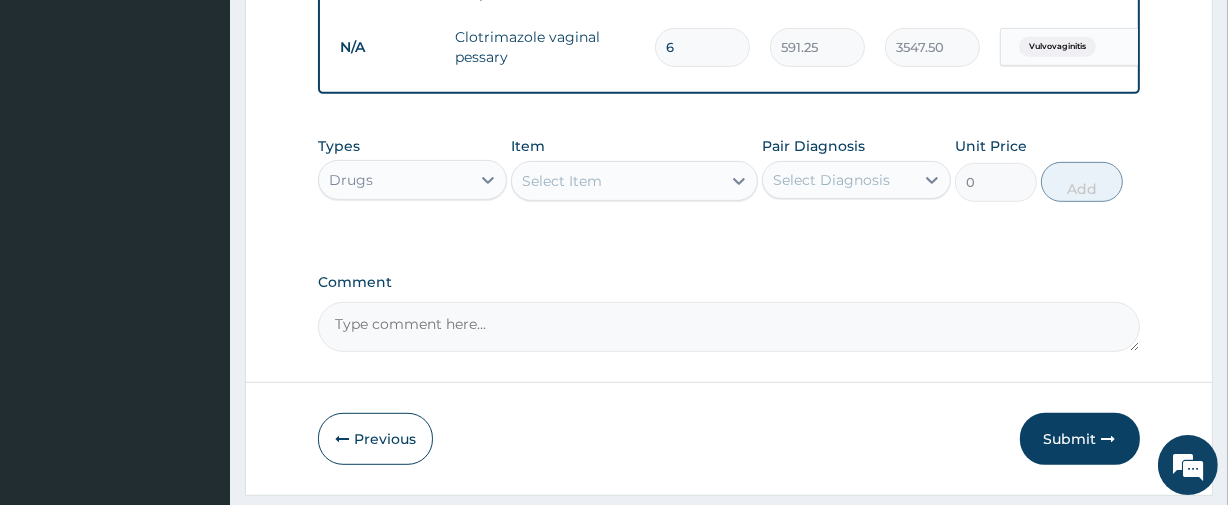 type on "6" 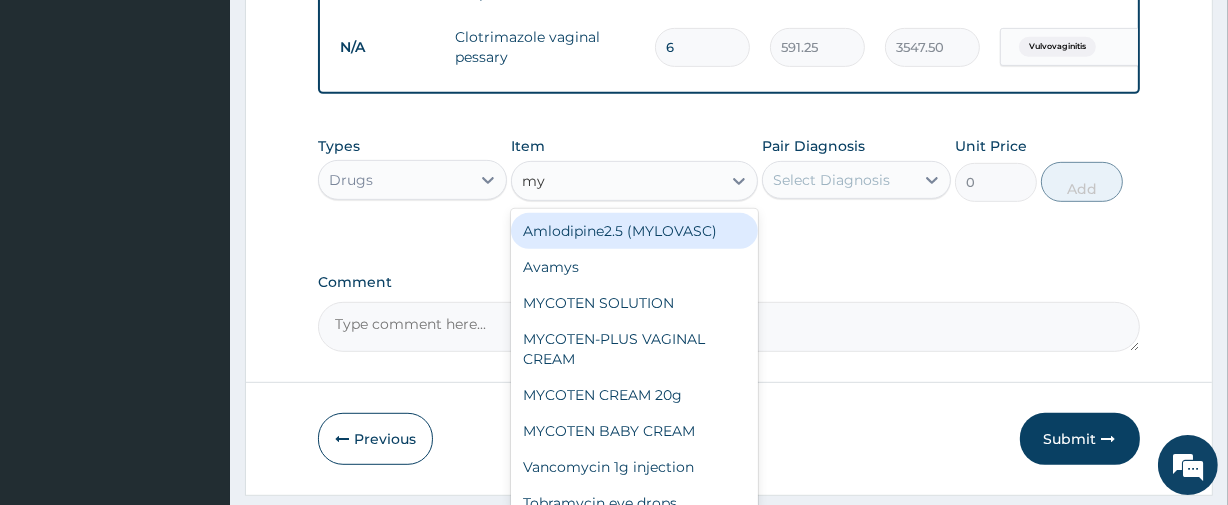 type on "myc" 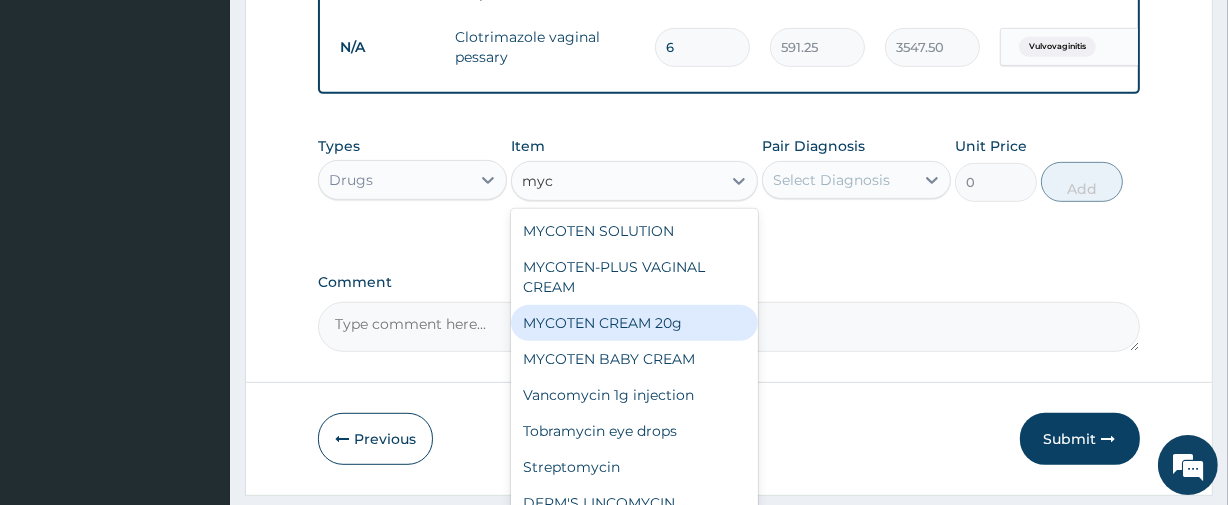 click on "MYCOTEN CREAM 20g" at bounding box center [634, 323] 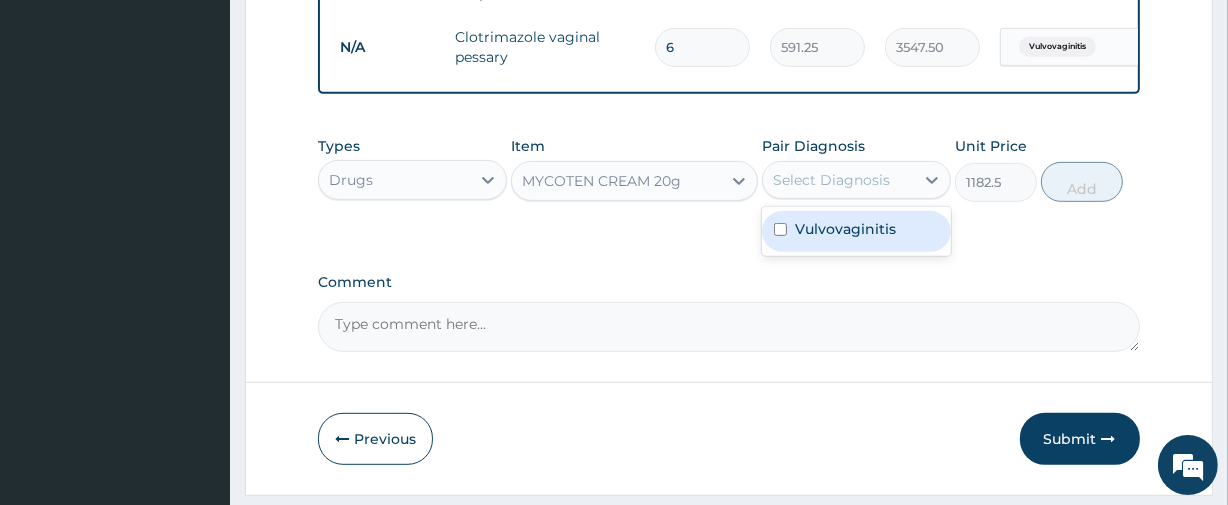 click on "Select Diagnosis" at bounding box center [856, 180] 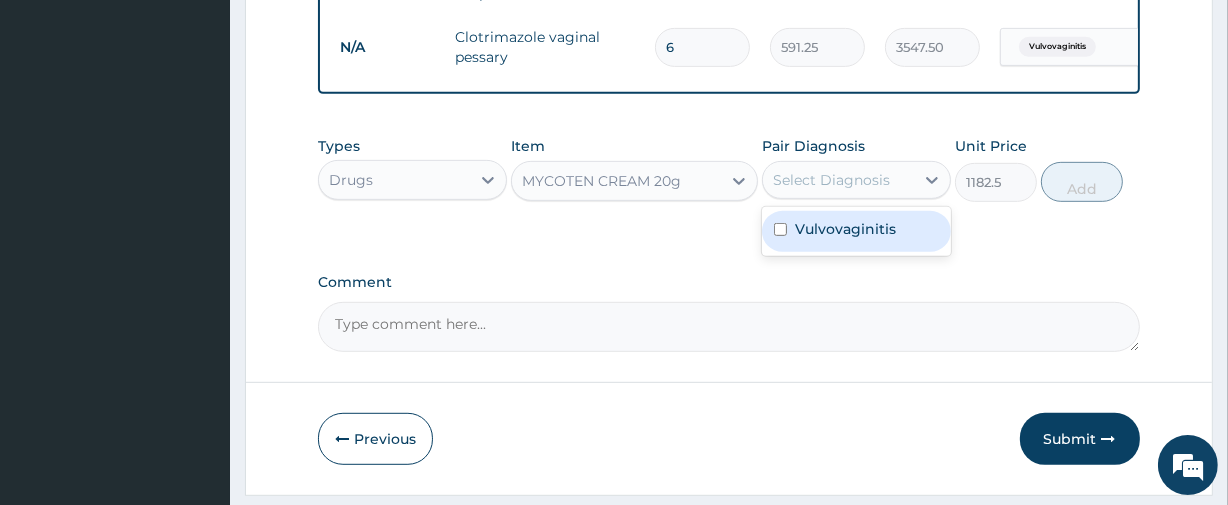 click on "Vulvovaginitis" at bounding box center (856, 231) 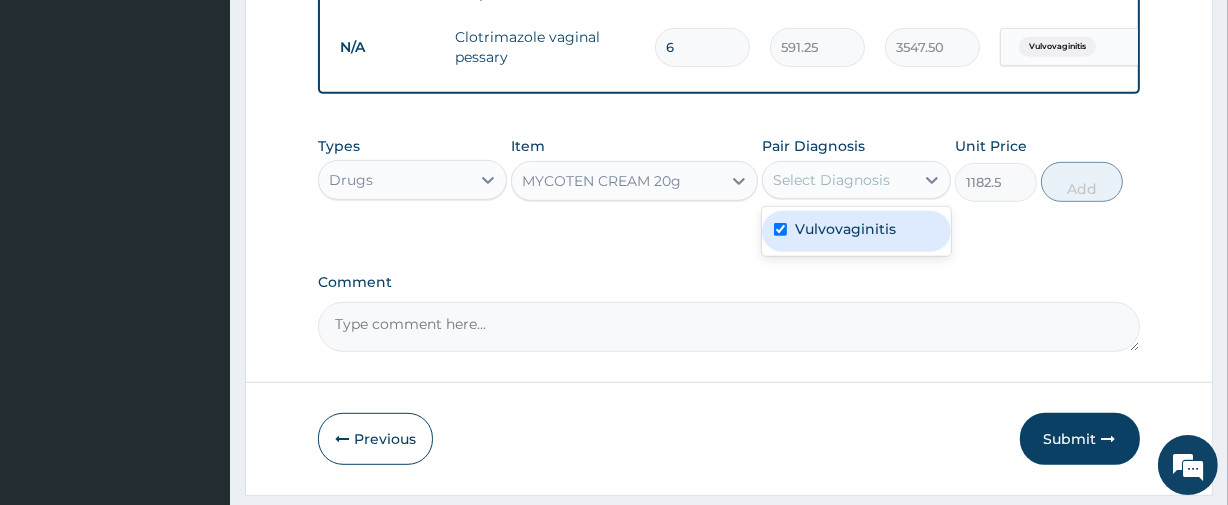 checkbox on "true" 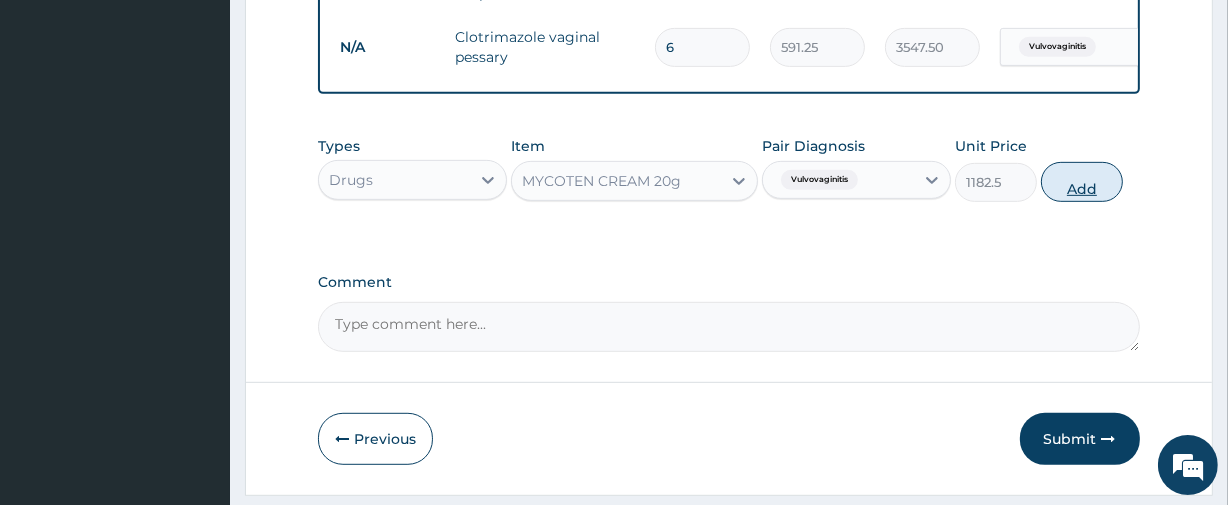 click on "Add" at bounding box center (1082, 182) 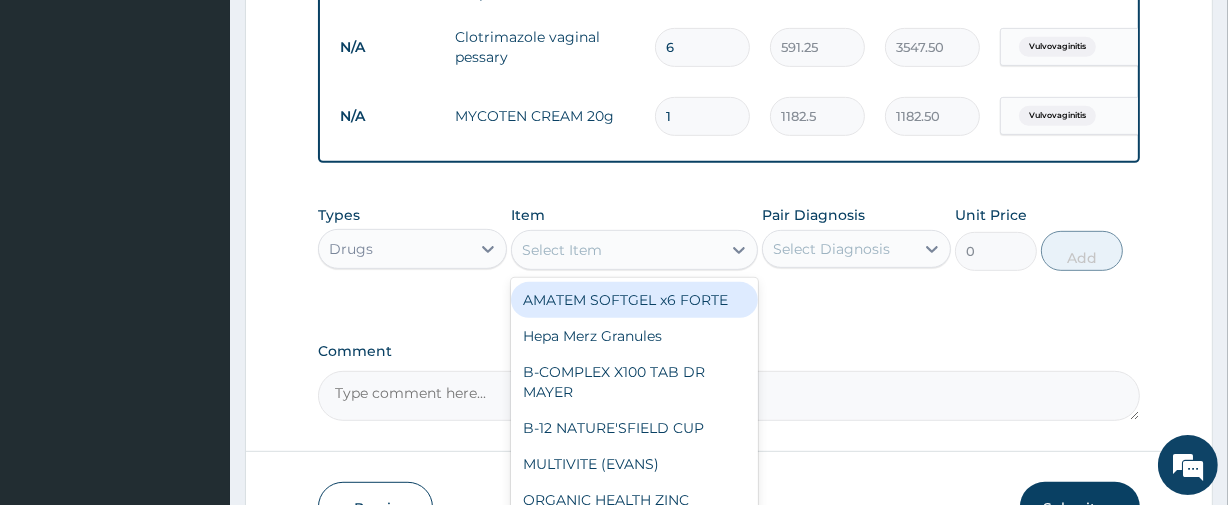 drag, startPoint x: 575, startPoint y: 254, endPoint x: 524, endPoint y: 272, distance: 54.08327 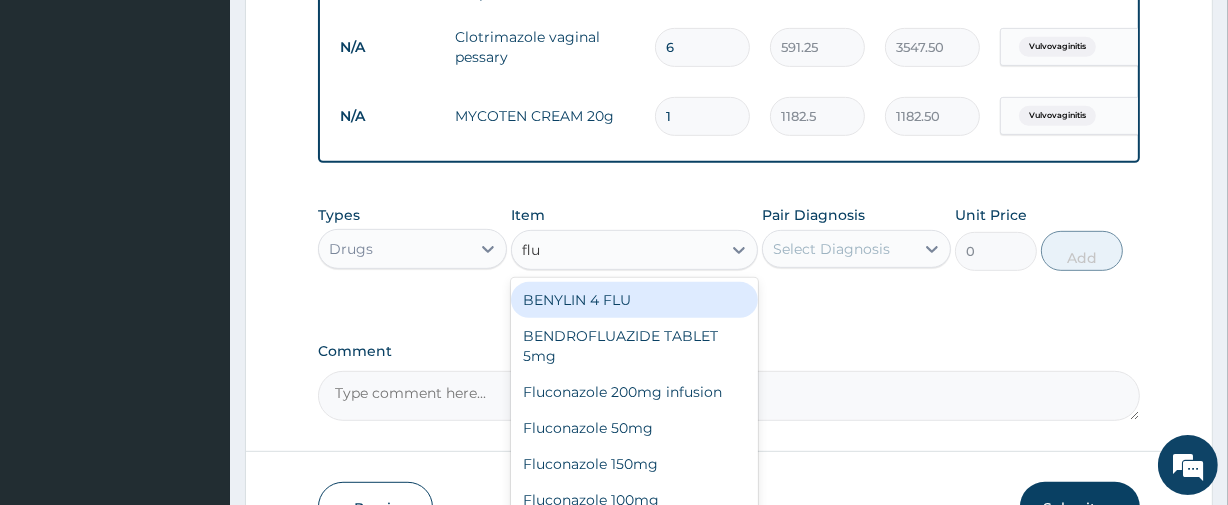 type on "fluc" 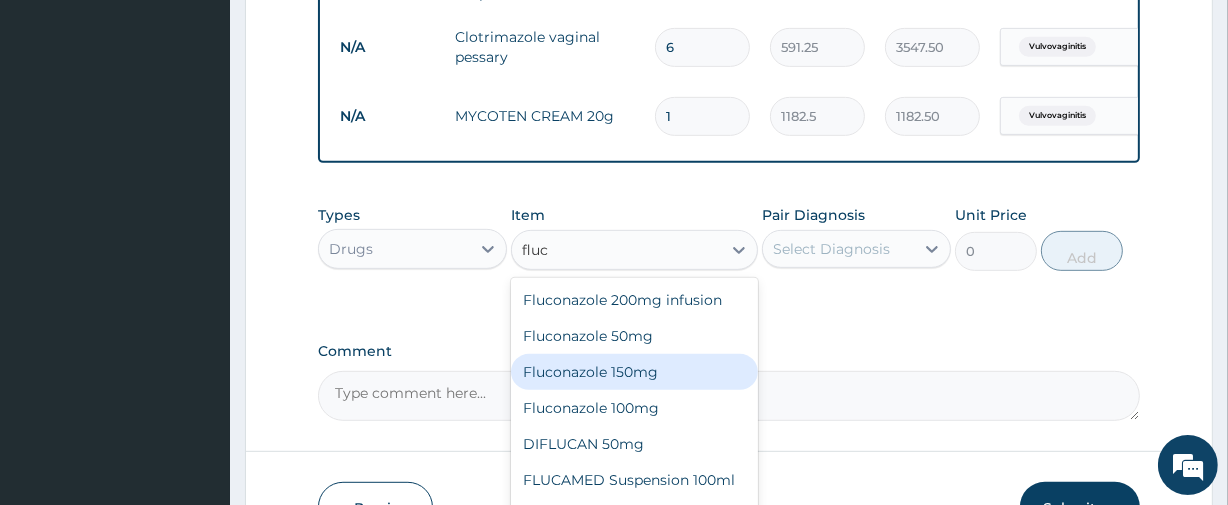 click on "Fluconazole 150mg" at bounding box center [634, 372] 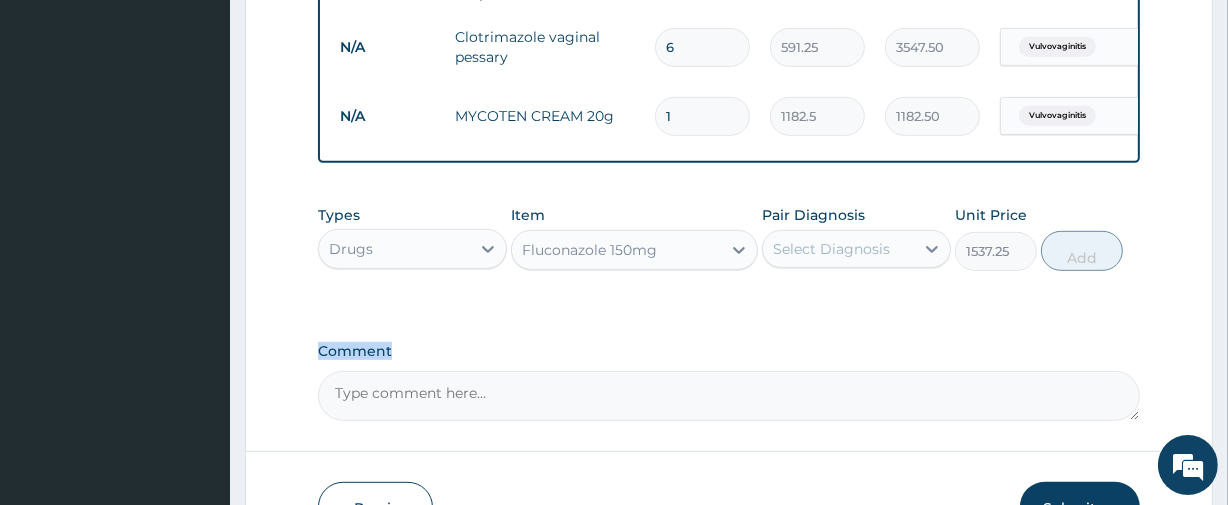 click on "Comment" at bounding box center [728, 382] 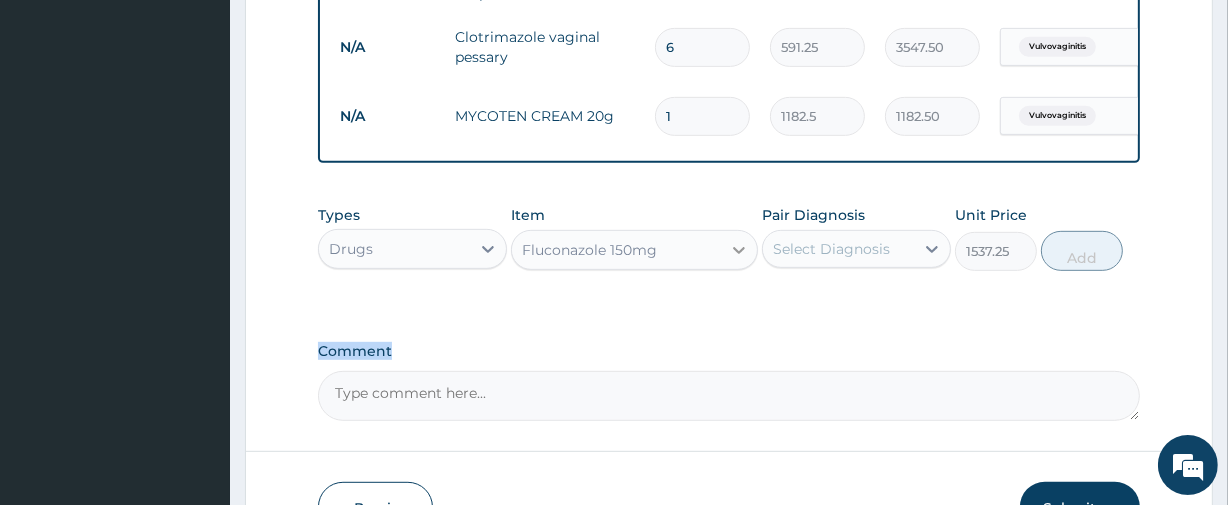 click 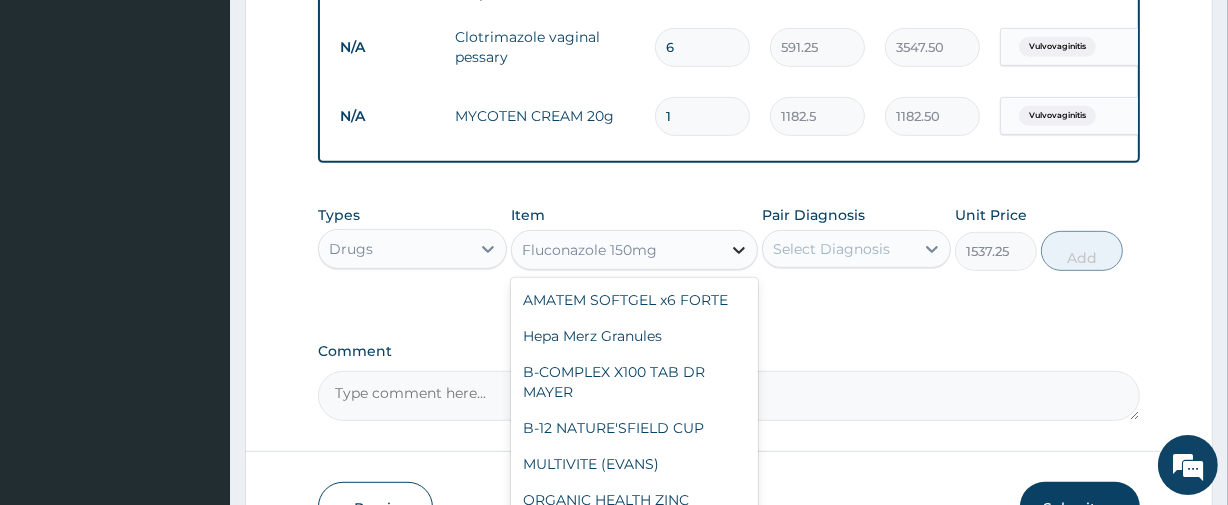 scroll, scrollTop: 17701, scrollLeft: 0, axis: vertical 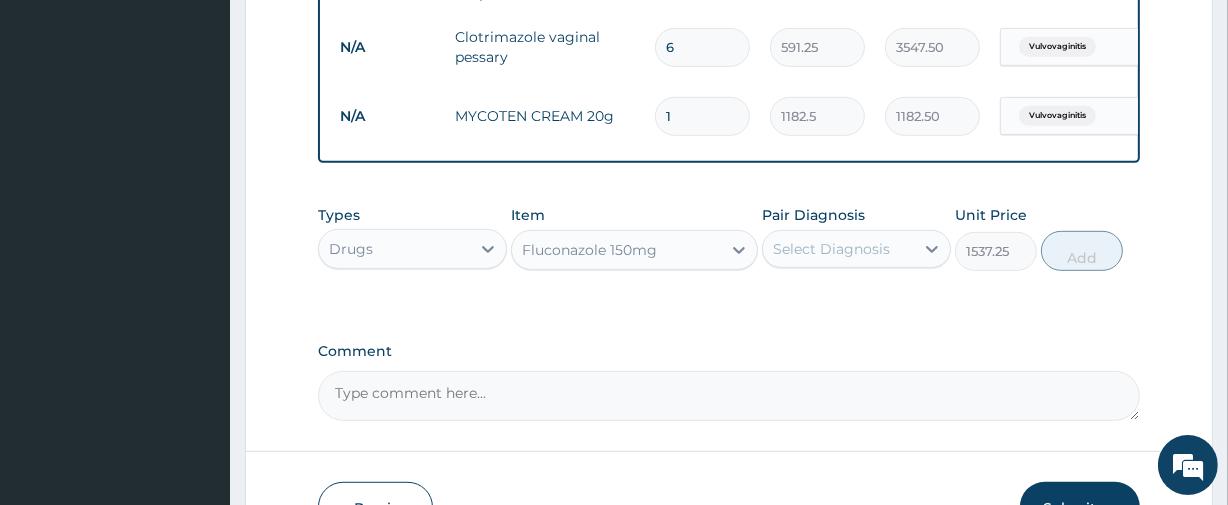 click on "Types Drugs Item Fluconazole 150mg Pair Diagnosis Select Diagnosis Unit Price 1537.25 Add" at bounding box center (728, 253) 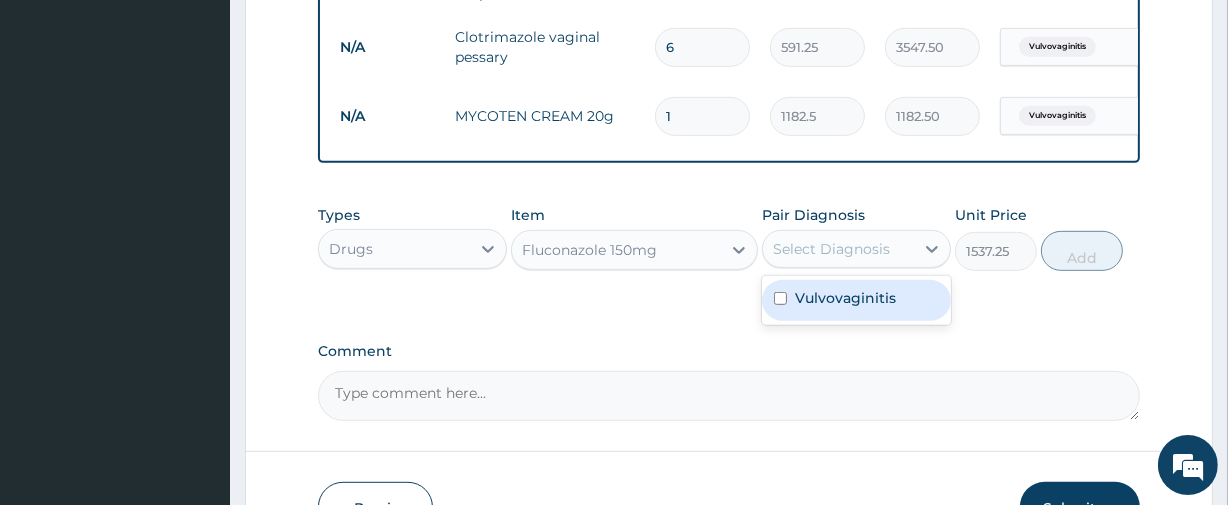 click on "Select Diagnosis" at bounding box center (838, 249) 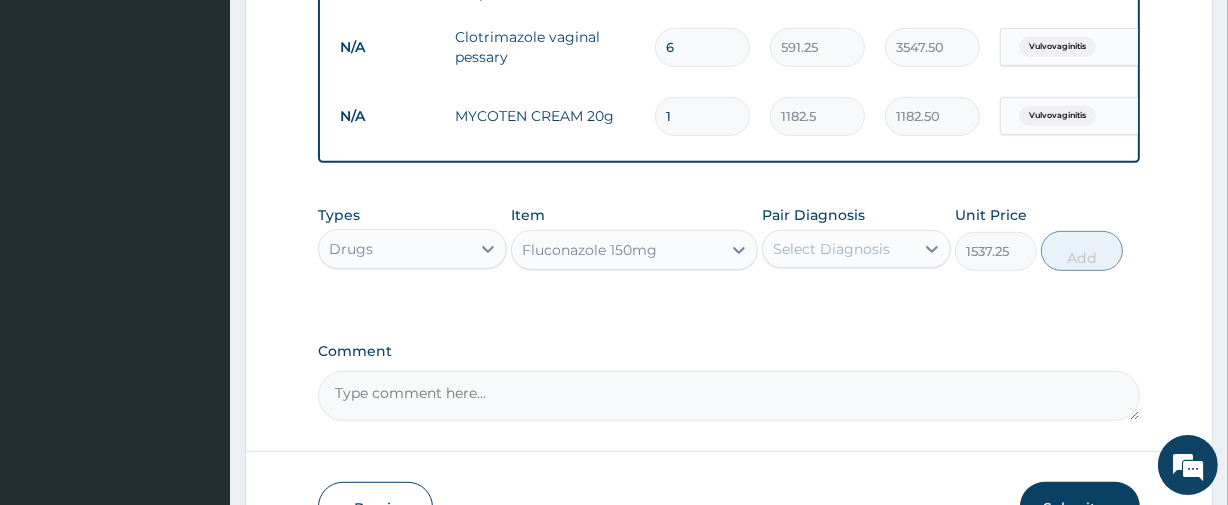 click on "Select Diagnosis" at bounding box center [838, 249] 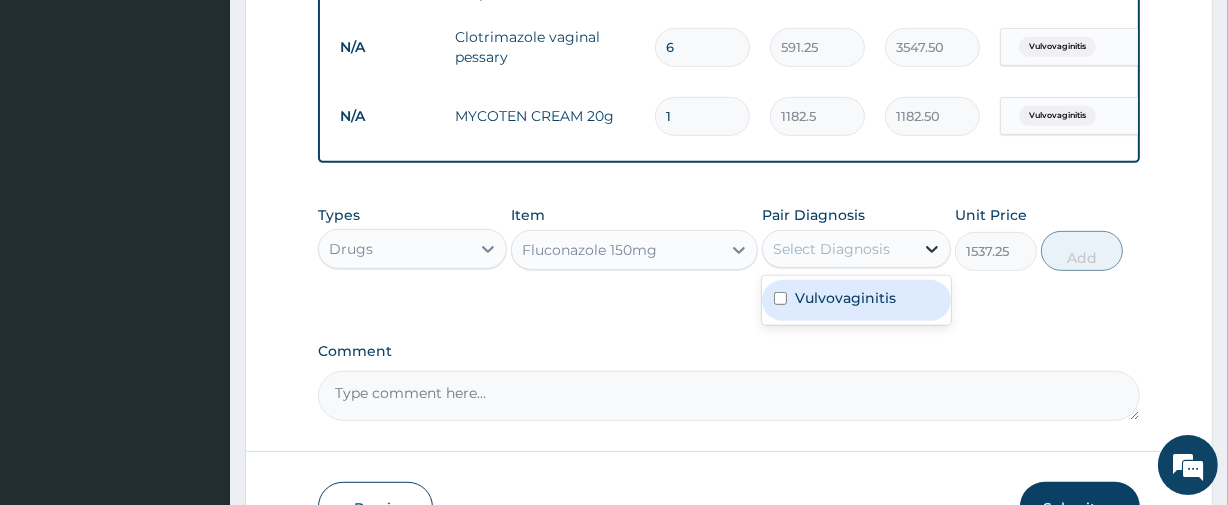click 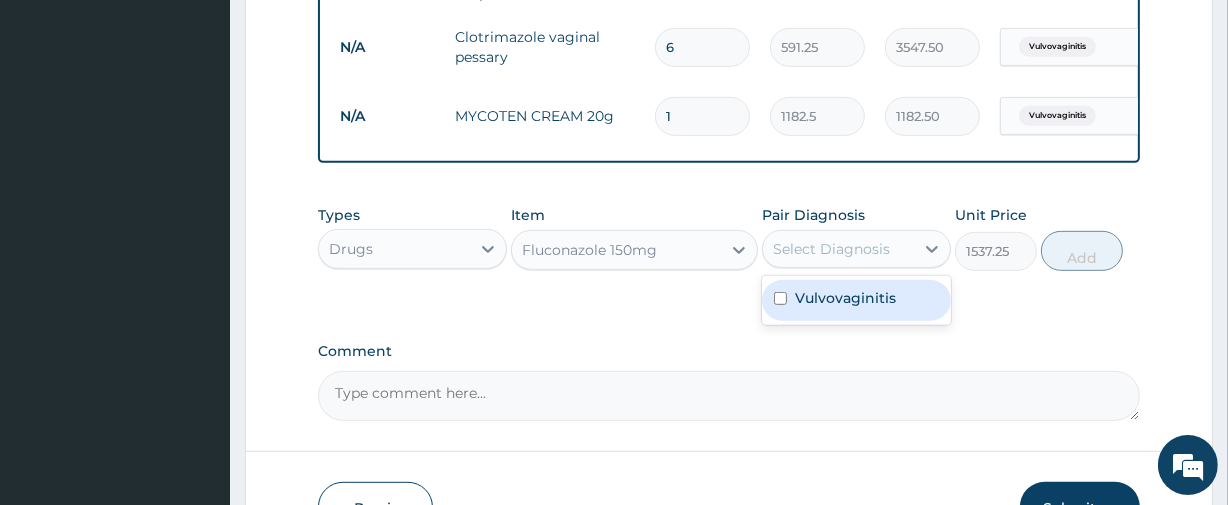 click on "Vulvovaginitis" at bounding box center [845, 298] 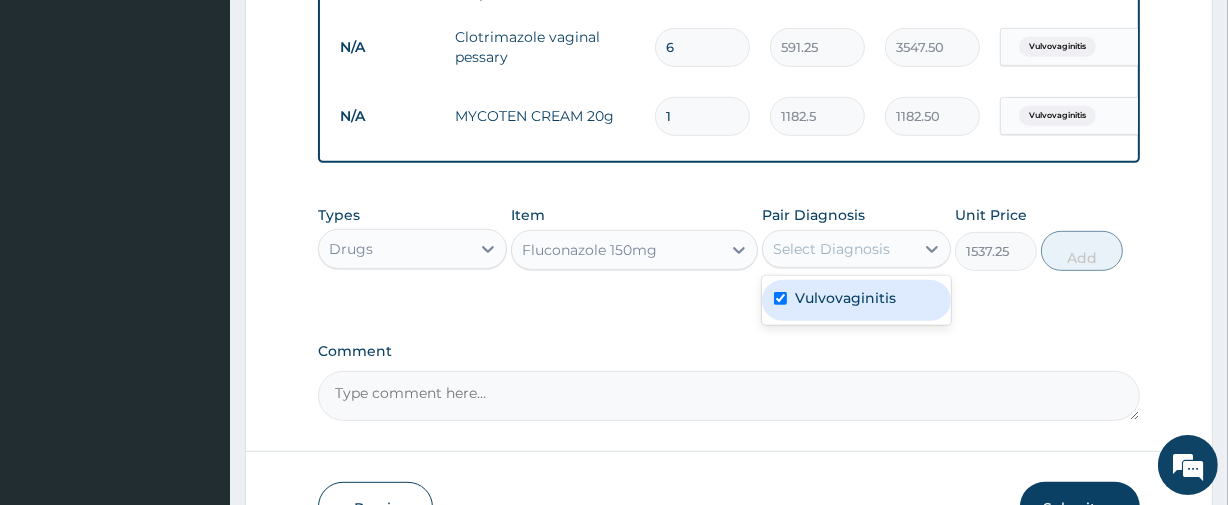 checkbox on "true" 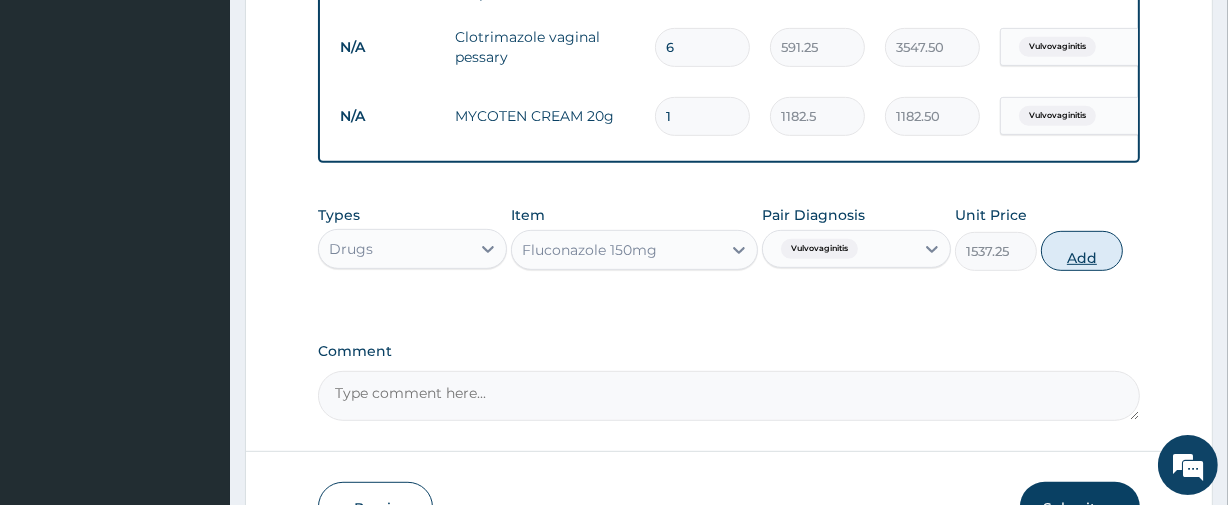 click on "Add" at bounding box center [1082, 251] 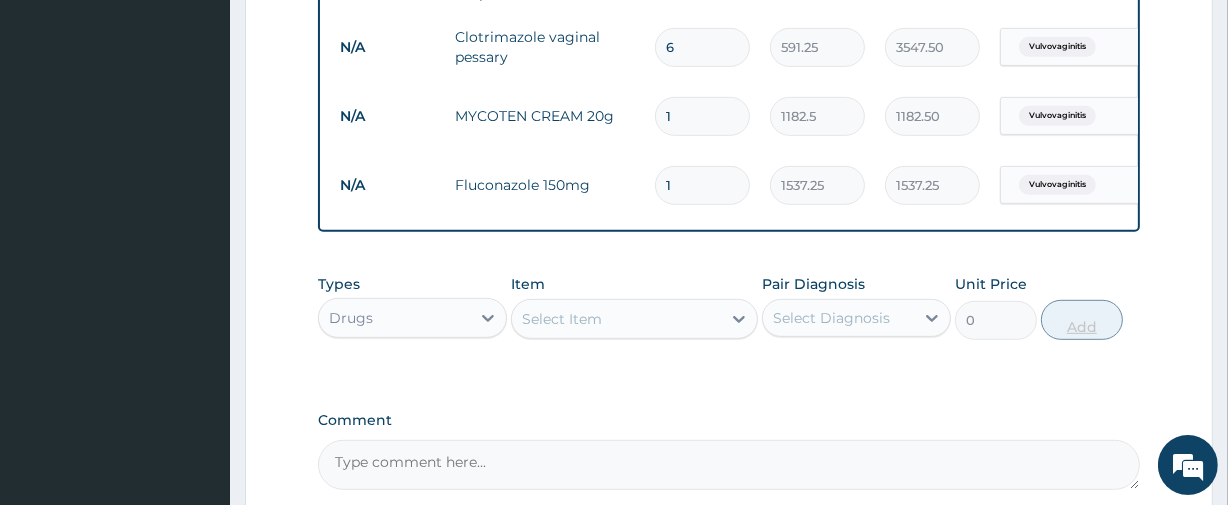 type on "10" 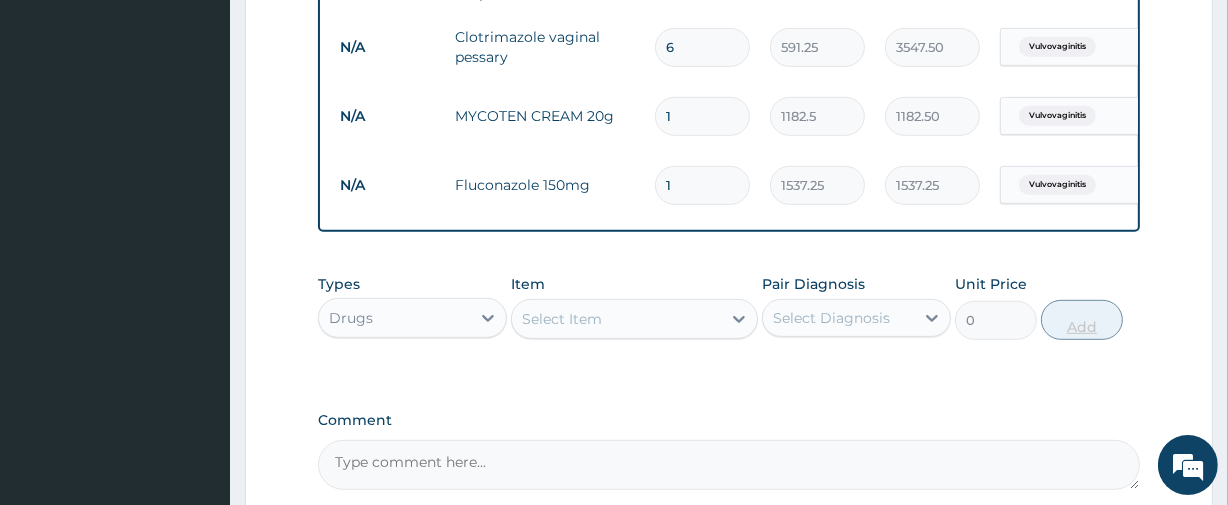 type on "15372.50" 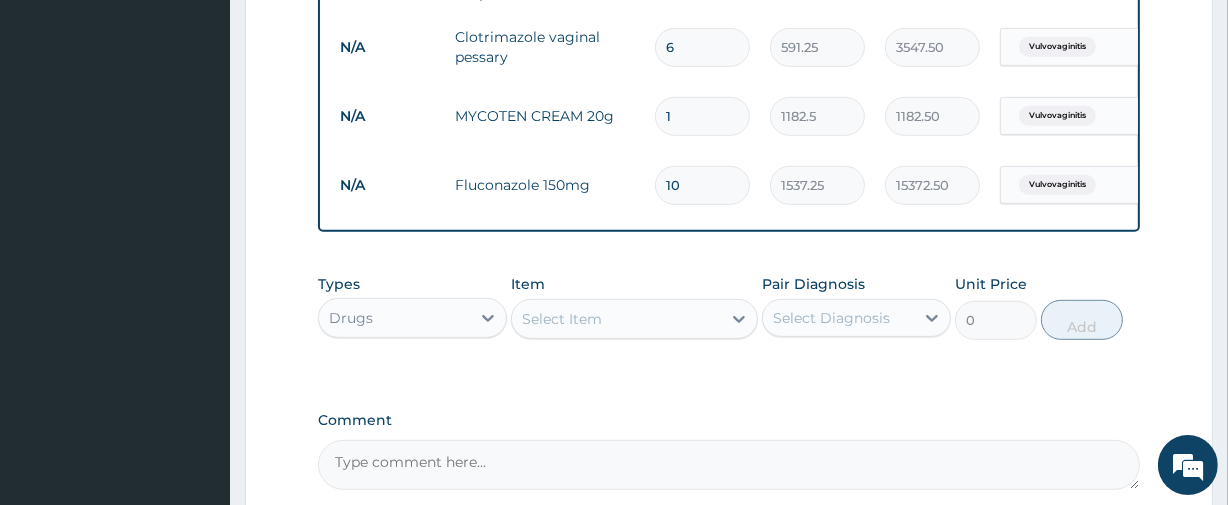 type on "10" 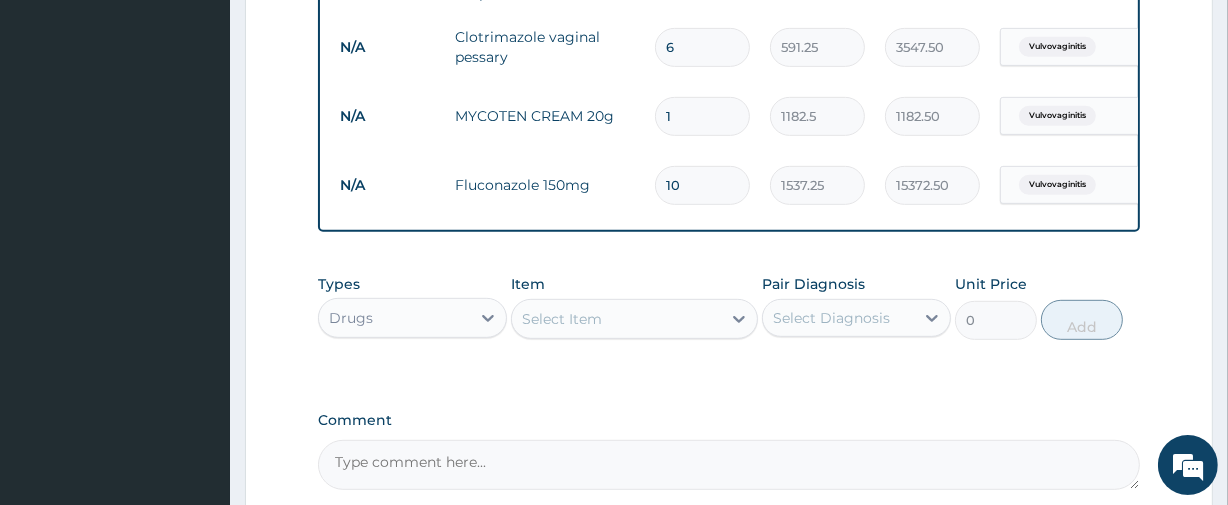 click on "Select Item" at bounding box center [616, 319] 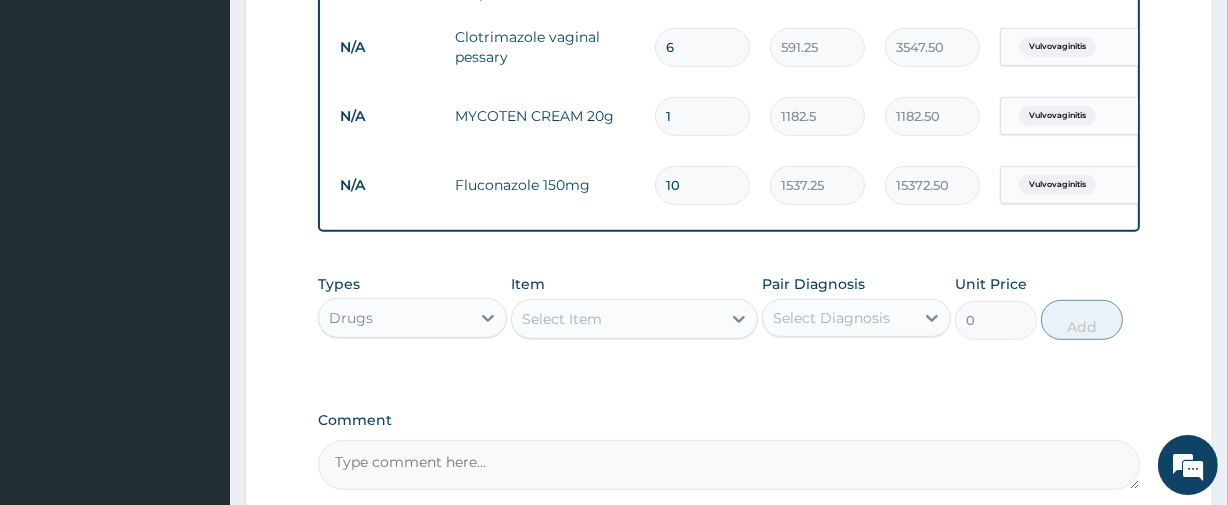click on "Select Item" at bounding box center (616, 319) 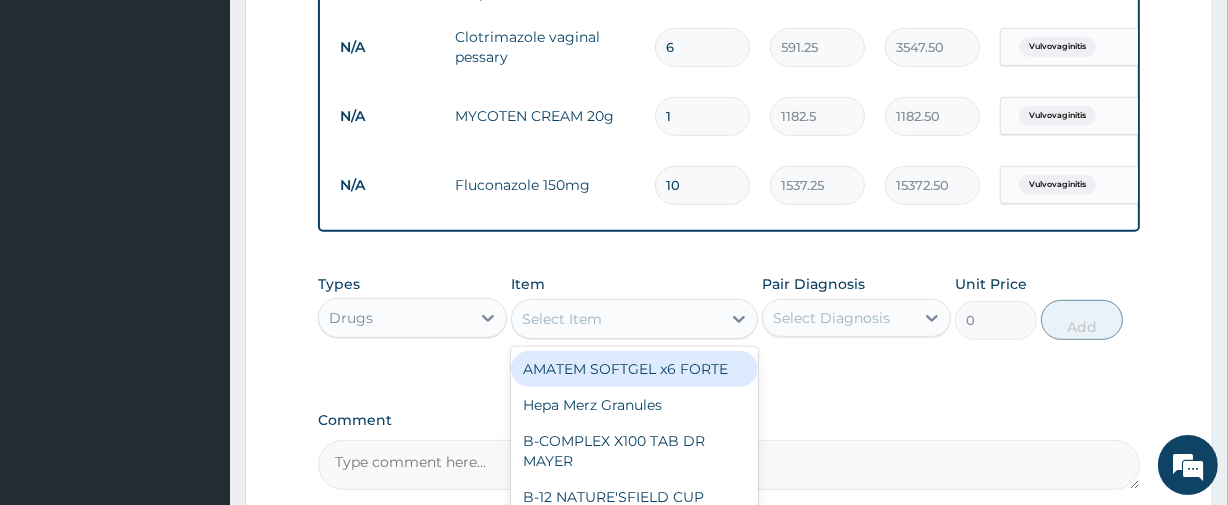 click on "Select Item" at bounding box center [616, 319] 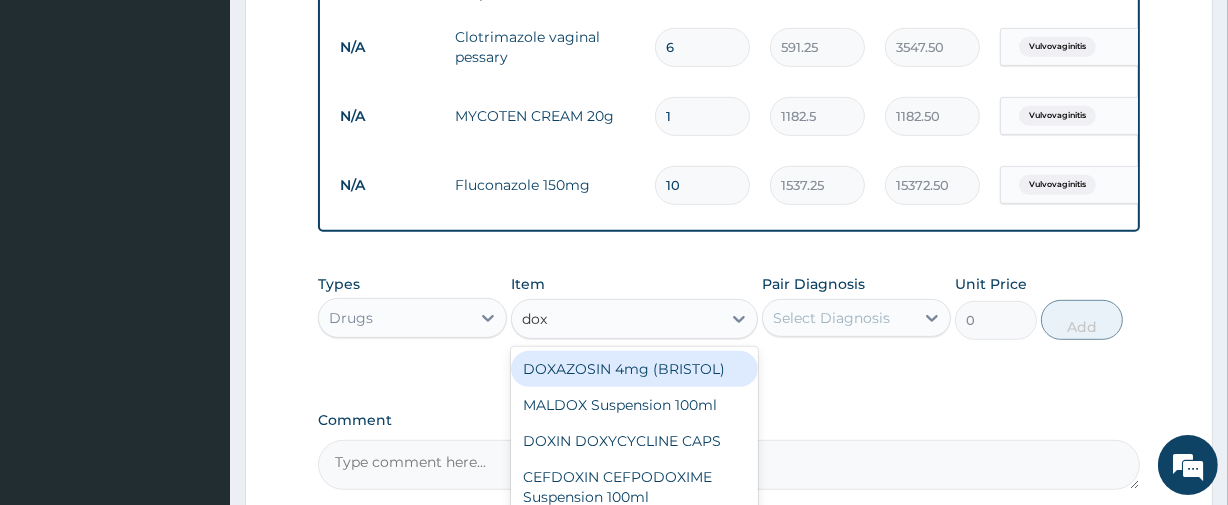 type on "doxy" 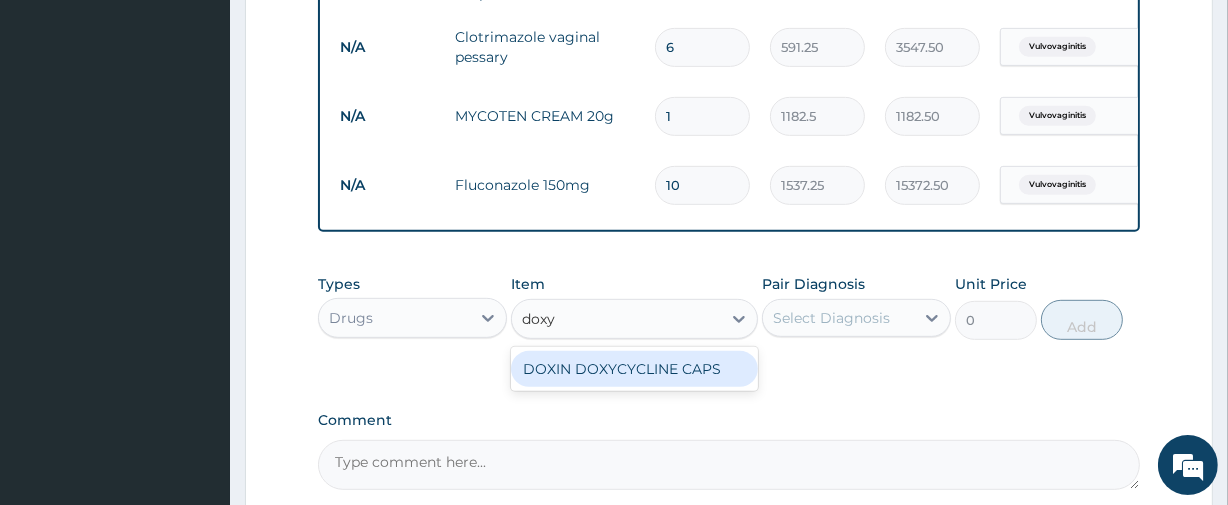 click on "DOXIN DOXYCYCLINE CAPS" at bounding box center [634, 369] 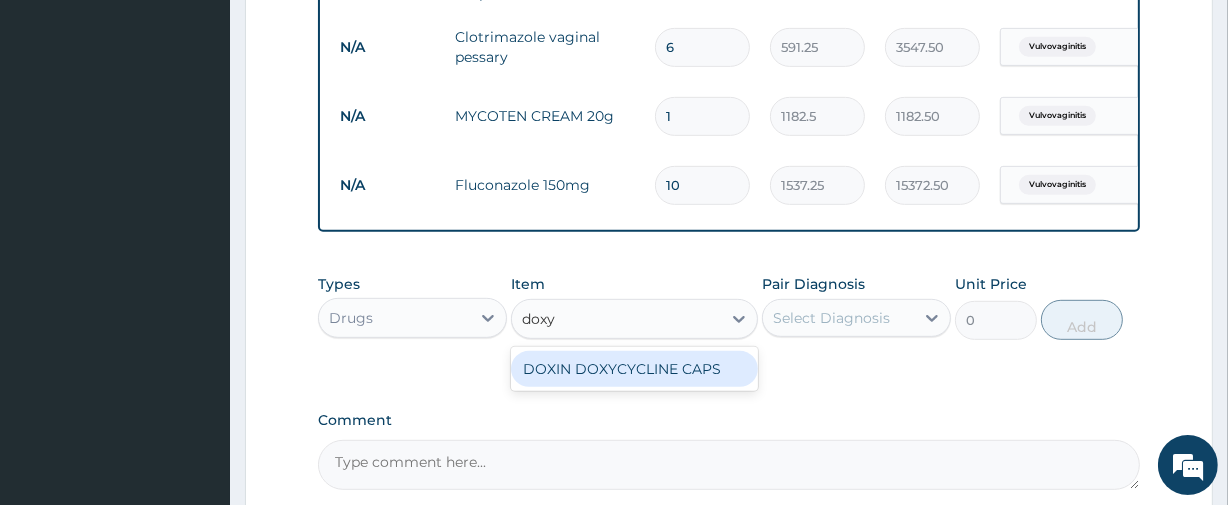 type 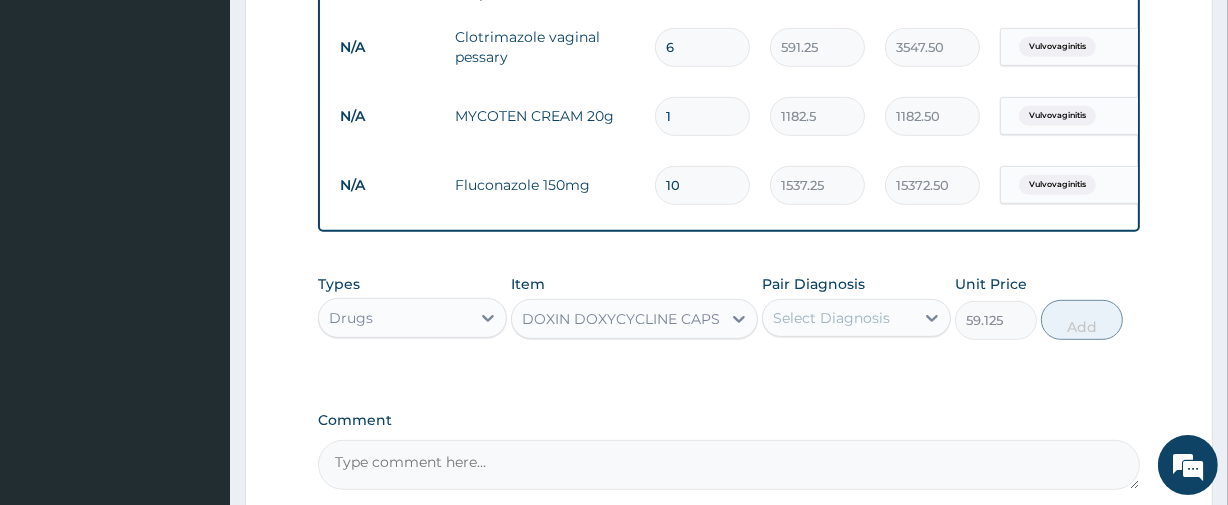 click on "Select Diagnosis" at bounding box center [831, 318] 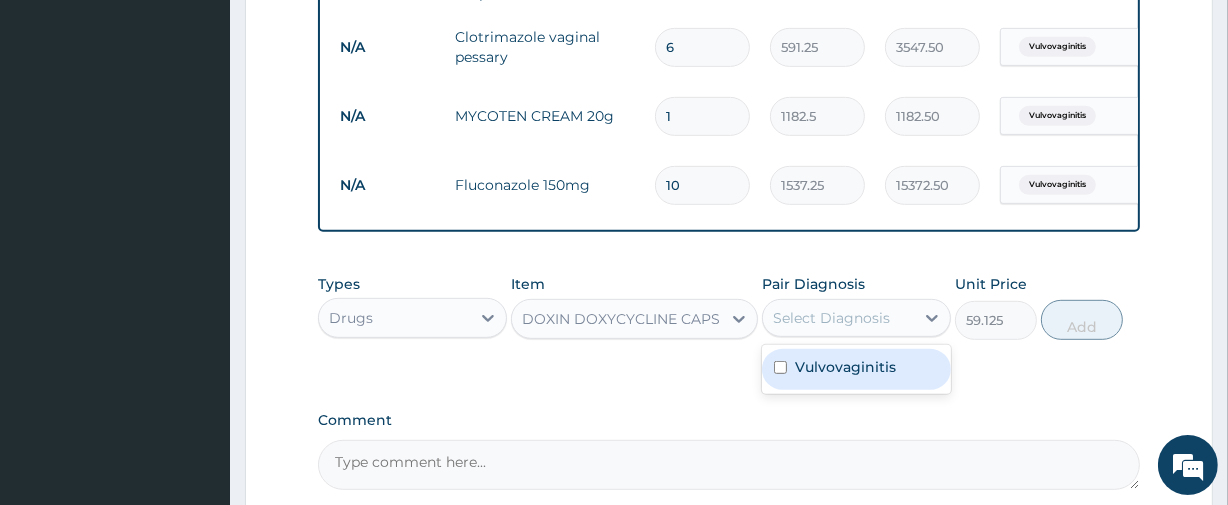 click on "Vulvovaginitis" at bounding box center (845, 367) 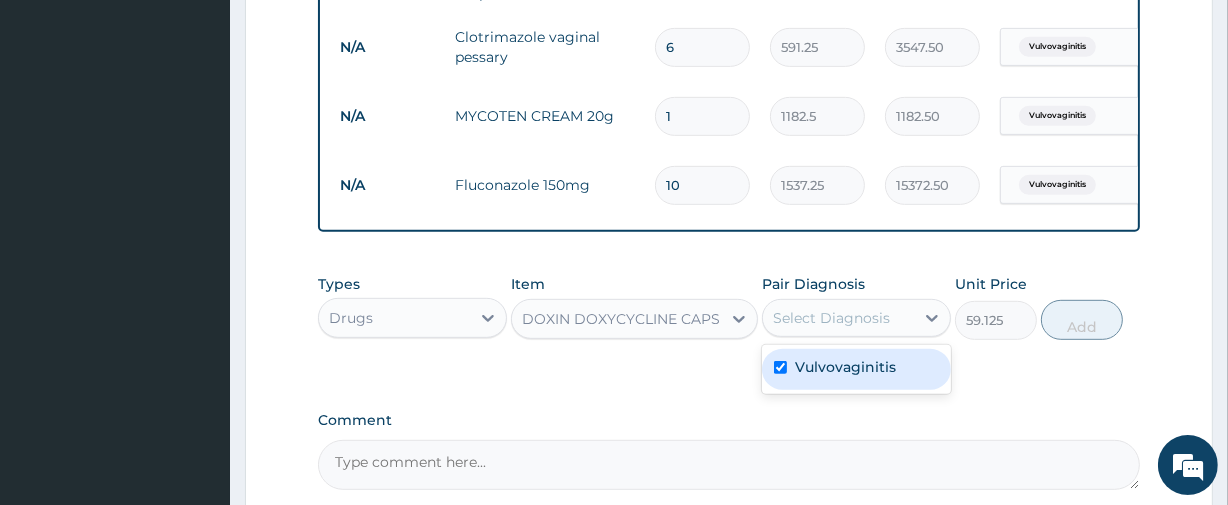 checkbox on "true" 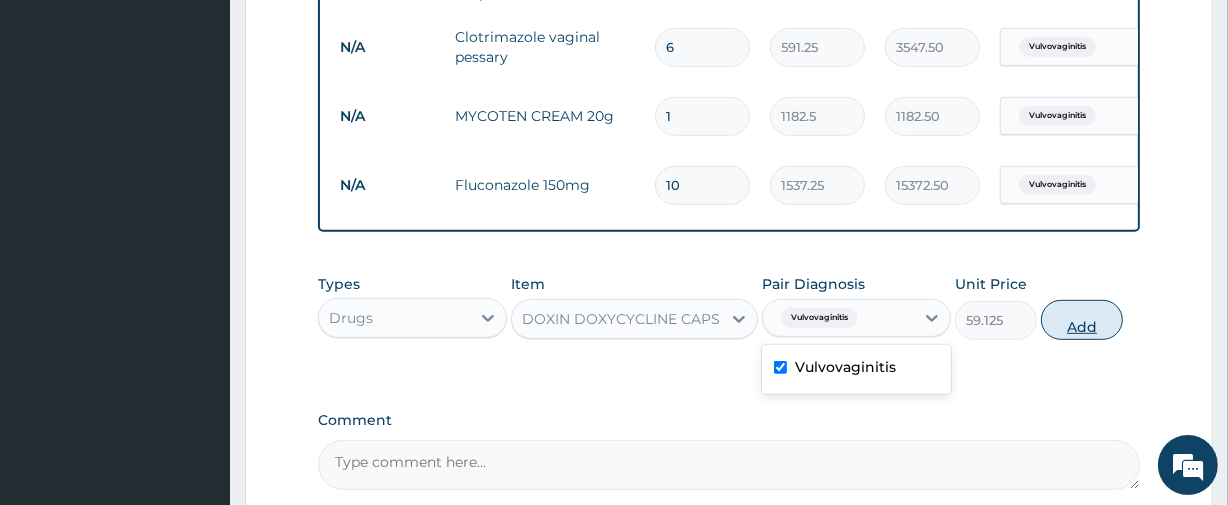 click on "Add" at bounding box center [1082, 320] 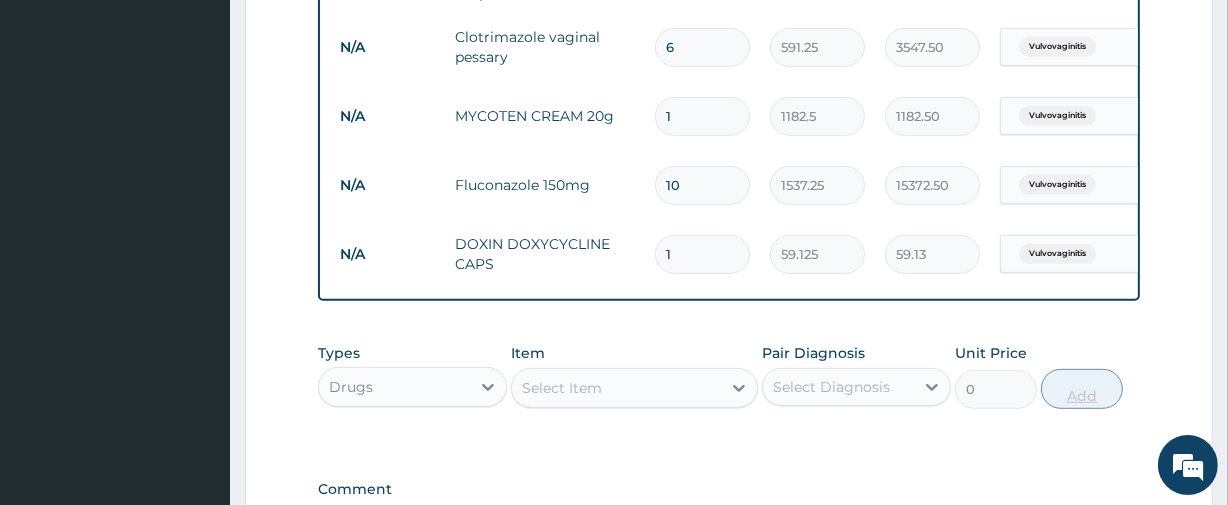 type on "10" 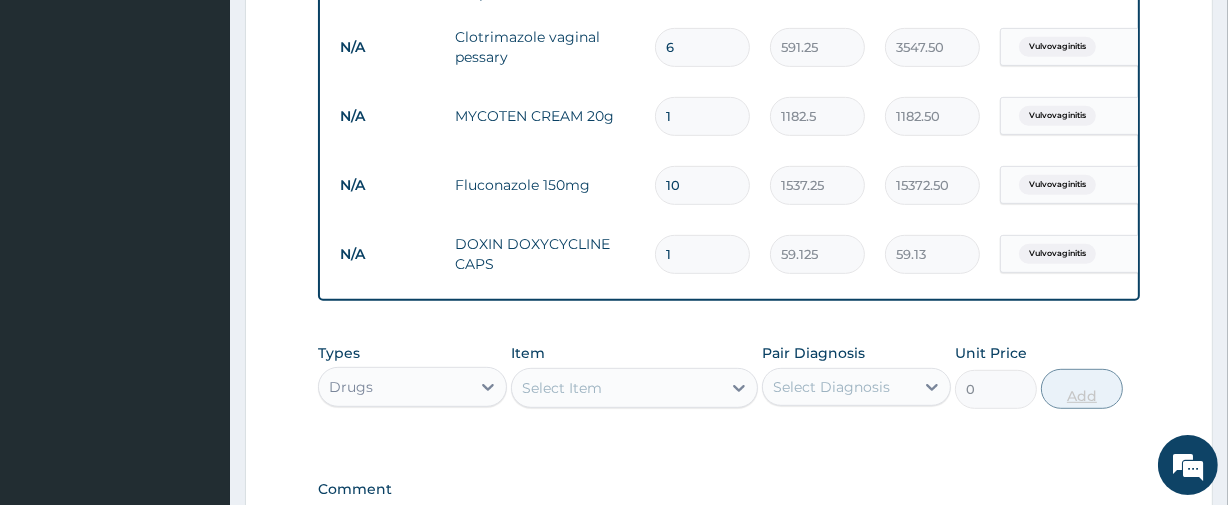 type on "591.25" 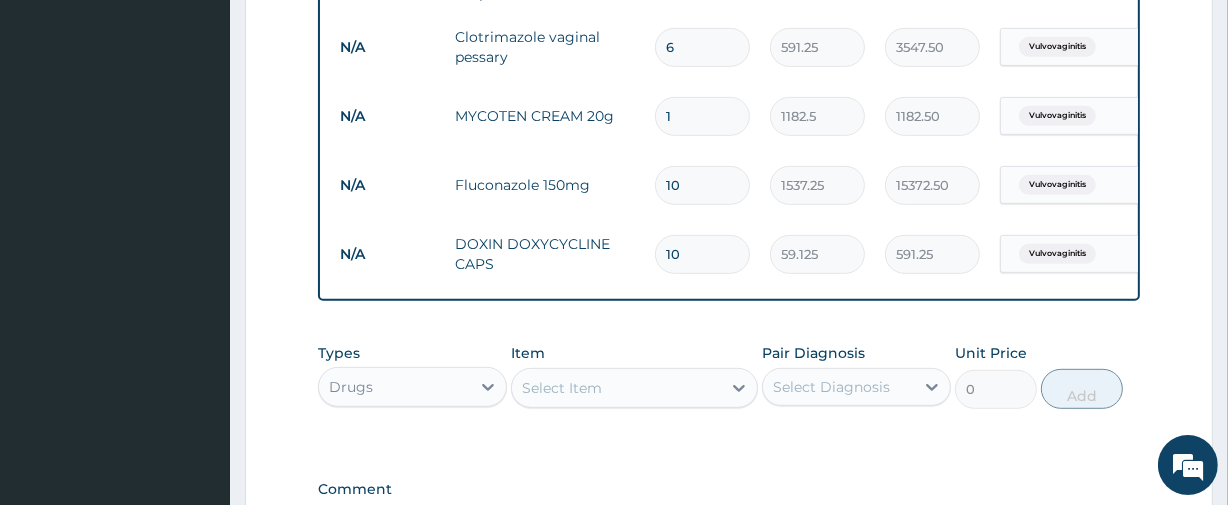 type on "10" 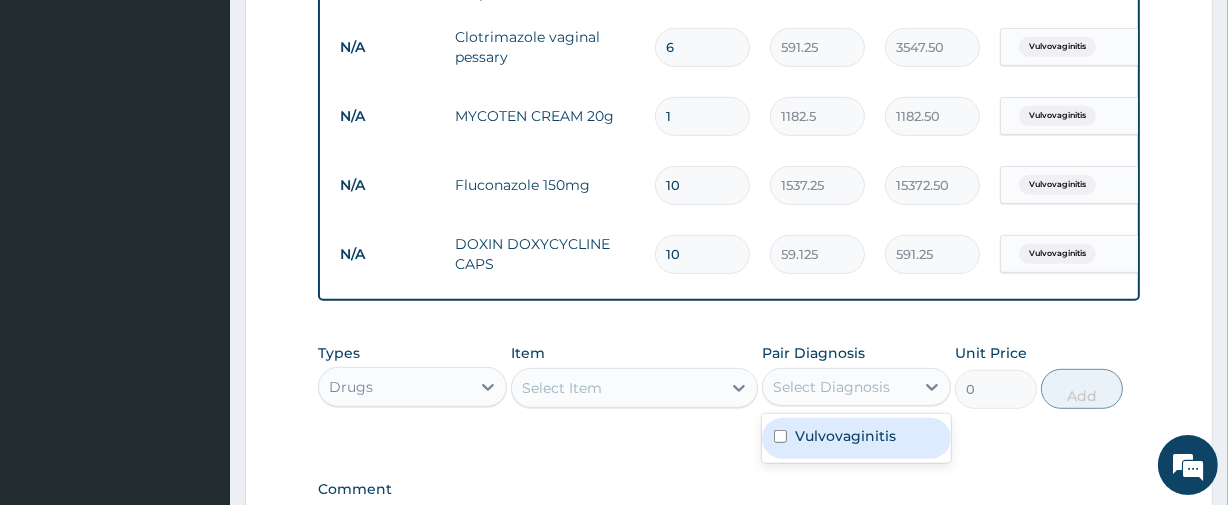 click on "Vulvovaginitis" at bounding box center (845, 436) 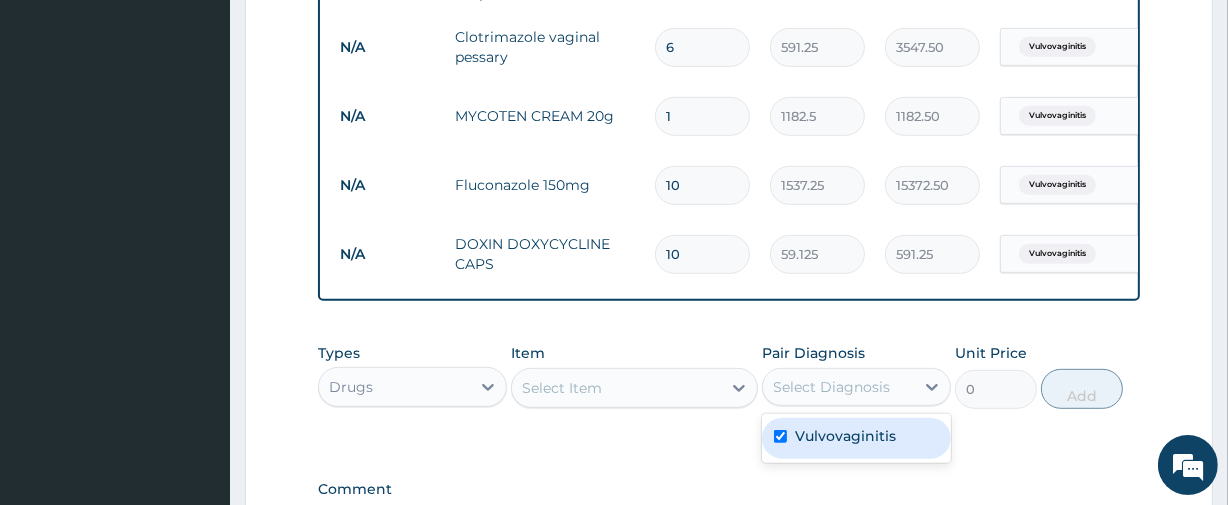 checkbox on "true" 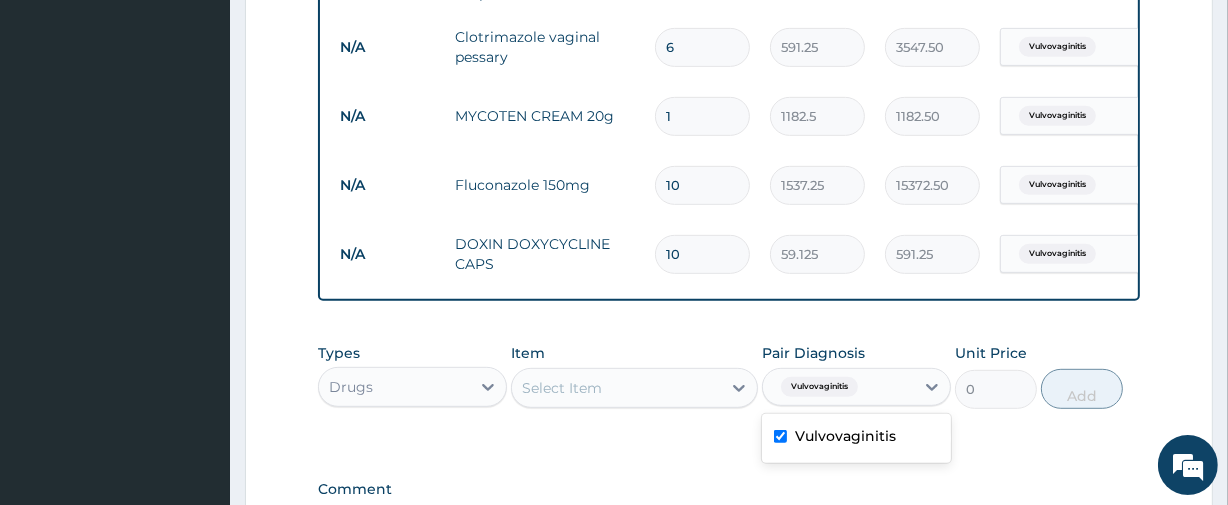 click on "Select Item" at bounding box center [616, 388] 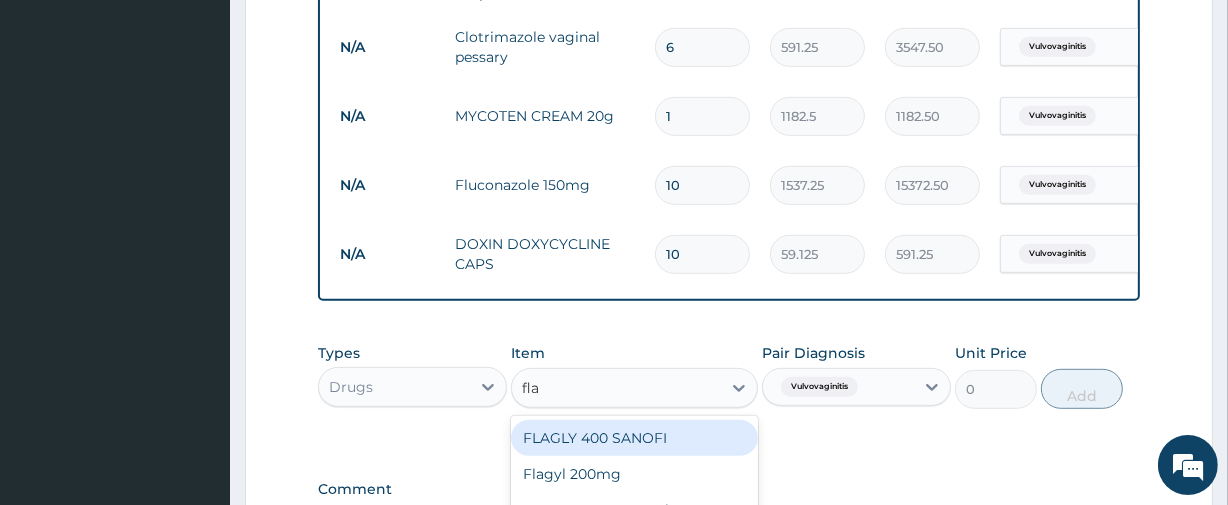 type on "flag" 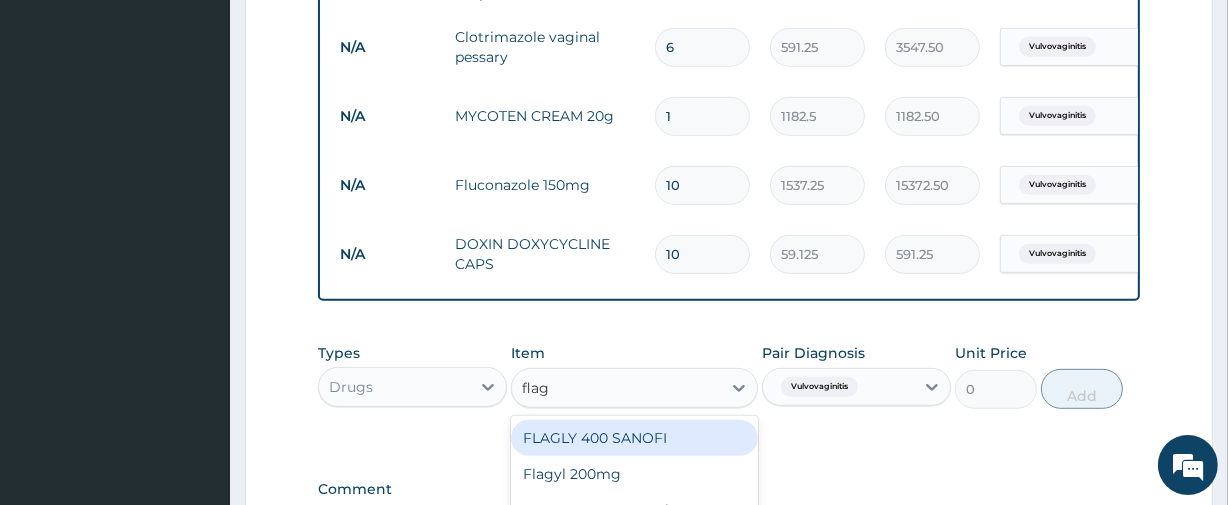 click on "FLAGLY 400 SANOFI" at bounding box center [634, 438] 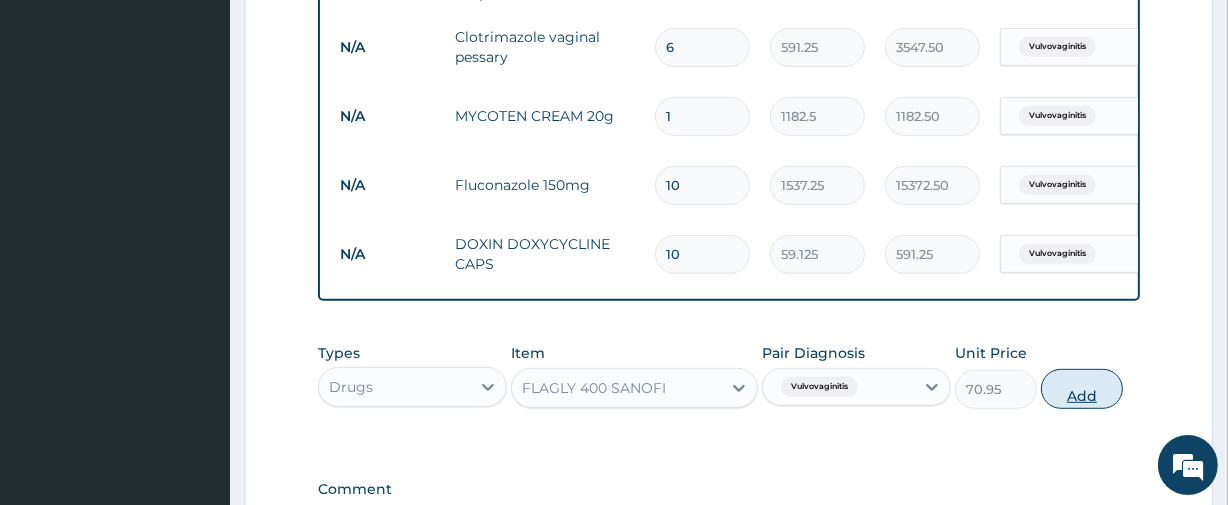 click on "Add" at bounding box center [1082, 389] 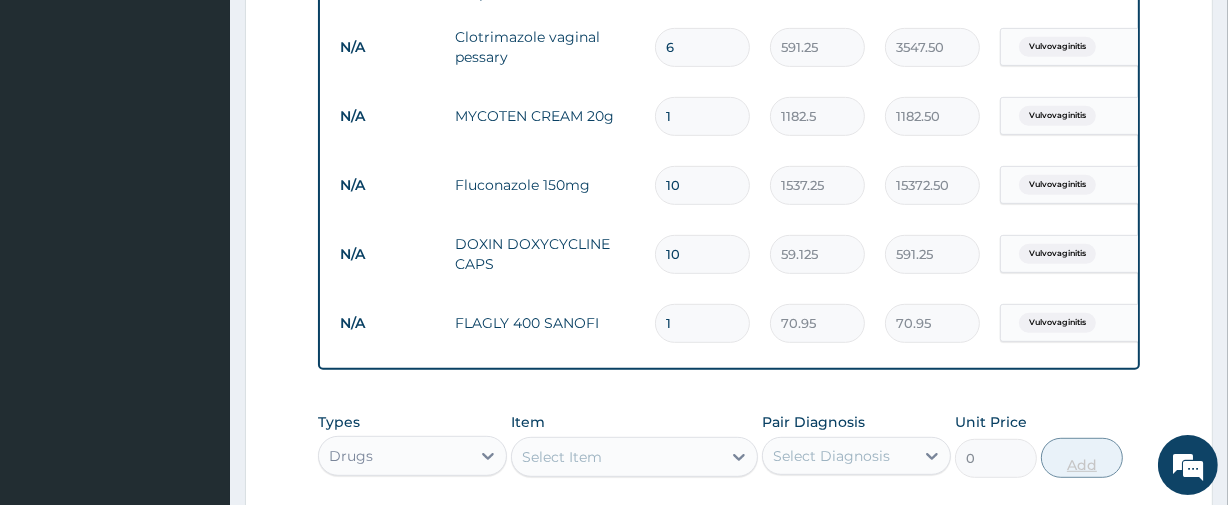 type on "15" 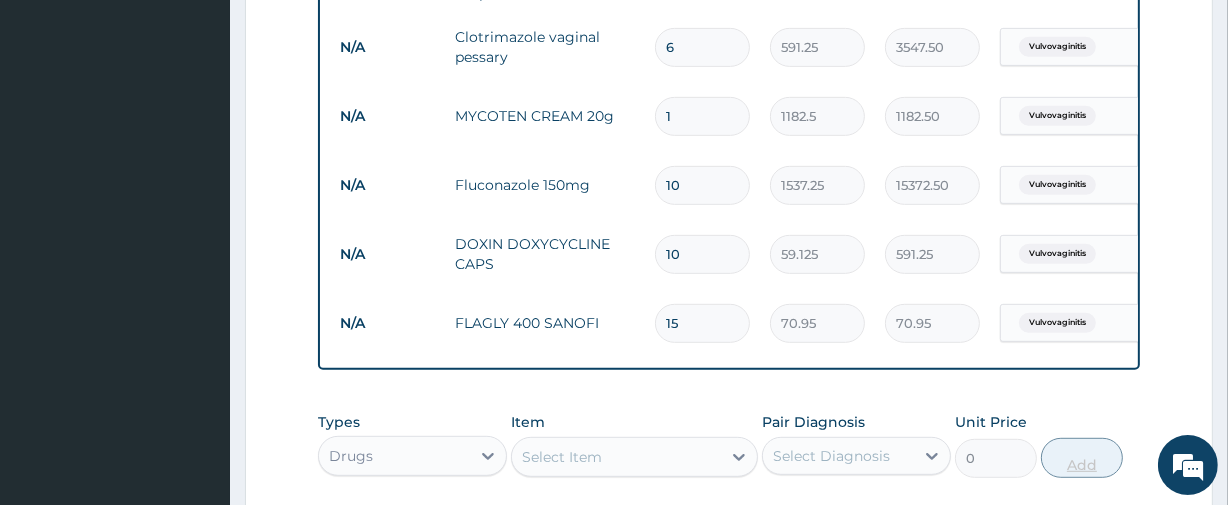 type on "1064.25" 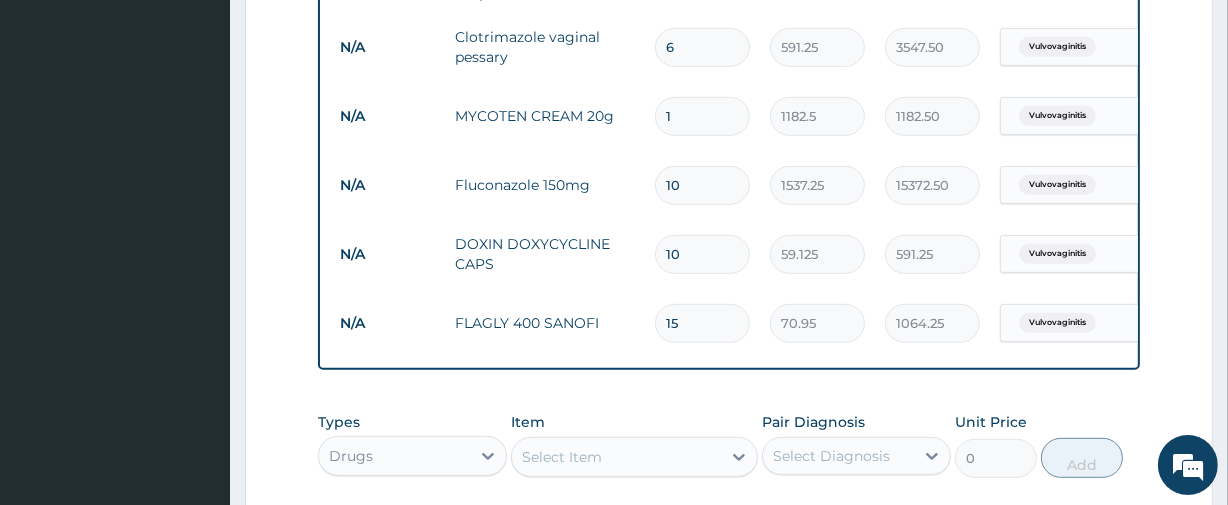 type on "15" 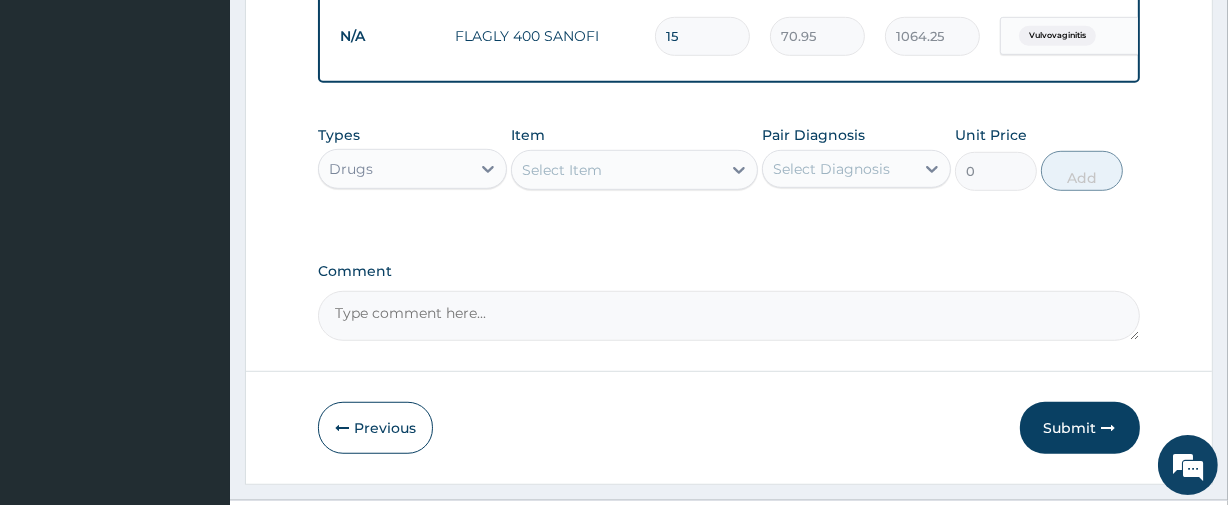 scroll, scrollTop: 1156, scrollLeft: 0, axis: vertical 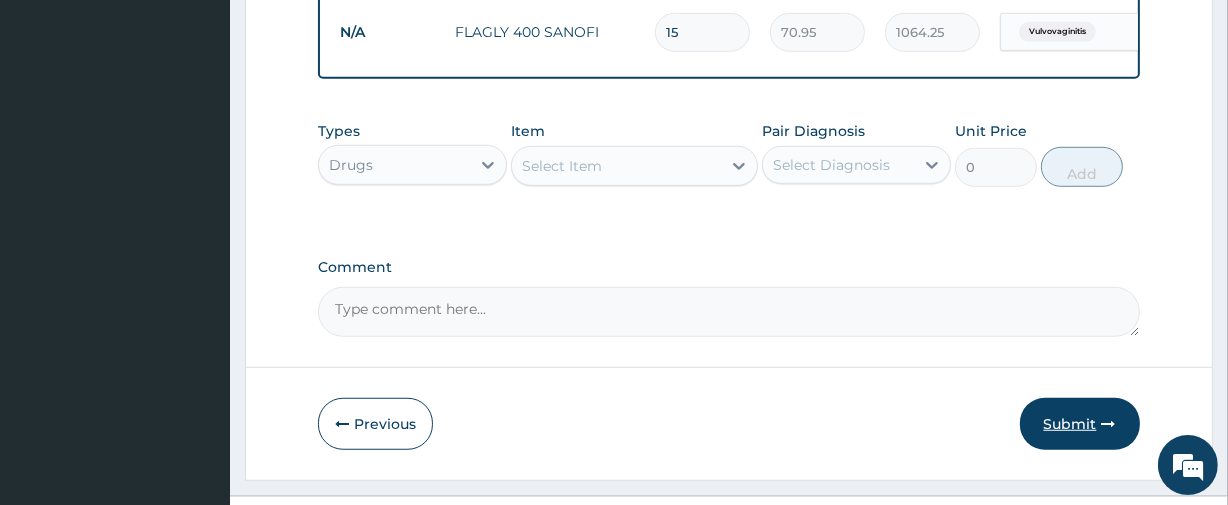 click on "Submit" at bounding box center (1080, 424) 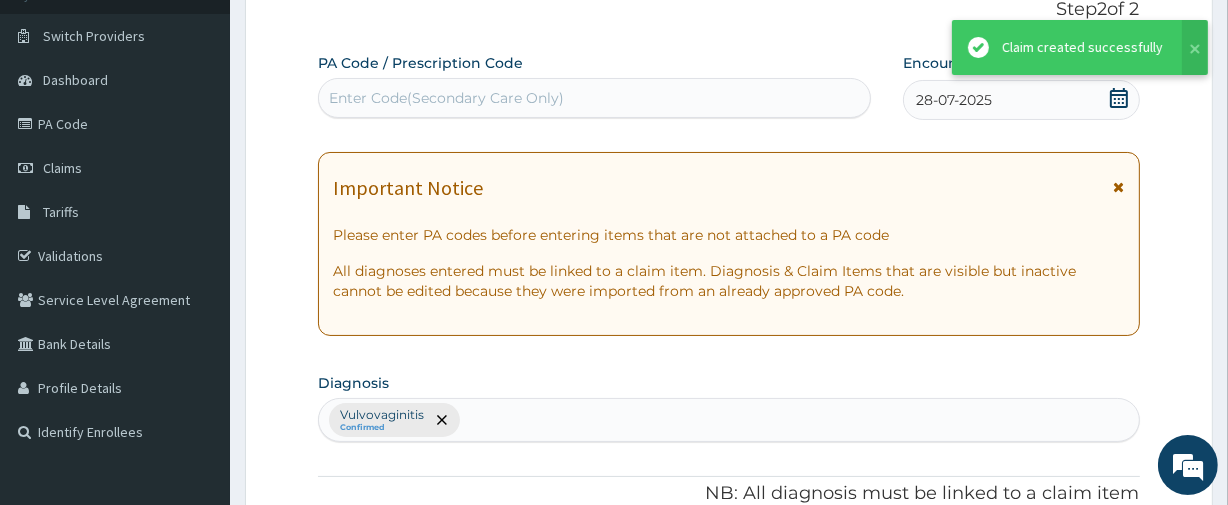 scroll, scrollTop: 1156, scrollLeft: 0, axis: vertical 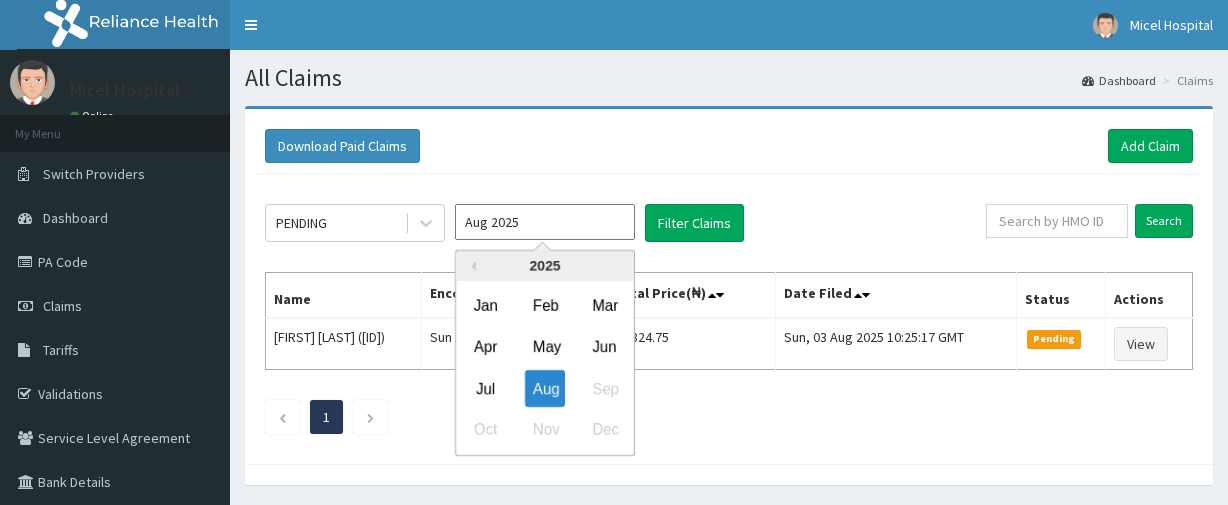click on "Jul" at bounding box center (486, 388) 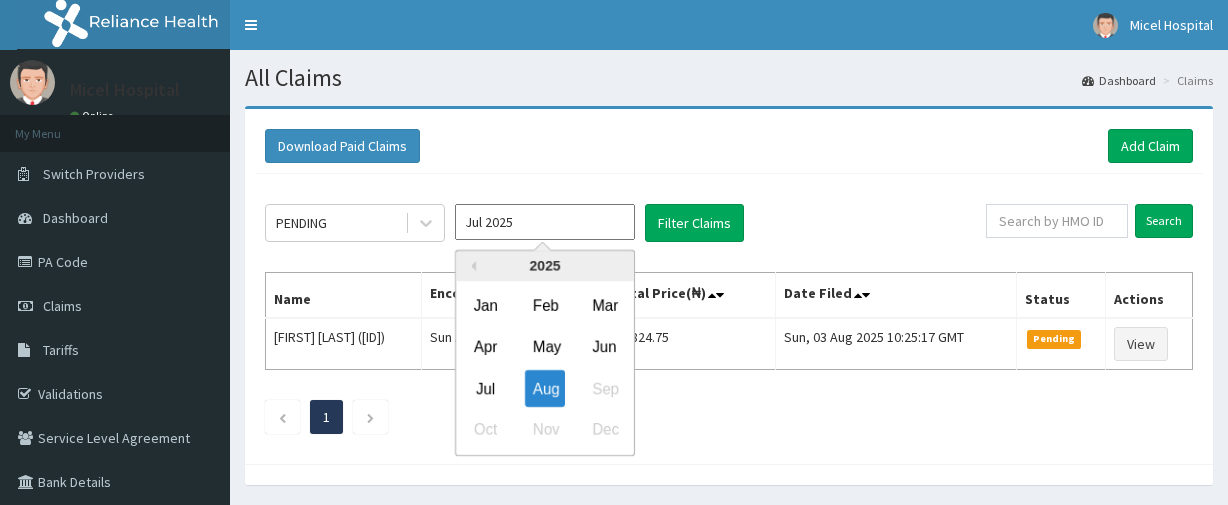 scroll, scrollTop: 0, scrollLeft: 0, axis: both 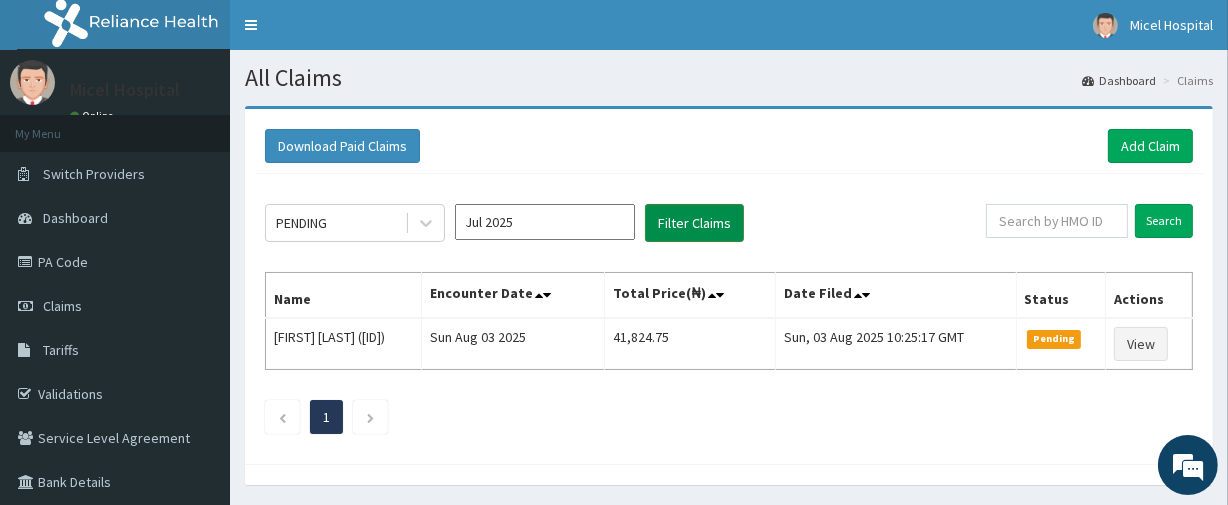 click on "Filter Claims" at bounding box center (694, 223) 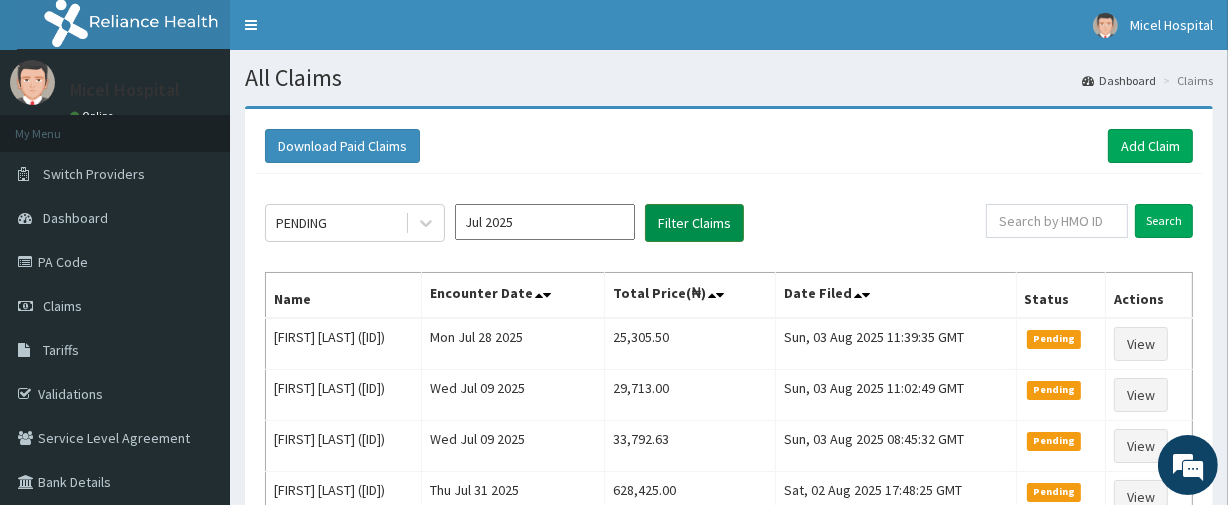 scroll, scrollTop: 0, scrollLeft: 0, axis: both 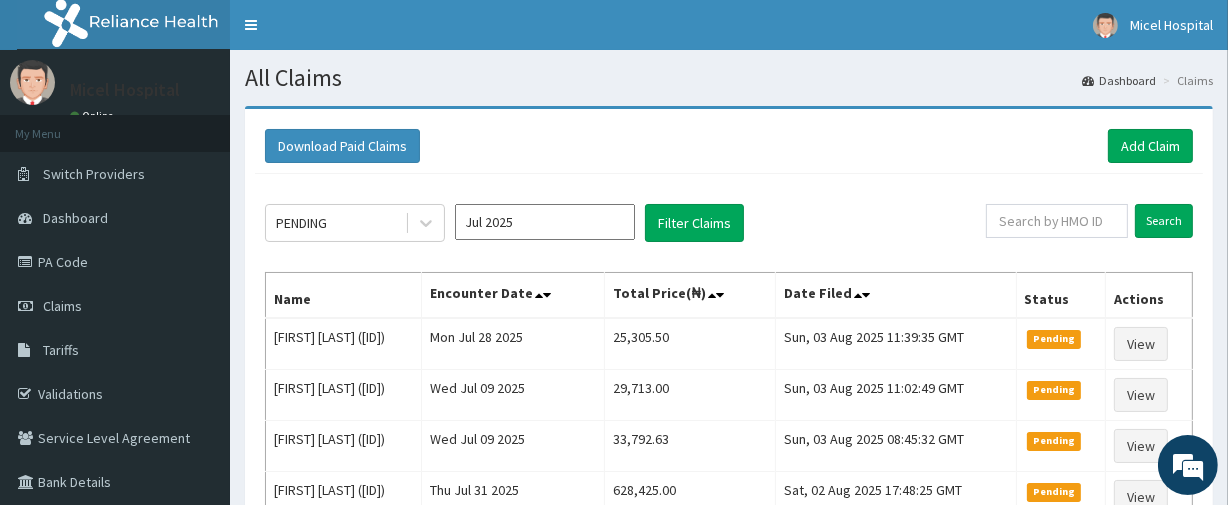 click on "PENDING Jul 2025 Filter Claims Search Name Encounter Date Total Price(₦) Date Filed Status Actions [FIRST] [LAST] ([ID]) Mon Jul 28 2025 25,305.50 Sun, 03 Aug 2025 11:39:35 GMT Pending View [FIRST] [LAST] ([ID]) Wed Jul 09 2025 29,713.00 Sun, 03 Aug 2025 11:02:49 GMT Pending View [FIRST] [LAST] ([ID]) Wed Jul 09 2025 33,792.63 Sun, 03 Aug 2025 08:45:32 GMT Pending View [FIRST] [LAST] ([ID]) Thu Jul 31 2025 628,425.00 Sat, 02 Aug 2025 17:48:25 GMT Pending View 1" 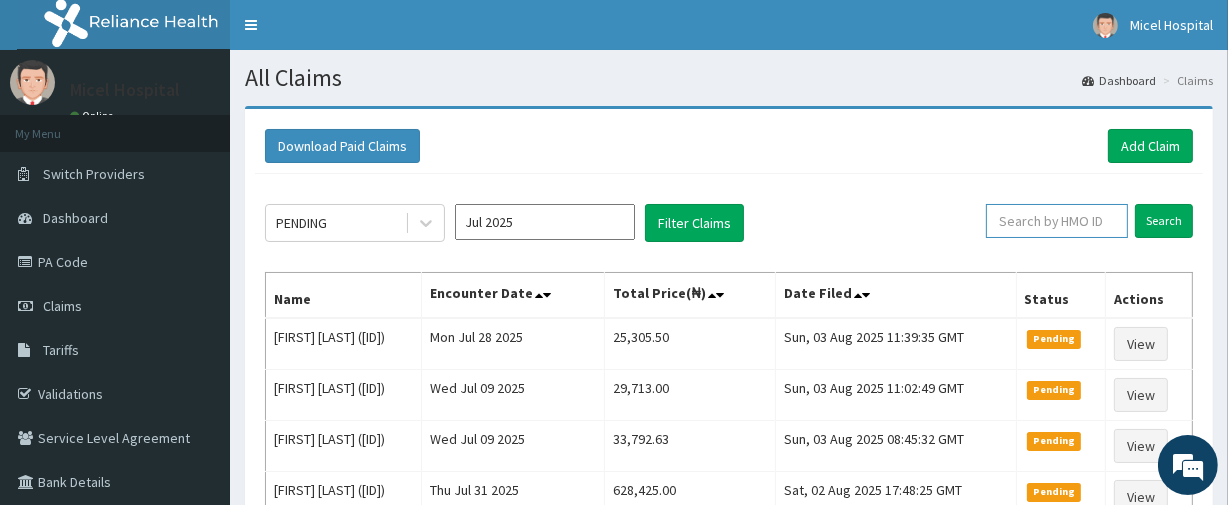 click at bounding box center [1057, 221] 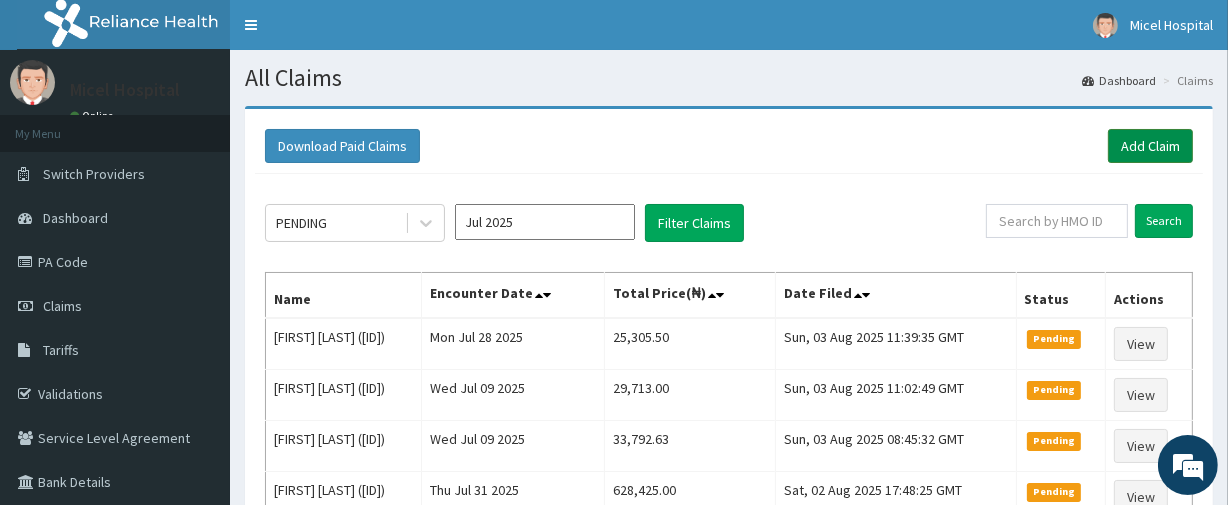 click on "Add Claim" at bounding box center [1150, 146] 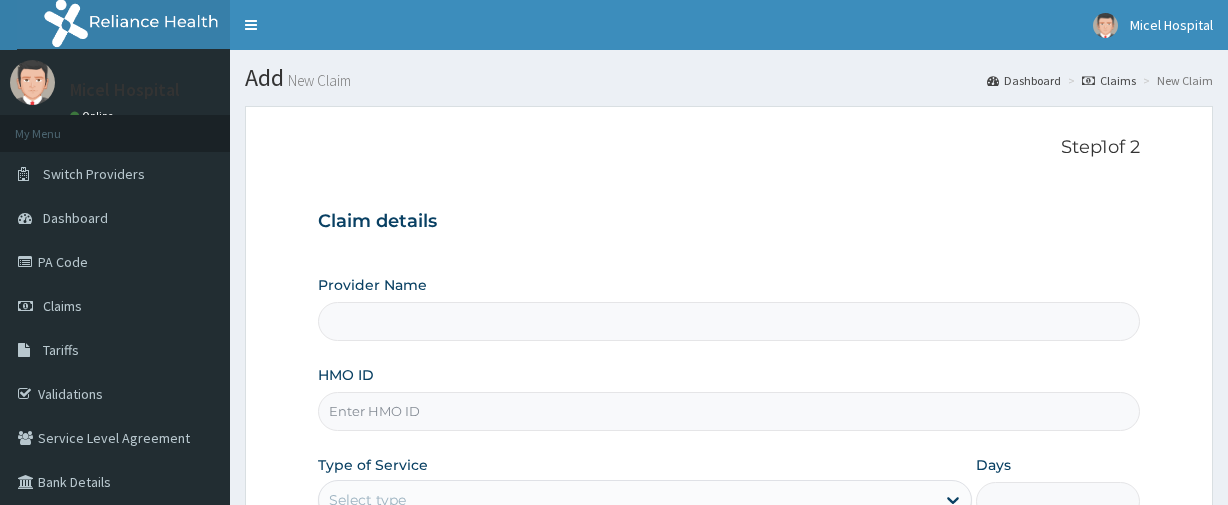 scroll, scrollTop: 0, scrollLeft: 0, axis: both 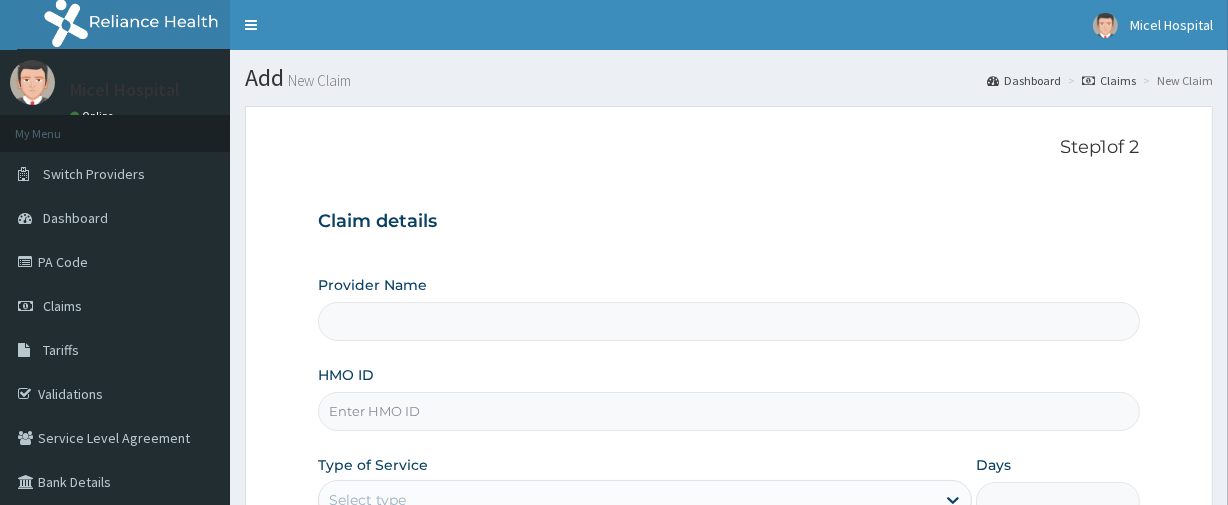 click on "HMO ID" at bounding box center [728, 398] 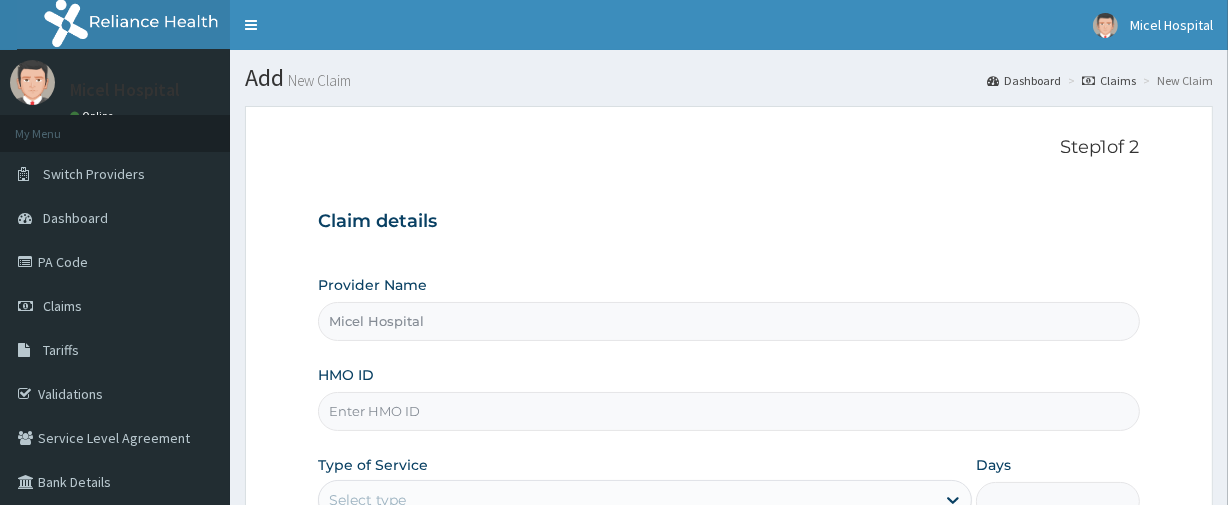 click on "HMO ID" at bounding box center [728, 411] 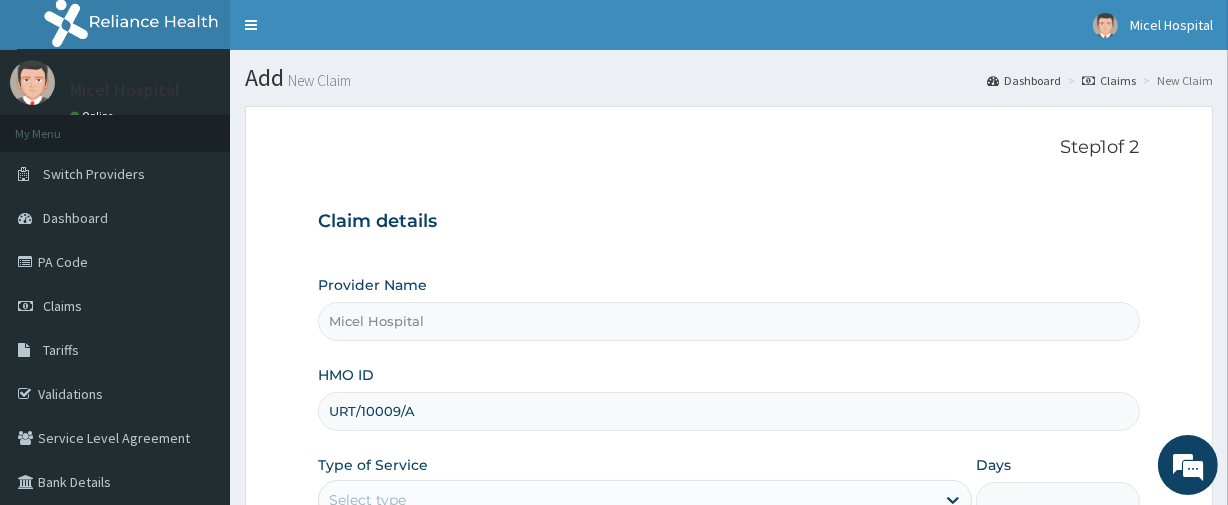 scroll, scrollTop: 0, scrollLeft: 0, axis: both 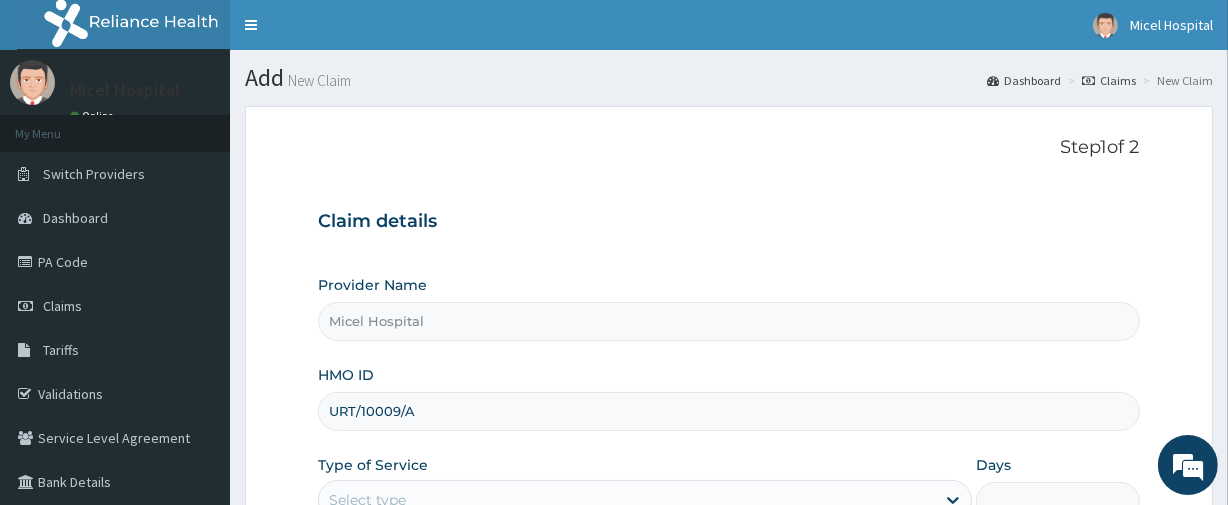 type on "URT/10009/A" 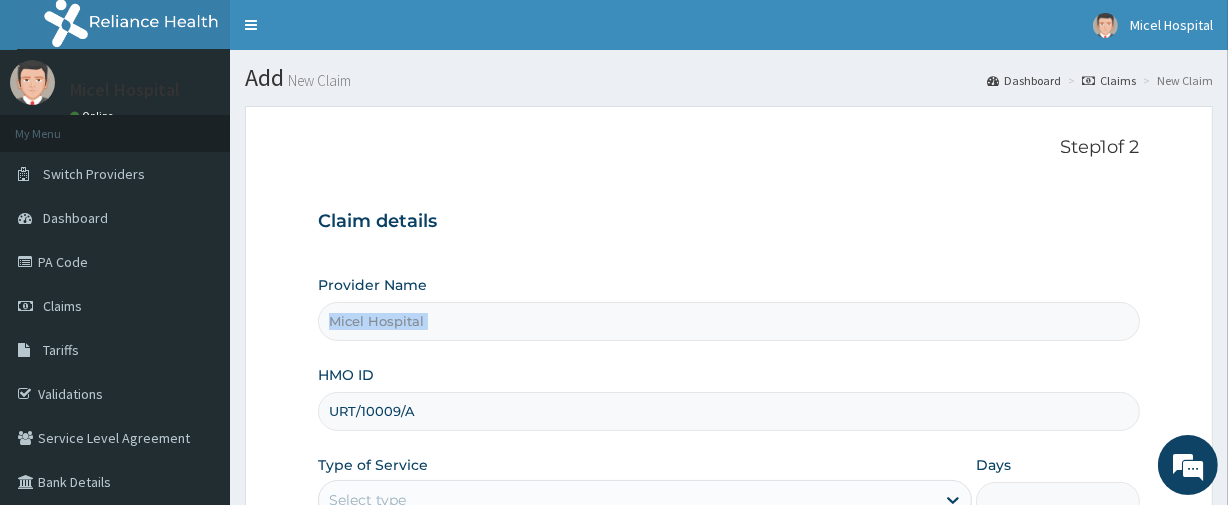 click on "Step  1  of 2 Claim details Provider Name Micel Hospital HMO ID URT/10009/A Type of Service Select type Days Practitioner     Previous   Next" at bounding box center [729, 430] 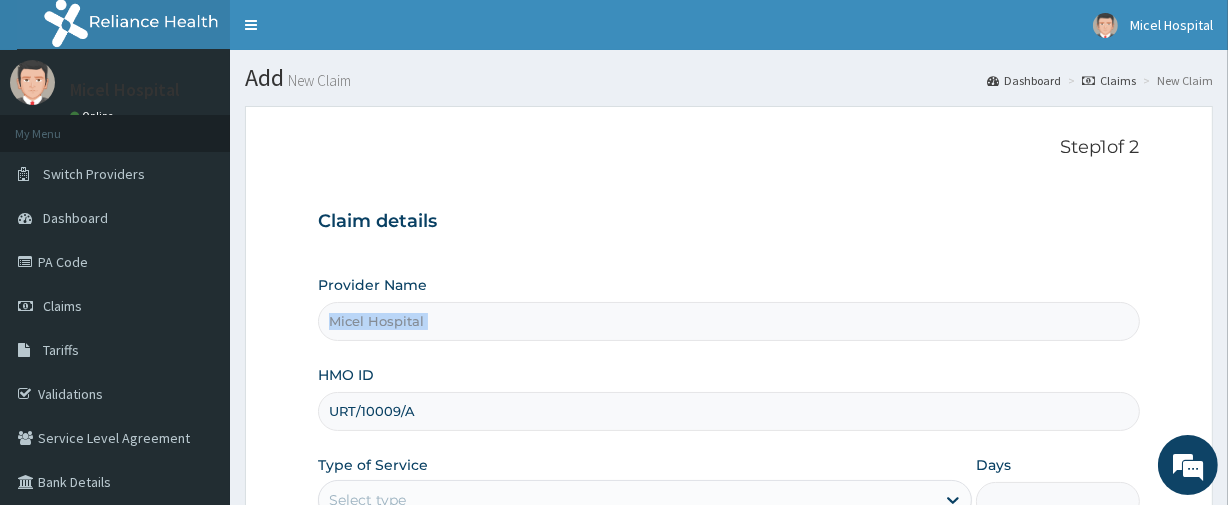 click on "Step  1  of 2 Claim details Provider Name Micel Hospital HMO ID URT/10009/A Type of Service Select type Days Practitioner     Previous   Next" at bounding box center [729, 430] 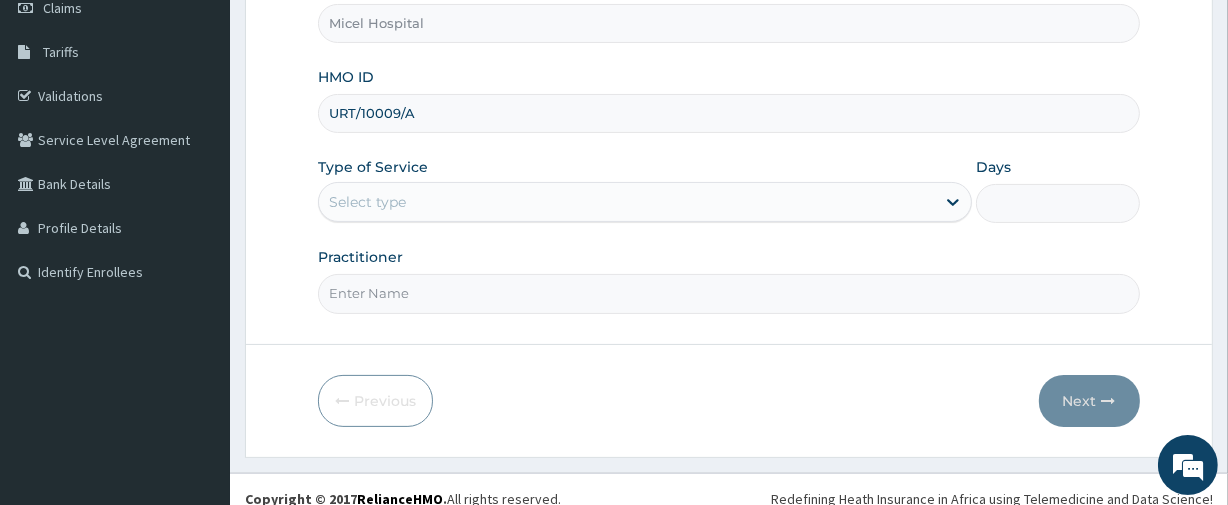 scroll, scrollTop: 315, scrollLeft: 0, axis: vertical 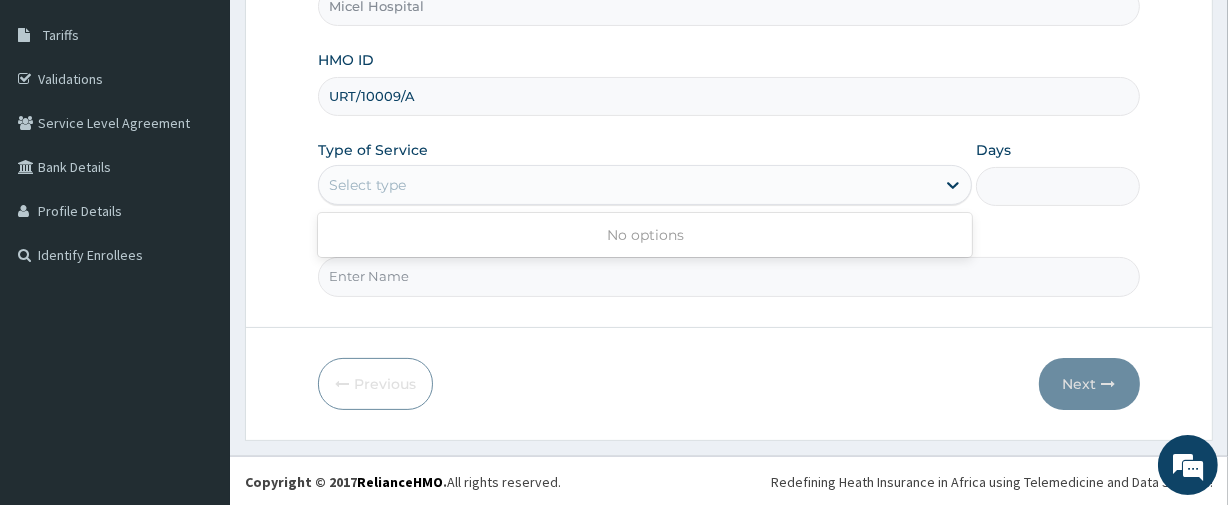 click on "Select type" at bounding box center (367, 185) 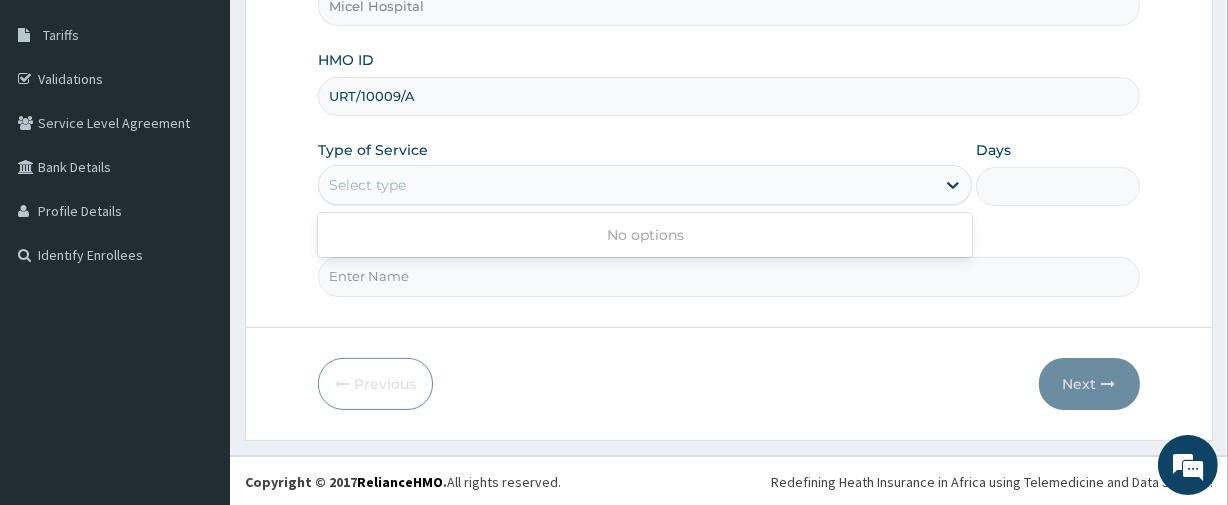 click on "Select type" at bounding box center [627, 185] 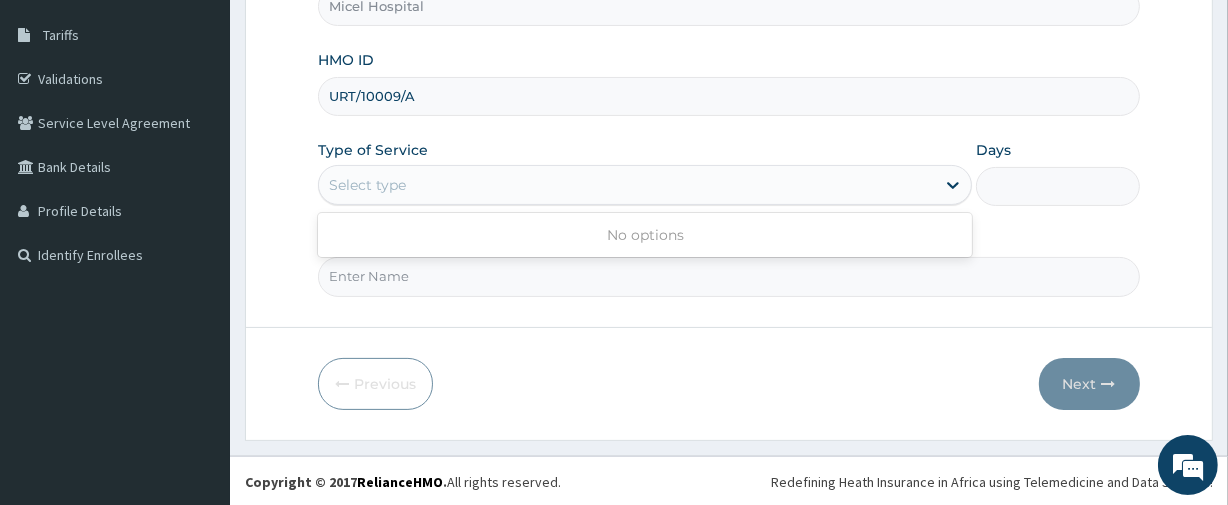 click on "Select type" at bounding box center [627, 185] 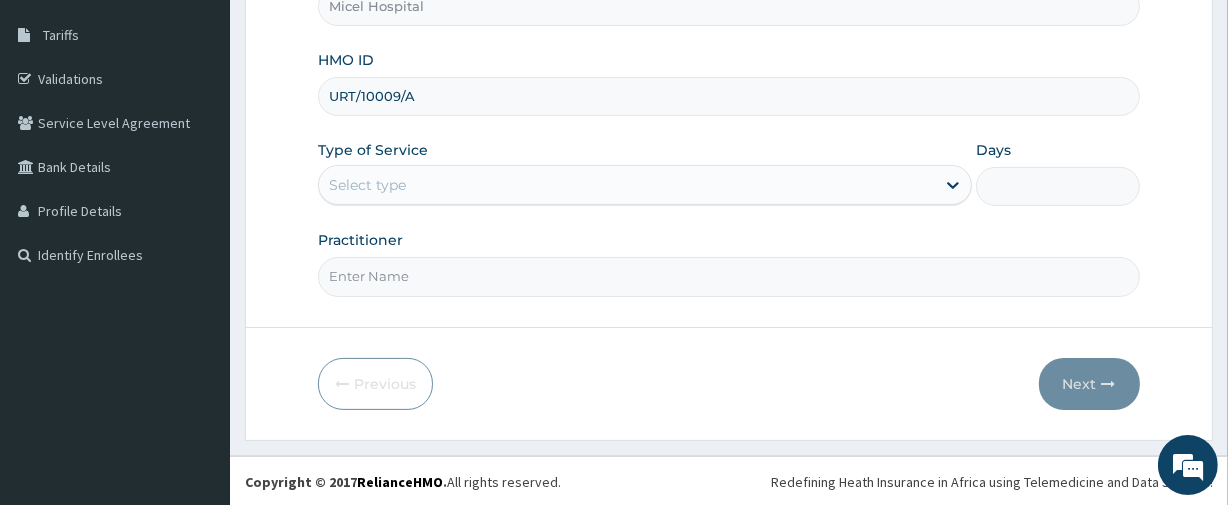 click on "Practitioner" at bounding box center [728, 276] 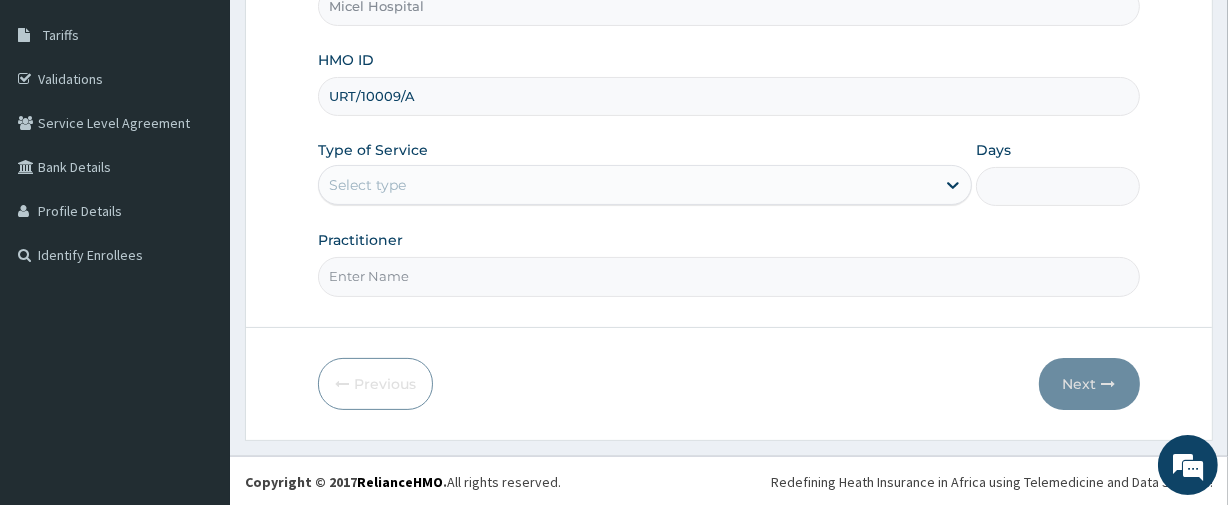 type on "DR. [LAST]" 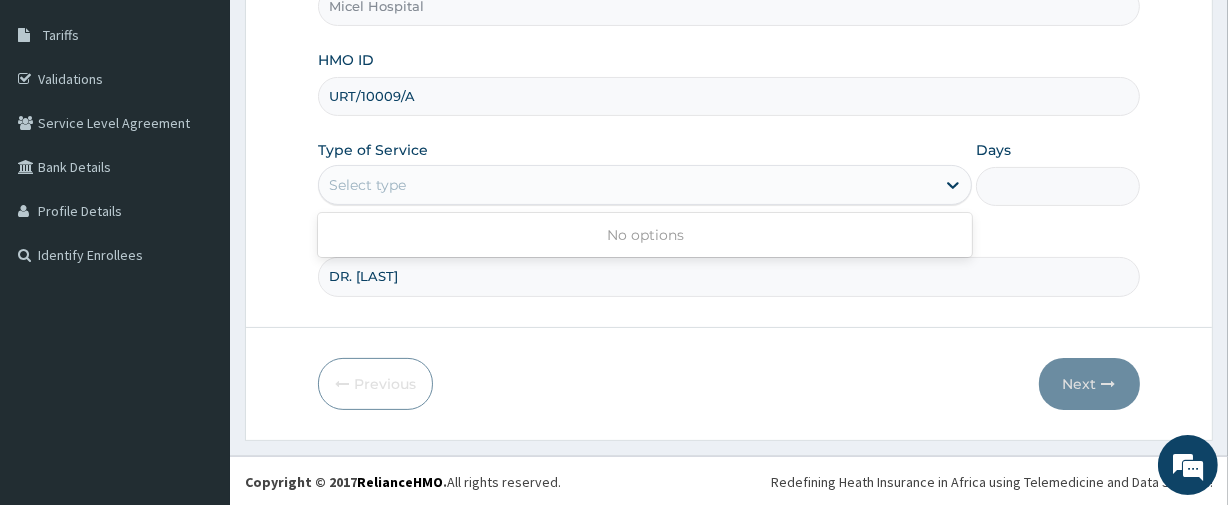 click on "Select type" at bounding box center (367, 185) 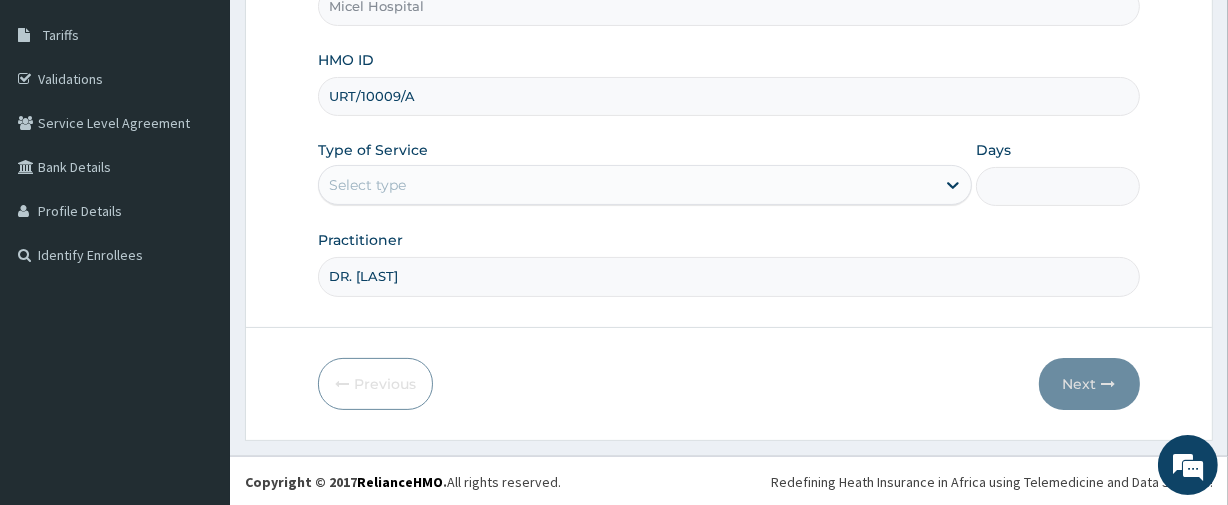 click on "Select type" at bounding box center [367, 185] 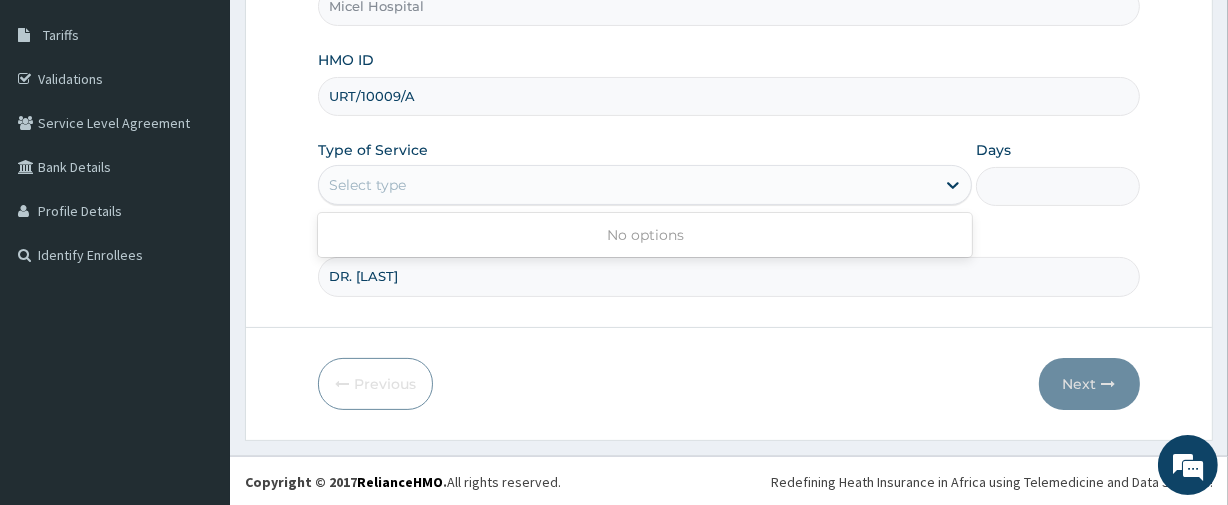 click on "Select type" at bounding box center (367, 185) 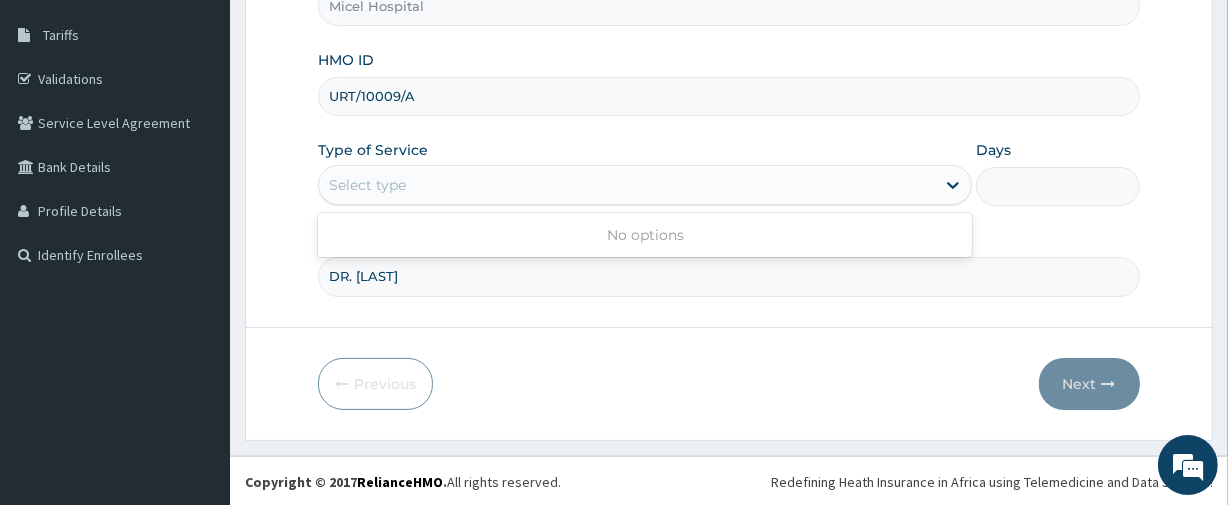 click on "Select type" at bounding box center [367, 185] 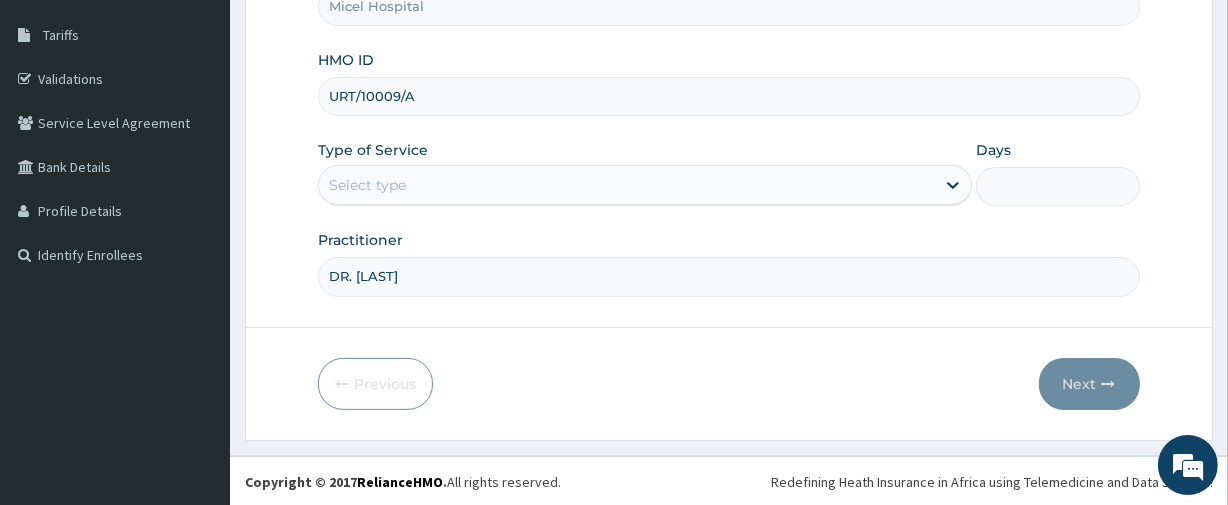click on "URT/10009/A" at bounding box center [728, 96] 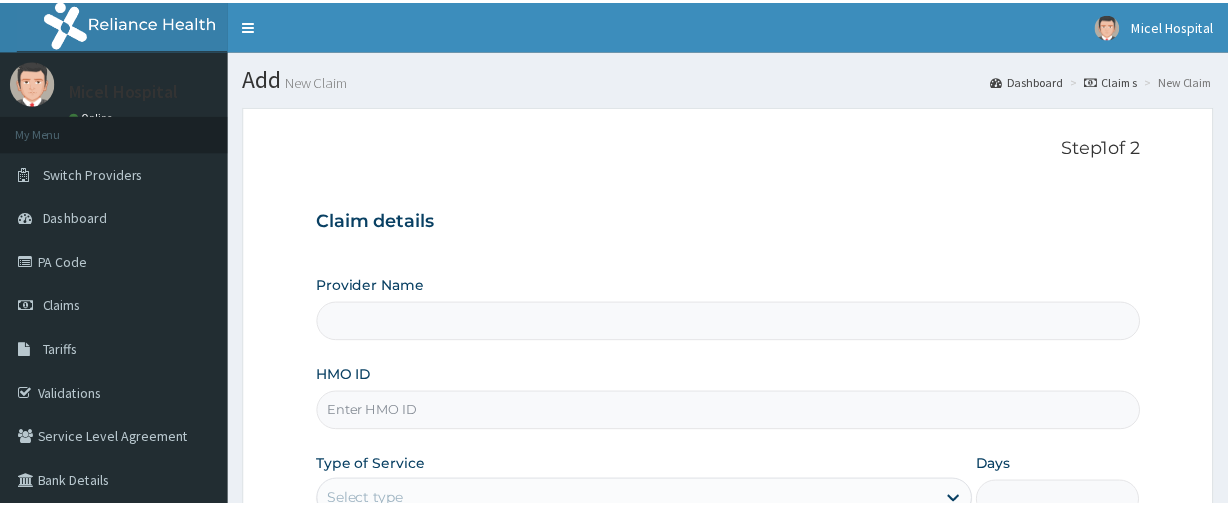 scroll, scrollTop: 315, scrollLeft: 0, axis: vertical 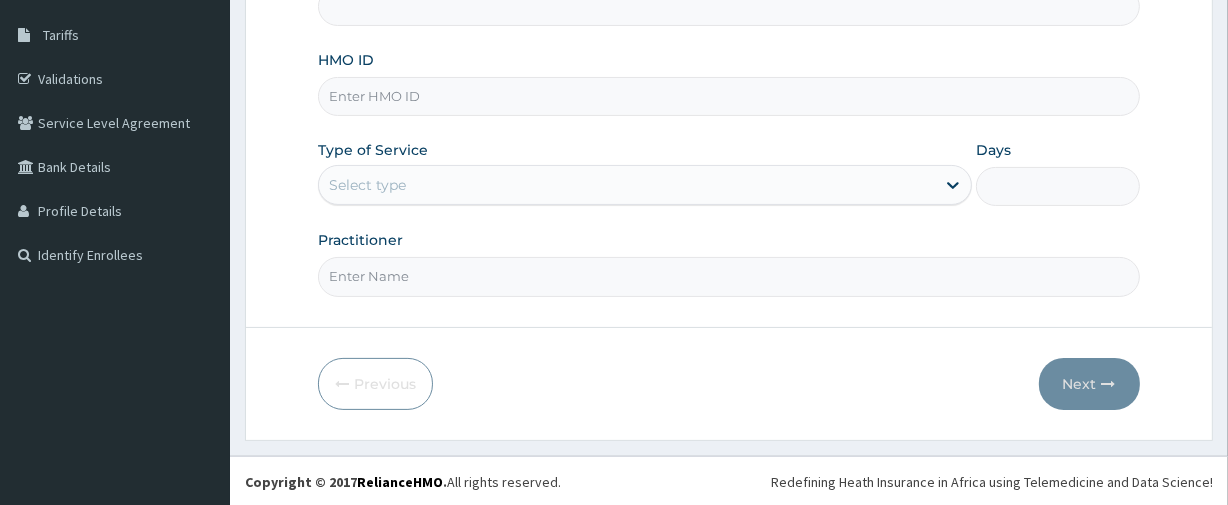 type on "Micel Hospital" 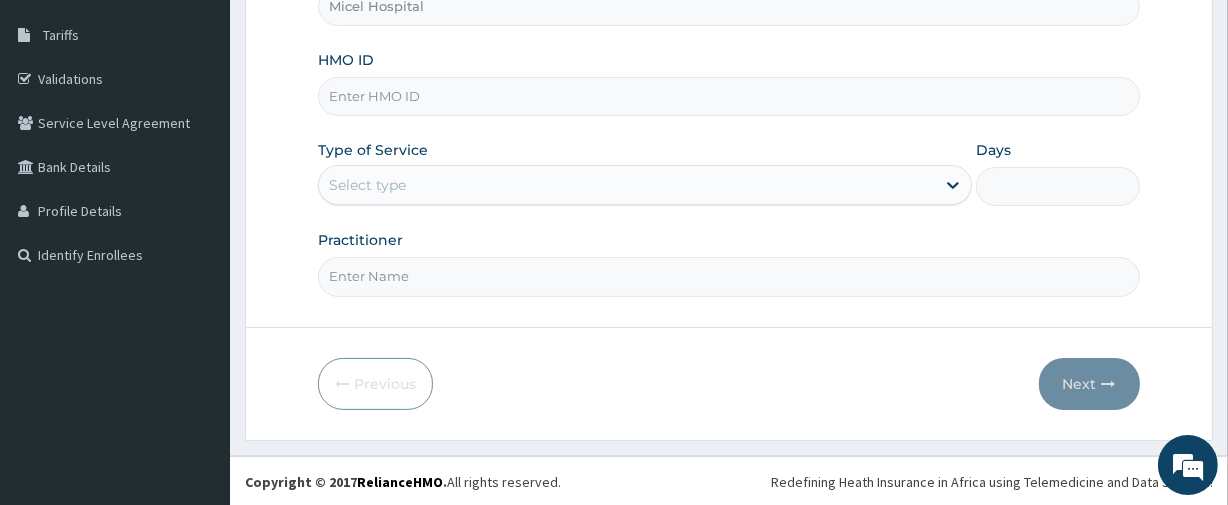 click on "HMO ID" at bounding box center [728, 96] 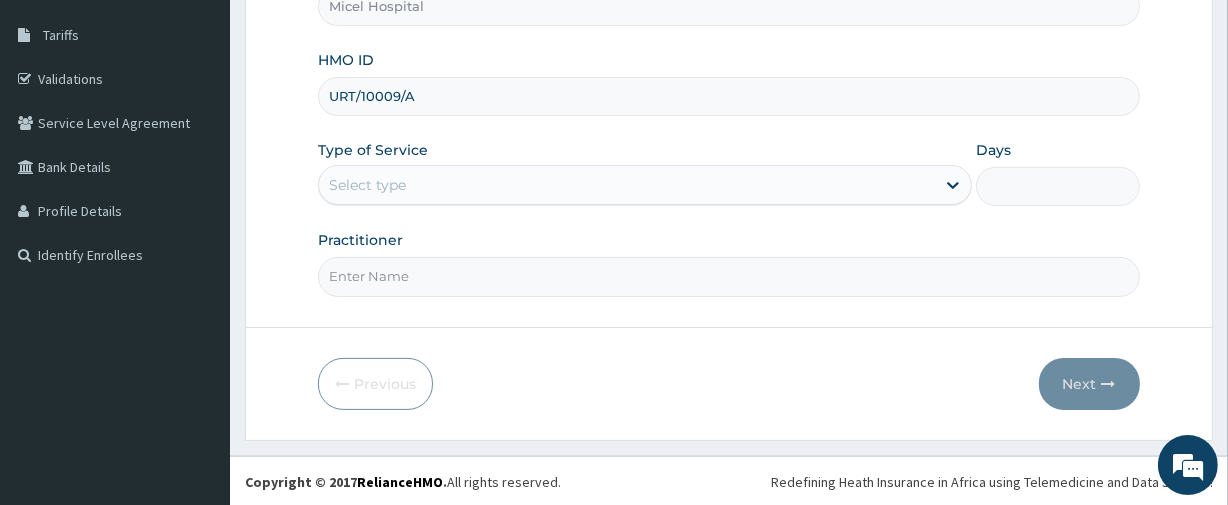 scroll, scrollTop: 0, scrollLeft: 0, axis: both 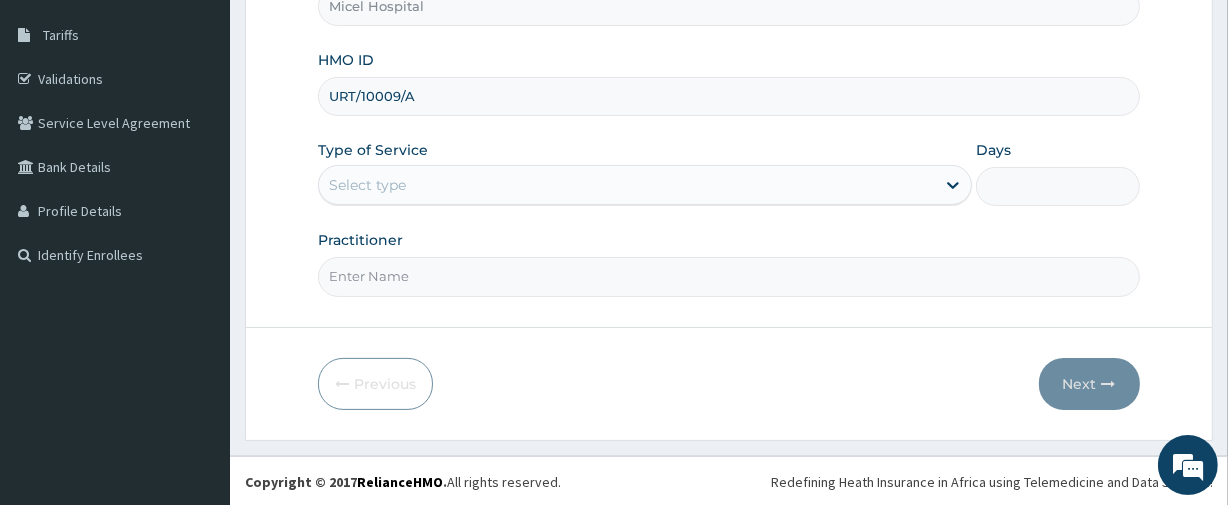 type on "URT/10009/A" 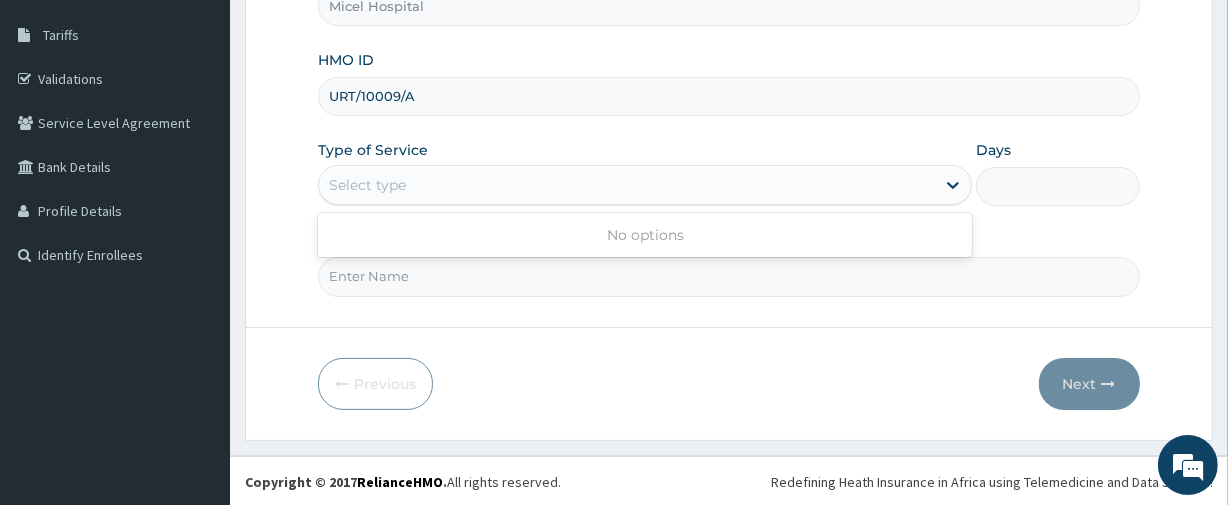 click on "Select type" at bounding box center (627, 185) 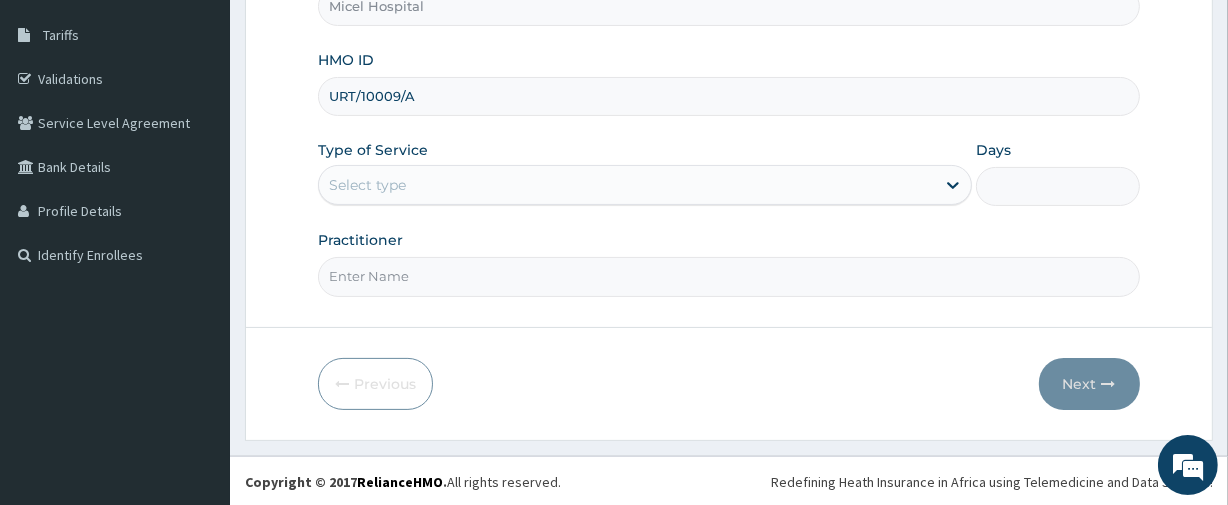 click on "Select type" at bounding box center (627, 185) 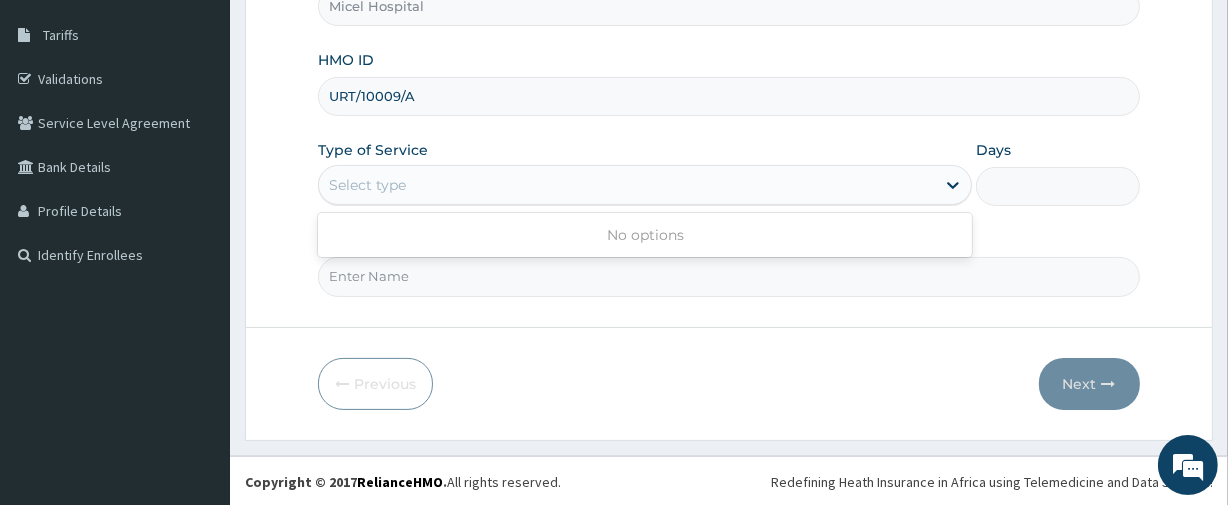 click on "Select type" at bounding box center [627, 185] 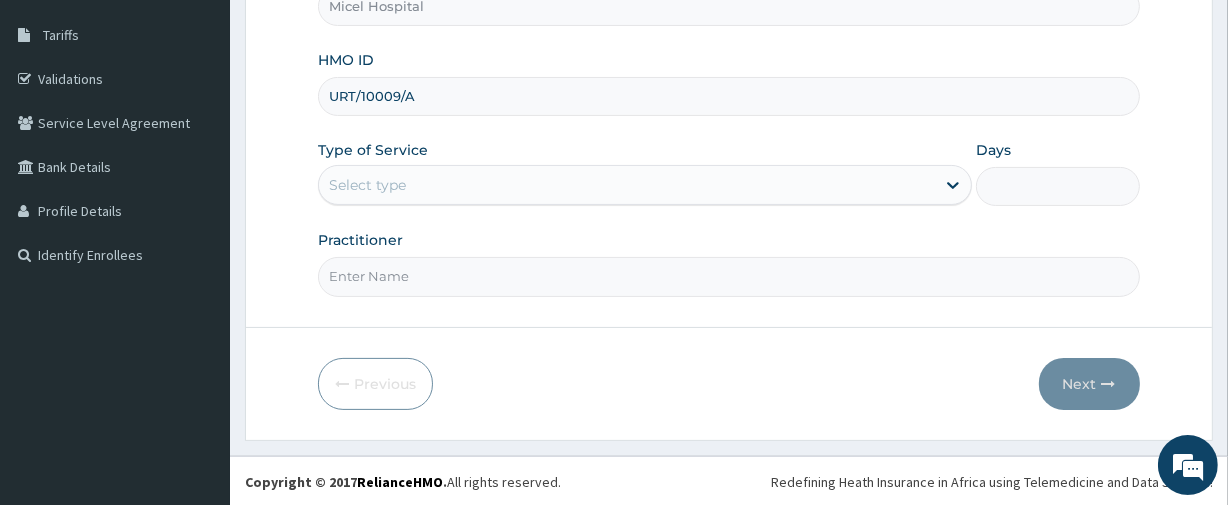 click on "Select type" at bounding box center (627, 185) 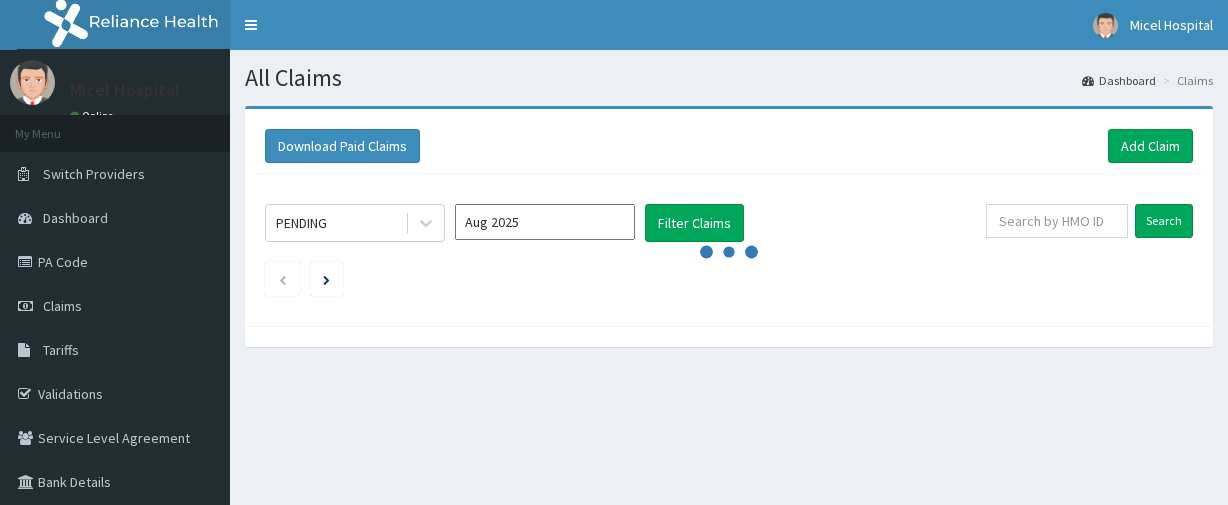 scroll, scrollTop: 0, scrollLeft: 0, axis: both 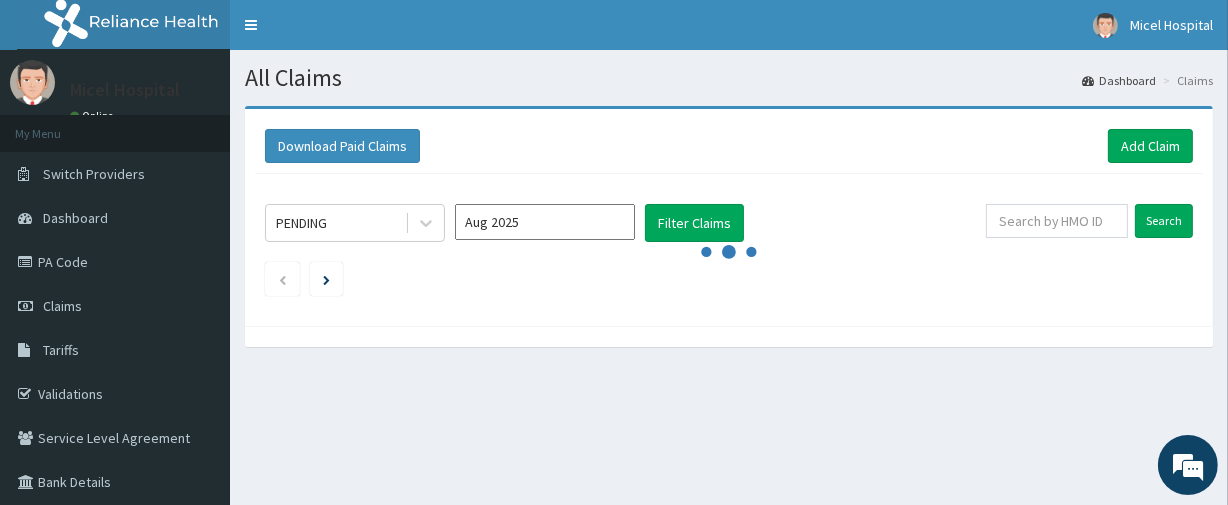 drag, startPoint x: 483, startPoint y: 4, endPoint x: 520, endPoint y: 76, distance: 80.9506 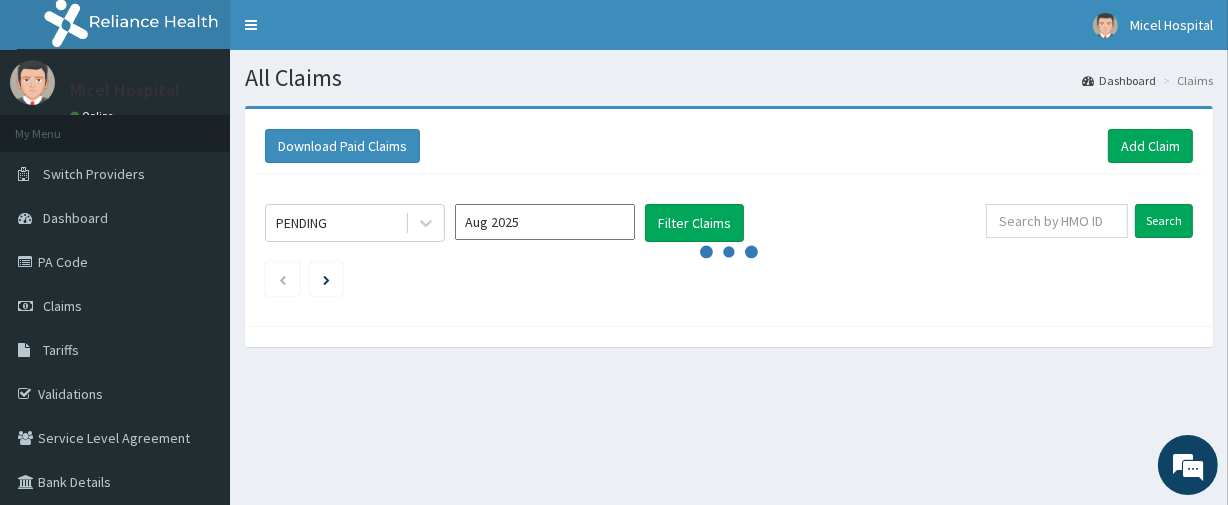 click on "All Claims" at bounding box center (729, 78) 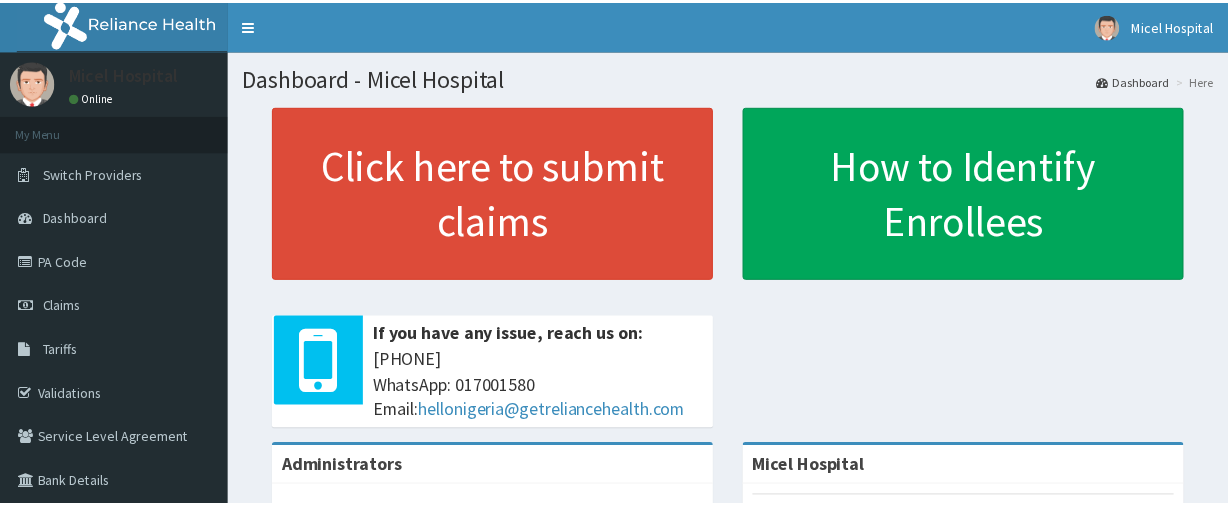 scroll, scrollTop: 0, scrollLeft: 0, axis: both 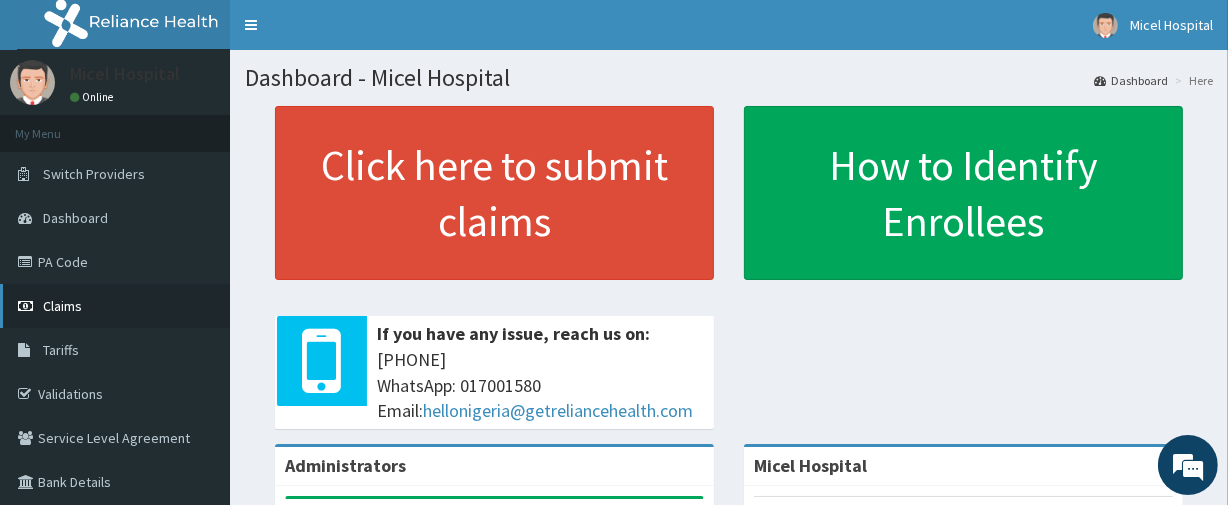 click on "Claims" at bounding box center (115, 306) 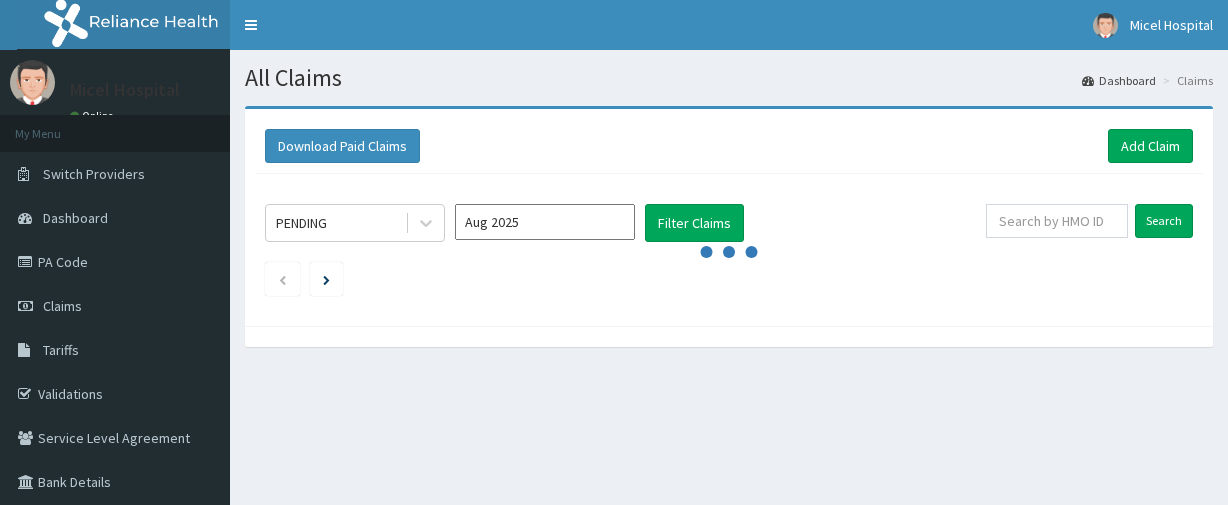 scroll, scrollTop: 0, scrollLeft: 0, axis: both 